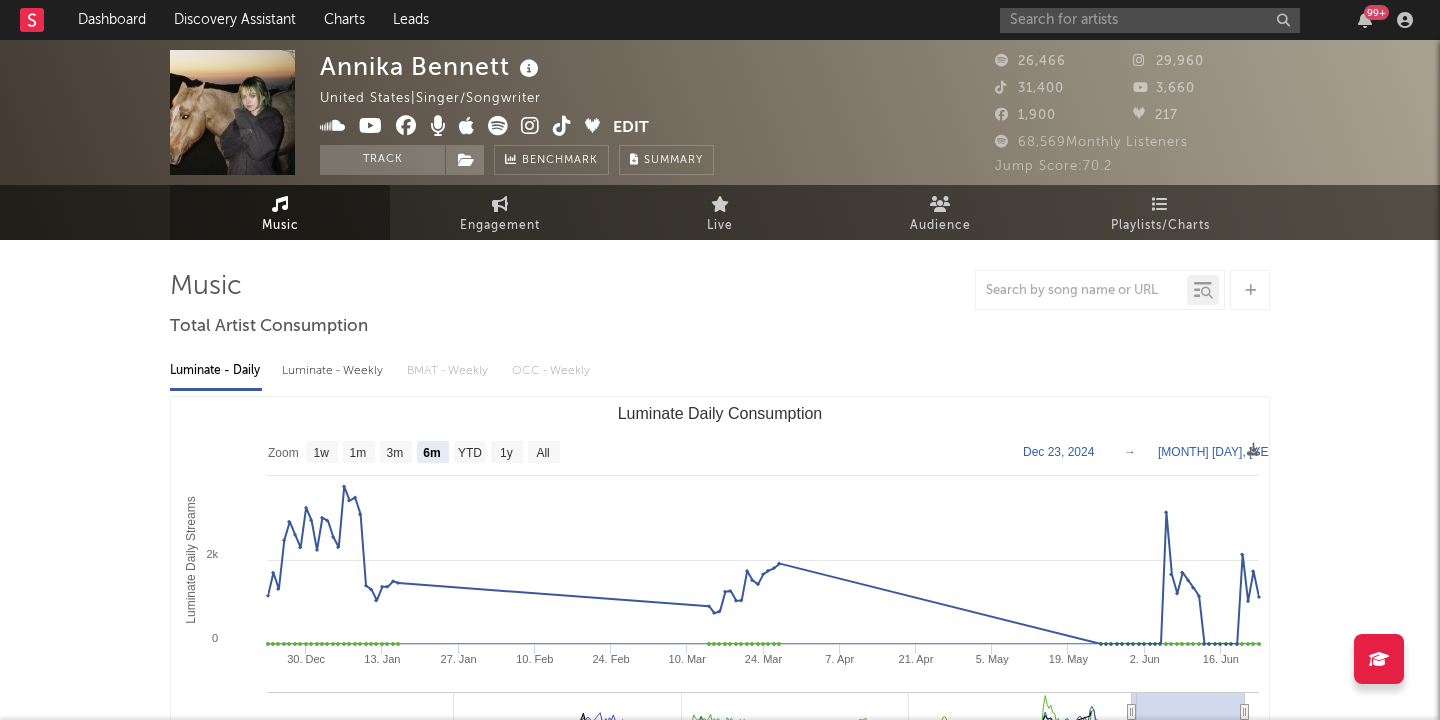 select on "6m" 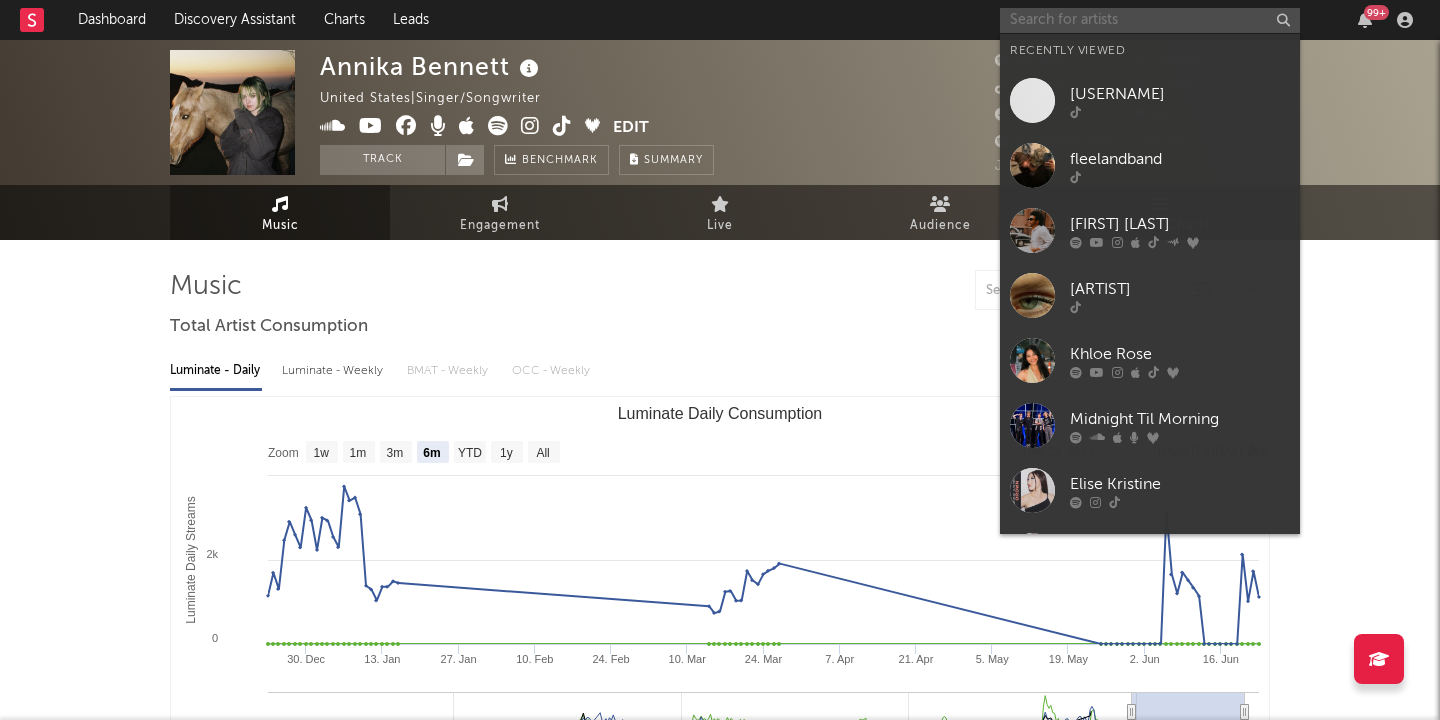 click at bounding box center (1150, 20) 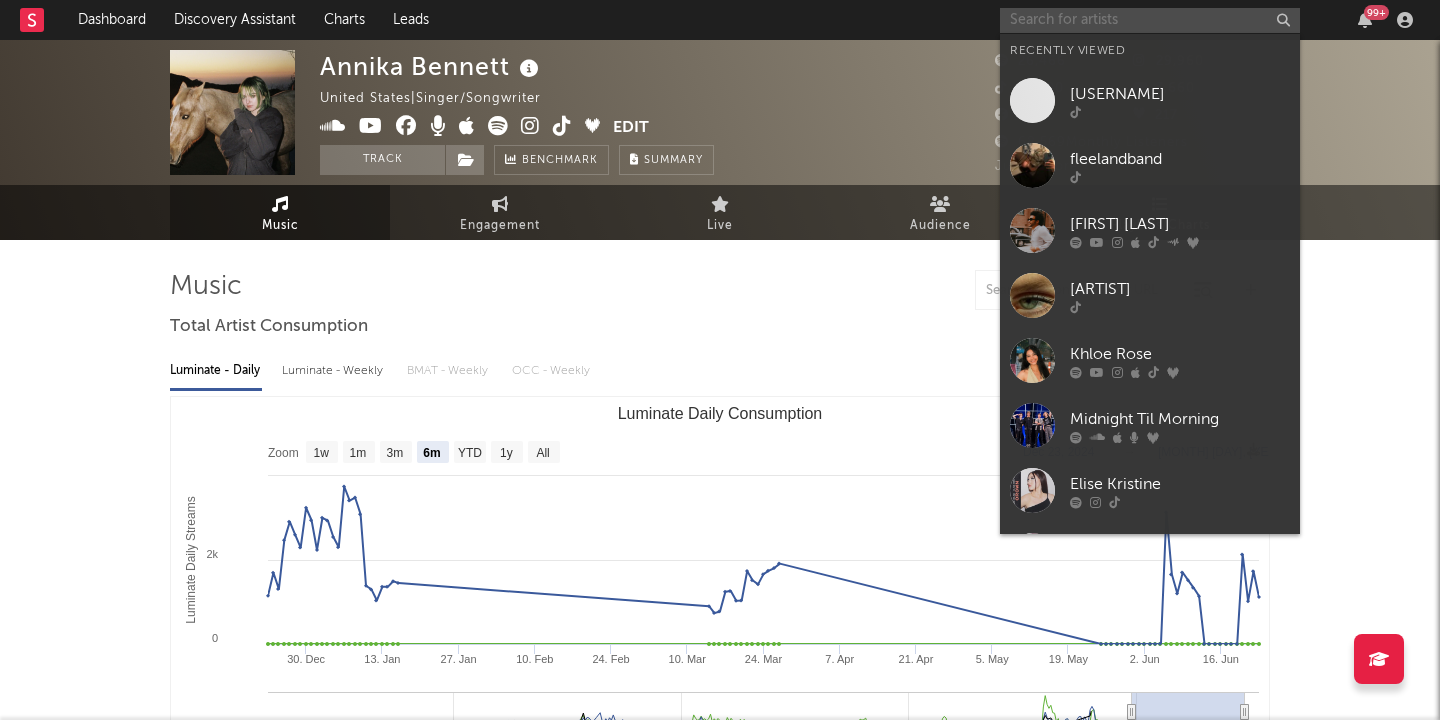 paste on "https://www.instagram.com/[USERNAME]/" 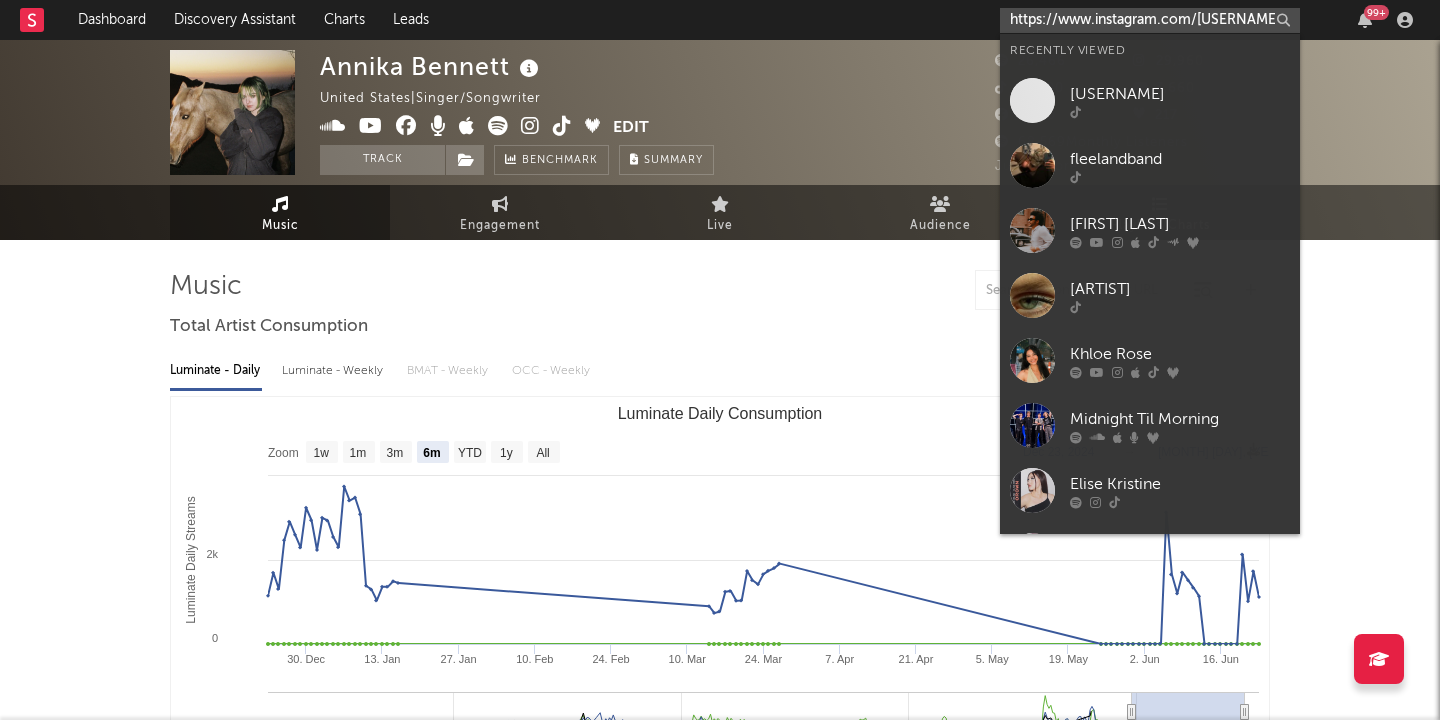 scroll, scrollTop: 0, scrollLeft: 1, axis: horizontal 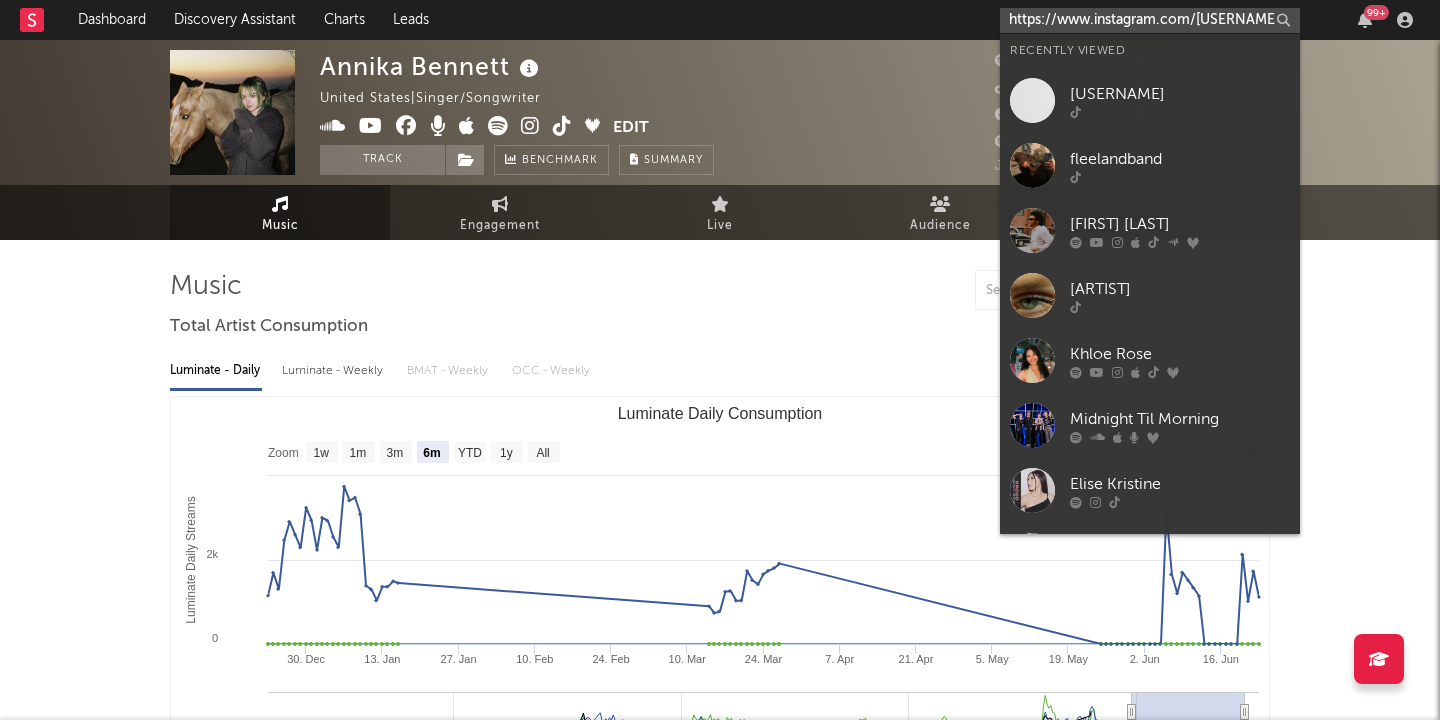 type on "https://www.instagram.com/[USERNAME]/" 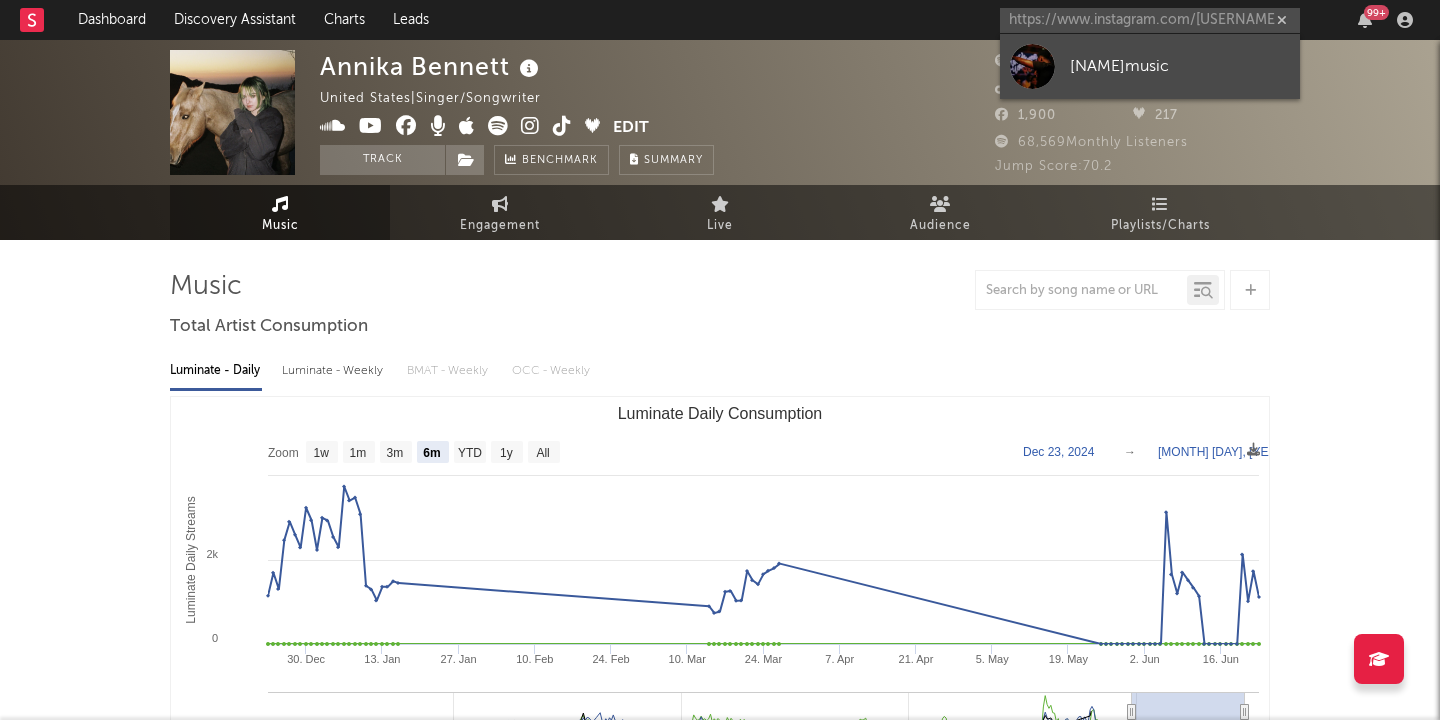 click on "[NAME]music" at bounding box center [1150, 66] 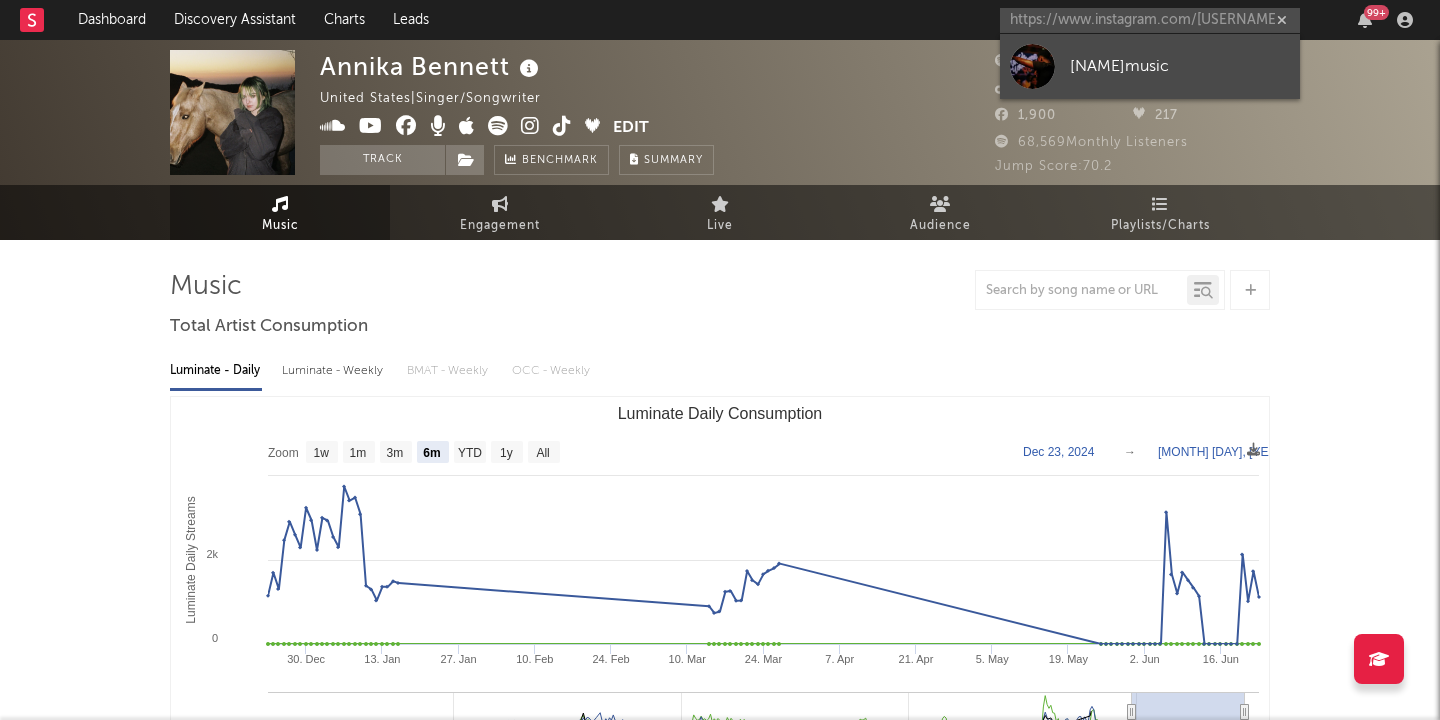 type 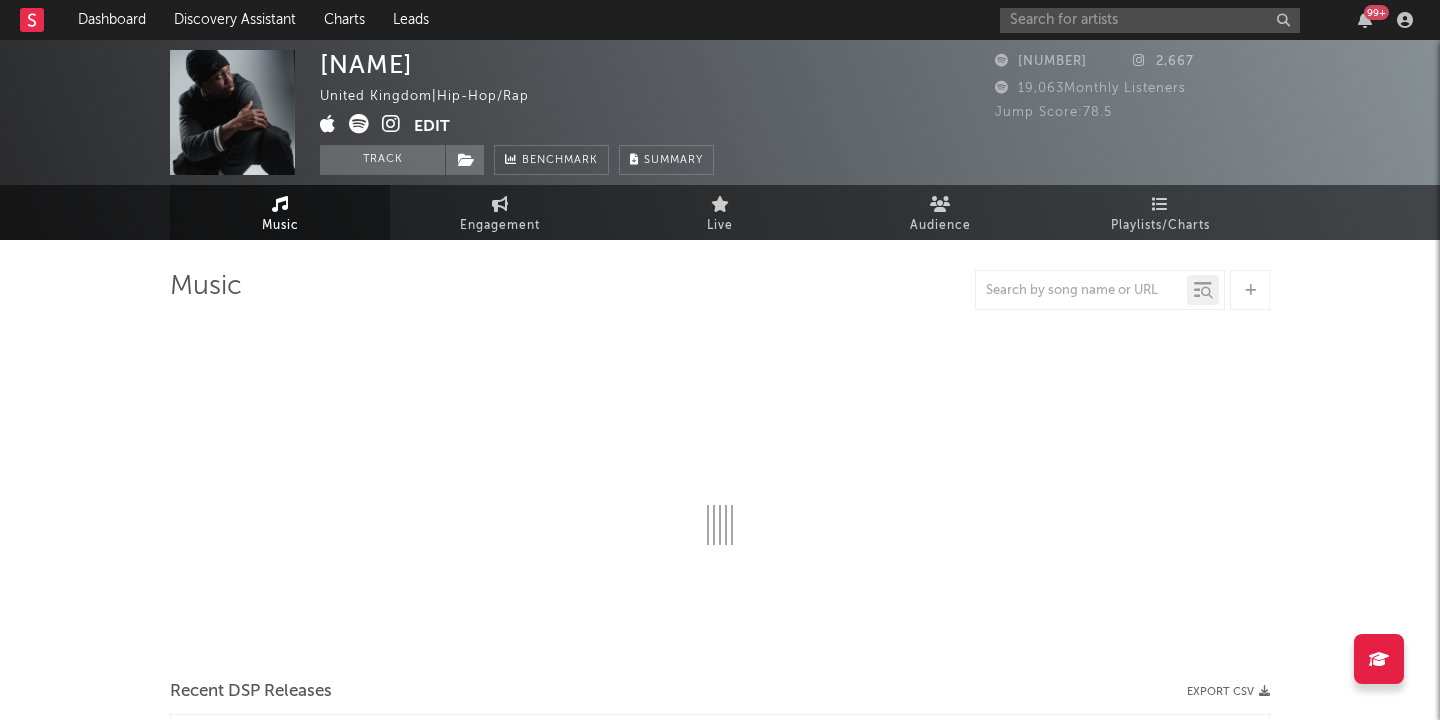 select on "1w" 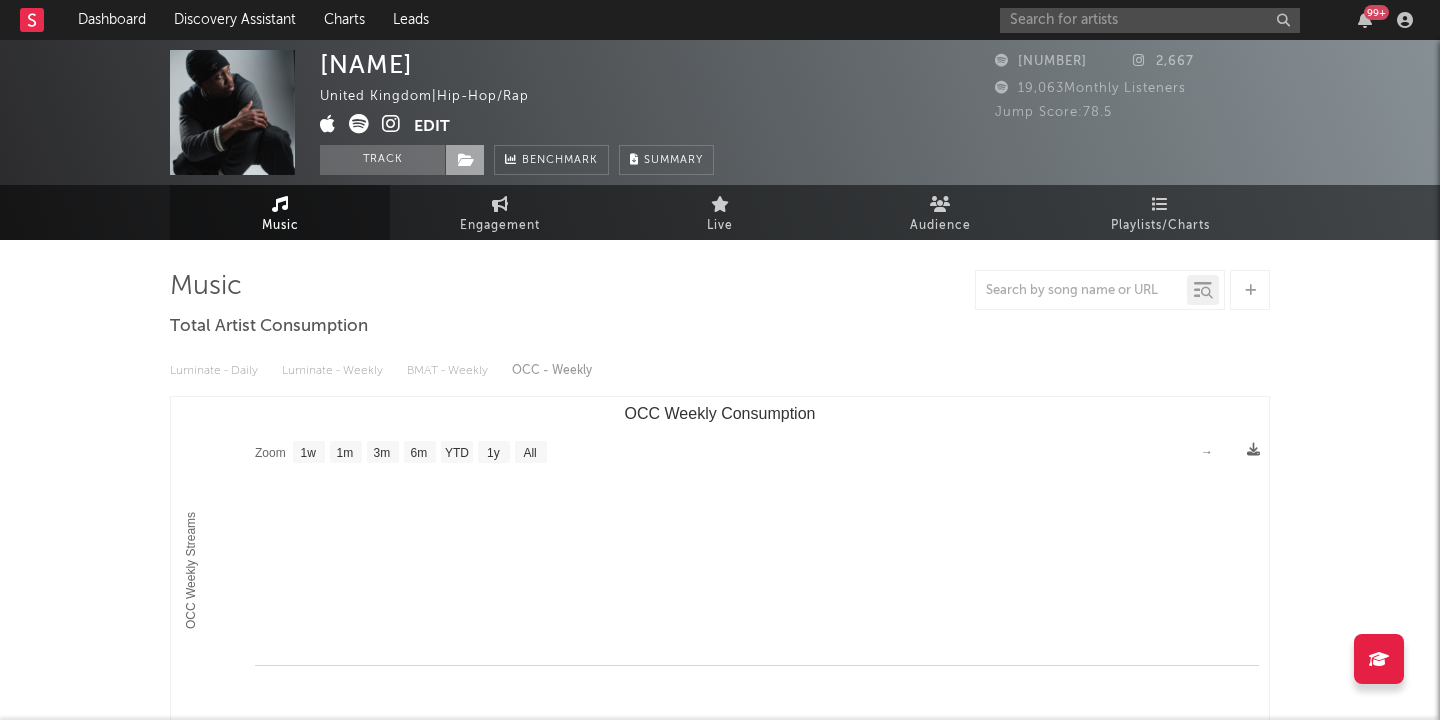 click at bounding box center (466, 160) 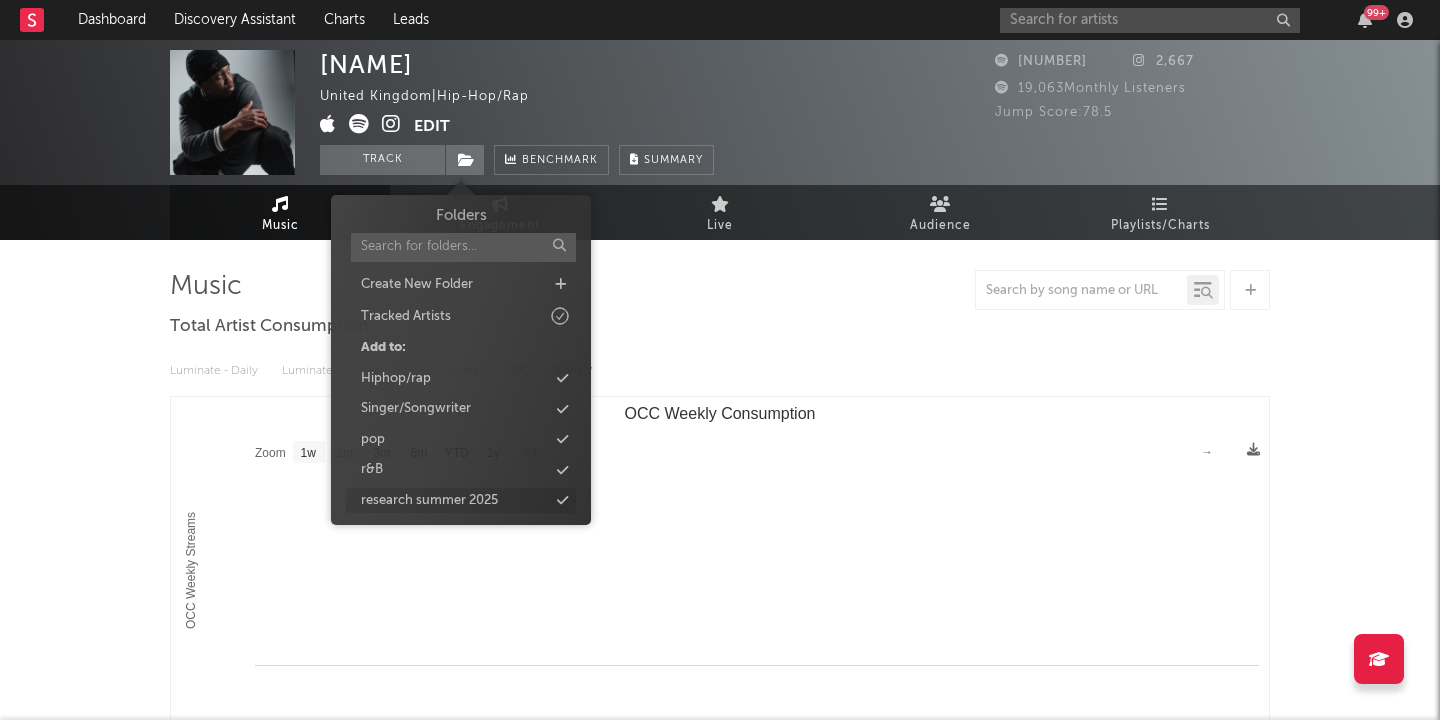 click at bounding box center (562, 500) 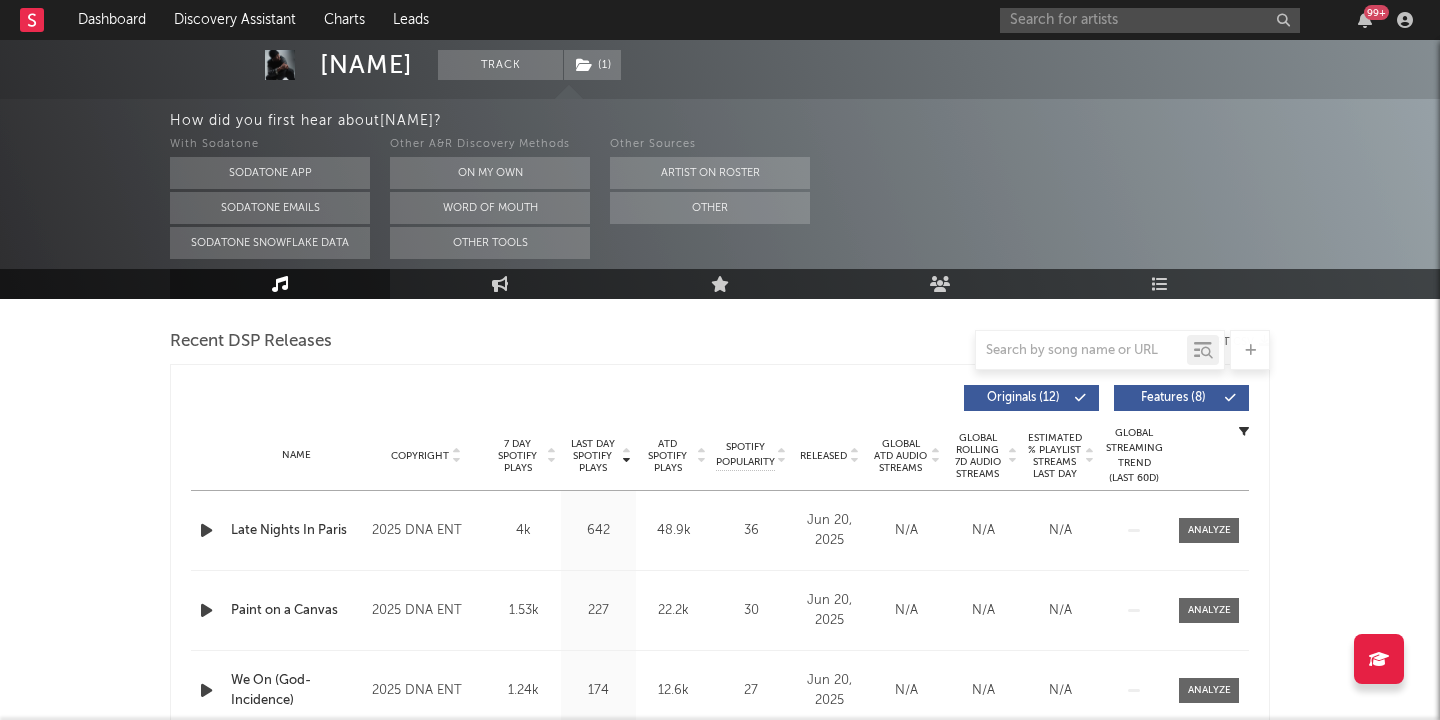 scroll, scrollTop: 0, scrollLeft: 0, axis: both 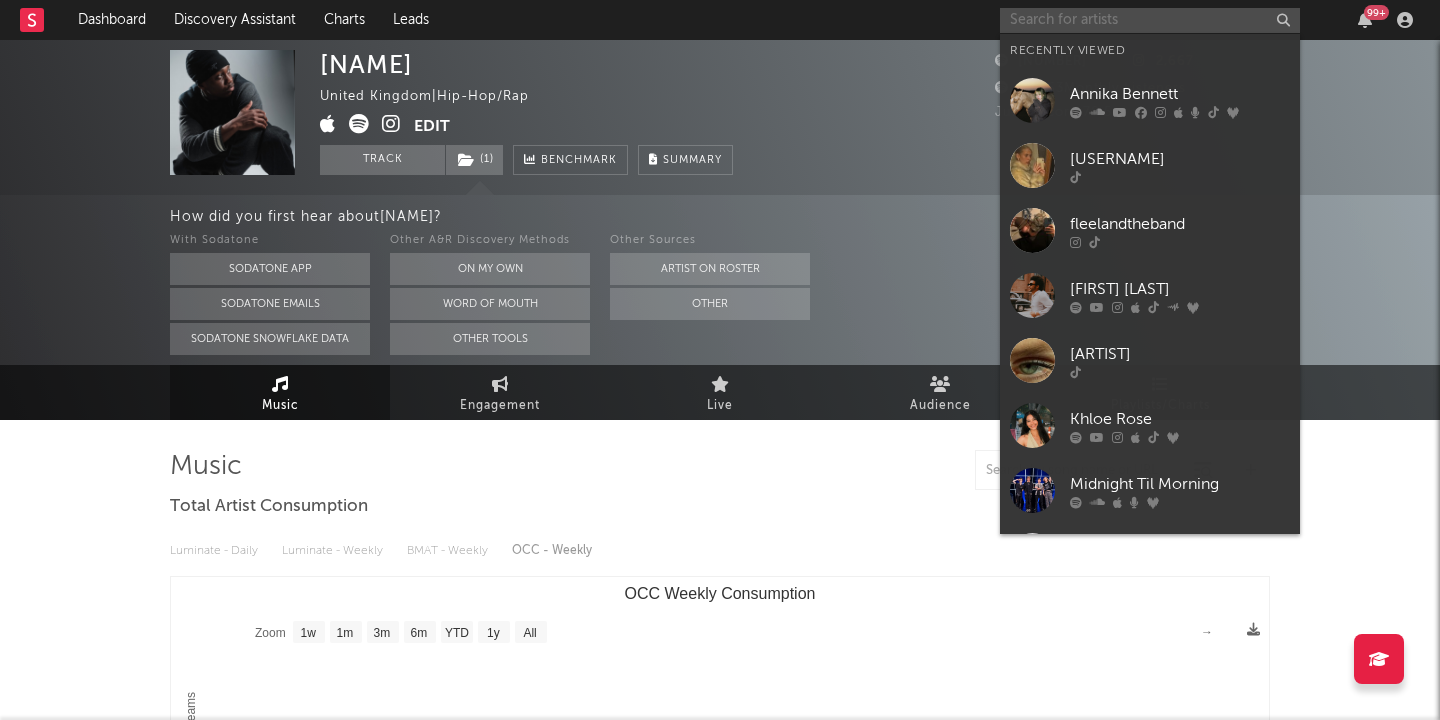 click at bounding box center (1150, 20) 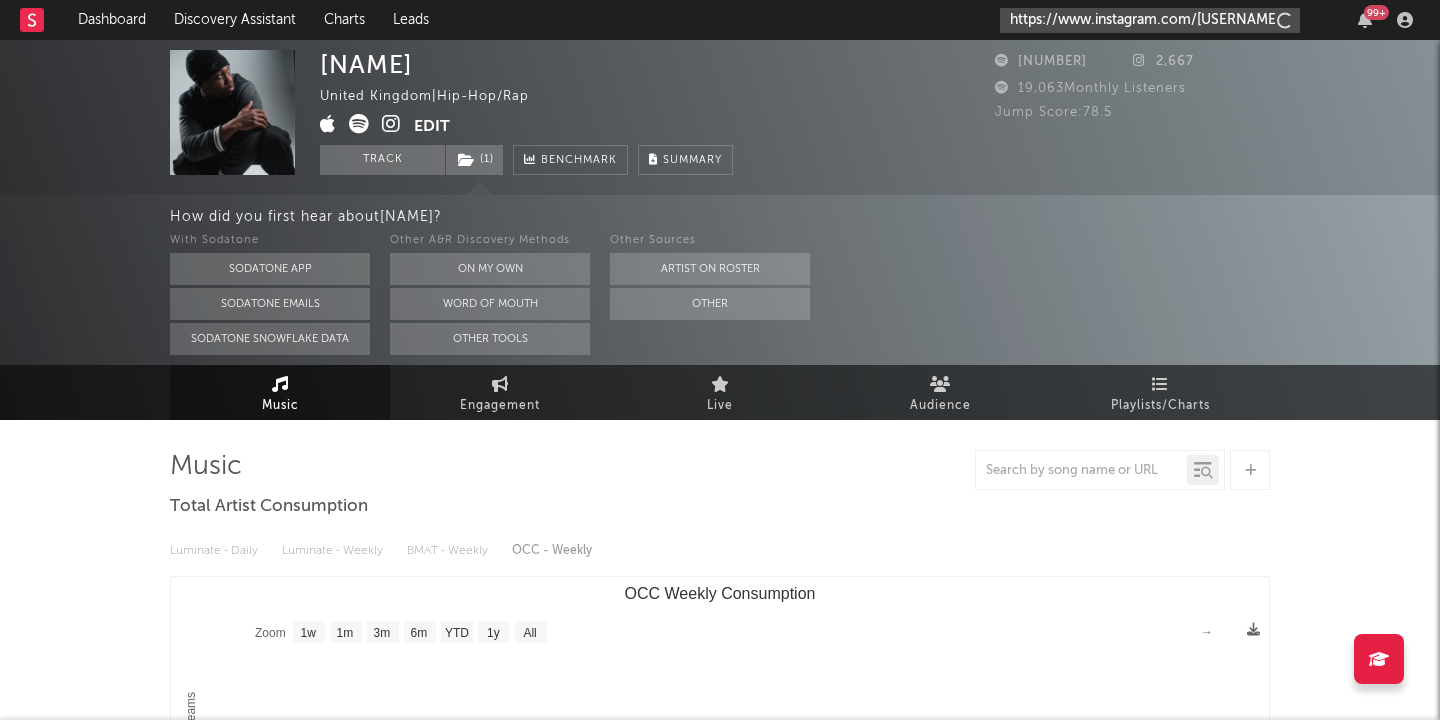 type on "https://www.instagram.com/[USERNAME]/" 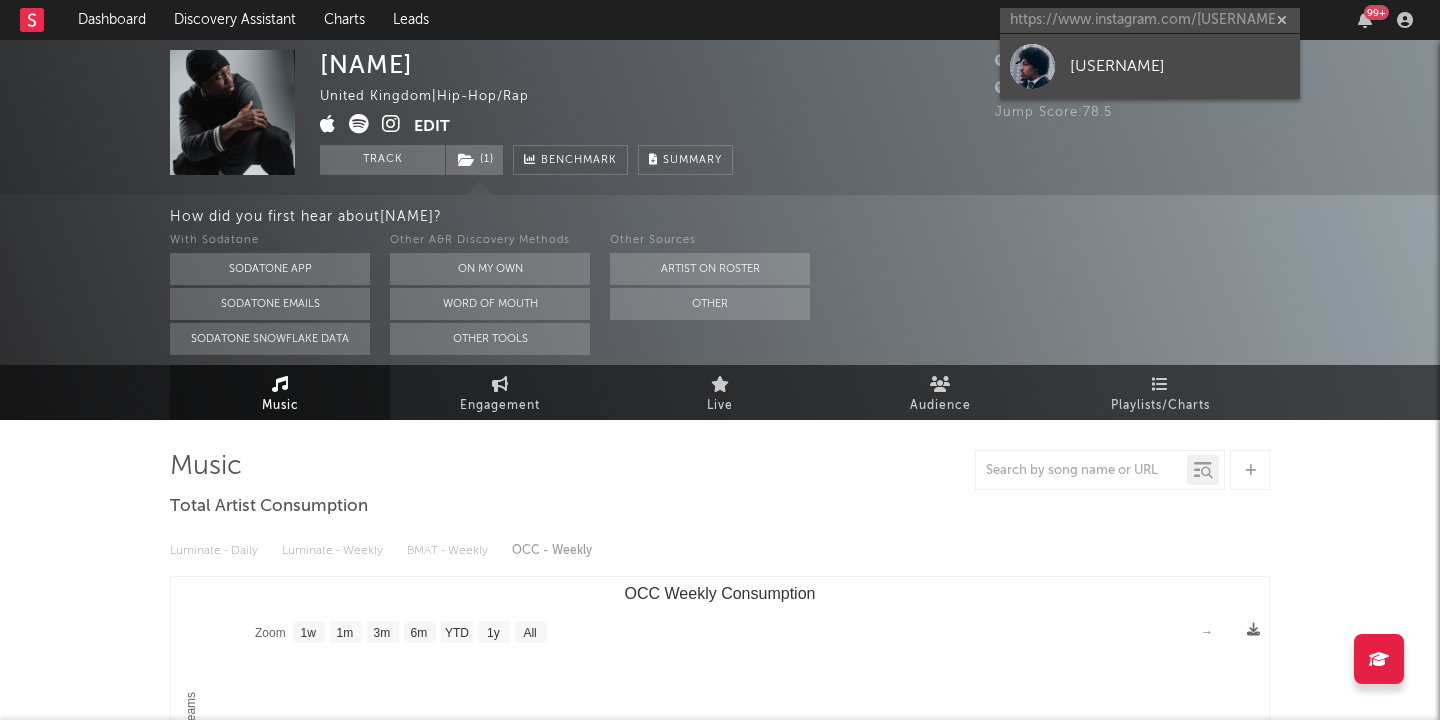 click on "[USERNAME]" at bounding box center (1150, 66) 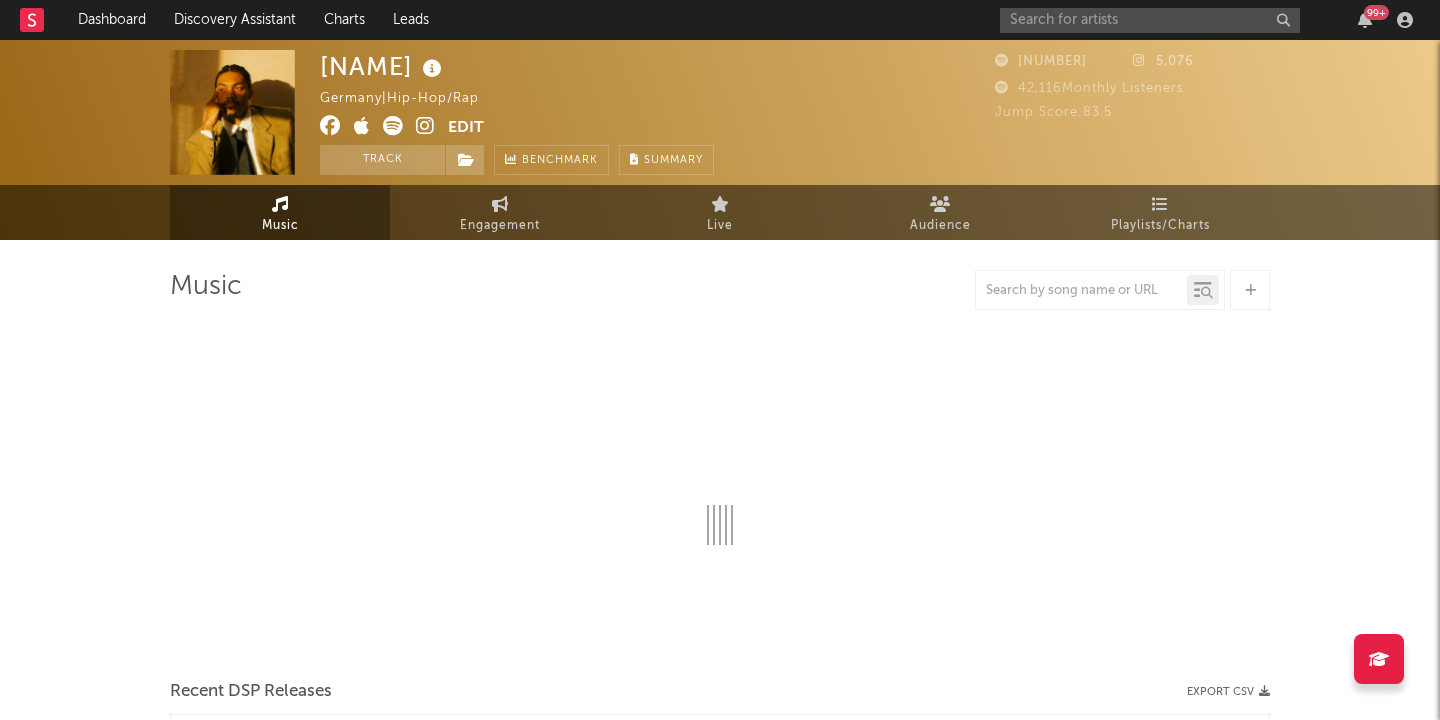 select on "1w" 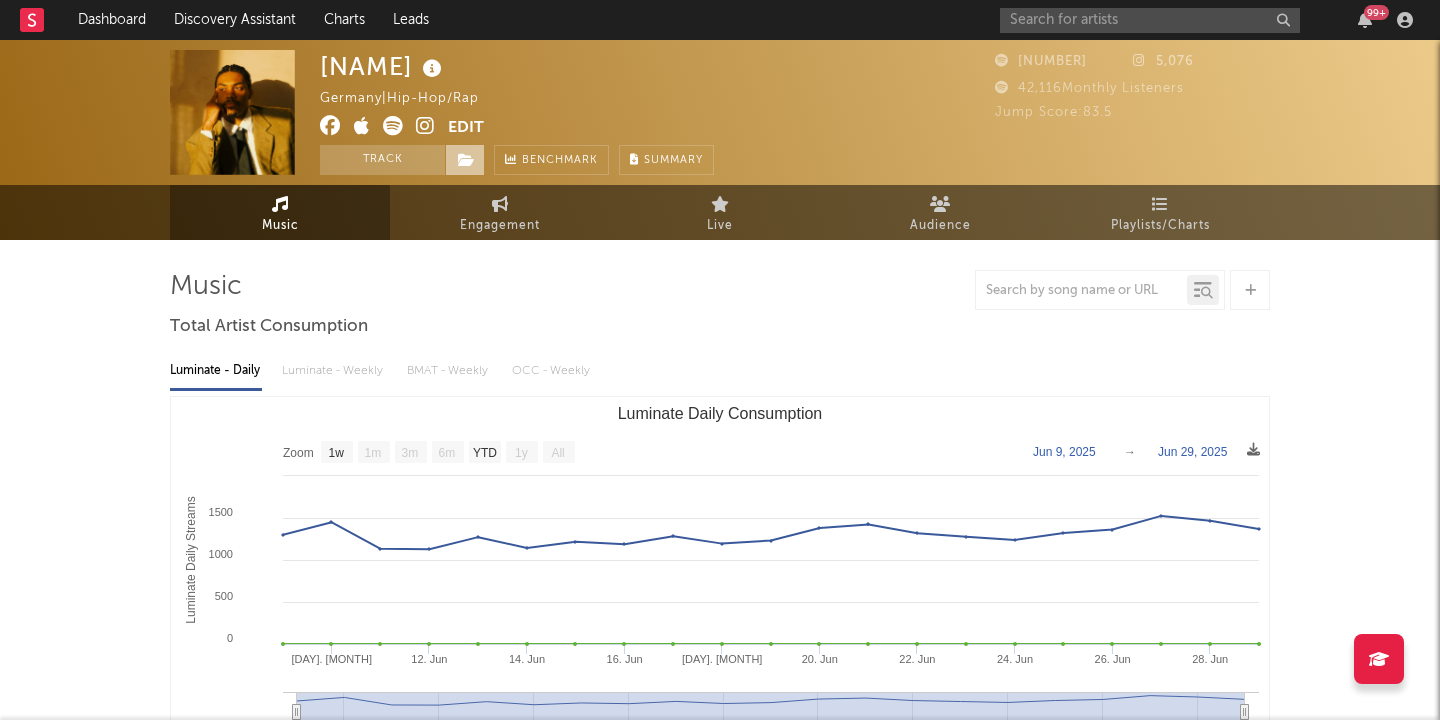 click at bounding box center [466, 160] 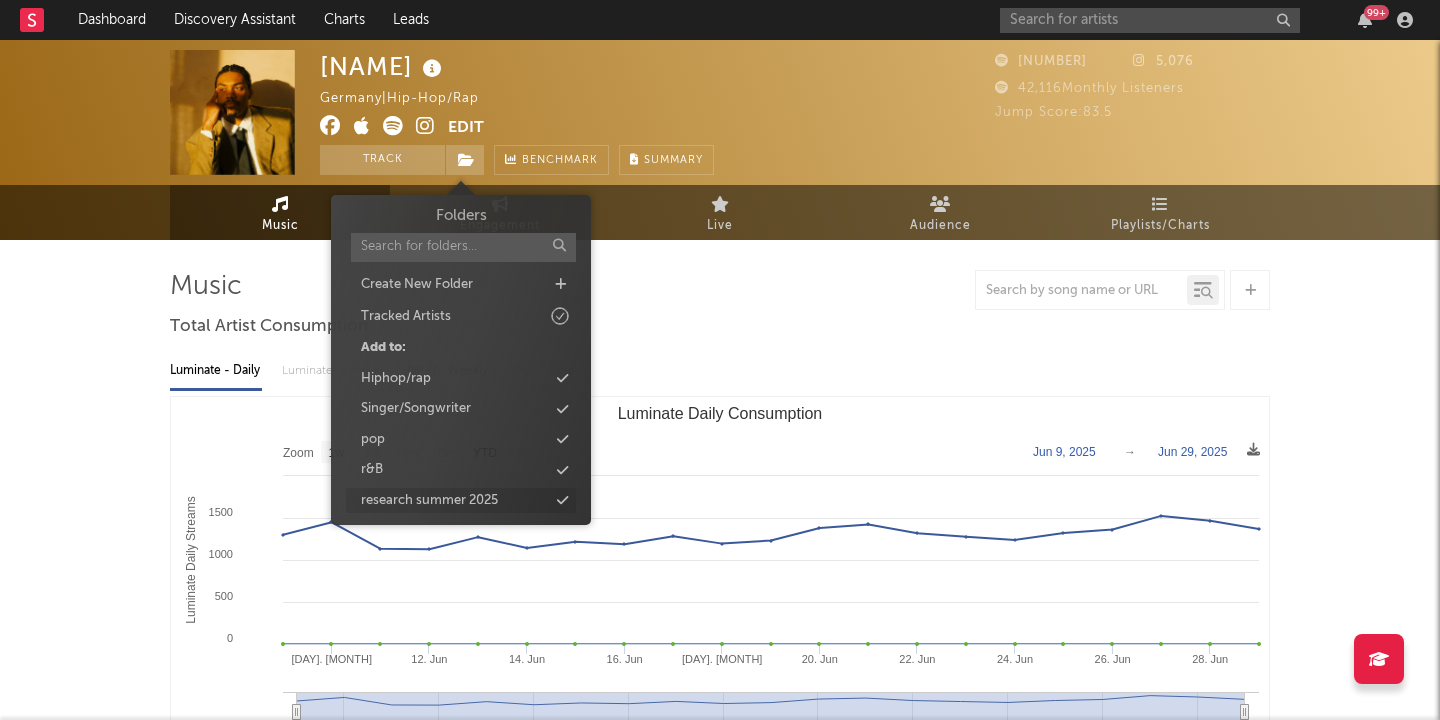 click at bounding box center [562, 500] 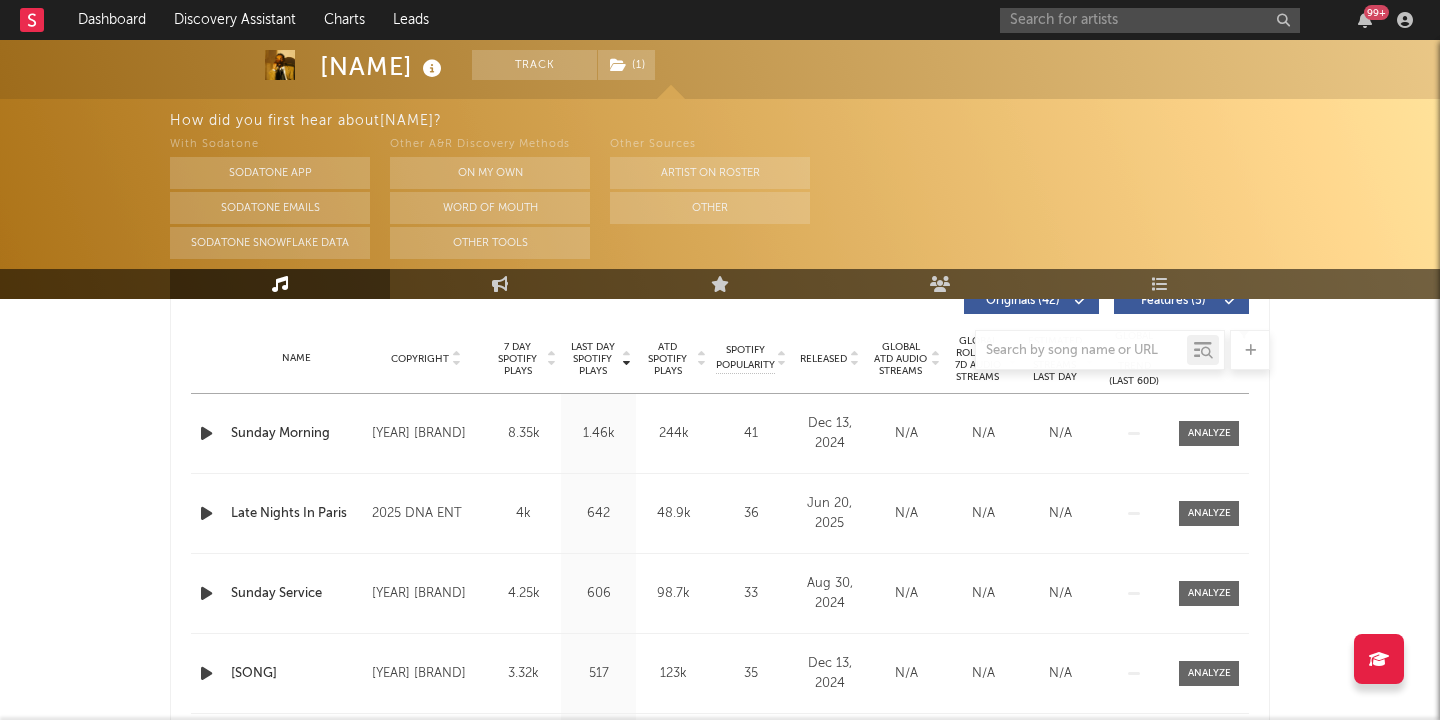 scroll, scrollTop: 790, scrollLeft: 0, axis: vertical 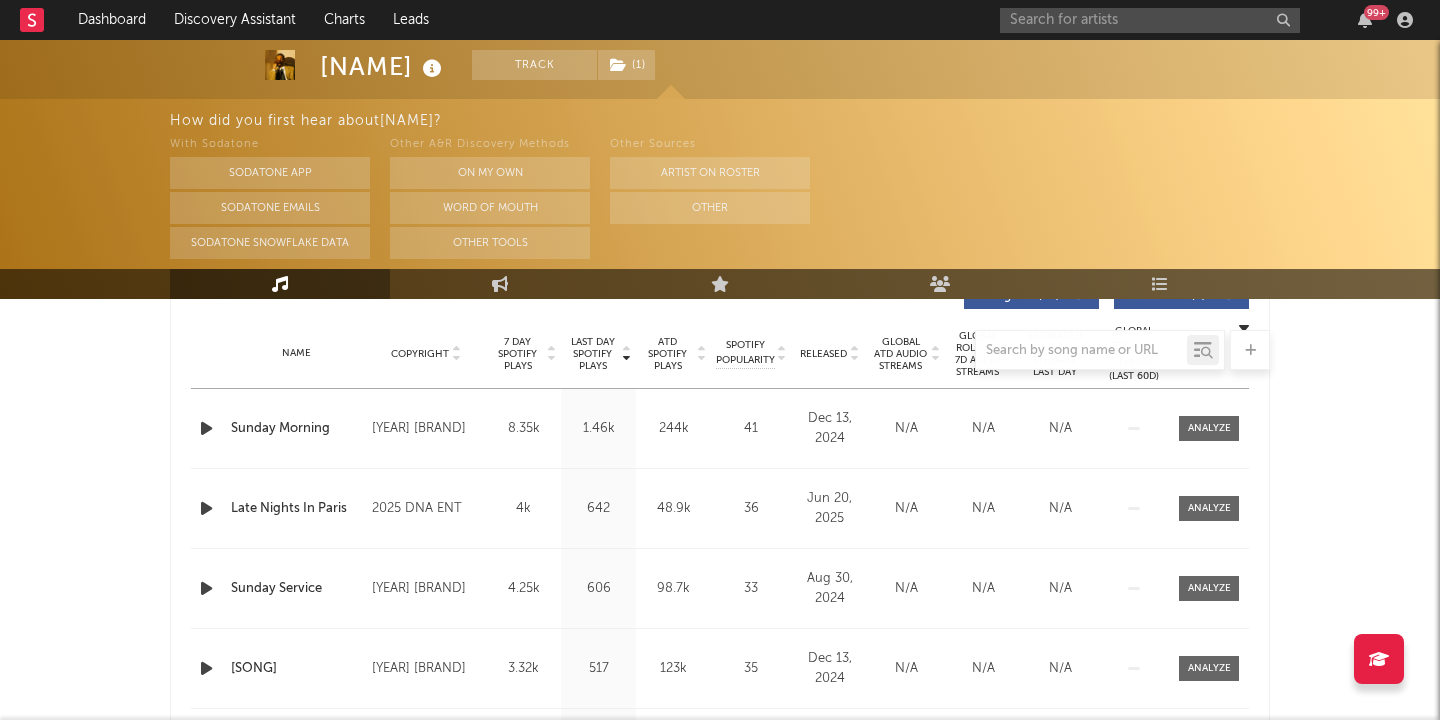 click at bounding box center (206, 428) 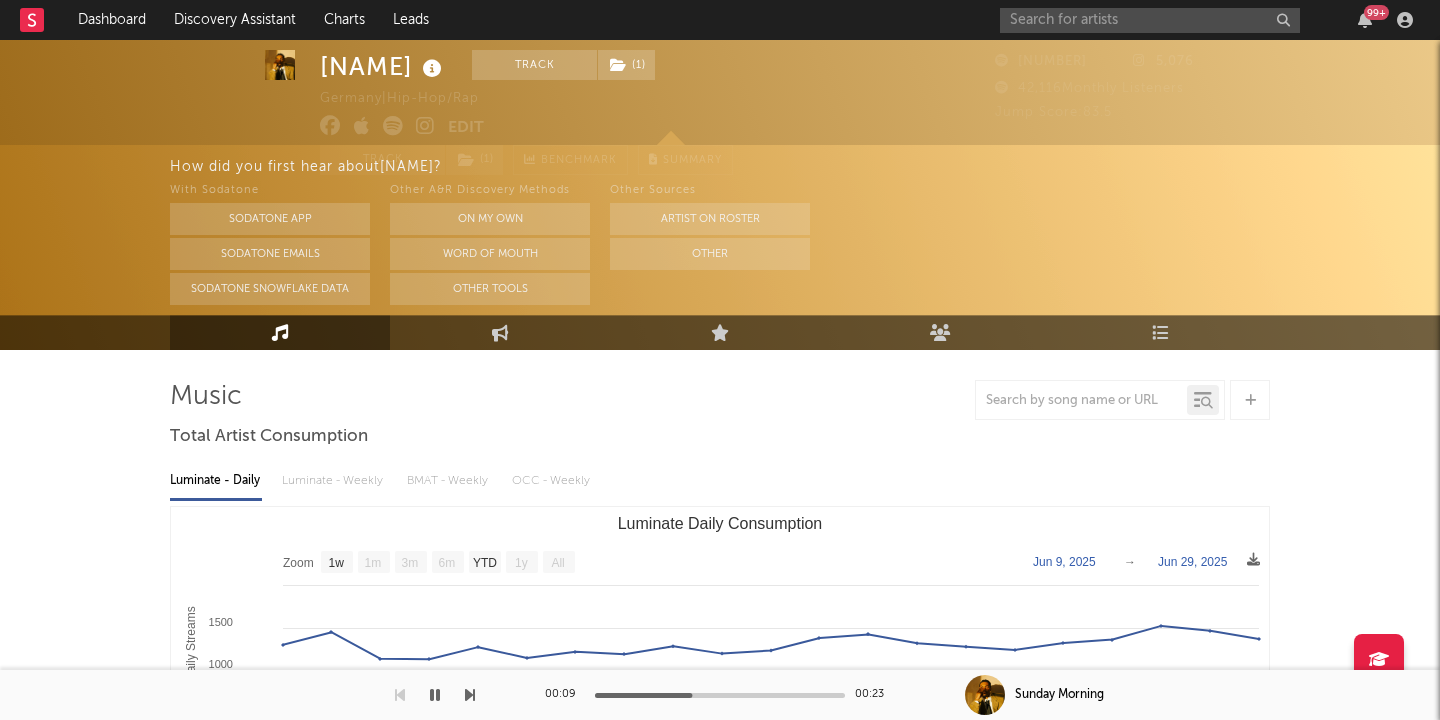 scroll, scrollTop: 0, scrollLeft: 0, axis: both 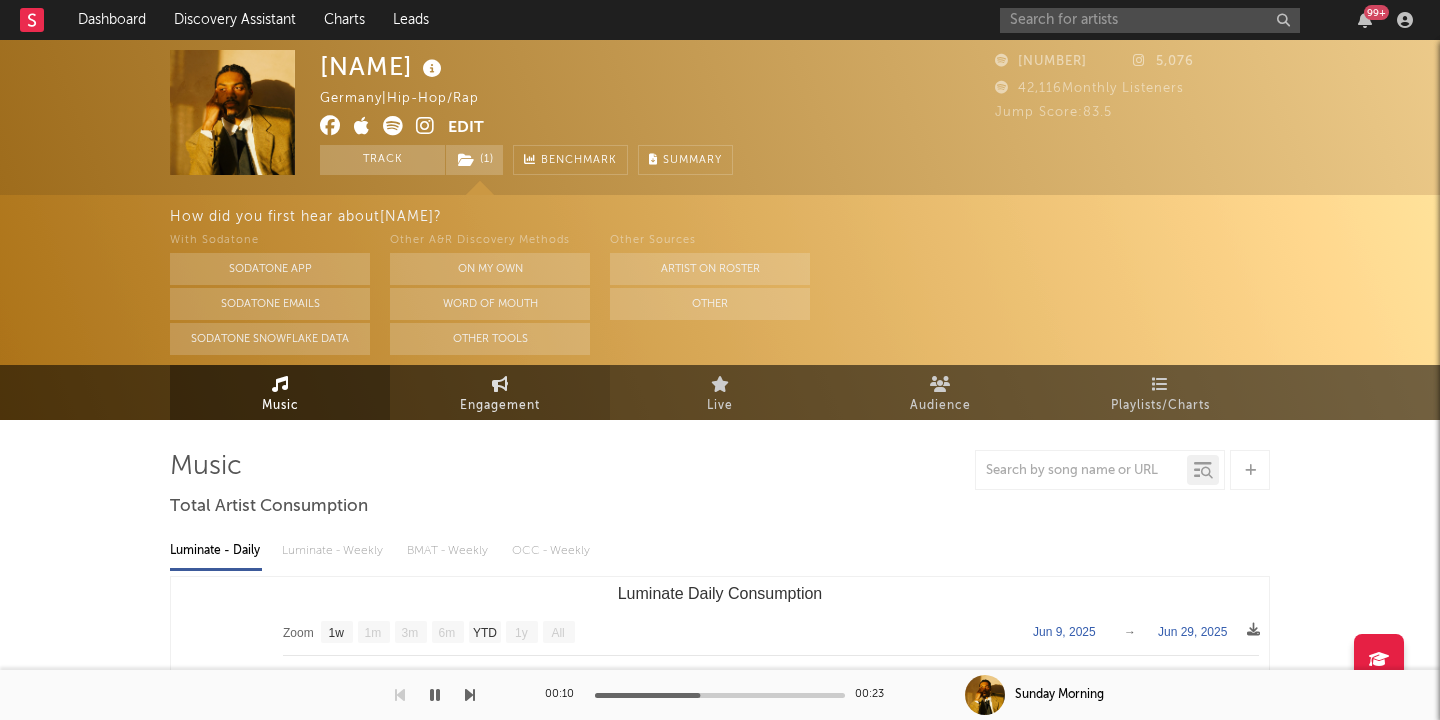 click at bounding box center (500, 384) 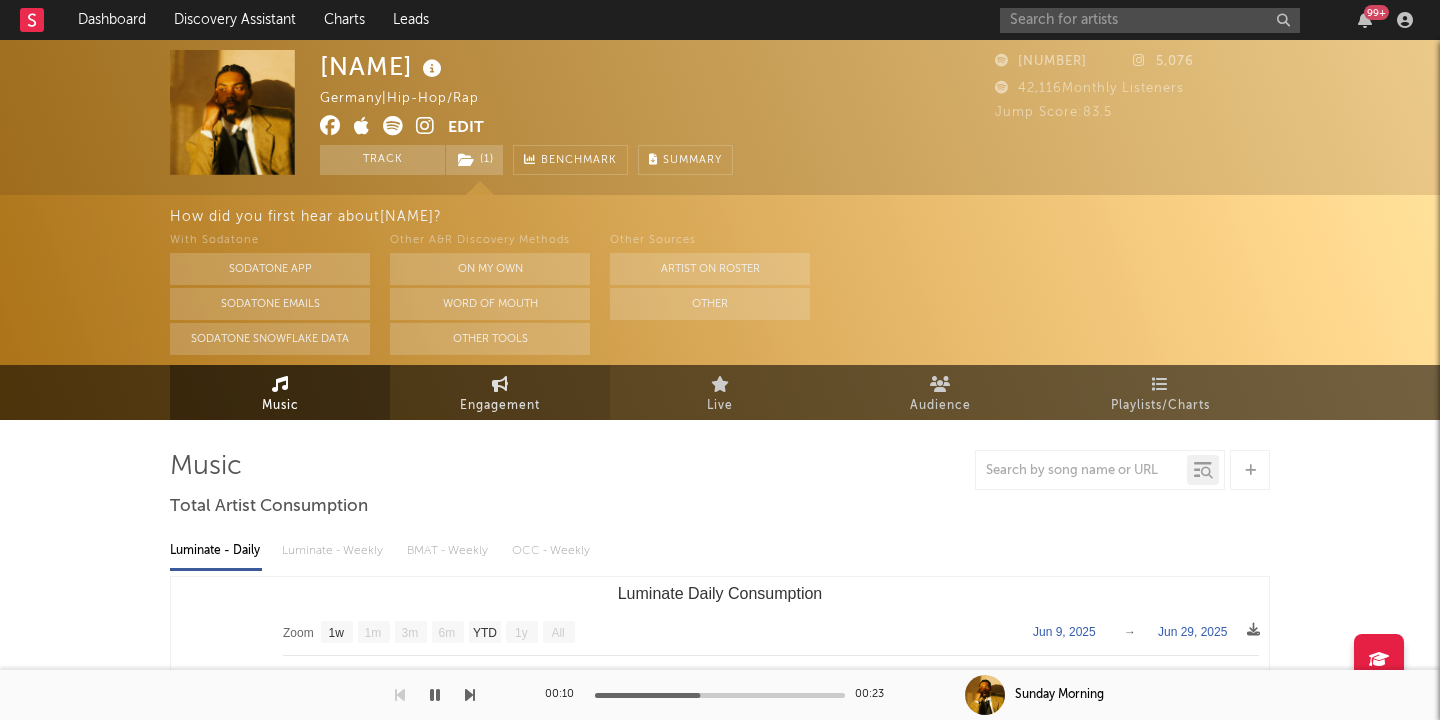 select on "1w" 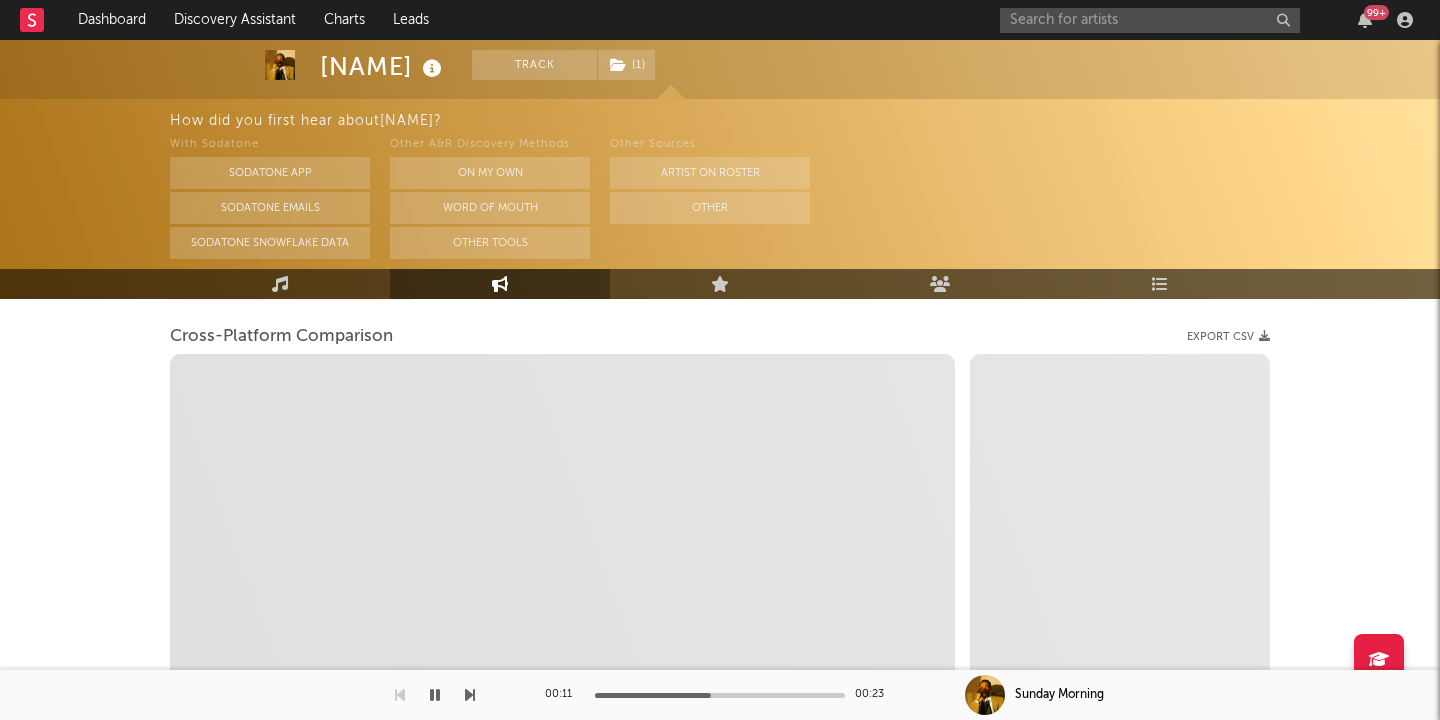 scroll, scrollTop: 257, scrollLeft: 0, axis: vertical 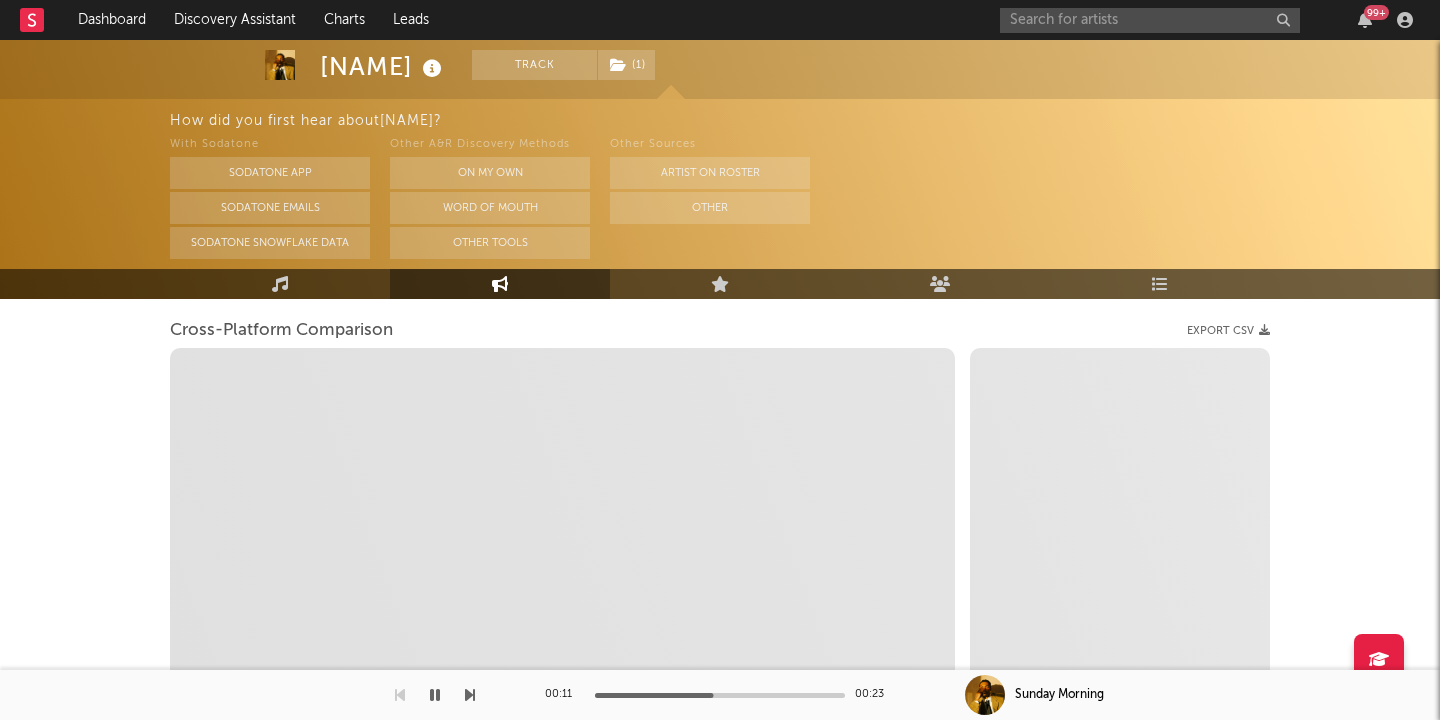 select on "1m" 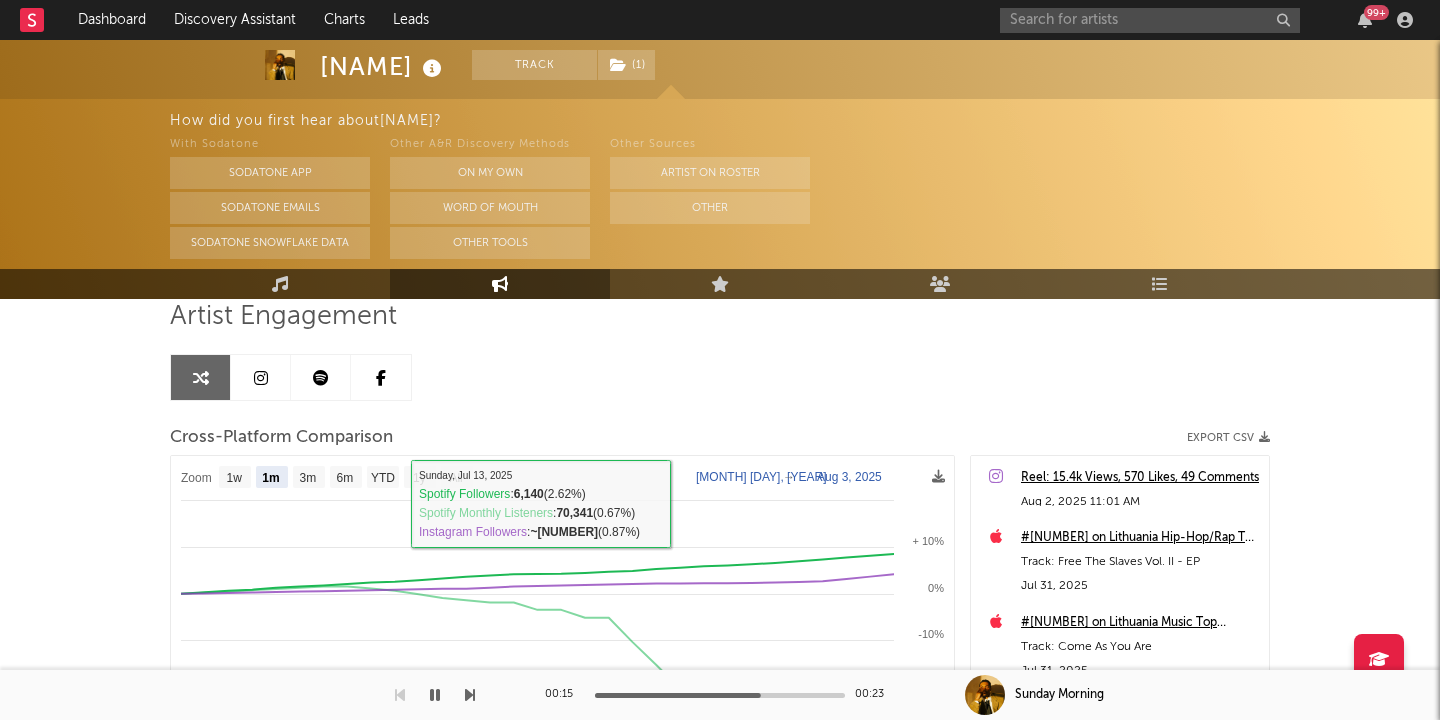 scroll, scrollTop: 96, scrollLeft: 0, axis: vertical 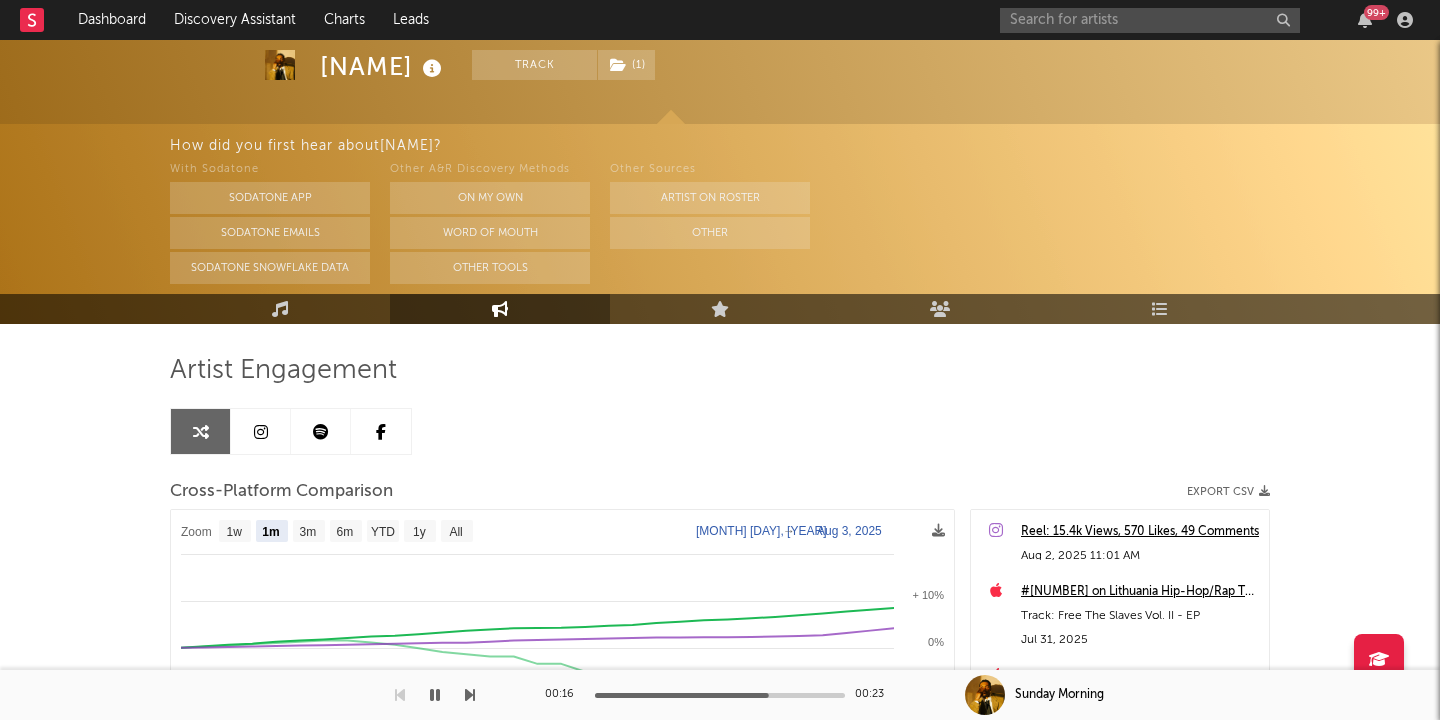 click at bounding box center [261, 432] 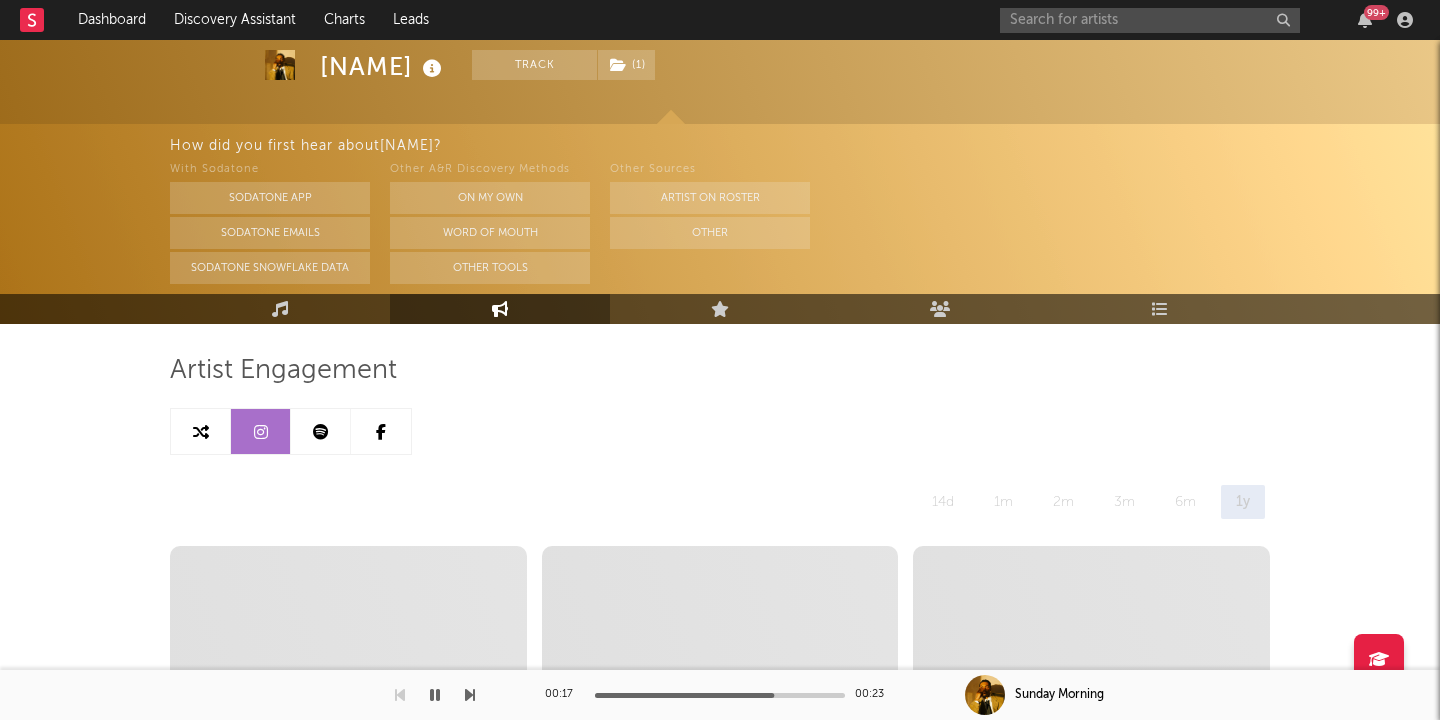 select on "6m" 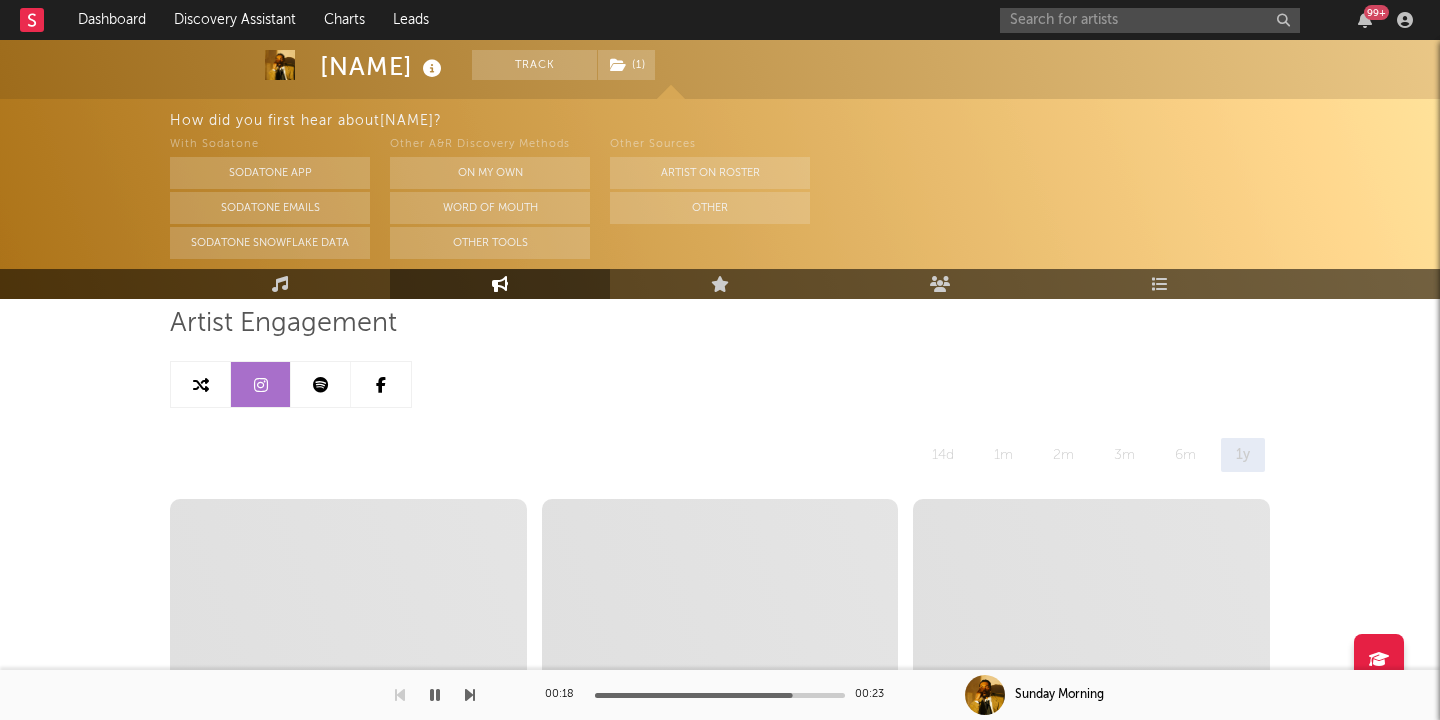 scroll, scrollTop: 0, scrollLeft: 0, axis: both 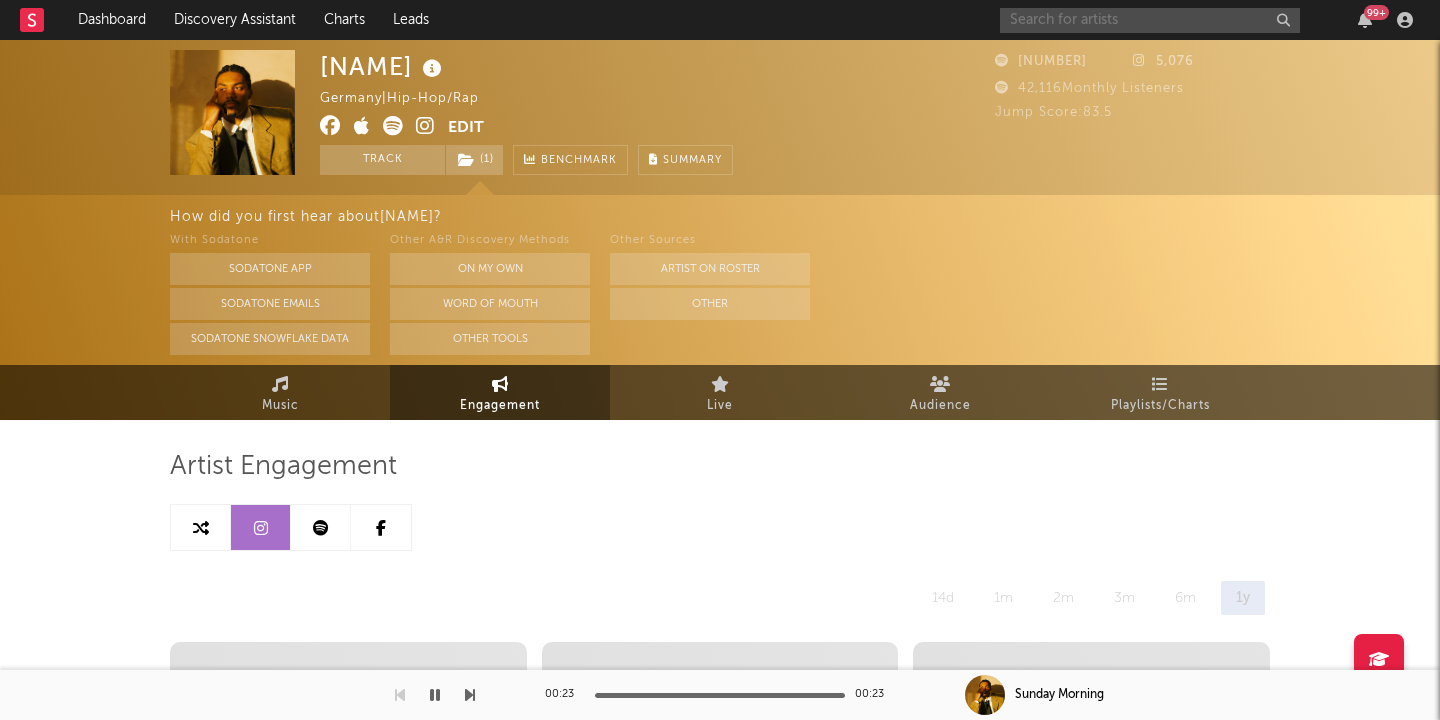 click at bounding box center [1150, 20] 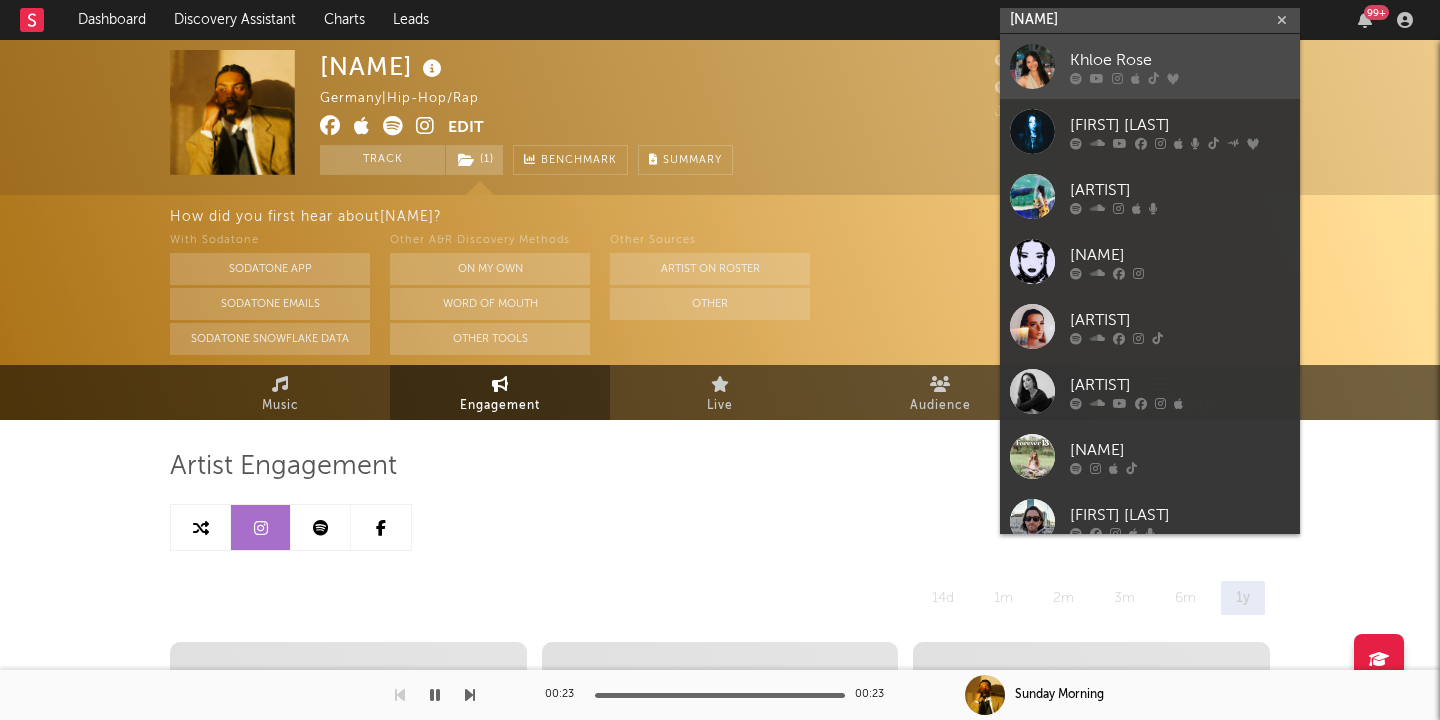 type on "[NAME]" 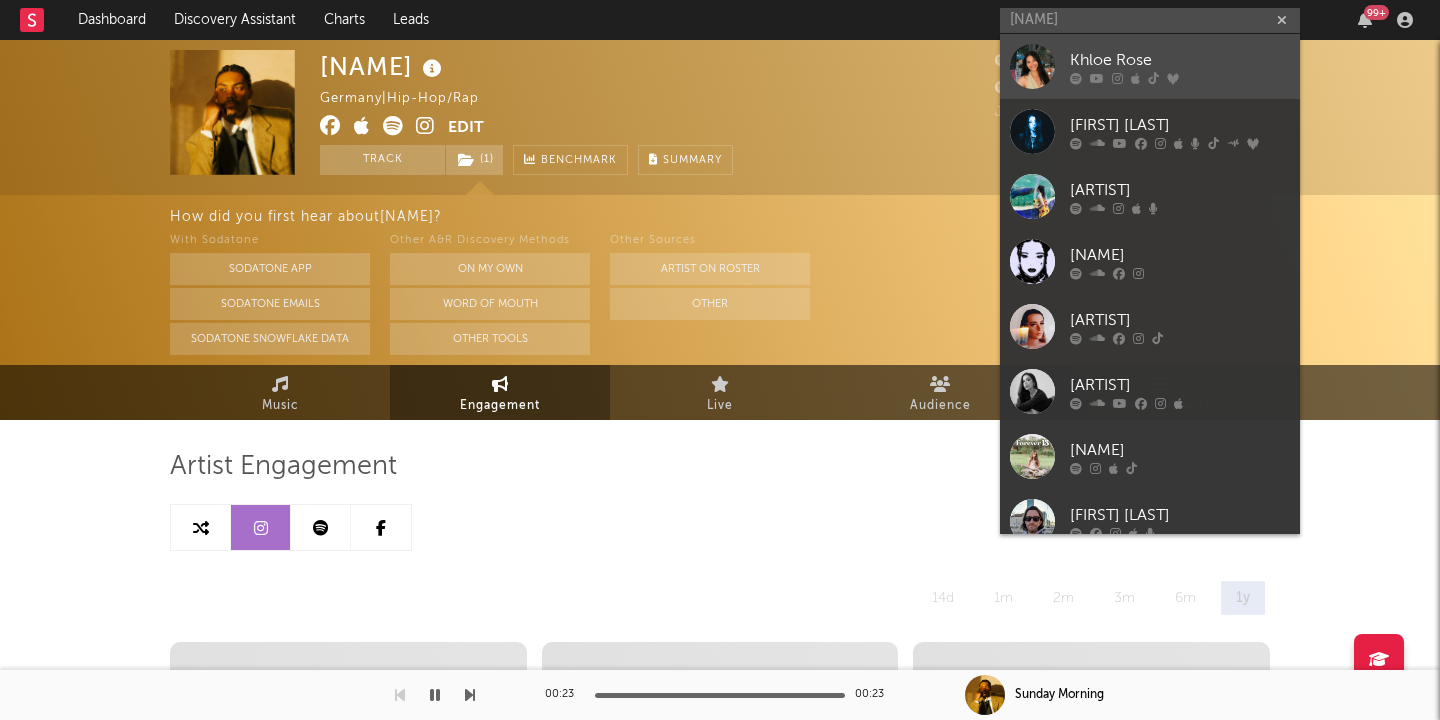 click on "Khloe Rose" at bounding box center [1150, 66] 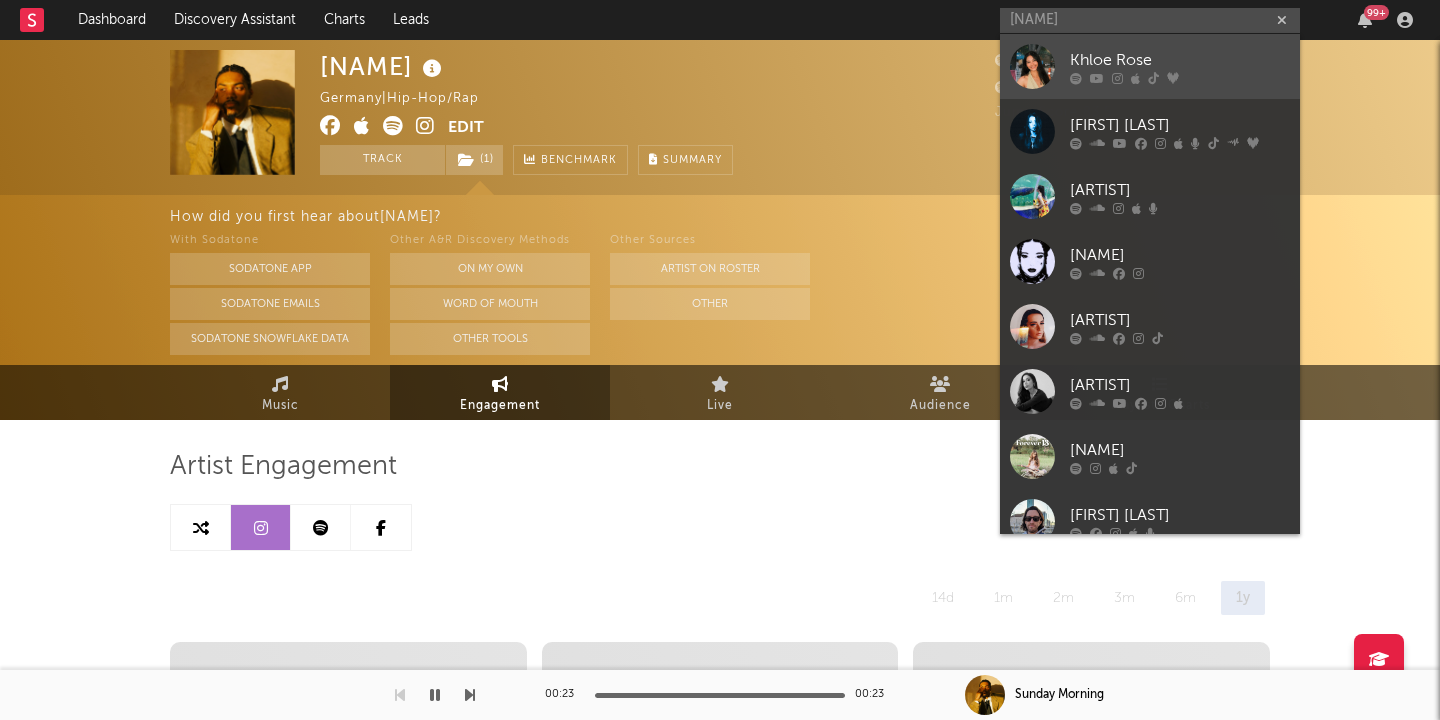 type 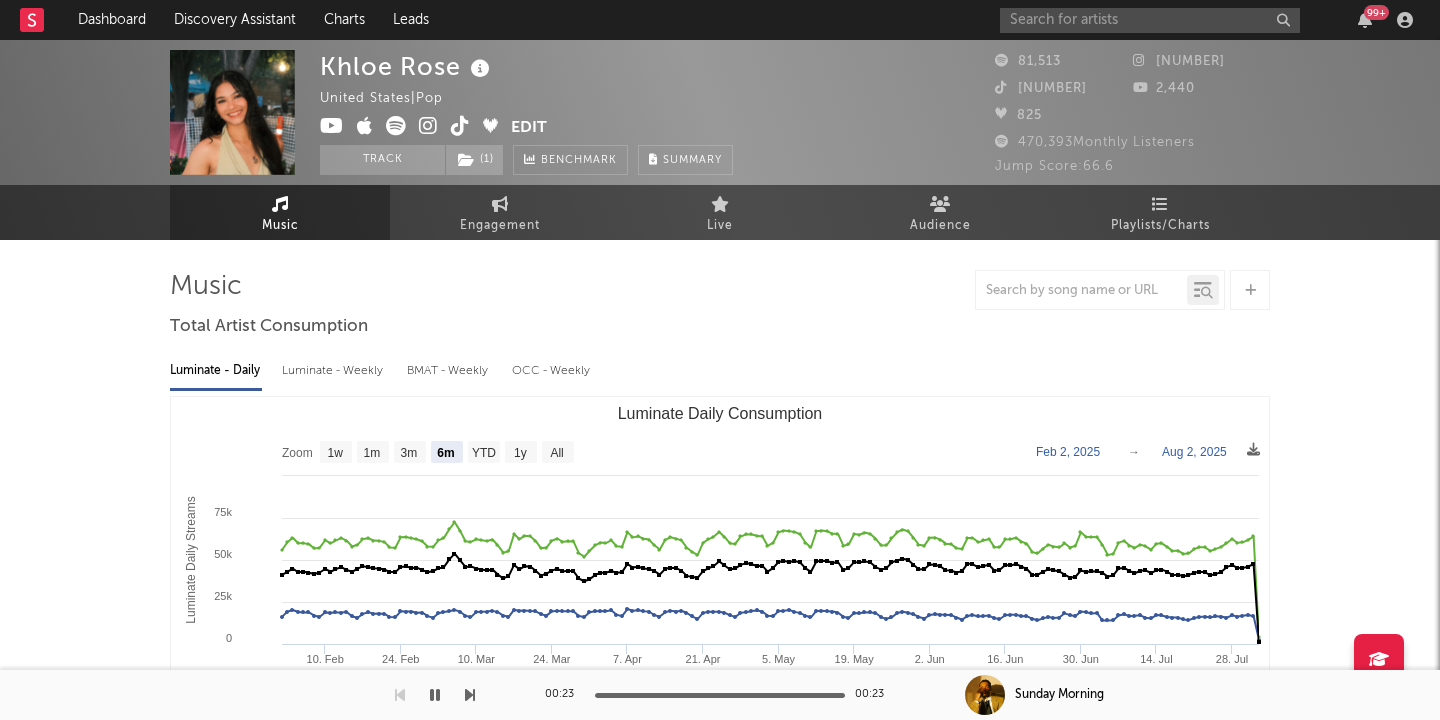 select on "6m" 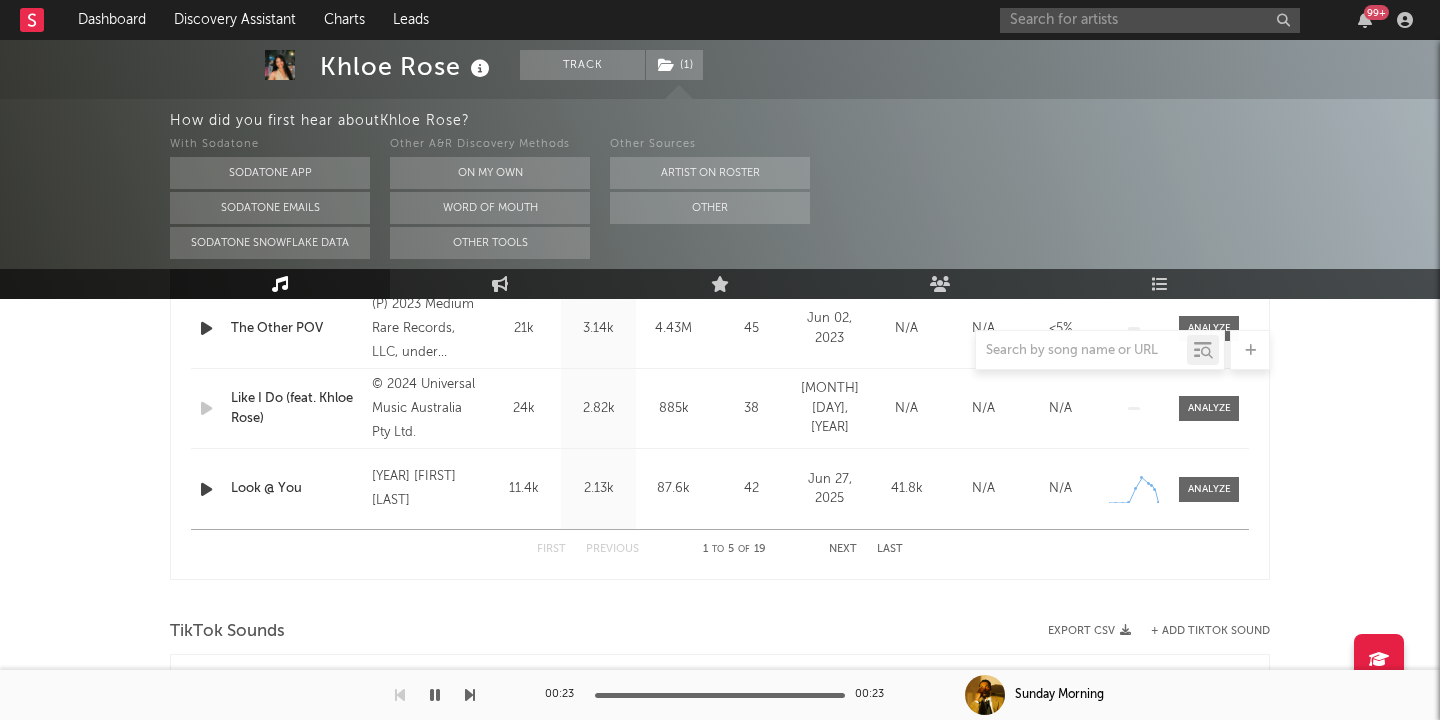 scroll, scrollTop: 1027, scrollLeft: 0, axis: vertical 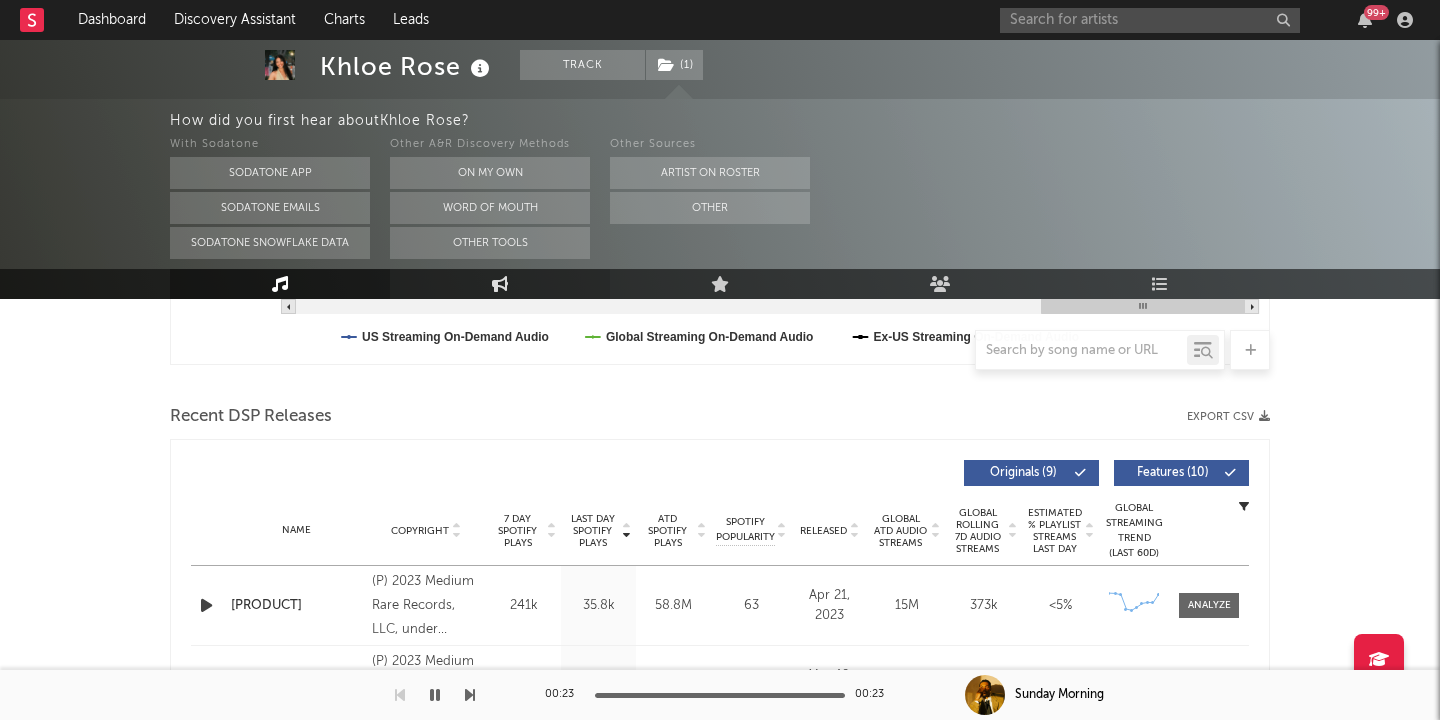 click on "Engagement" at bounding box center [500, 284] 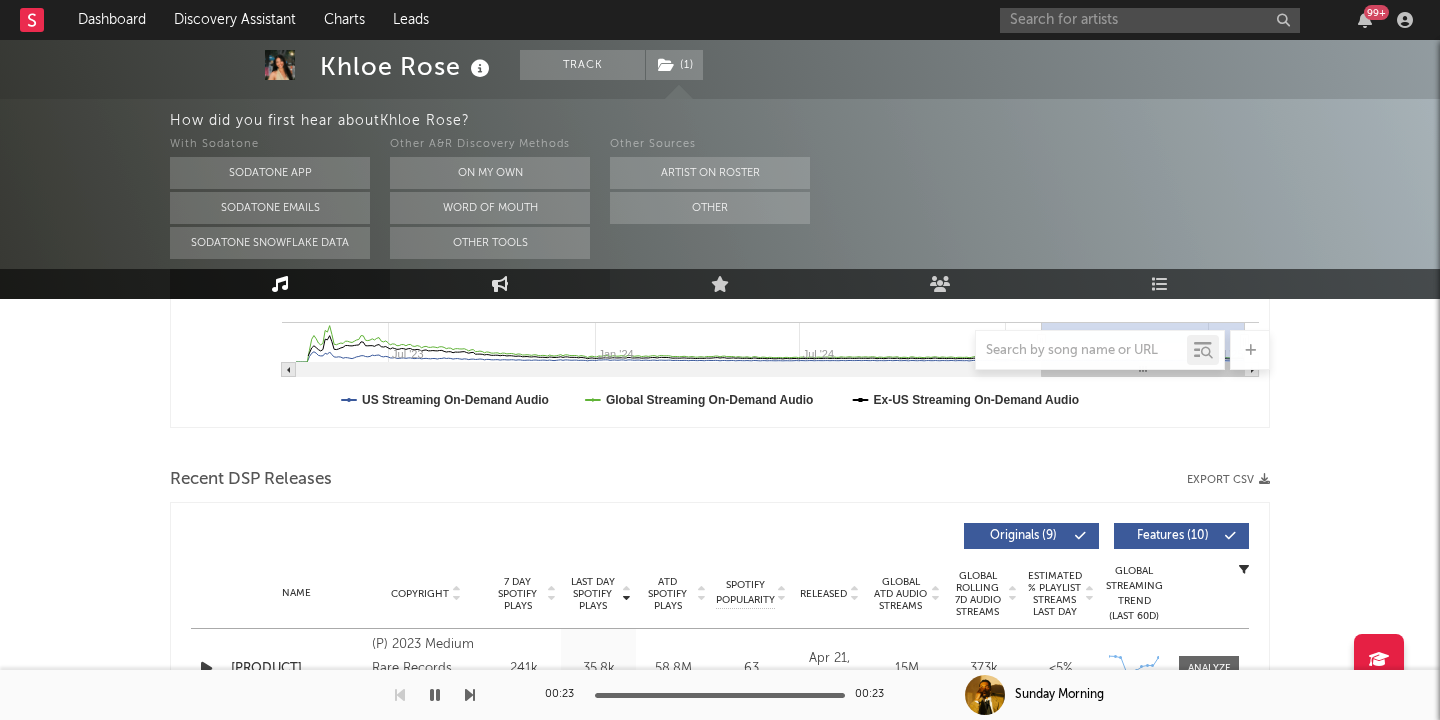 select on "1w" 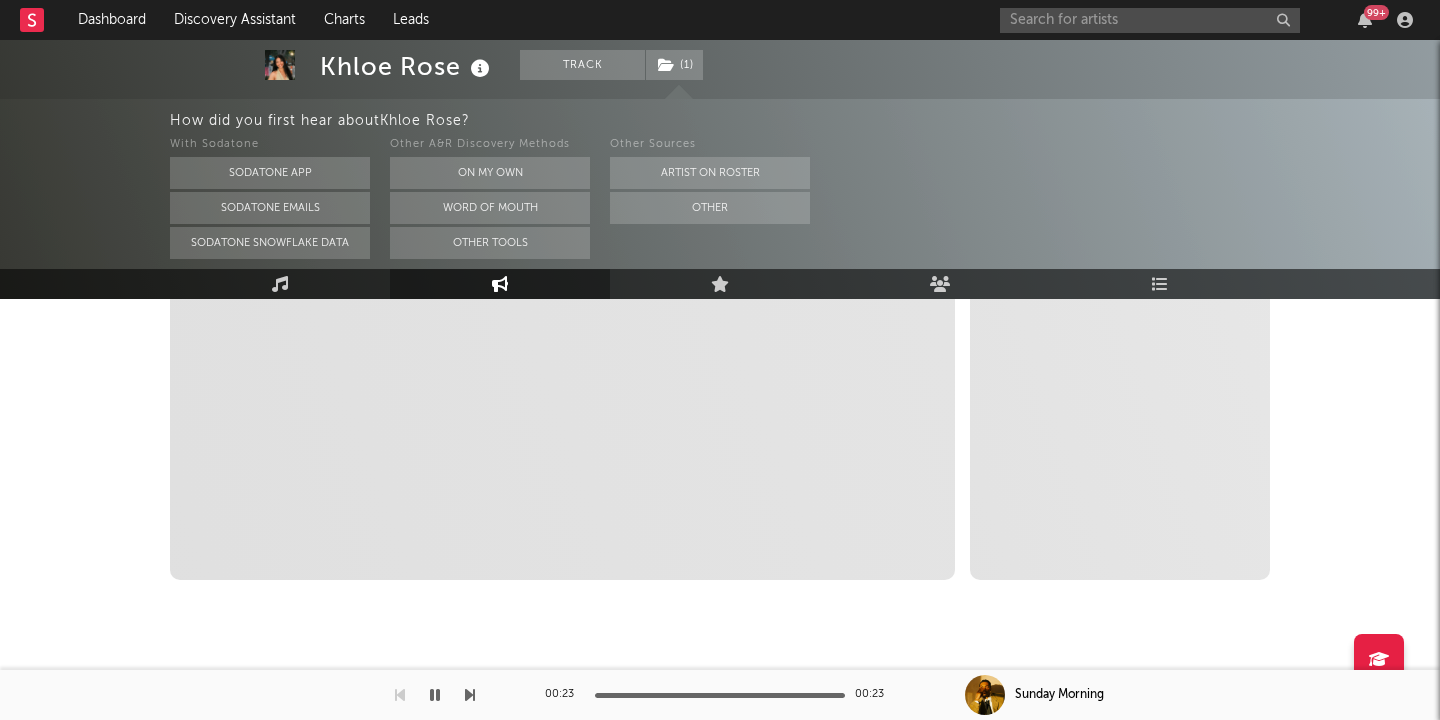 select on "1m" 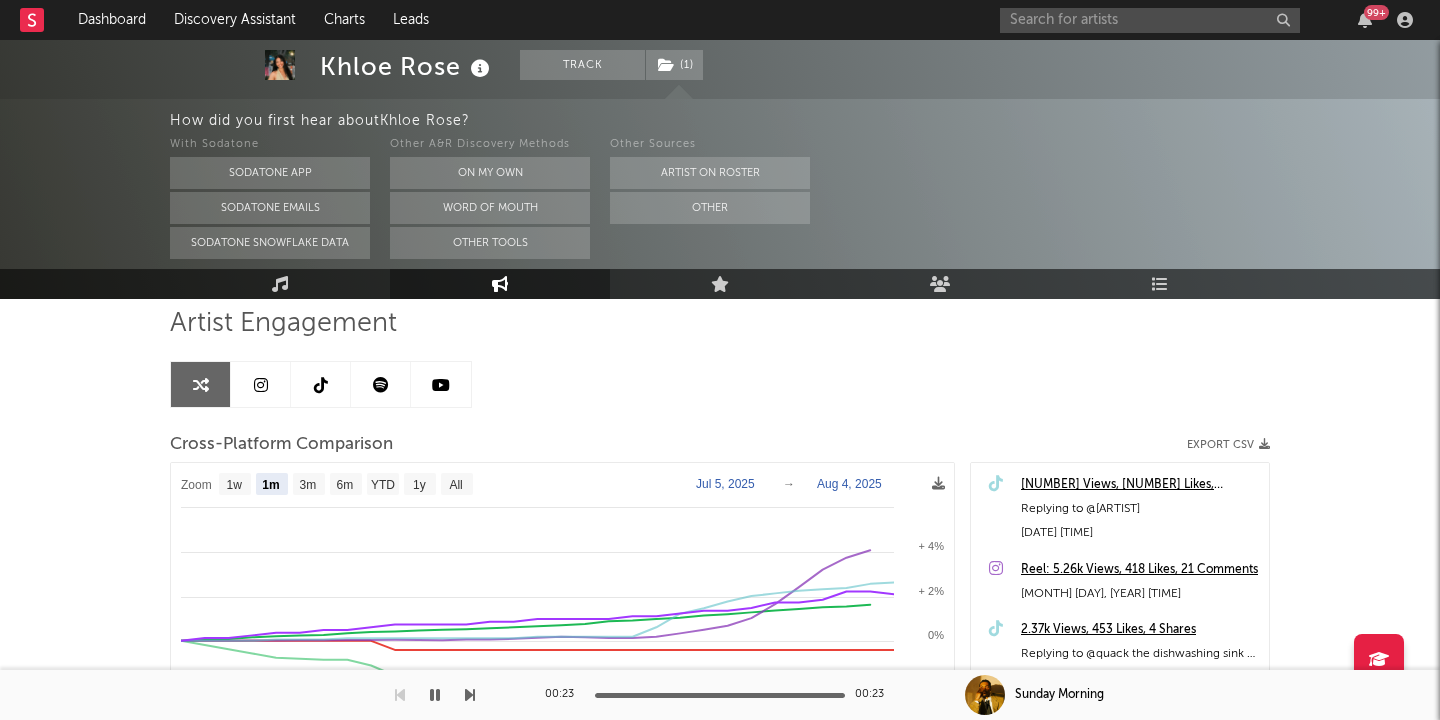 scroll, scrollTop: 142, scrollLeft: 0, axis: vertical 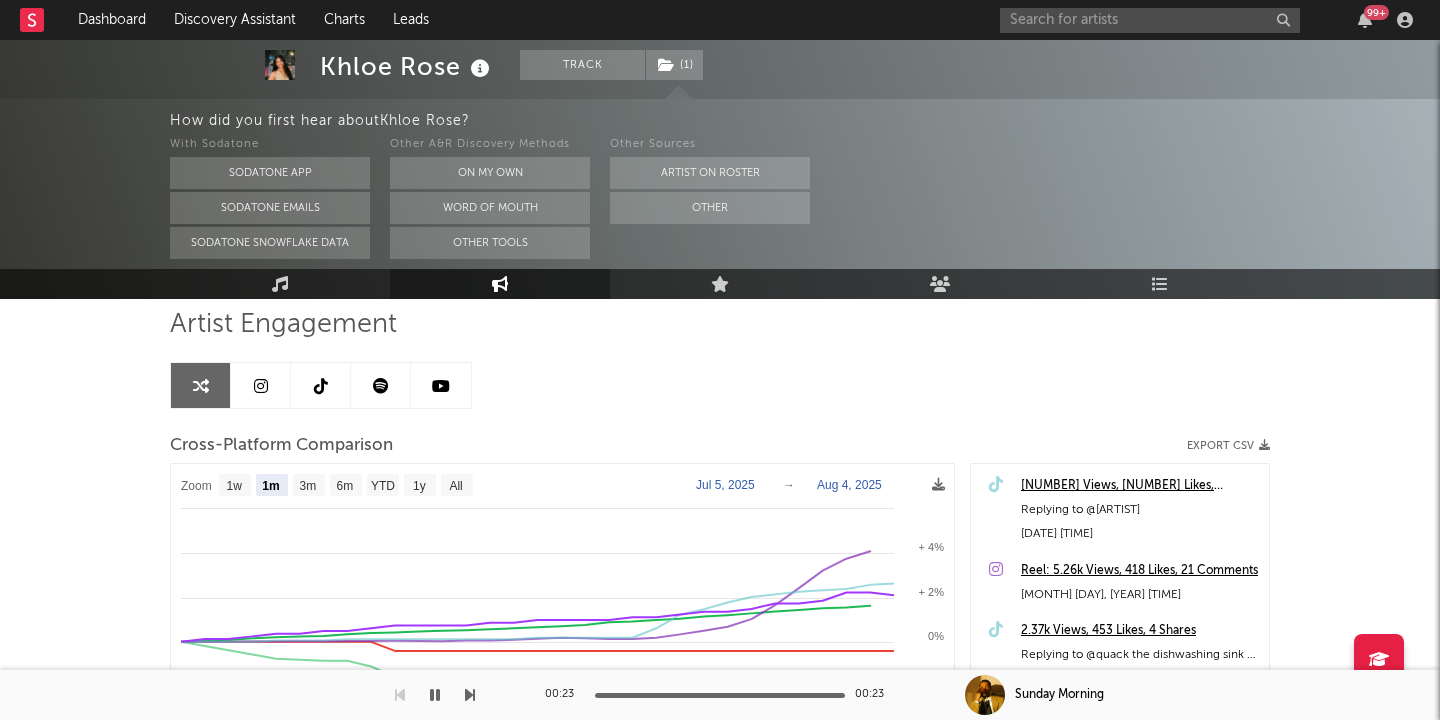 click at bounding box center (261, 385) 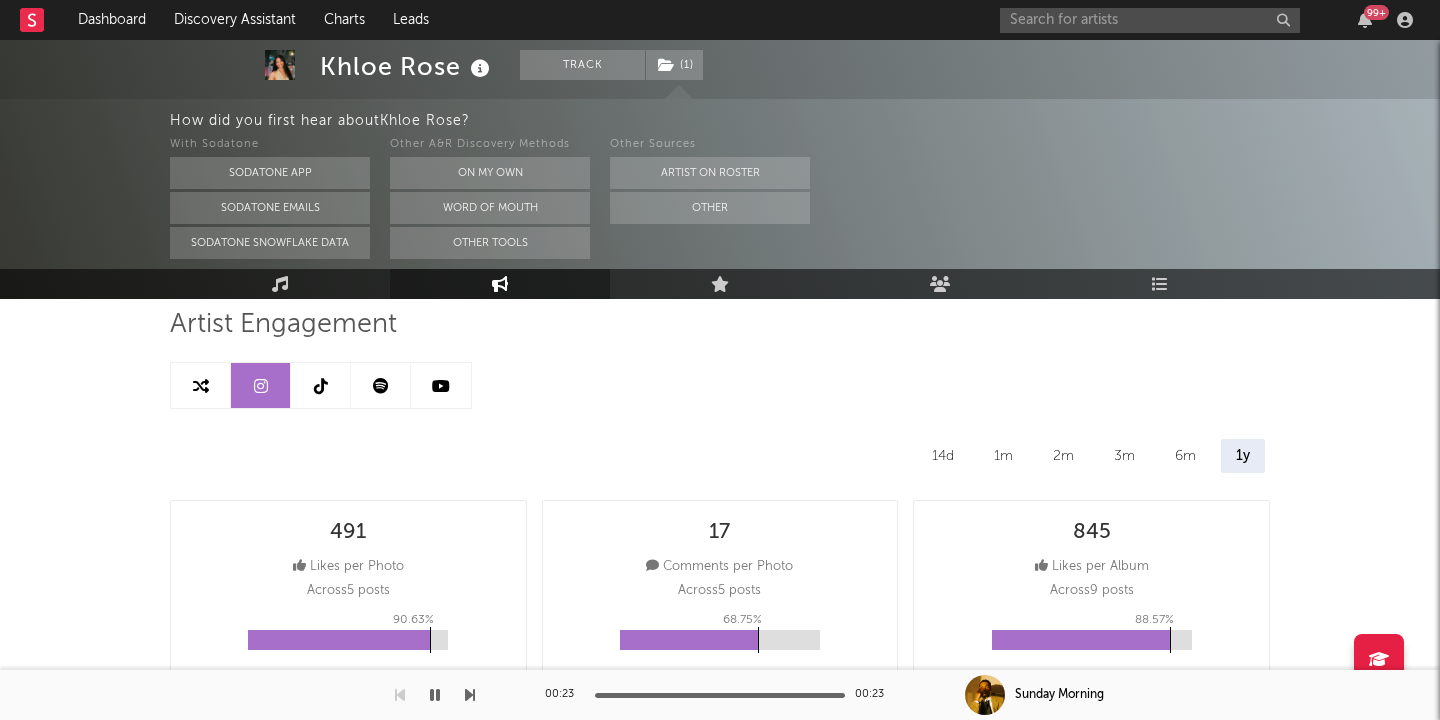 select on "6m" 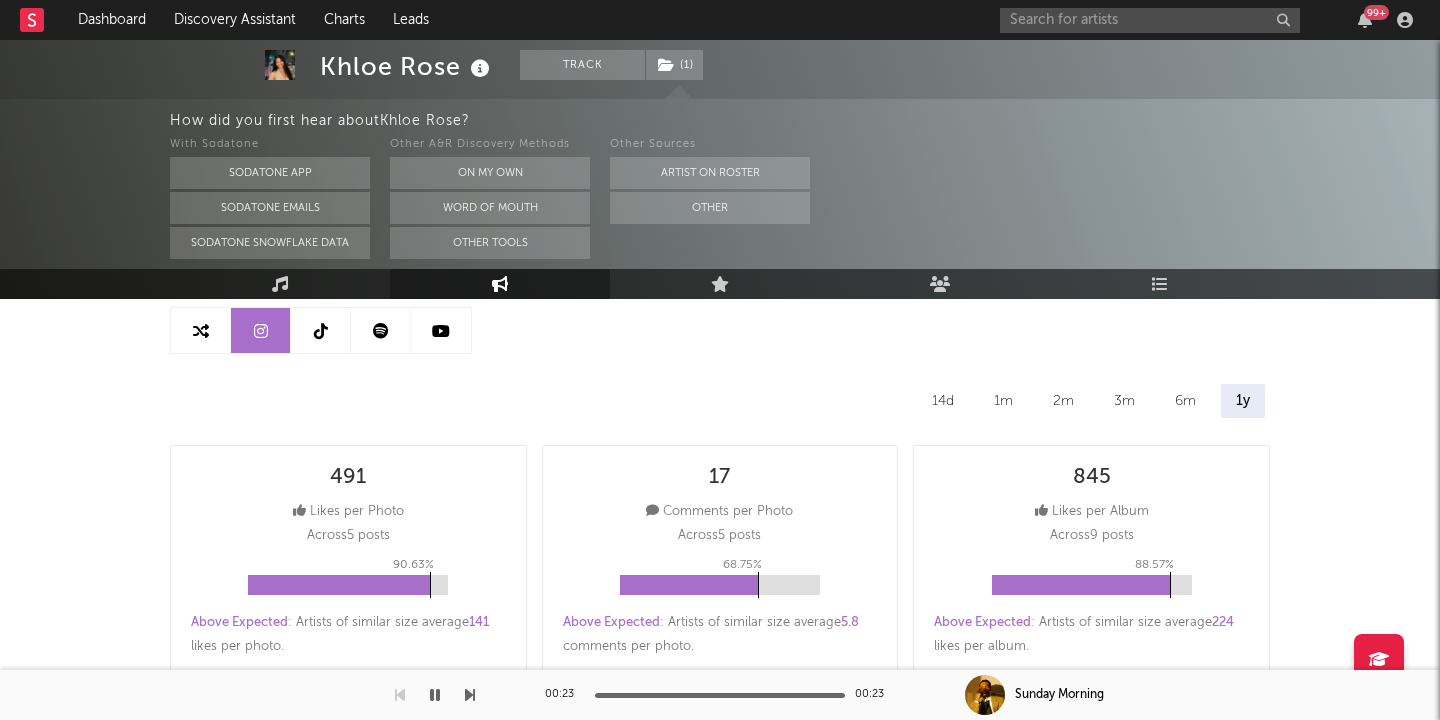 scroll, scrollTop: 194, scrollLeft: 0, axis: vertical 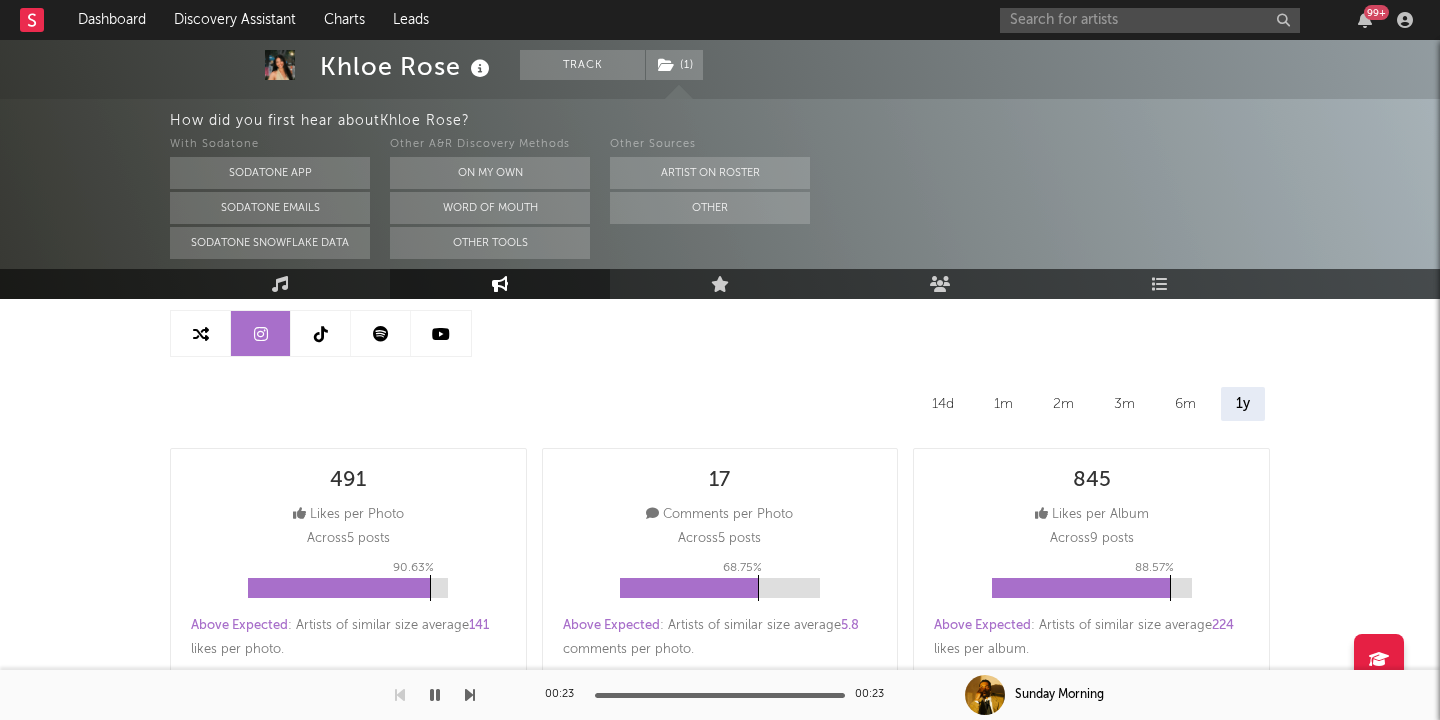 click at bounding box center (321, 333) 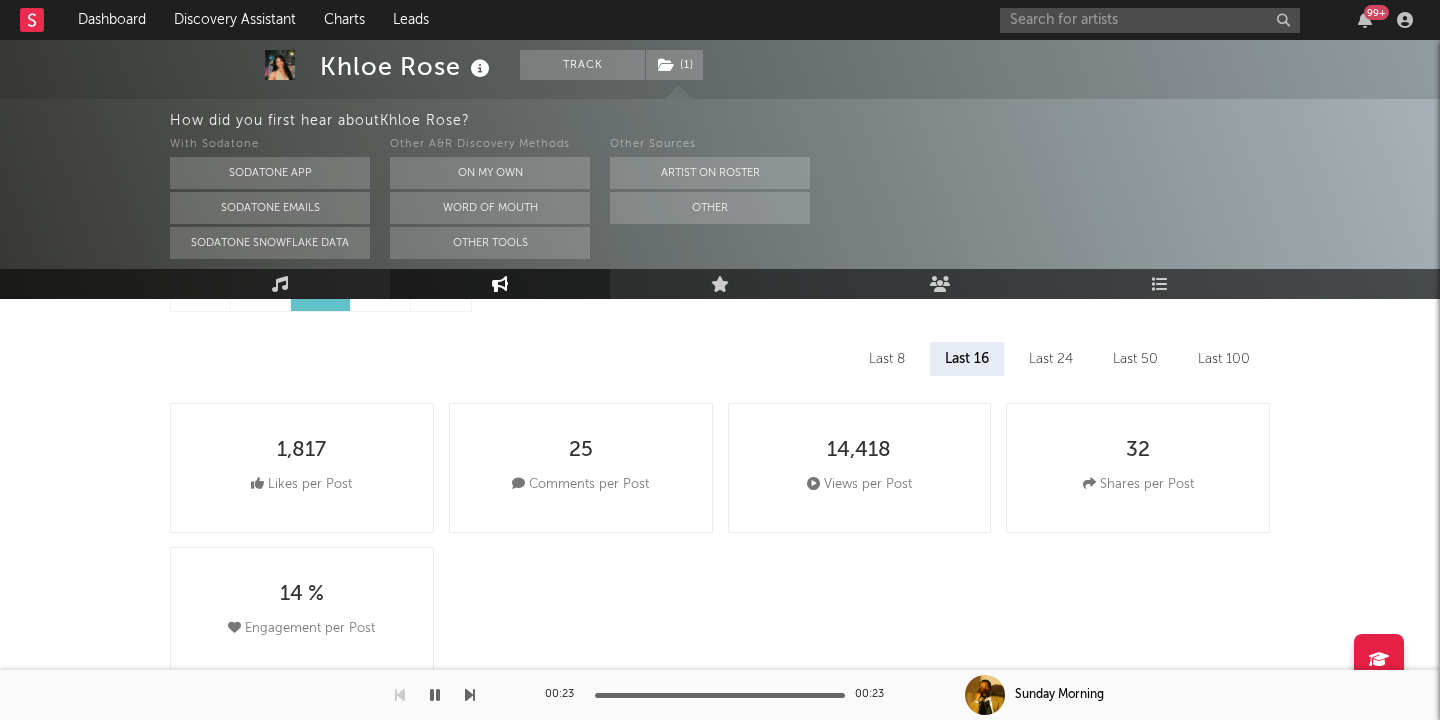 scroll, scrollTop: 247, scrollLeft: 0, axis: vertical 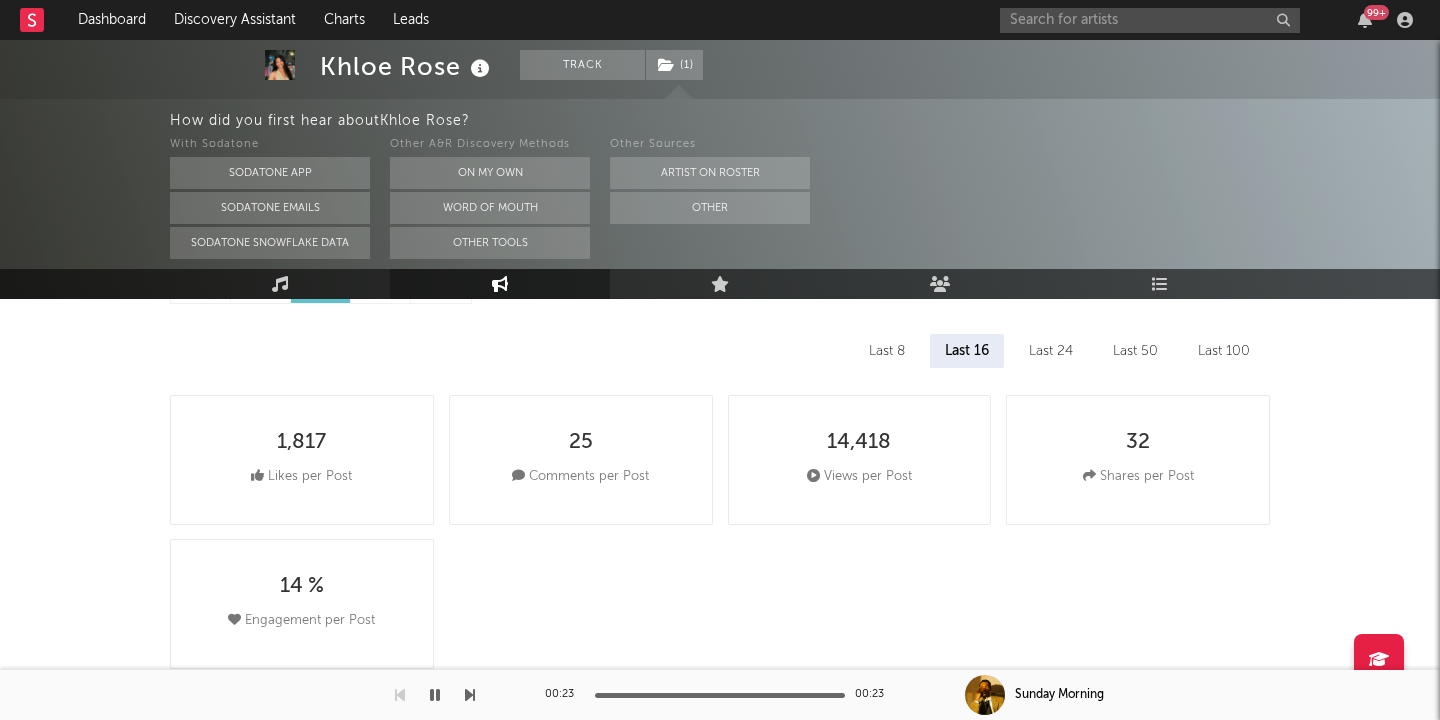 select on "6m" 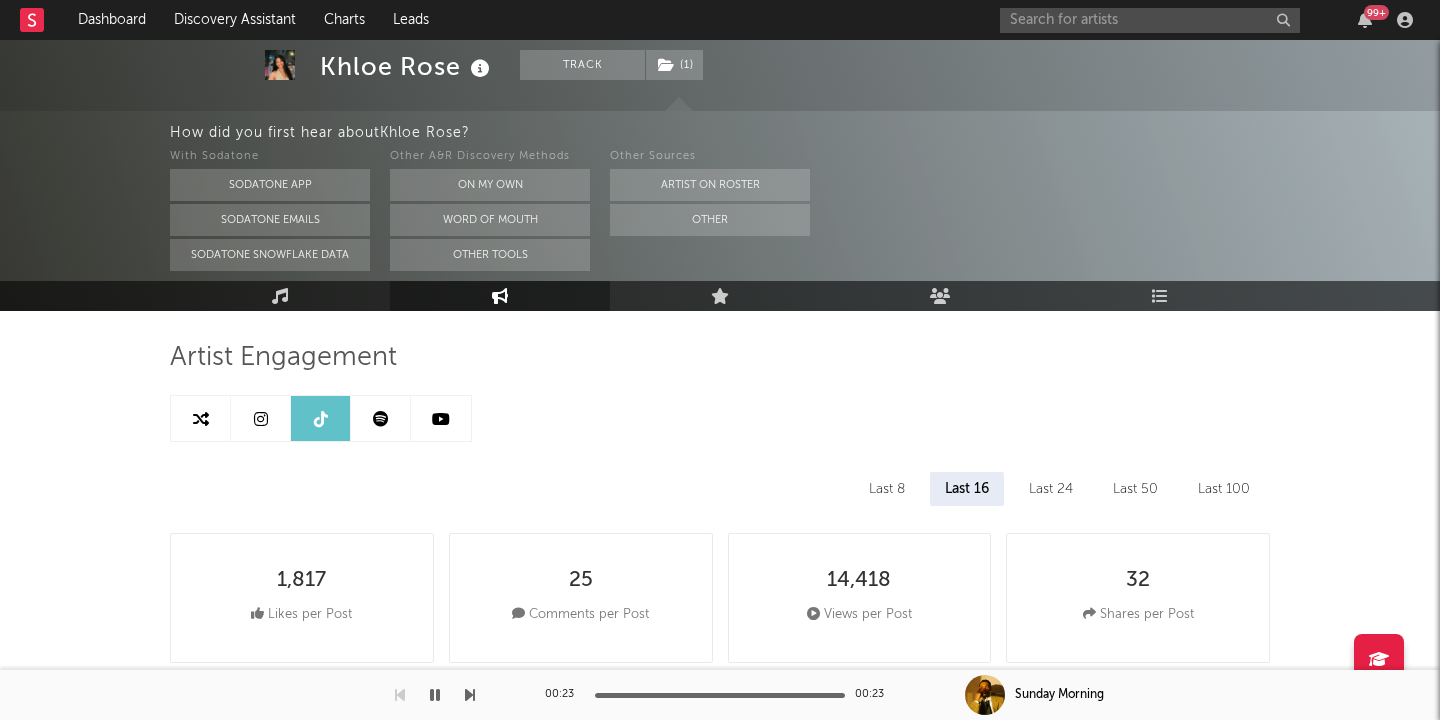 scroll, scrollTop: 103, scrollLeft: 0, axis: vertical 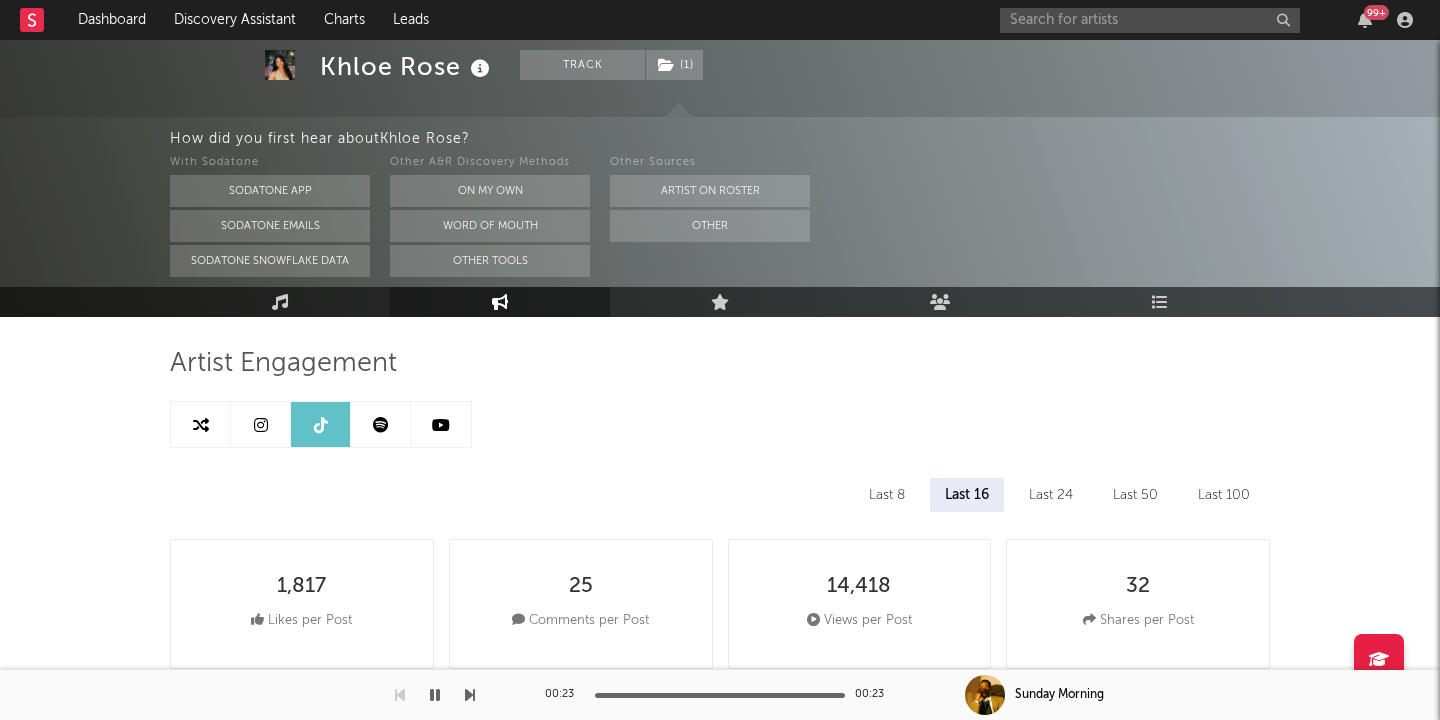 click at bounding box center (261, 424) 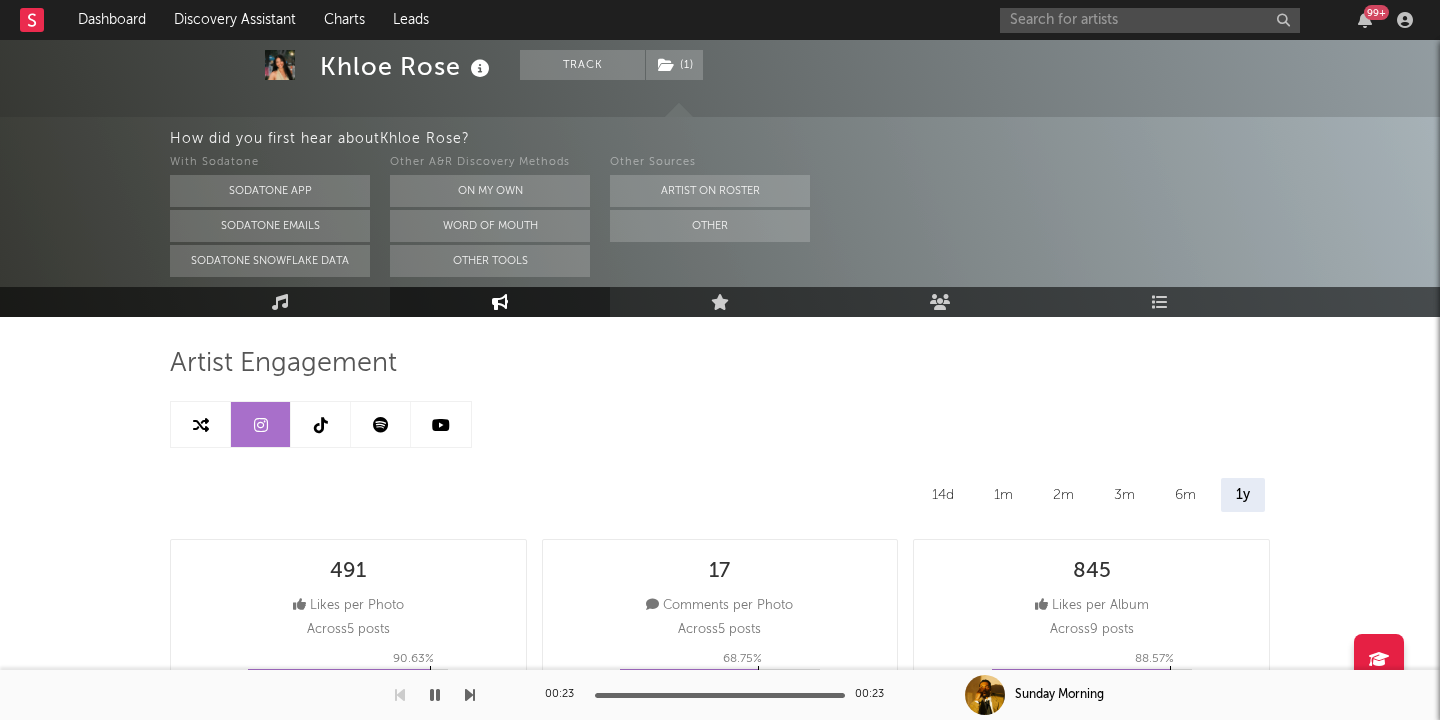 click at bounding box center [201, 424] 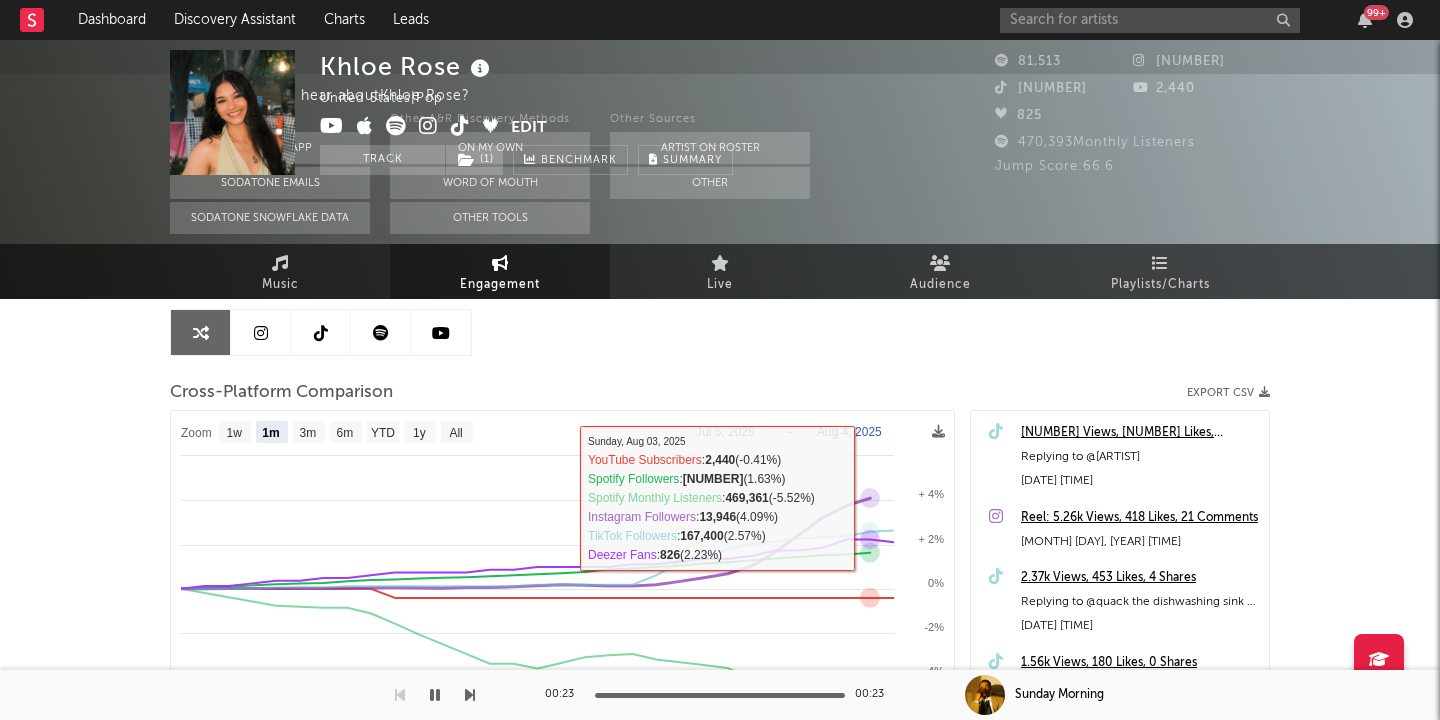 scroll, scrollTop: 0, scrollLeft: 0, axis: both 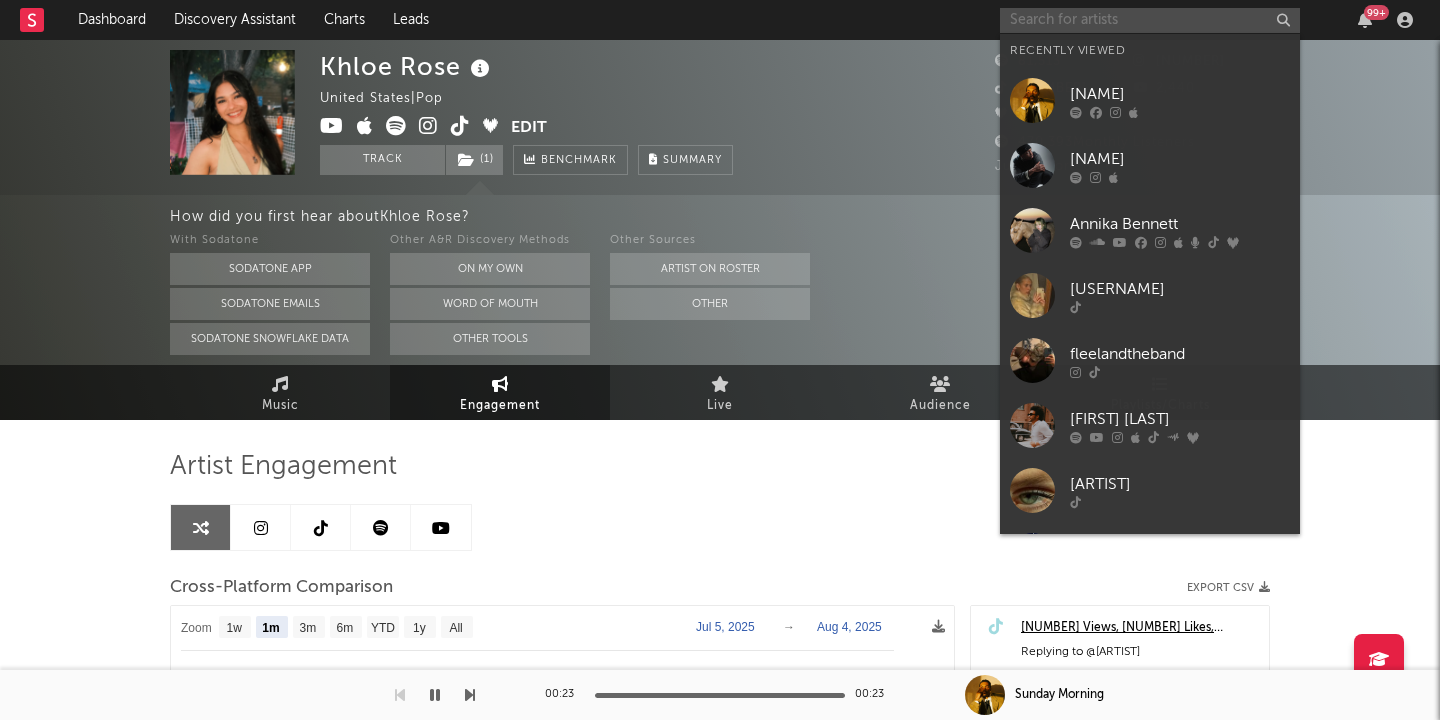 click at bounding box center (1150, 20) 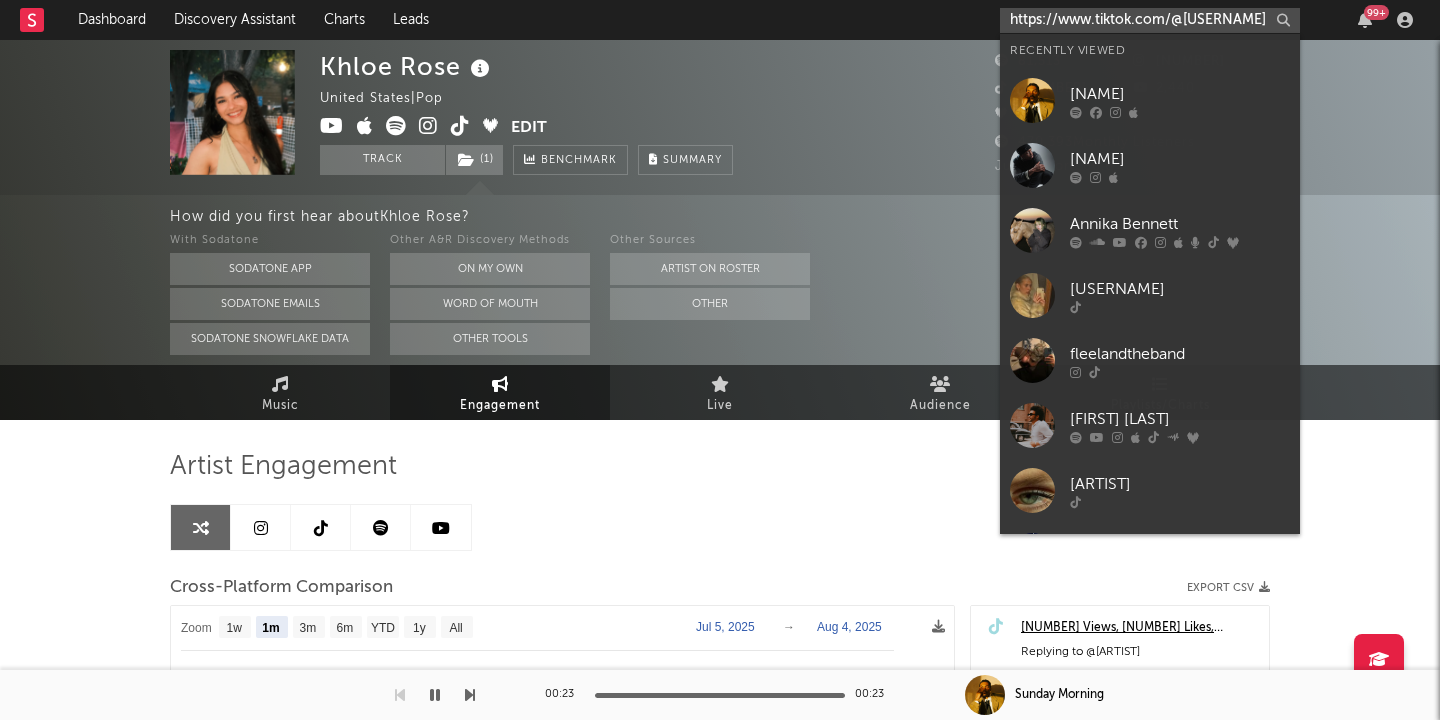 type on "https://www.tiktok.com/@[USERNAME]" 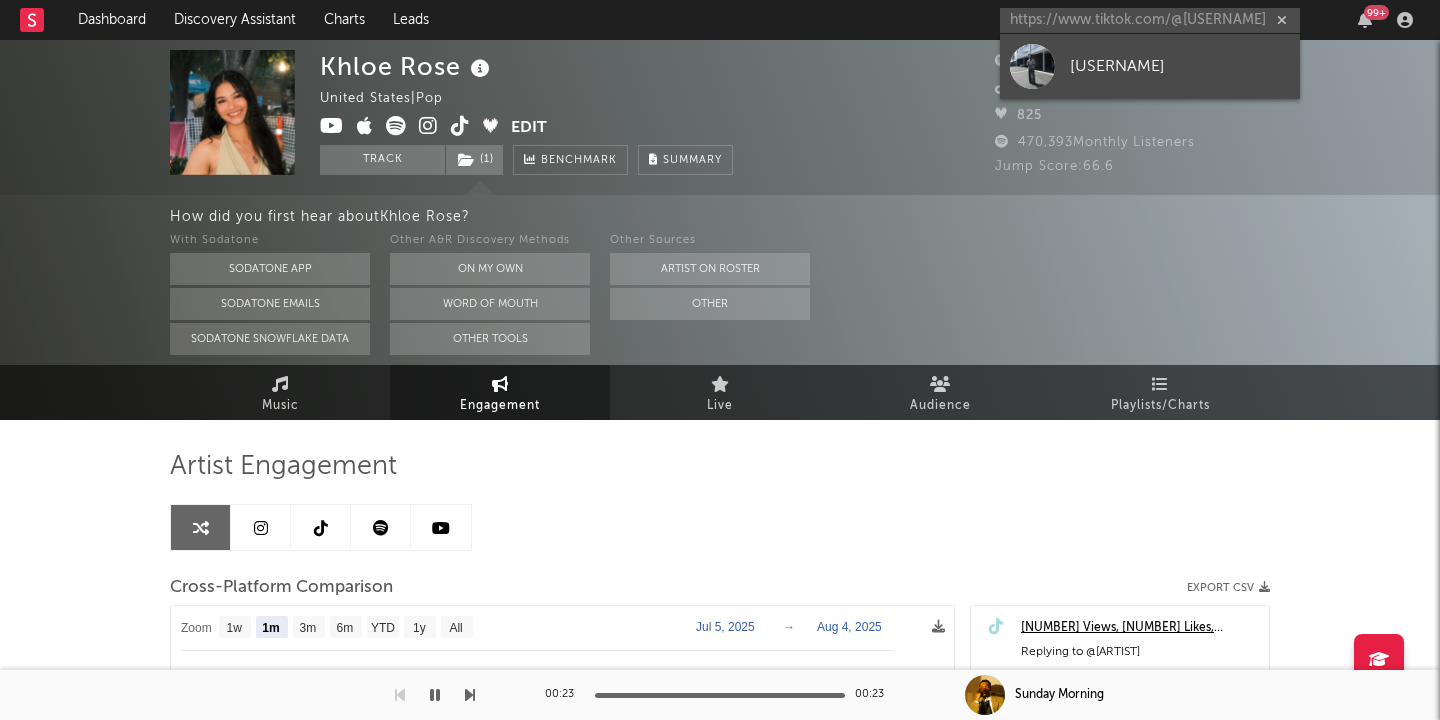 click on "[USERNAME]" at bounding box center [1180, 66] 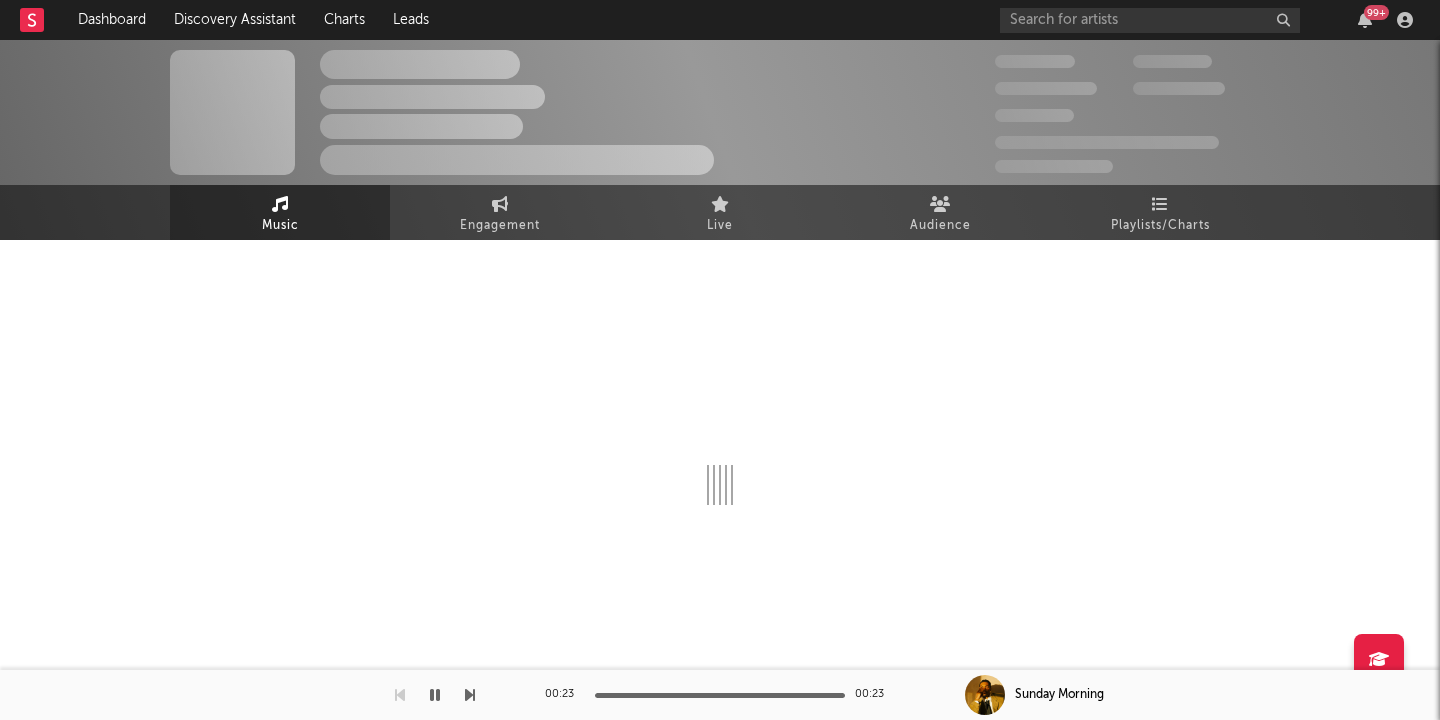 select on "1w" 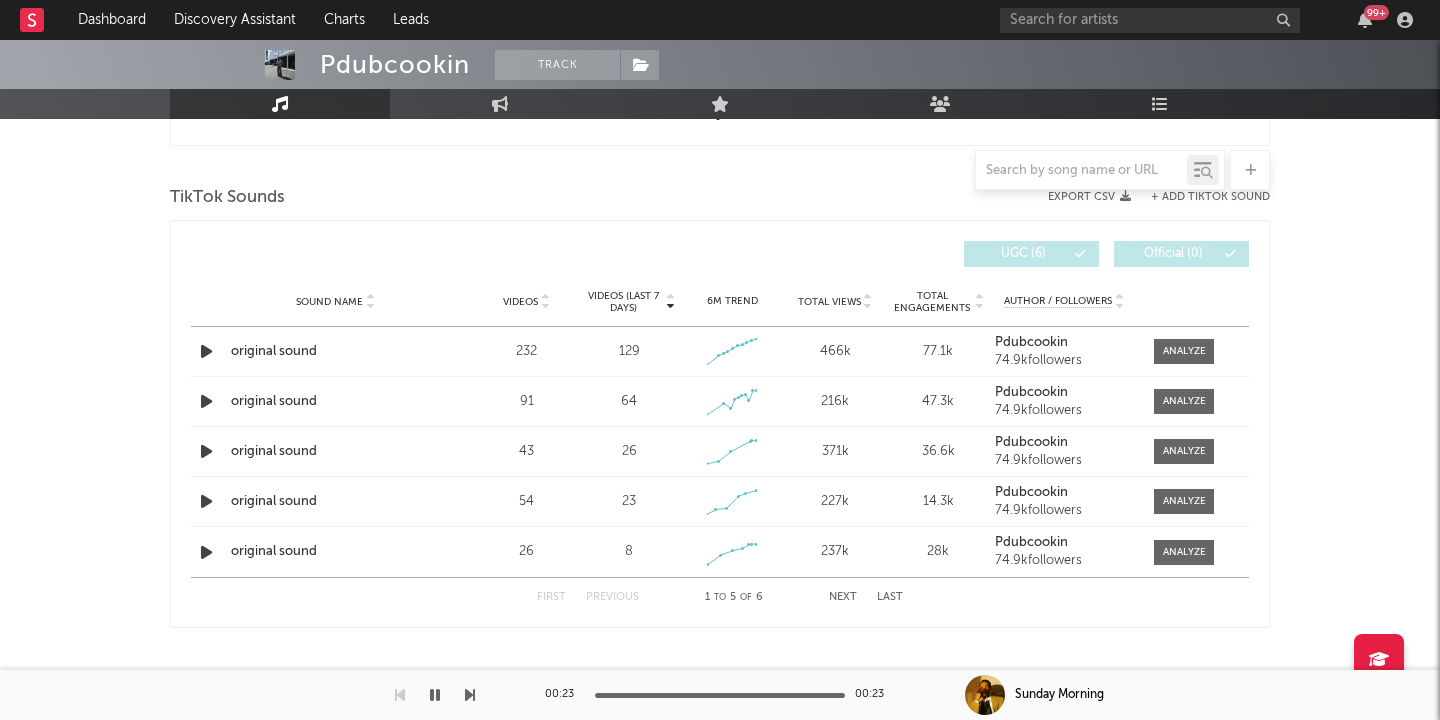 scroll, scrollTop: 0, scrollLeft: 0, axis: both 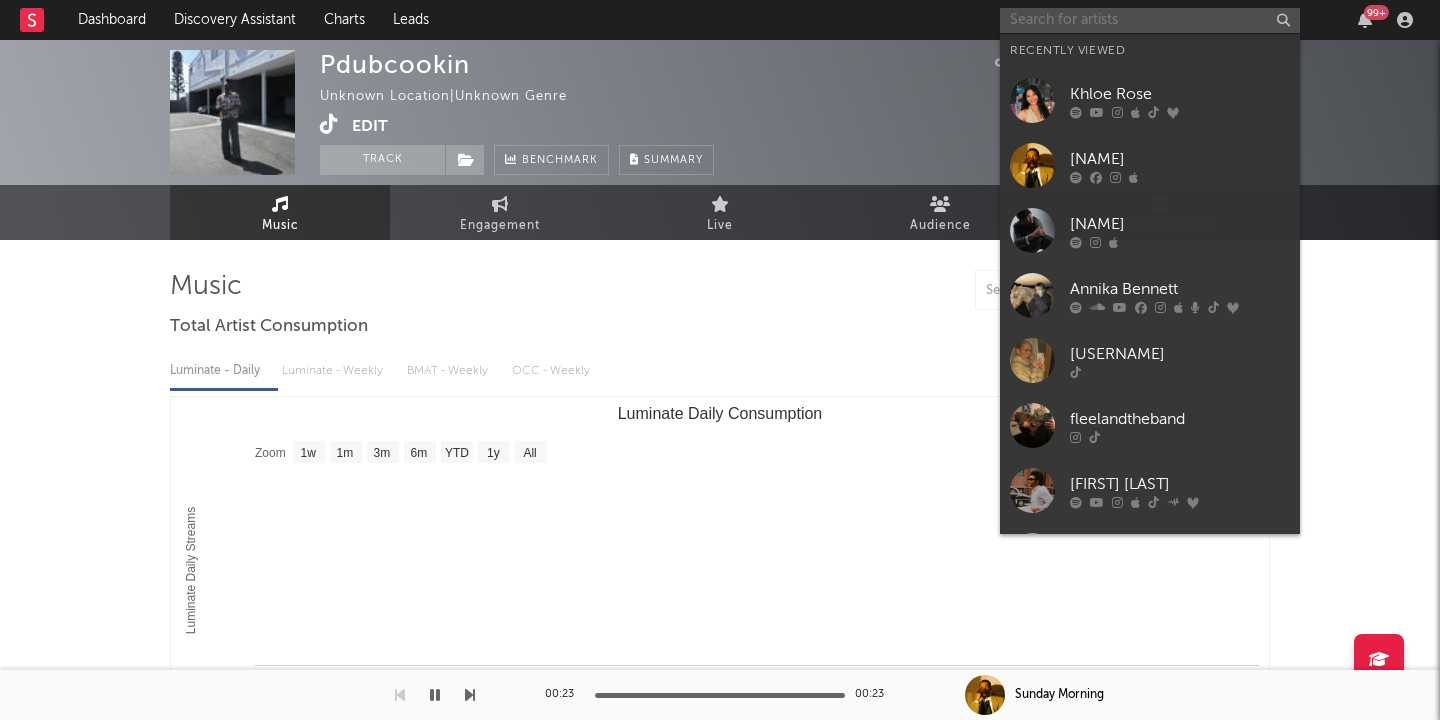 click at bounding box center [1150, 20] 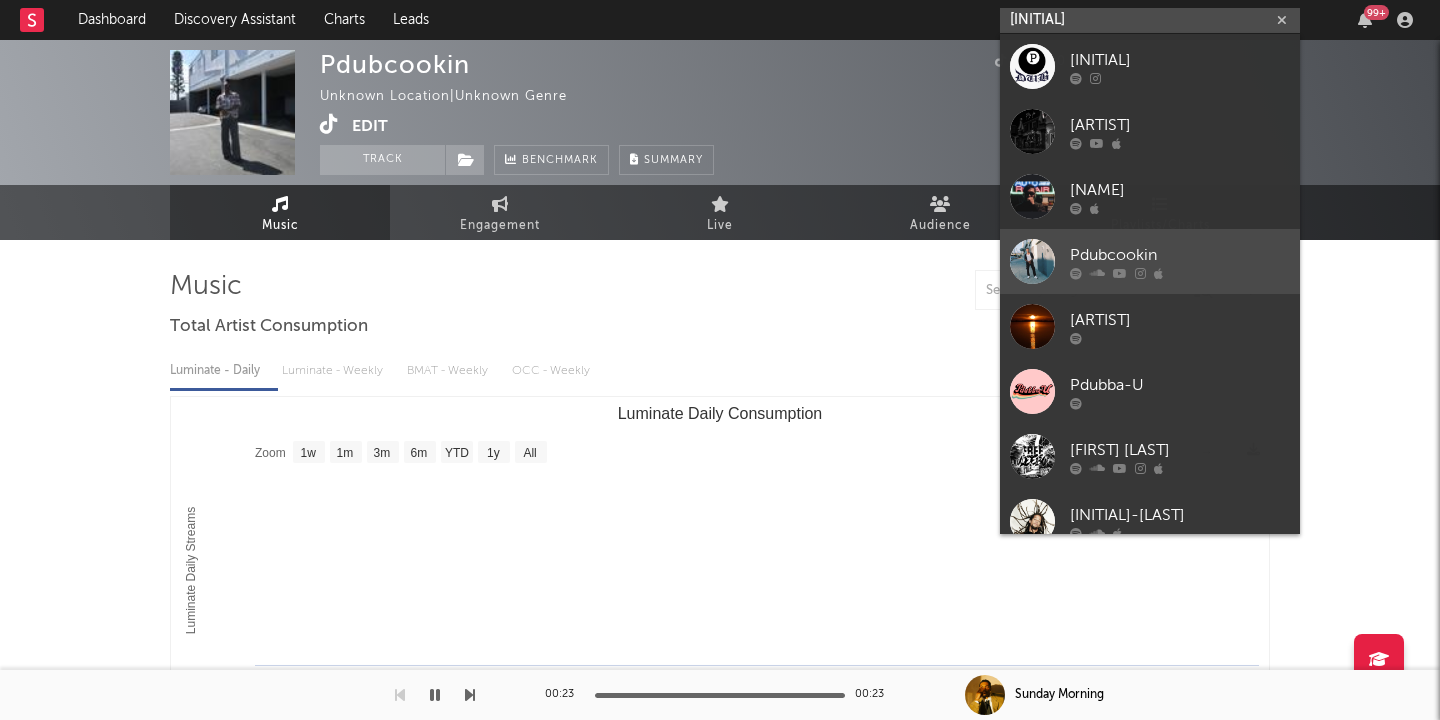 type on "[INITIAL]" 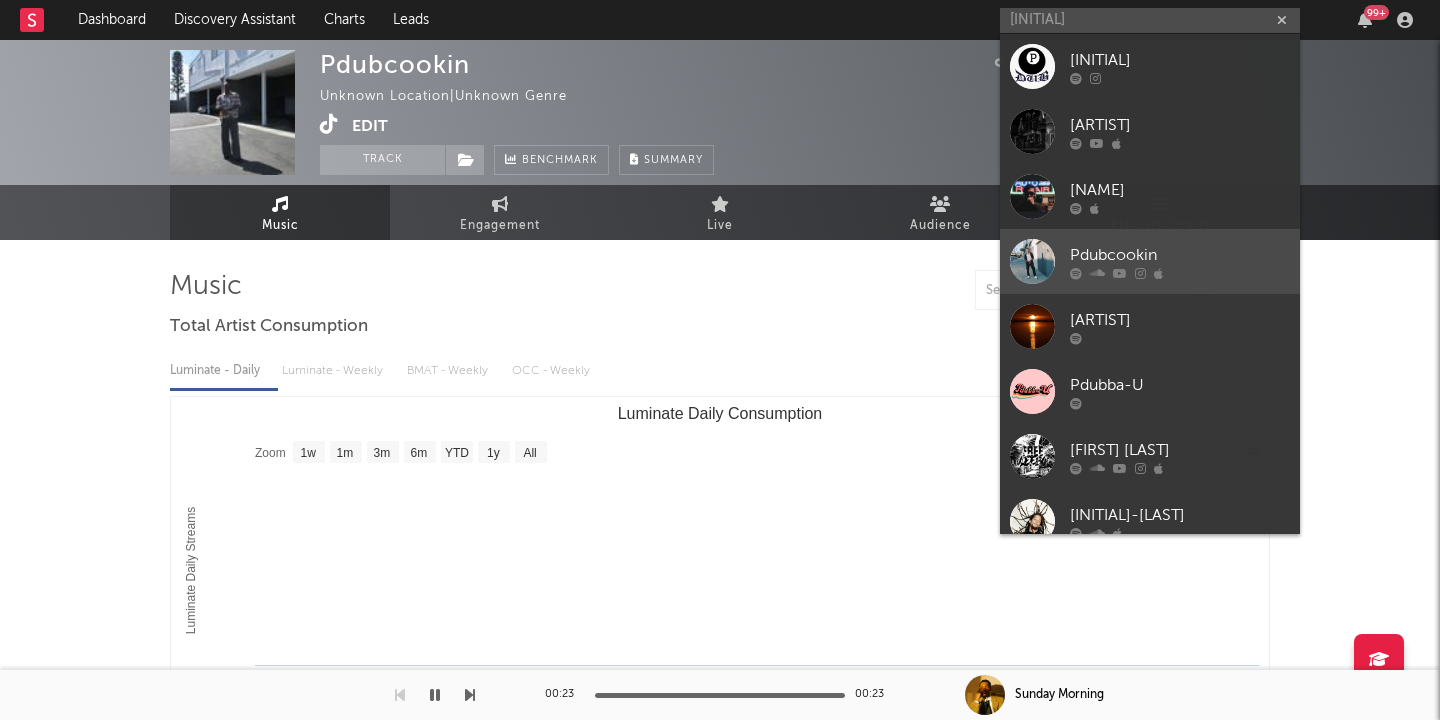 click at bounding box center [1180, 273] 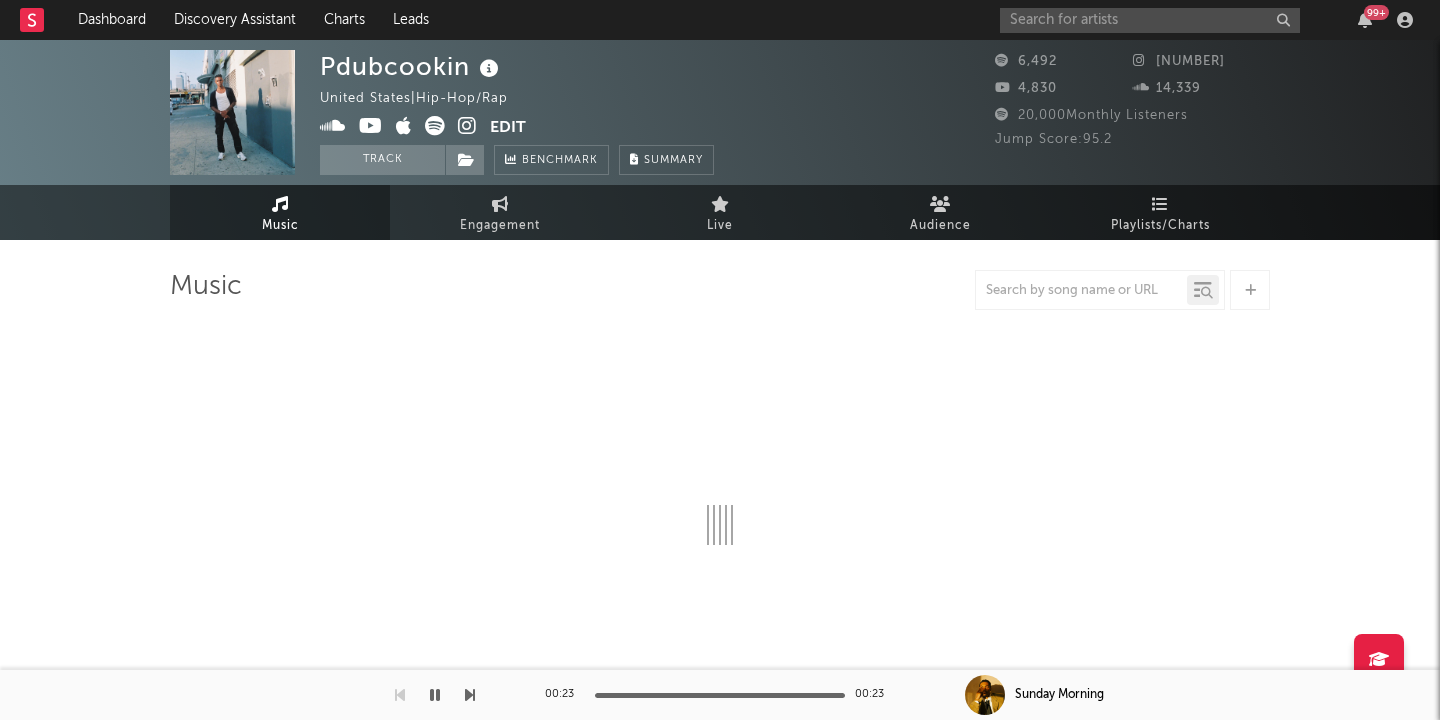 select on "6m" 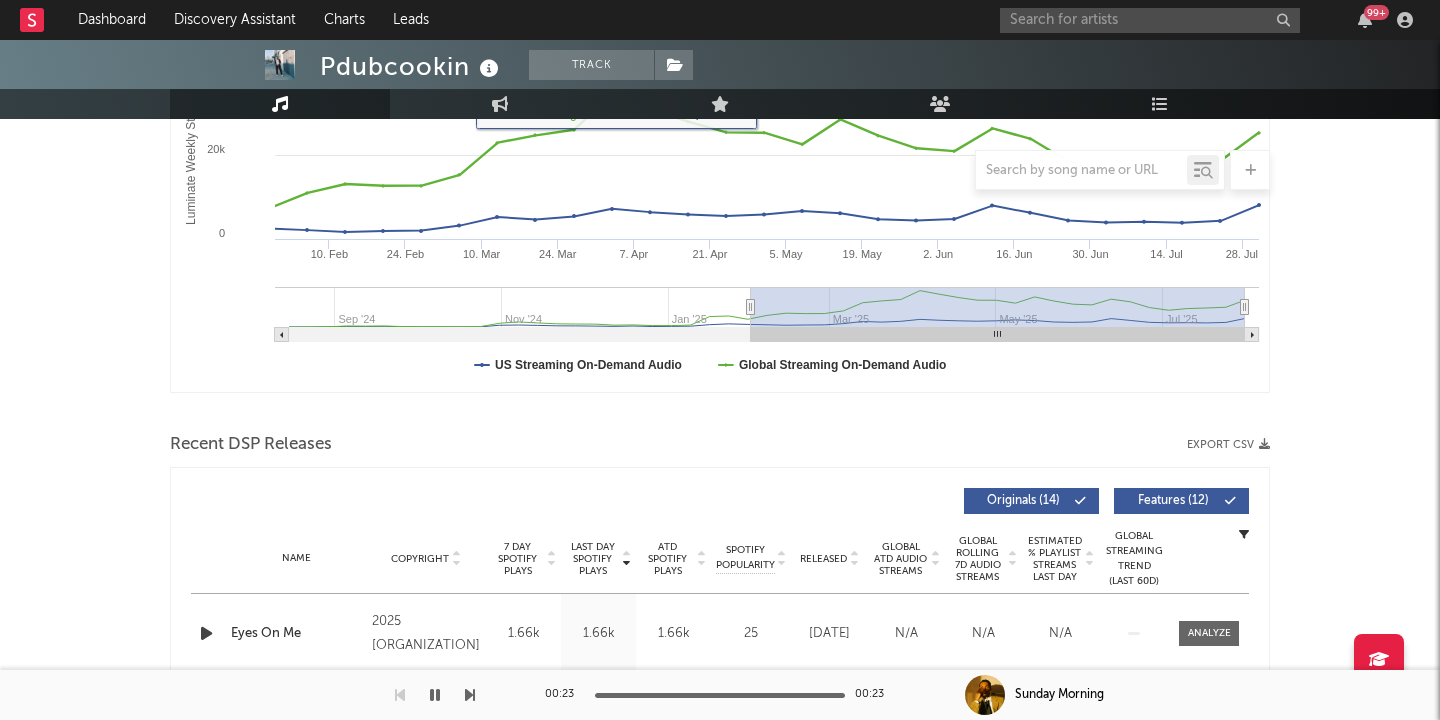 scroll, scrollTop: 408, scrollLeft: 0, axis: vertical 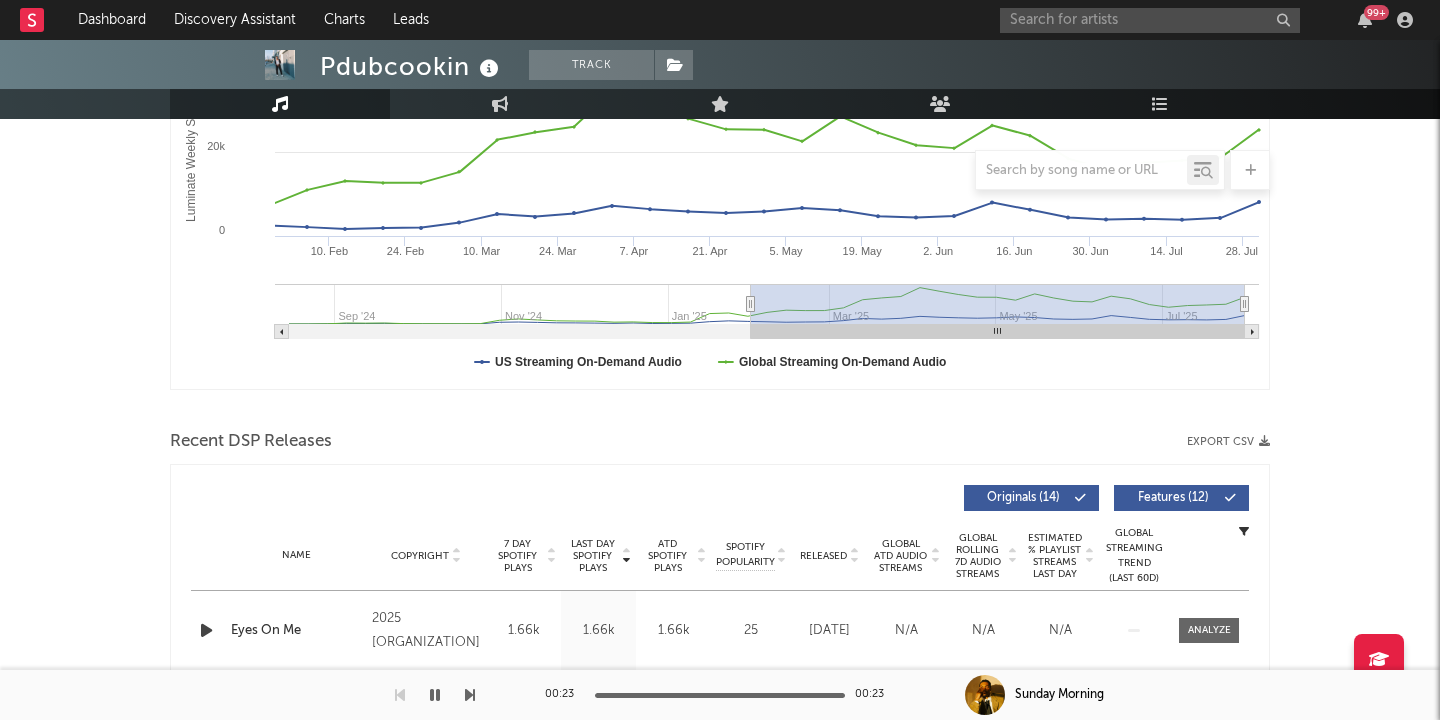 click on "Name [SONG]" at bounding box center (296, 631) 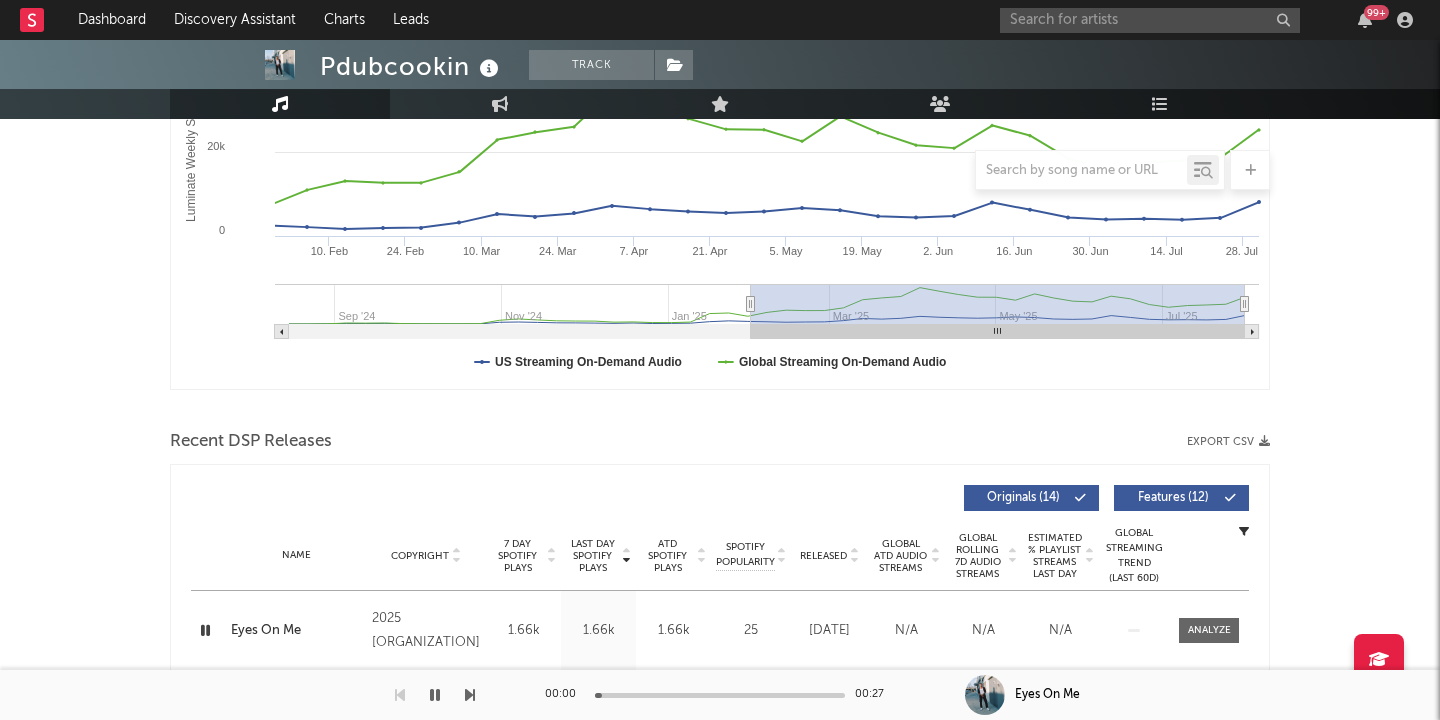 click at bounding box center (205, 630) 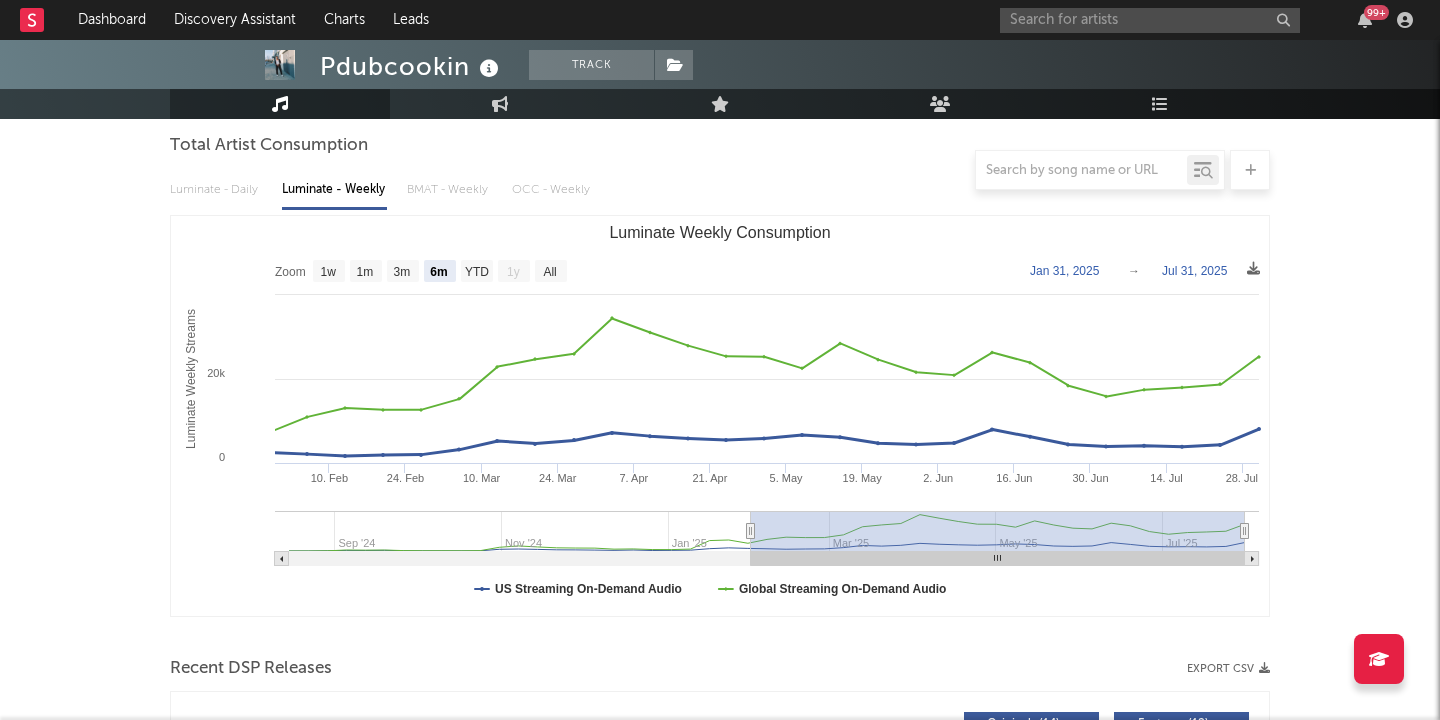 scroll, scrollTop: 0, scrollLeft: 0, axis: both 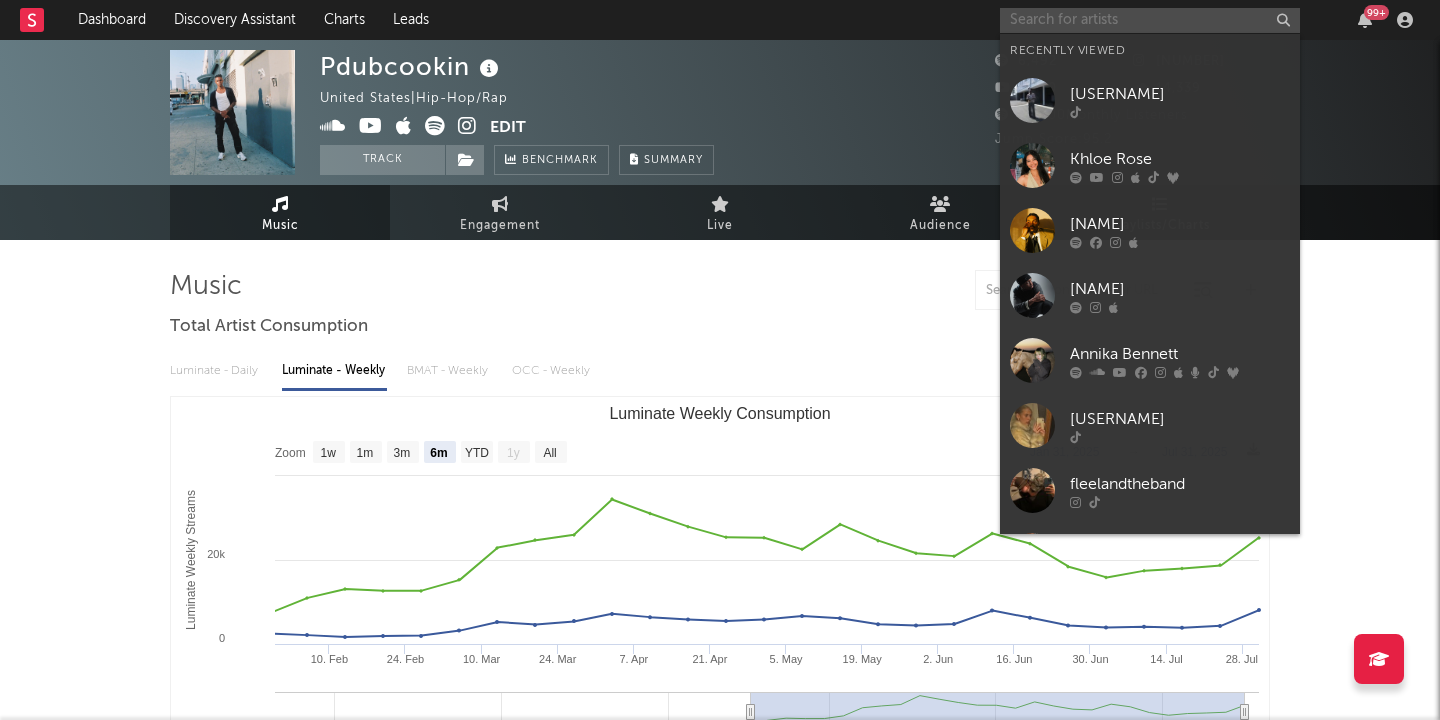 click at bounding box center [1150, 20] 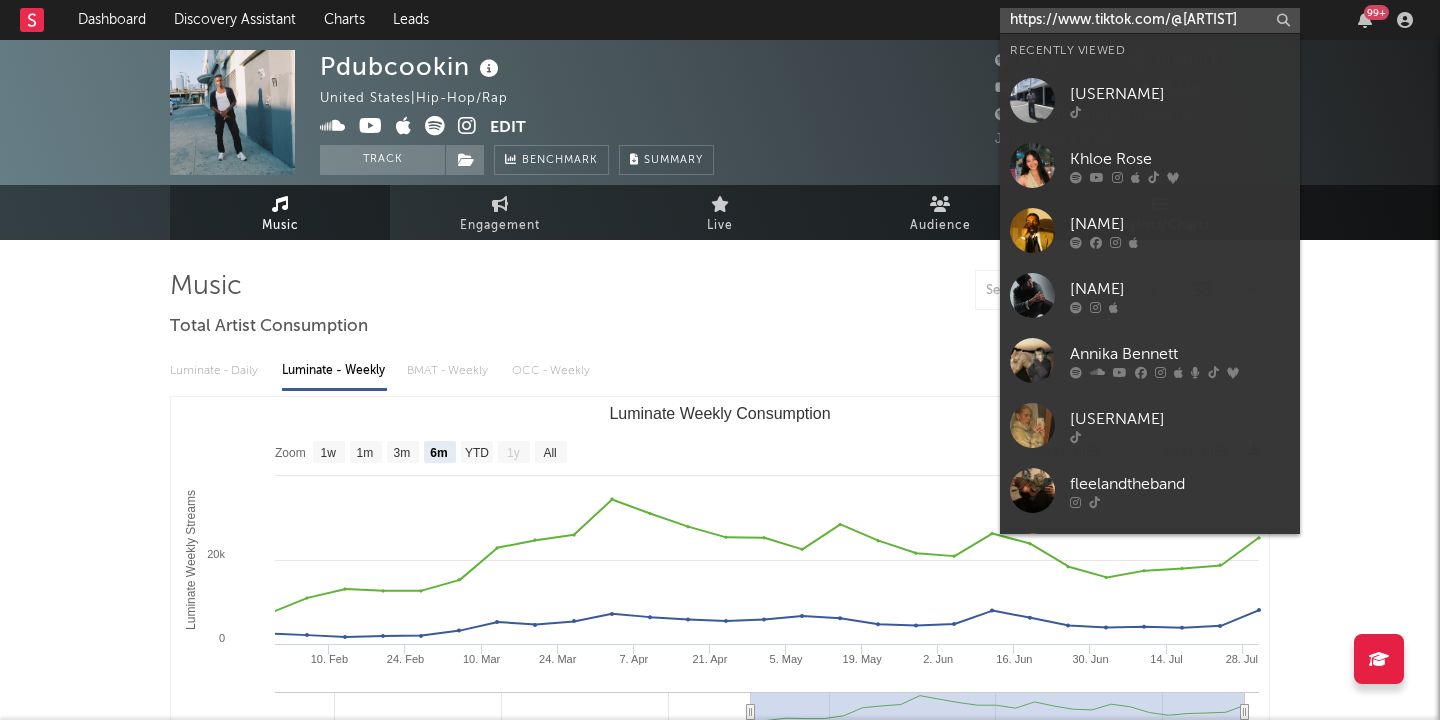 scroll, scrollTop: 0, scrollLeft: 11, axis: horizontal 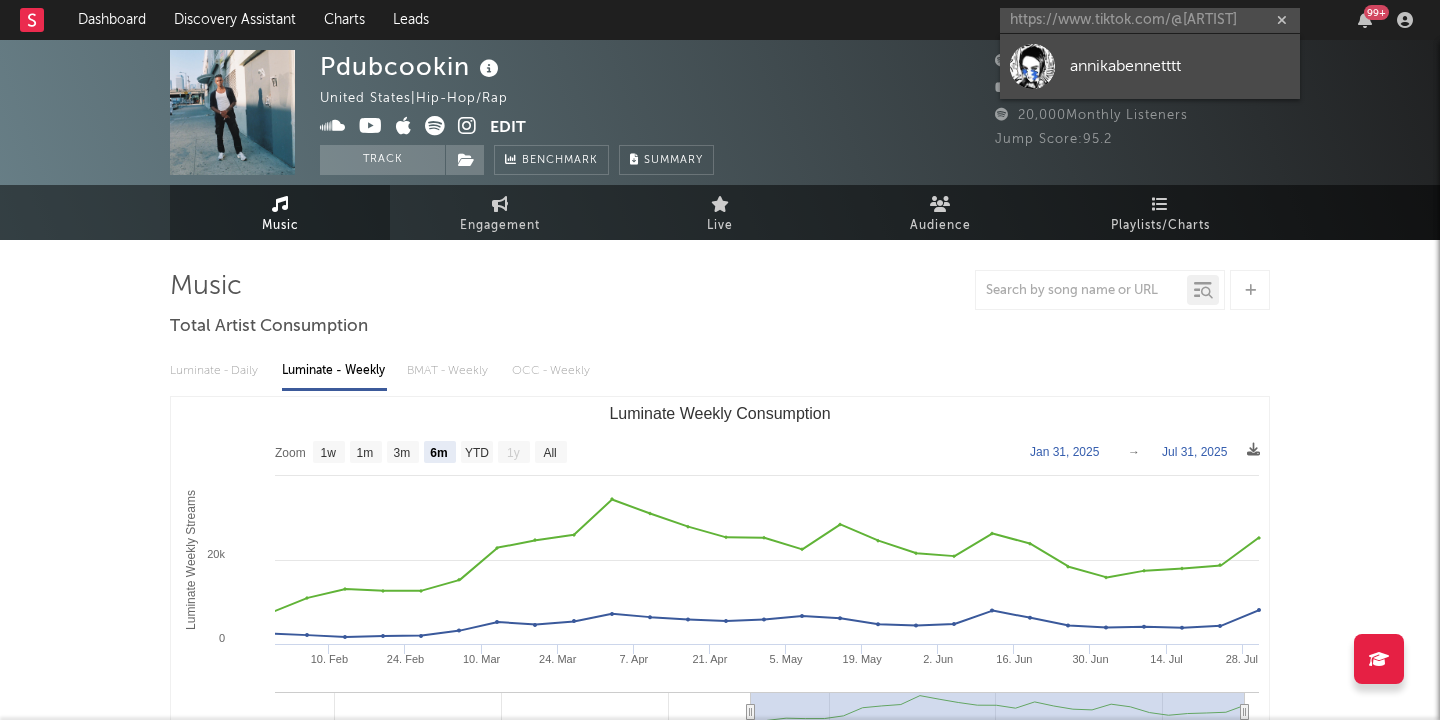 click on "annikabennetttt" at bounding box center [1180, 66] 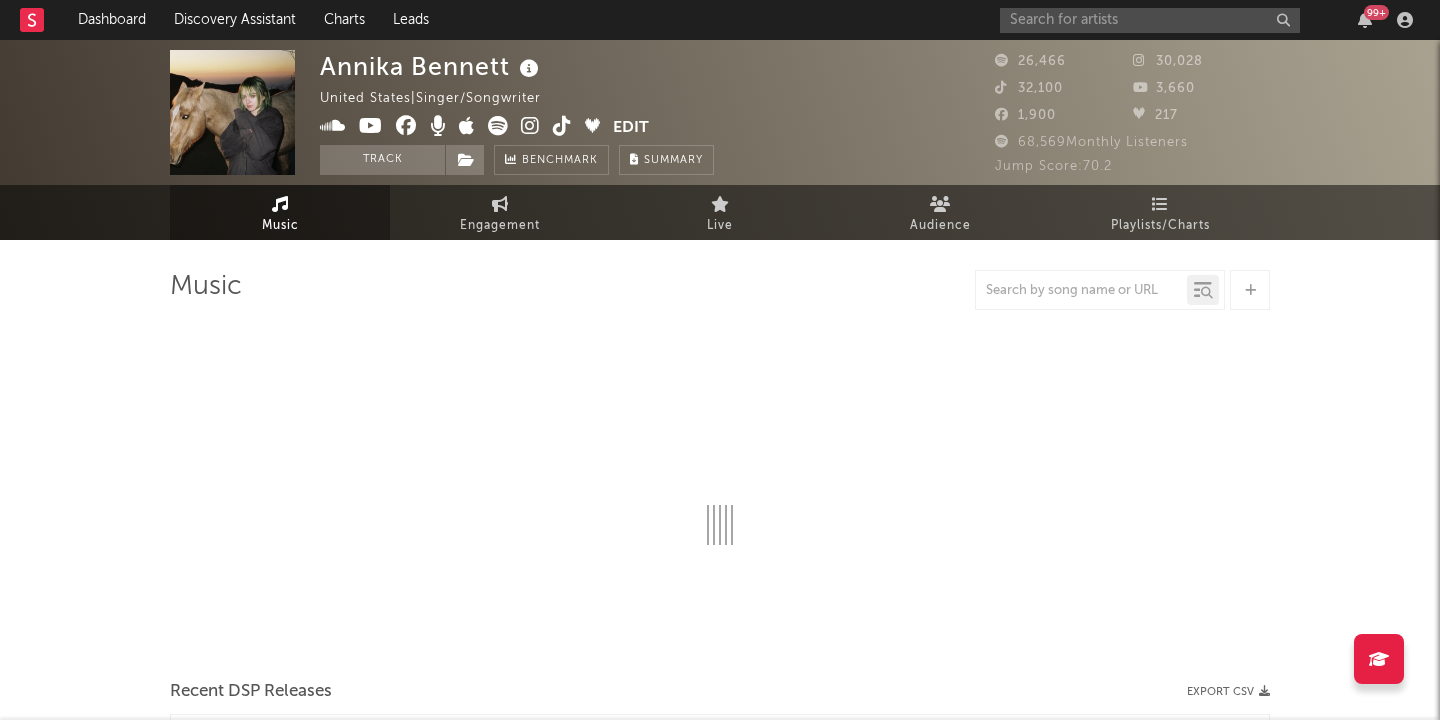 select on "6m" 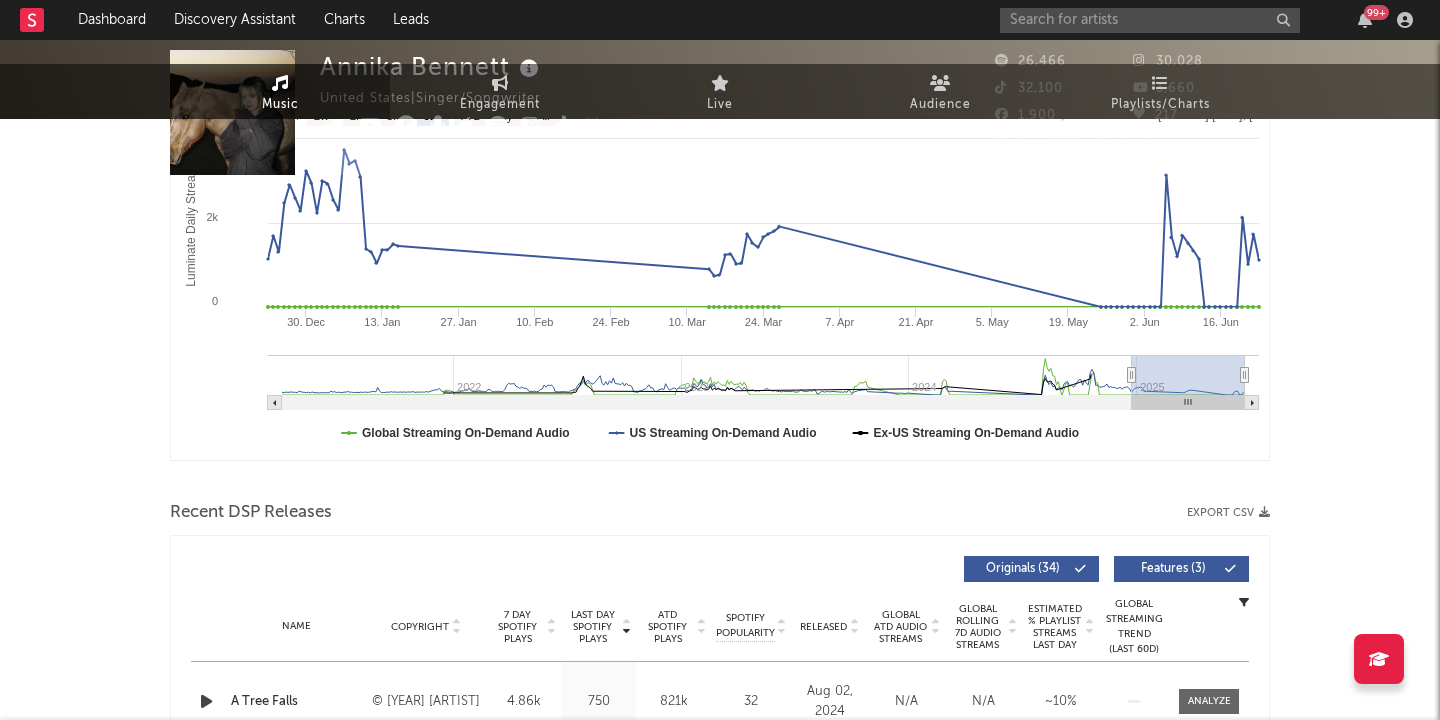 scroll, scrollTop: 0, scrollLeft: 0, axis: both 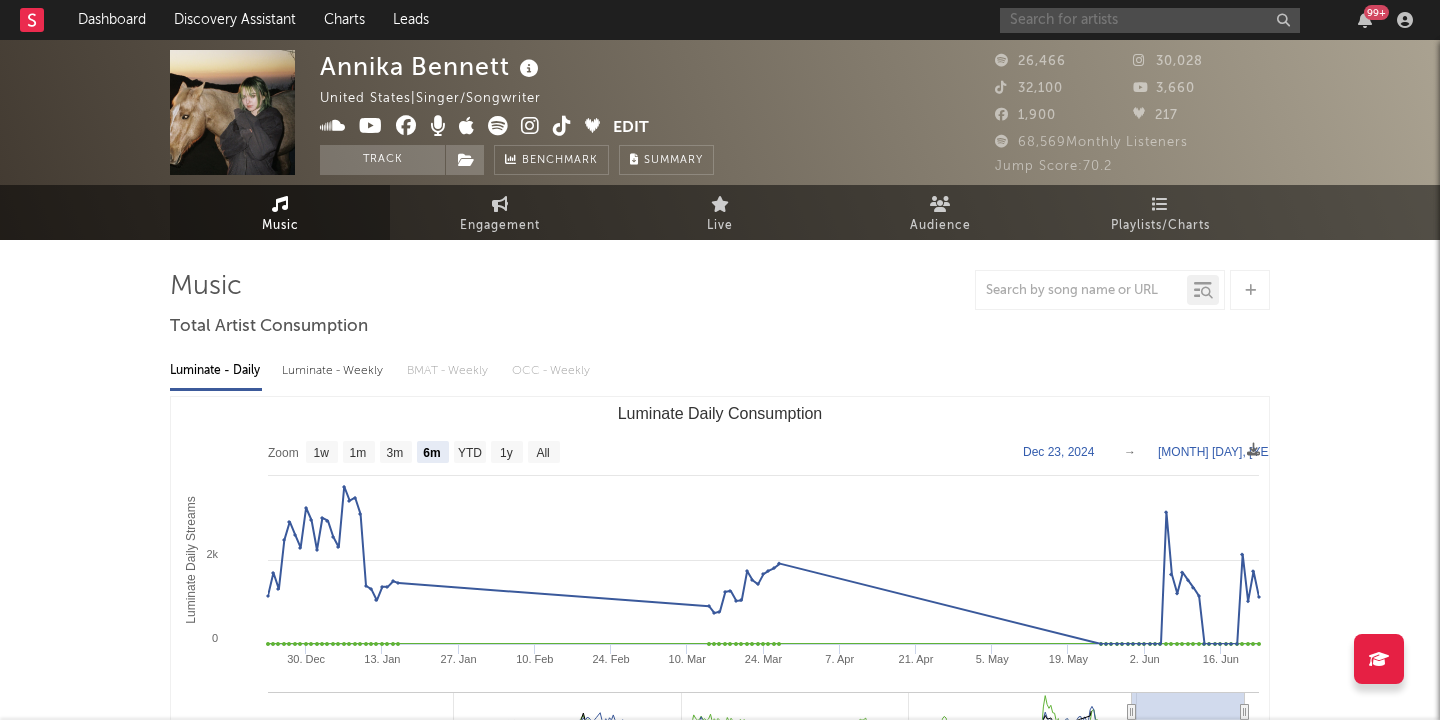 click at bounding box center (1150, 20) 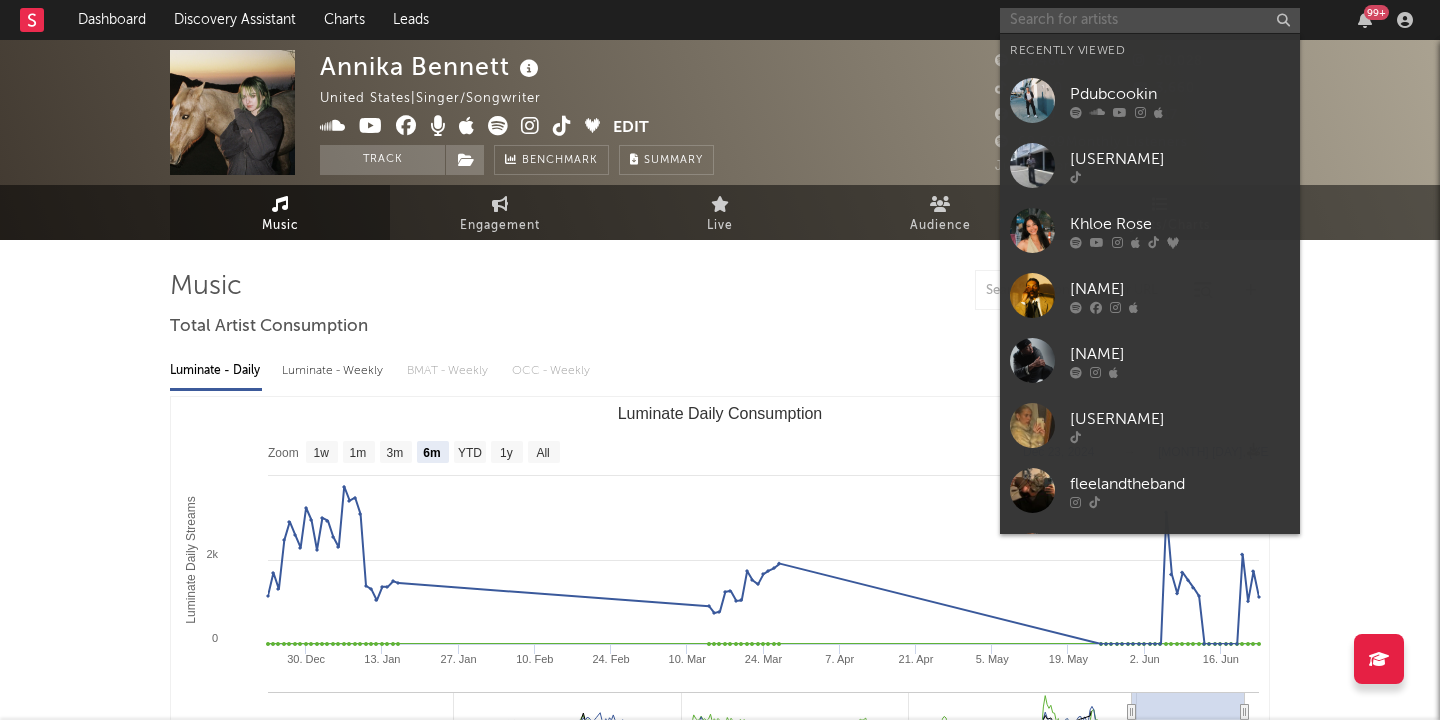 paste on "https://www.tiktok.com/@[USERNAME]" 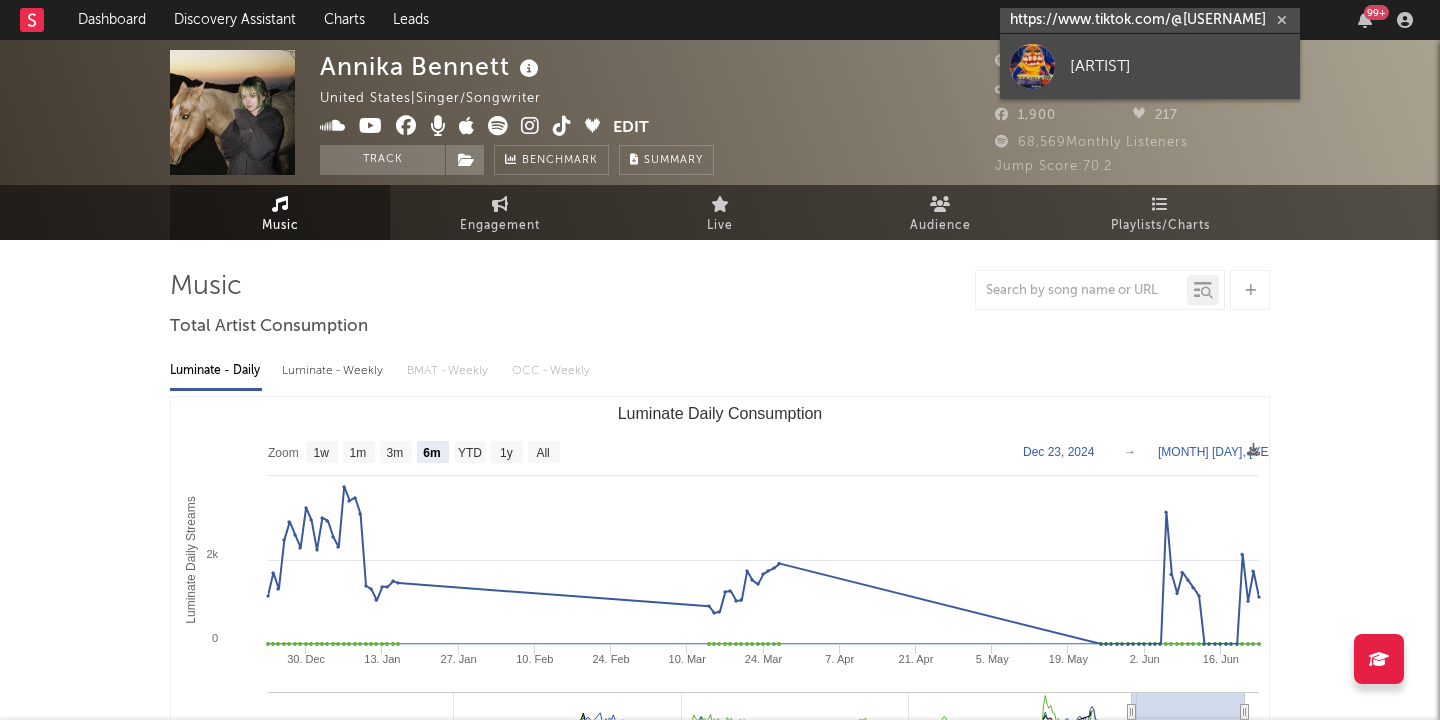 type on "https://www.tiktok.com/@[USERNAME]" 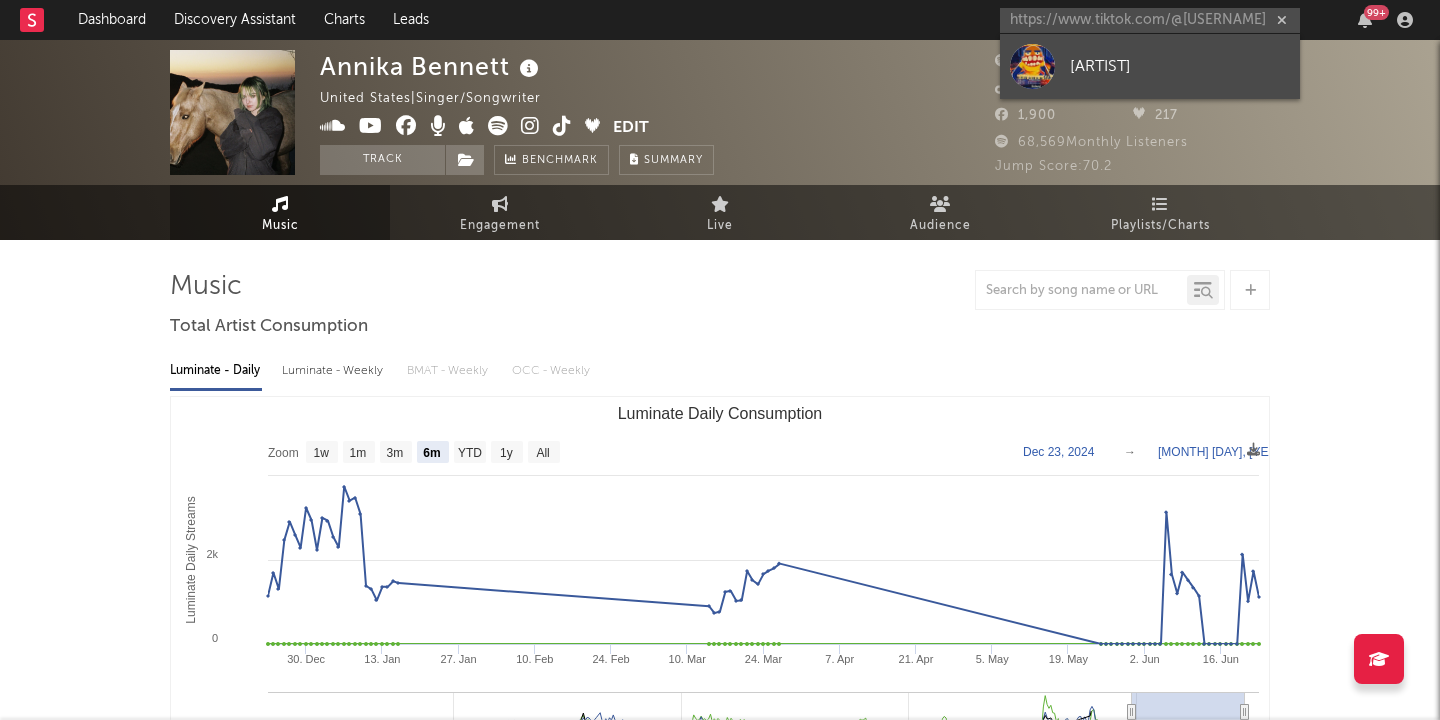 click on "[ARTIST]" at bounding box center (1150, 66) 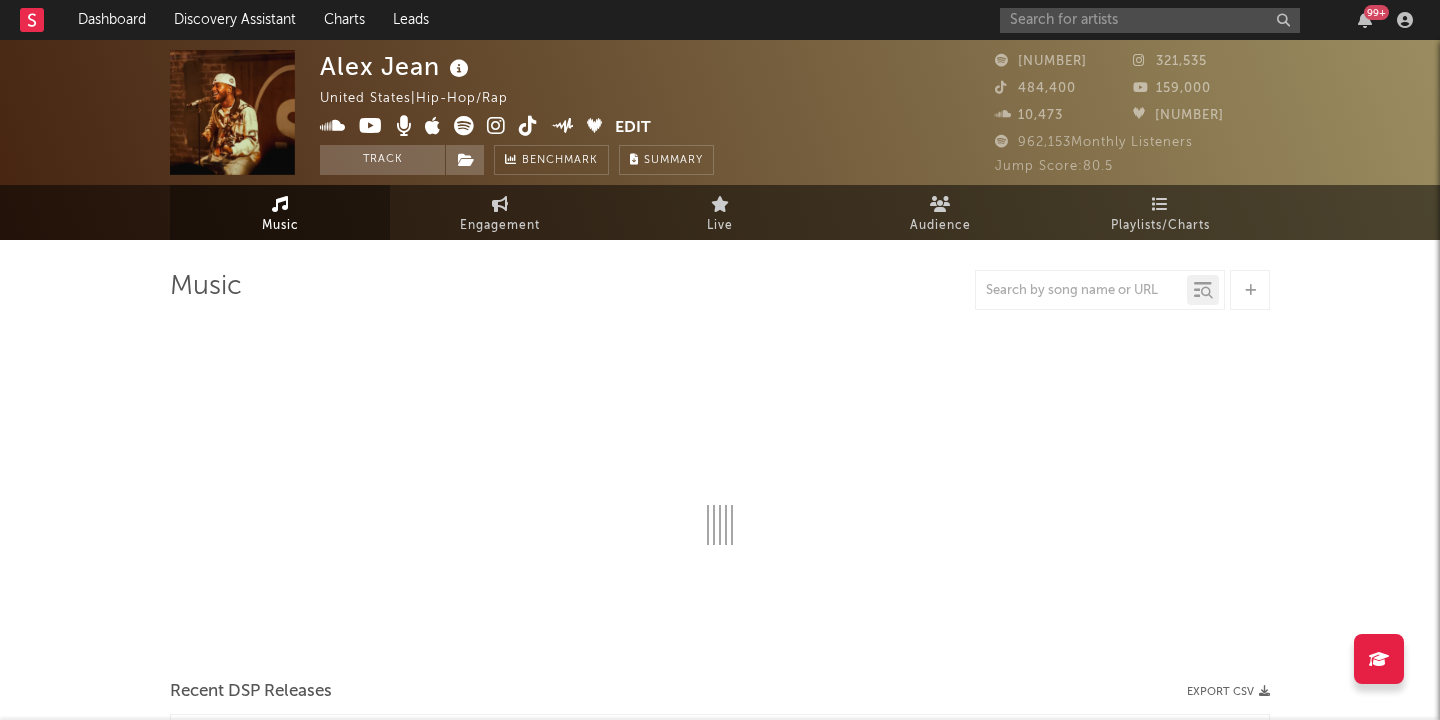 select on "6m" 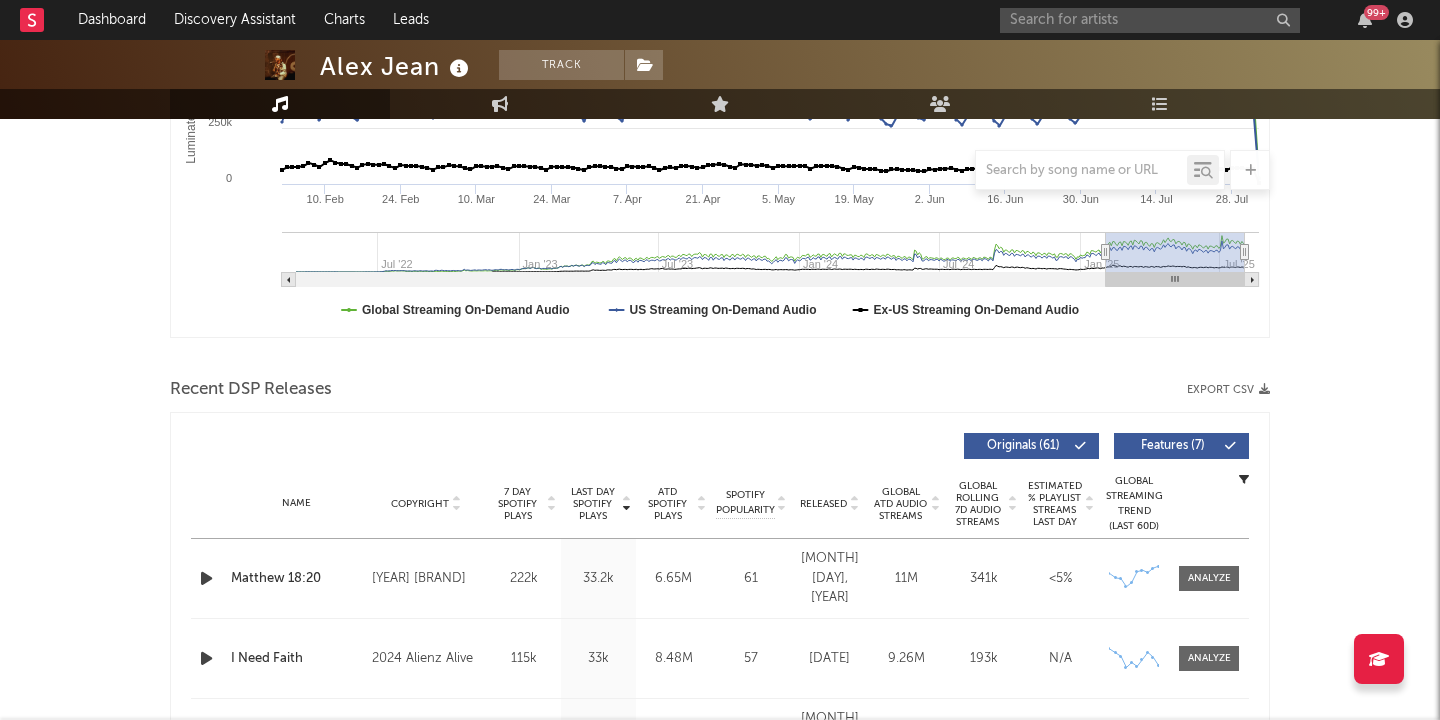 scroll, scrollTop: 490, scrollLeft: 0, axis: vertical 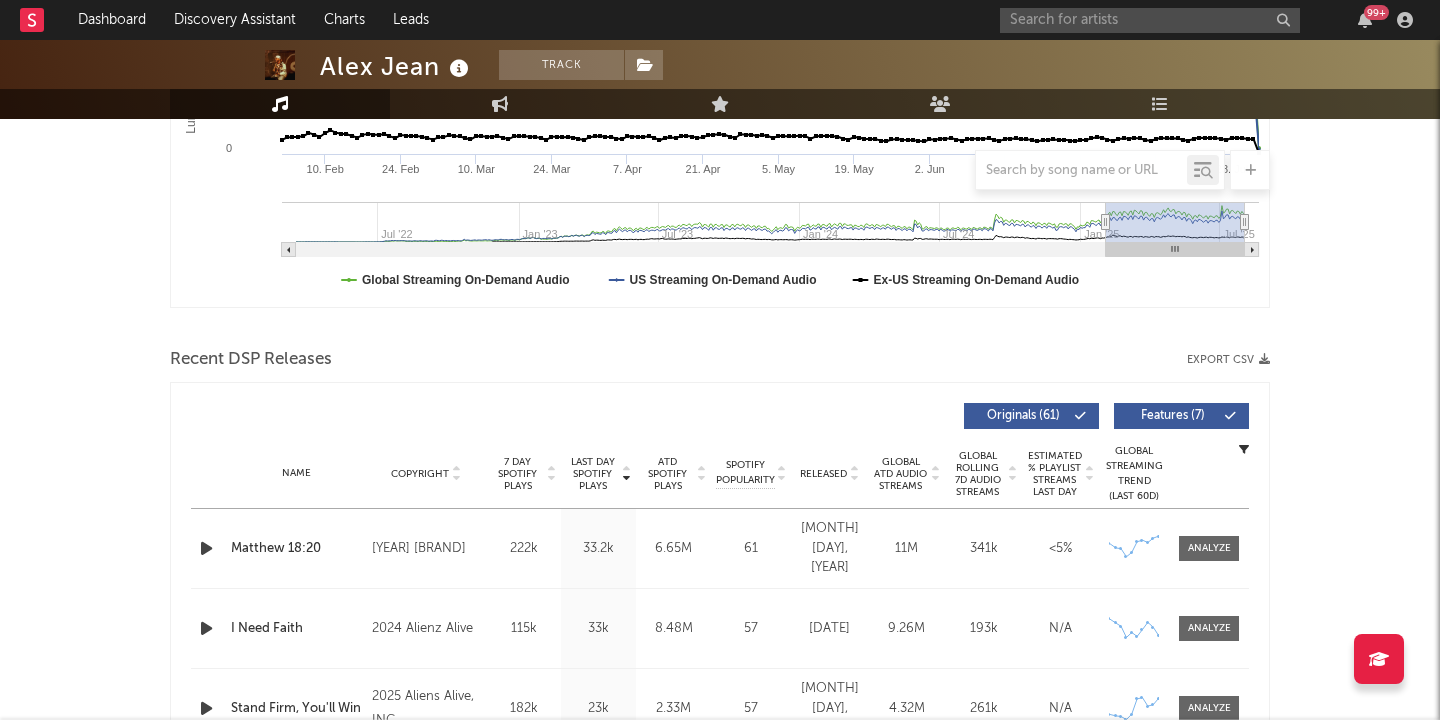click on "[YEAR] [BRAND]" at bounding box center (426, 549) 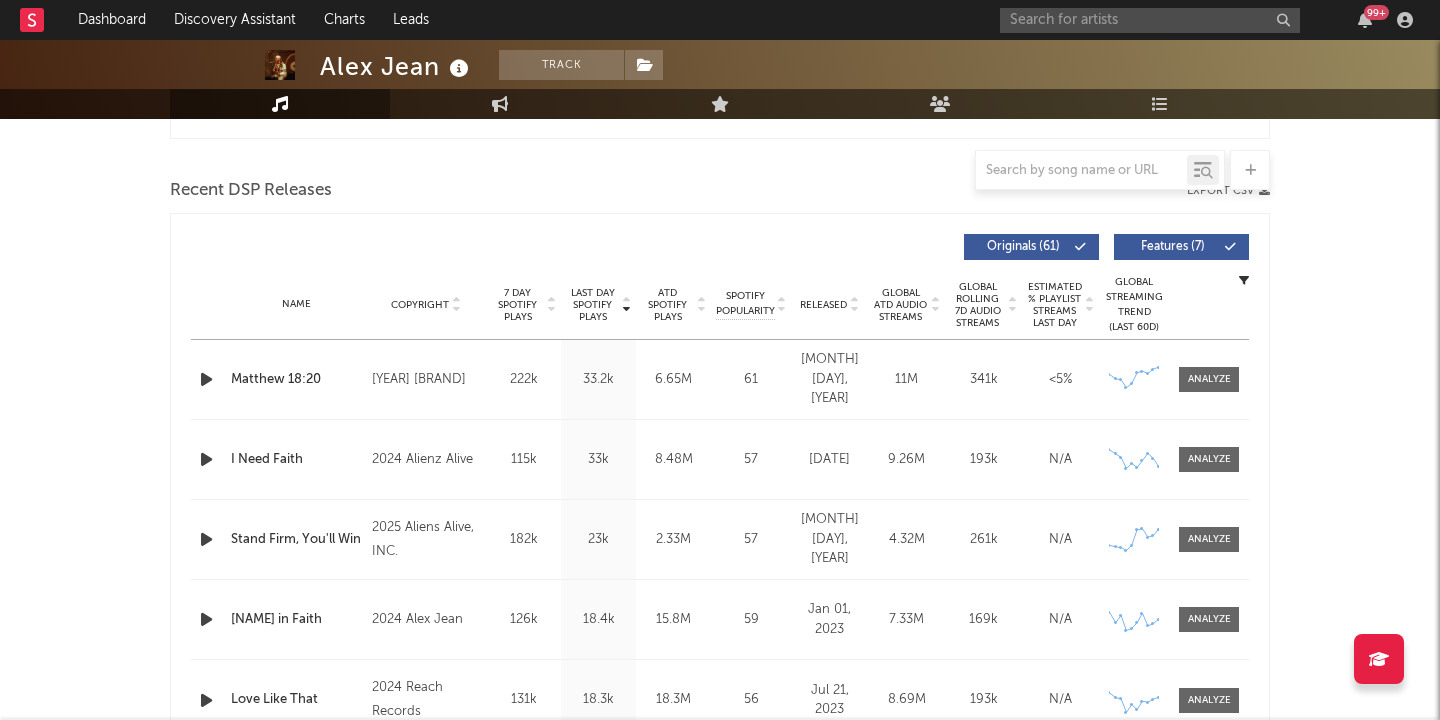 scroll, scrollTop: 661, scrollLeft: 0, axis: vertical 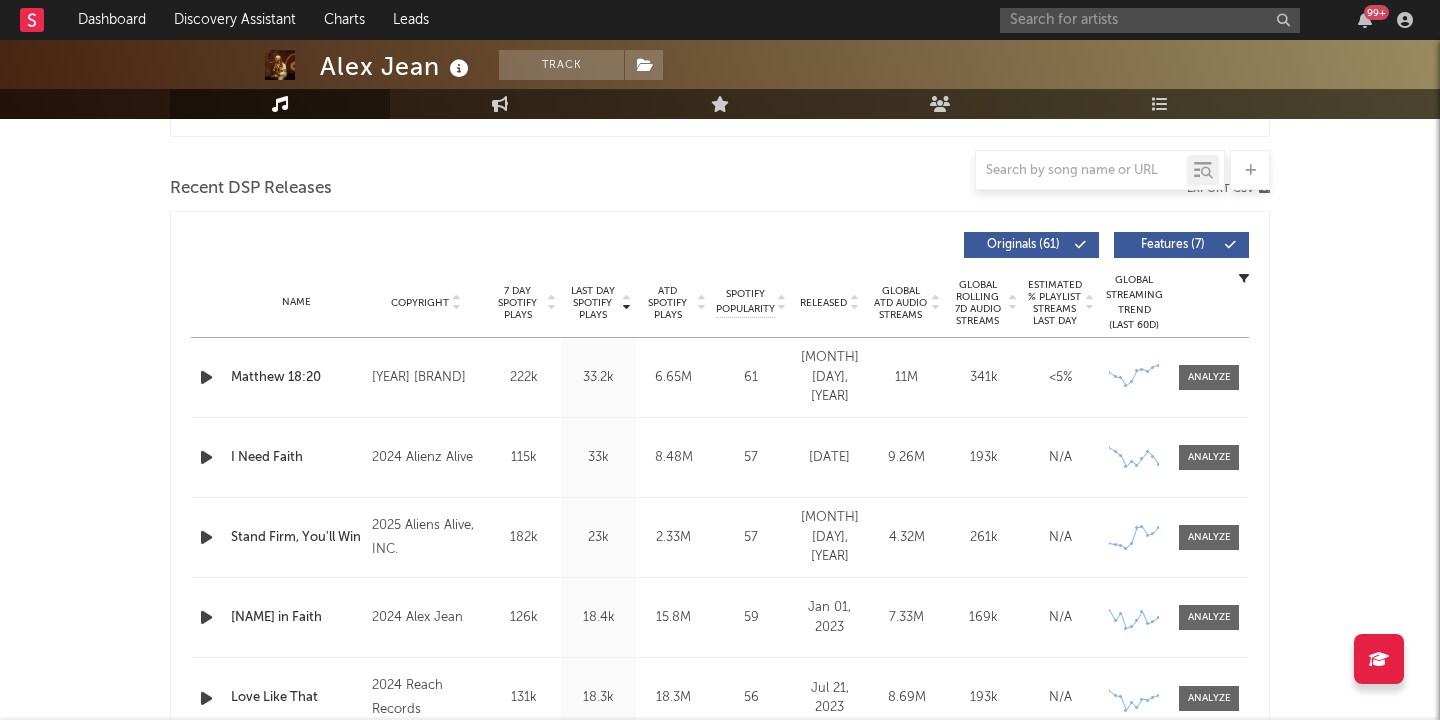 click on "Name Forever in Faith Copyright [YEAR] [NAME] Label [BRAND] Album Names Forever In Faith, Forever in Faith, Kingdom Faith Composer Names [NAME] [NUMBER] Day Spotify Plays [NUMBER]k Last Day Spotify Plays [NUMBER]k ATD Spotify Plays [NUMBER]M Spotify Popularity [NUMBER] Total US Streams [NUMBER]M Total US SES [NUMBER]k Total UK Streams N/A Total UK Audio Streams N/A UK Weekly Streams N/A UK Weekly Audio Streams N/A Released [MONTH] 01, [YEAR] US ATD Audio Streams [NUMBER]M US Rolling 7D Audio Streams [NUMBER]k US Rolling WoW % Chg -12.1 Global ATD Audio Streams [NUMBER]M Global Rolling 7D Audio Streams [NUMBER]k Global Rolling WoW % Chg -12.7 Estimated % Playlist Streams Last Day N/A Global Streaming Trend (Last 60D) Created with Highcharts 10.3.3 Ex-US Streaming Trend (Last 60D) Created with Highcharts 10.3.3 US Streaming Trend (Last 60D) Created with Highcharts 10.3.3 Global Latest Day Audio Streams [NUMBER]k US Latest Day Audio Streams [NUMBER]k" at bounding box center [720, 617] 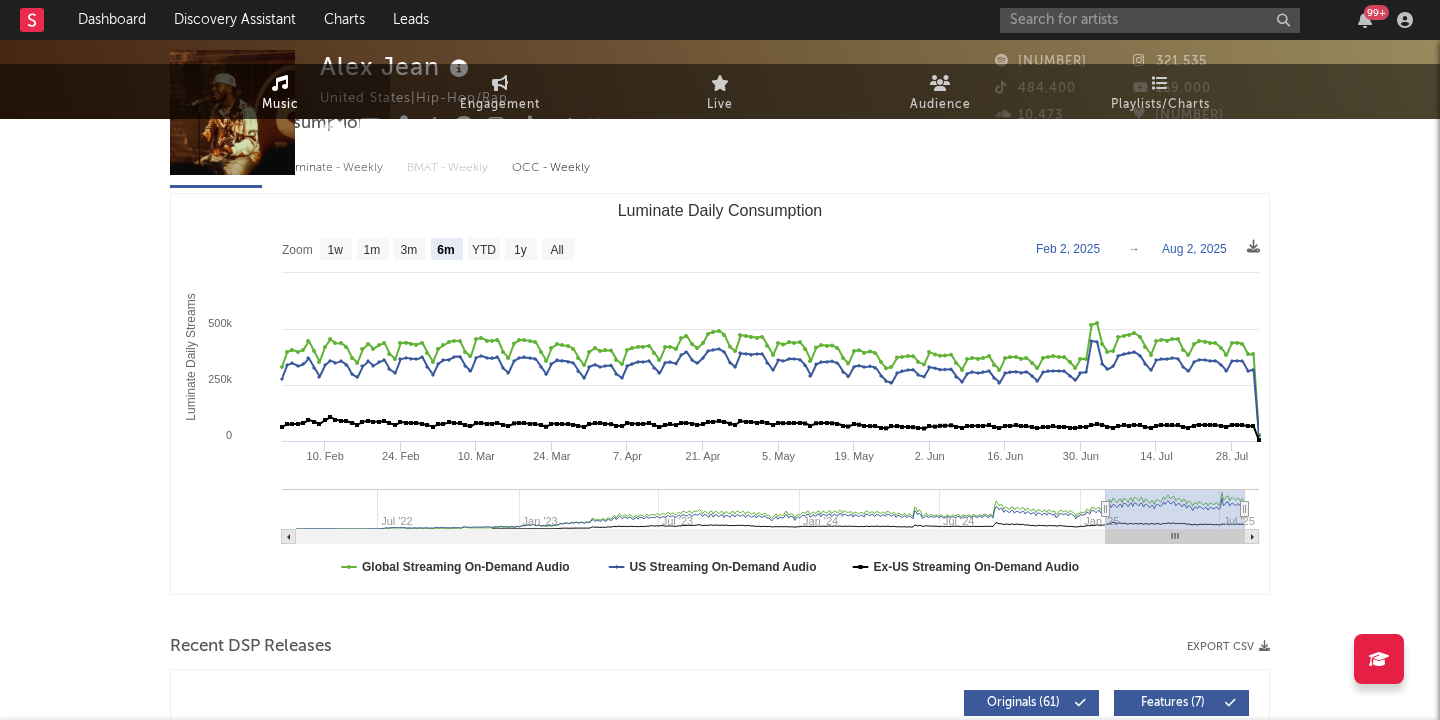 scroll, scrollTop: 0, scrollLeft: 0, axis: both 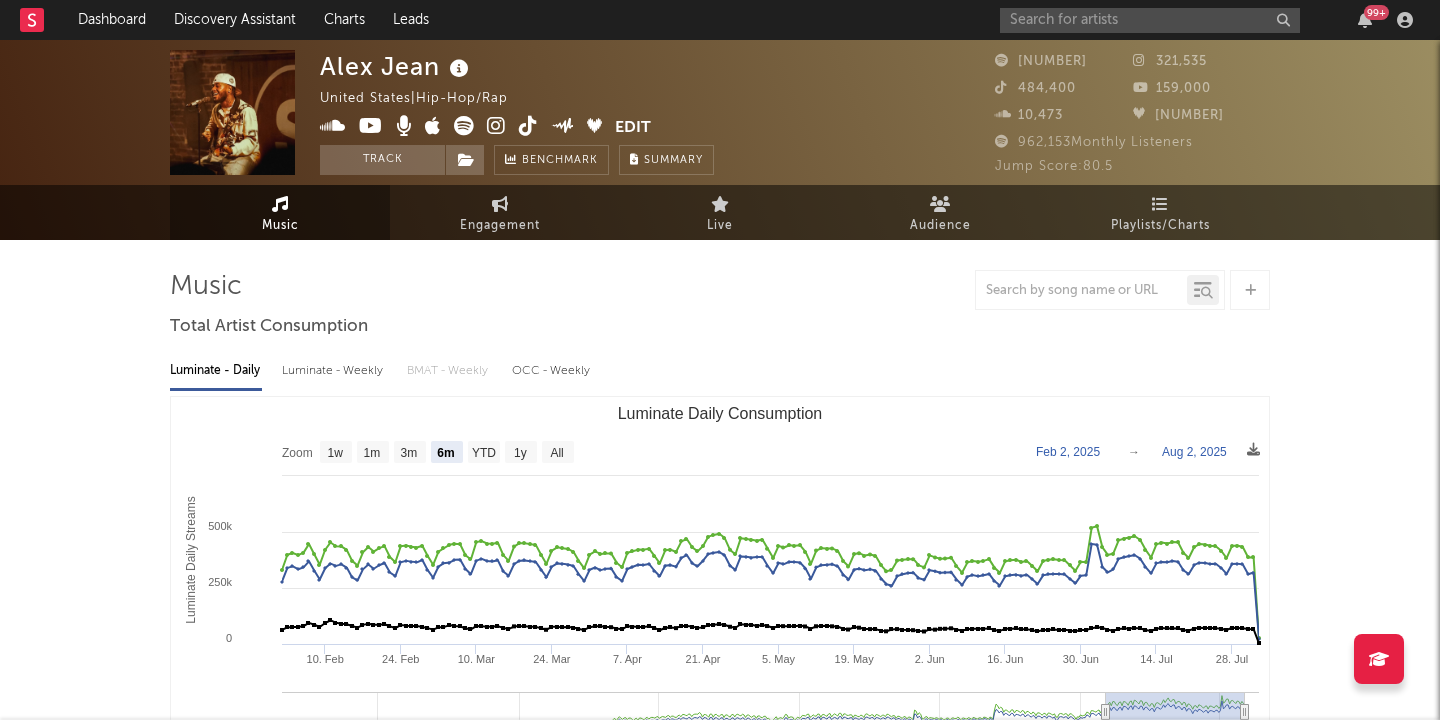 click at bounding box center [464, 126] 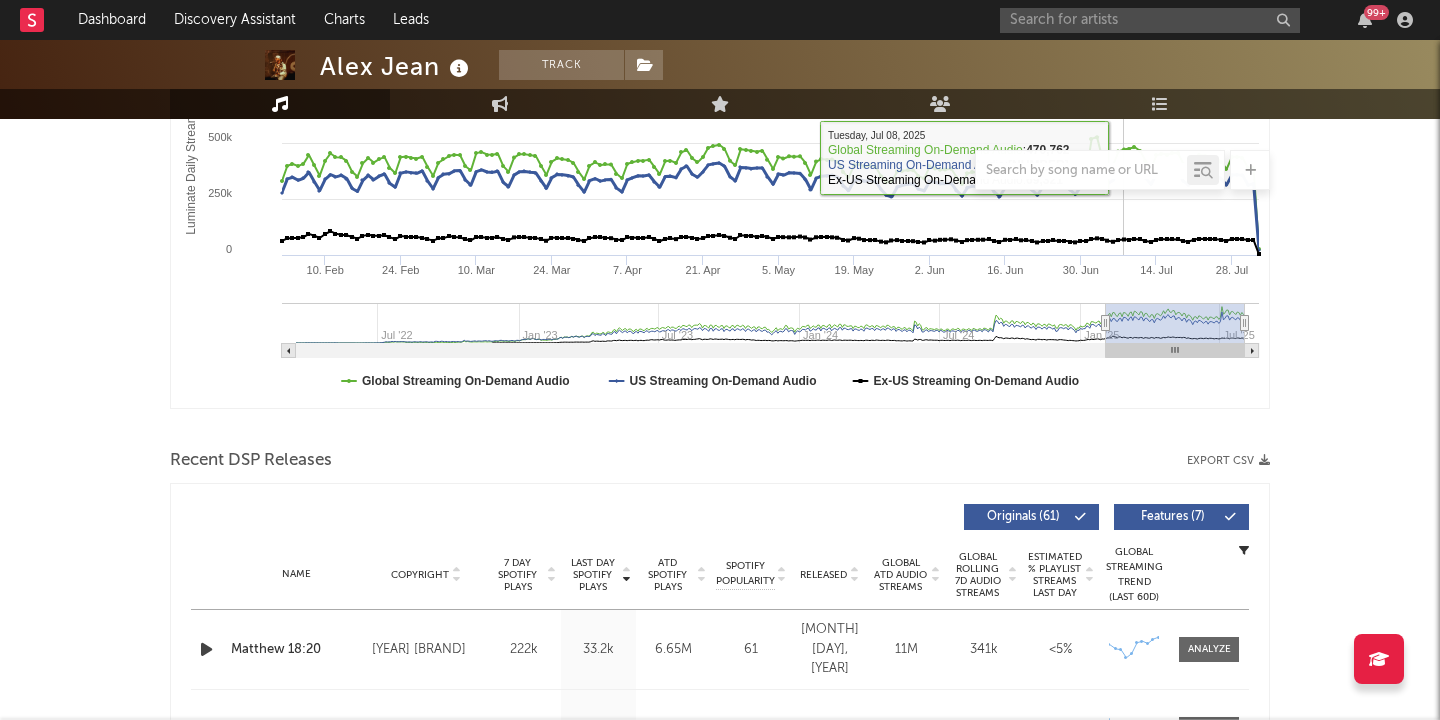 scroll, scrollTop: 508, scrollLeft: 0, axis: vertical 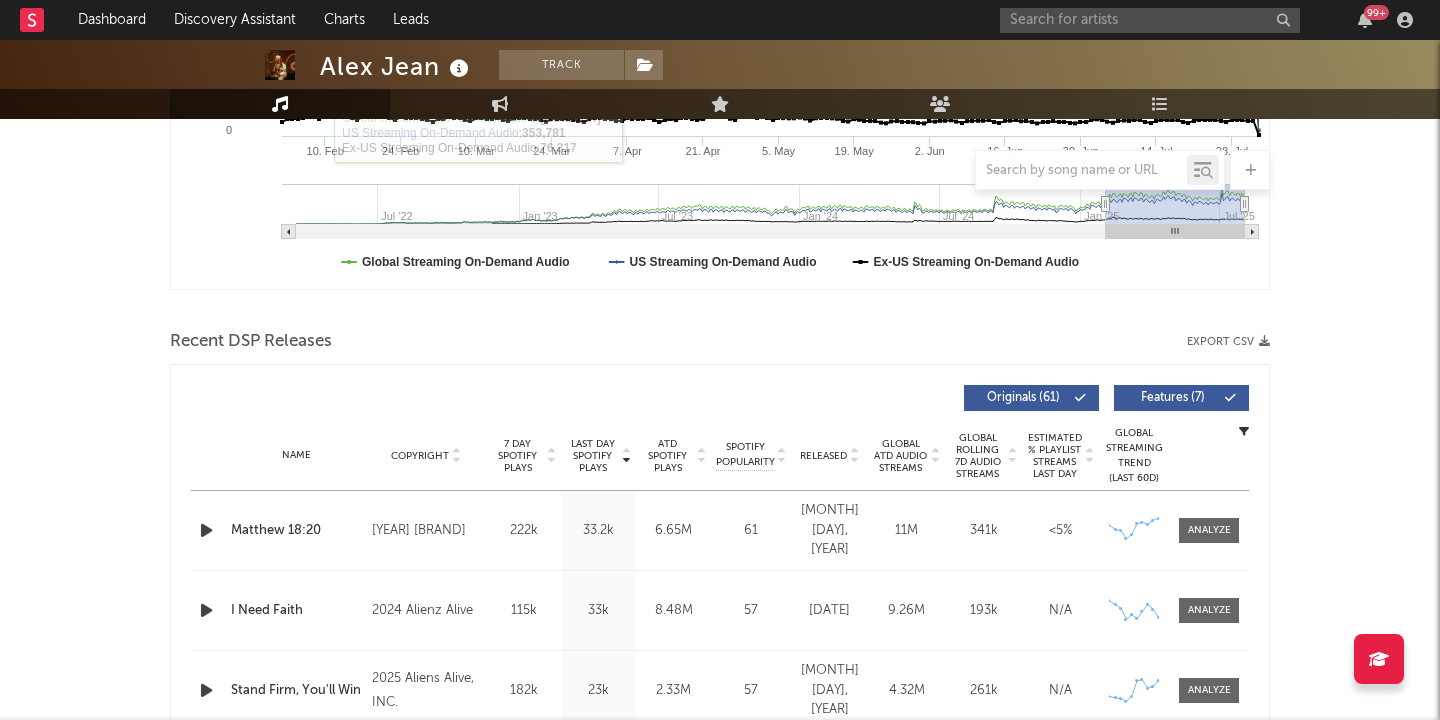 click on "[YEAR] [BRAND]" at bounding box center (426, 531) 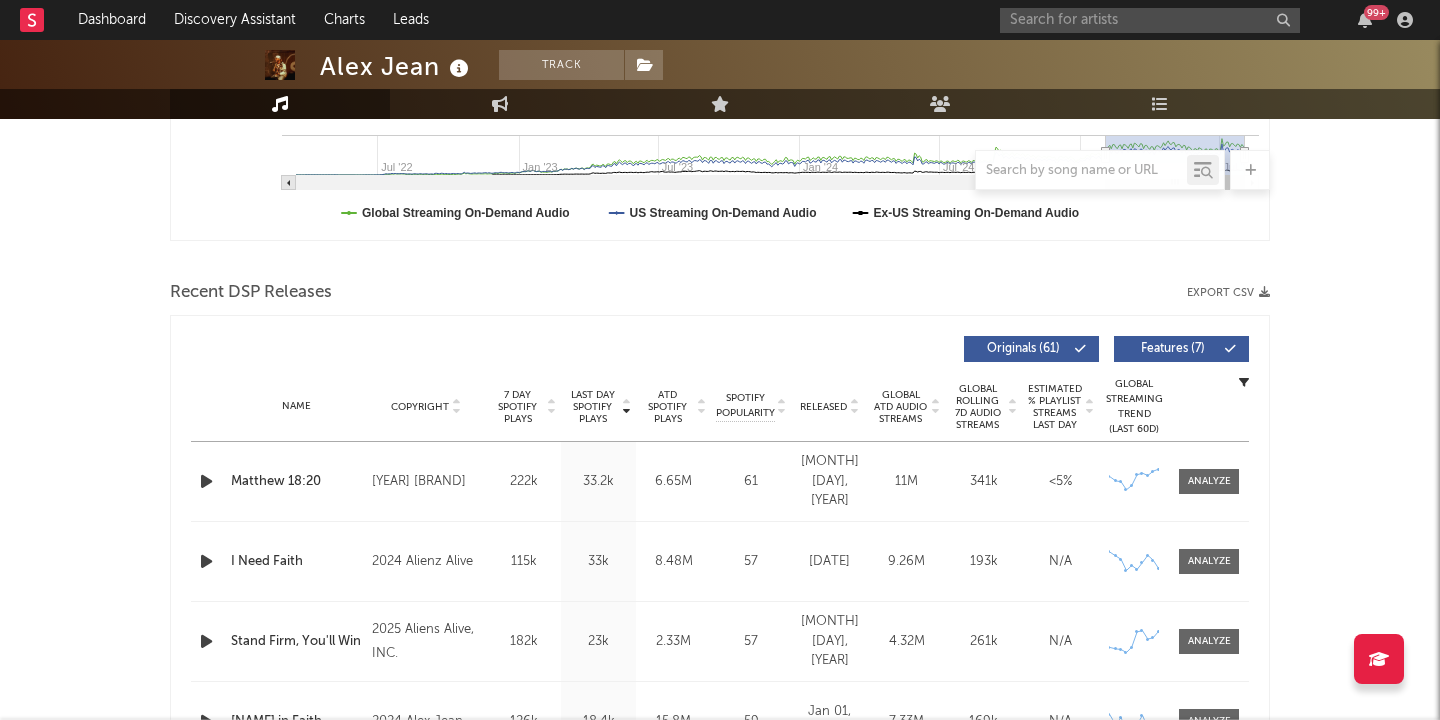 scroll, scrollTop: 547, scrollLeft: 0, axis: vertical 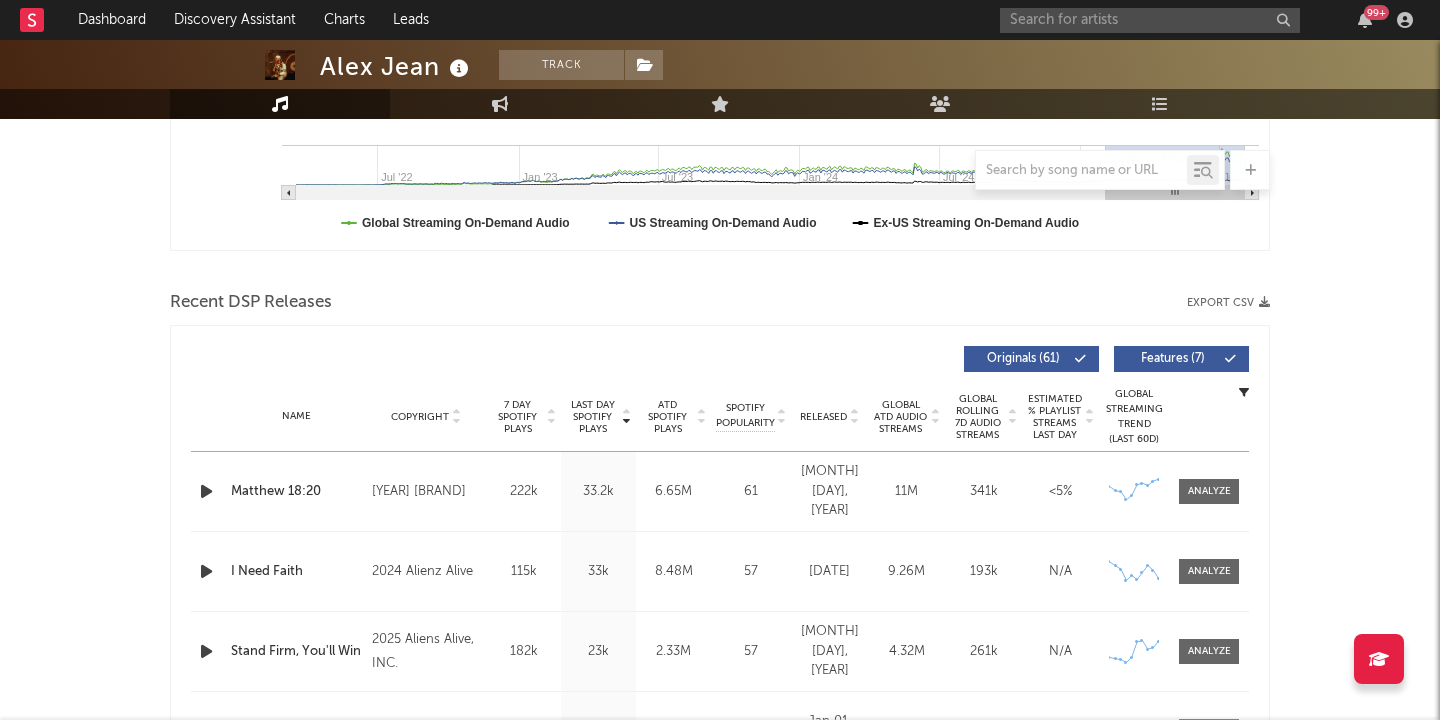 click on "Features   ( [NUMBER] )" at bounding box center [1173, 359] 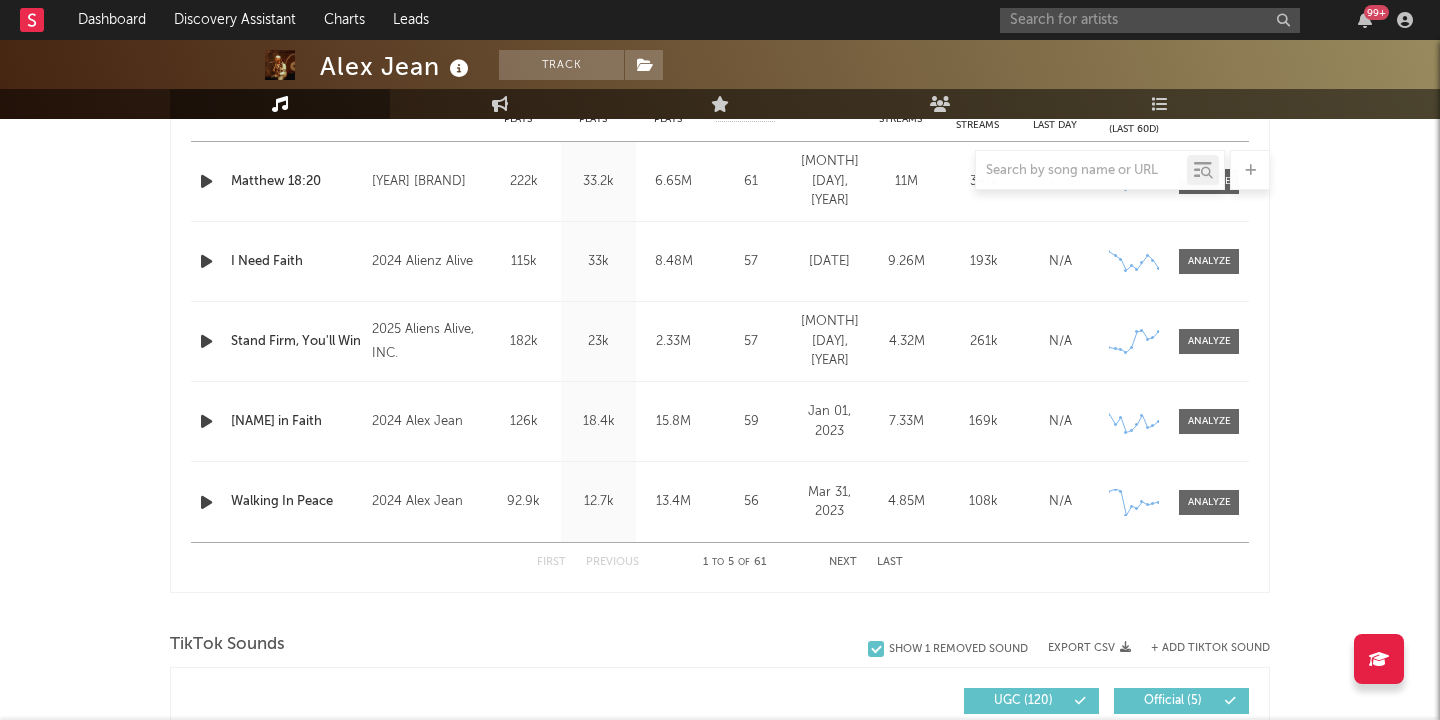 scroll, scrollTop: 865, scrollLeft: 0, axis: vertical 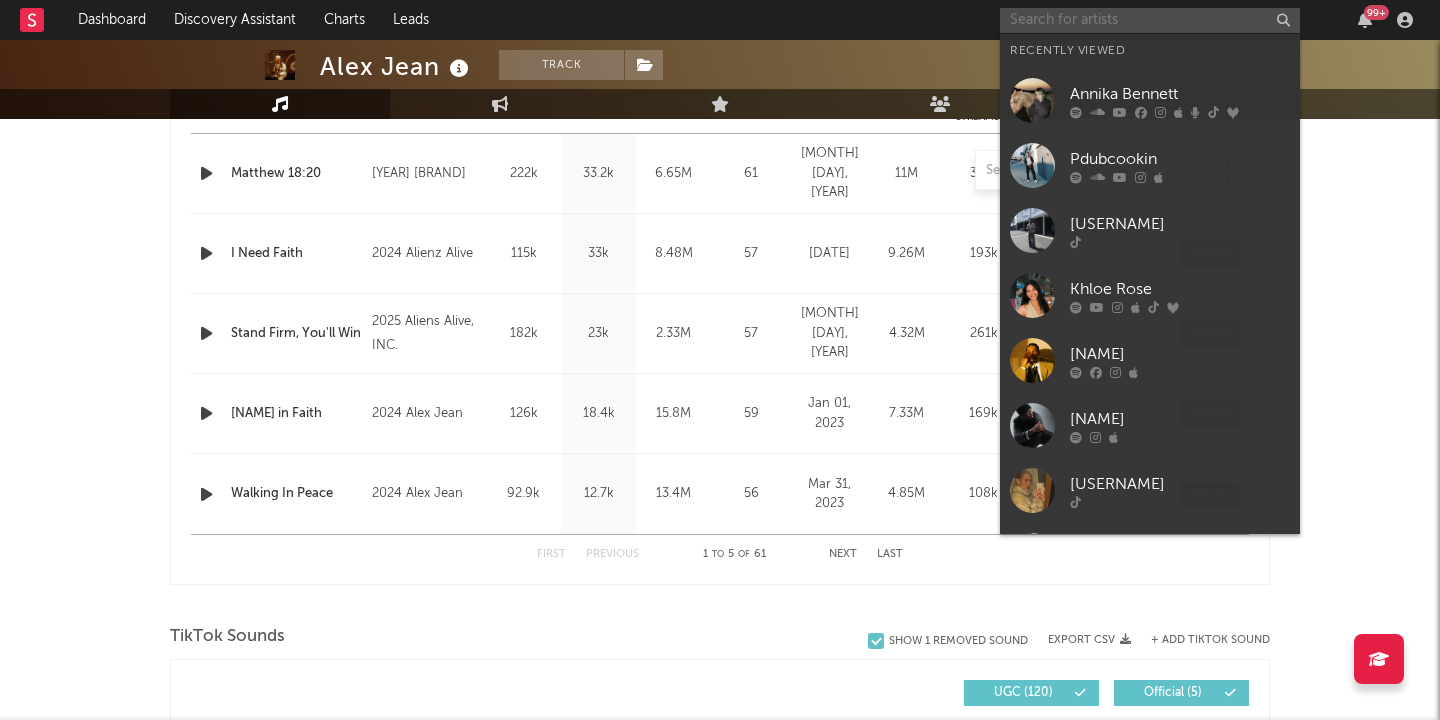 click at bounding box center (1150, 20) 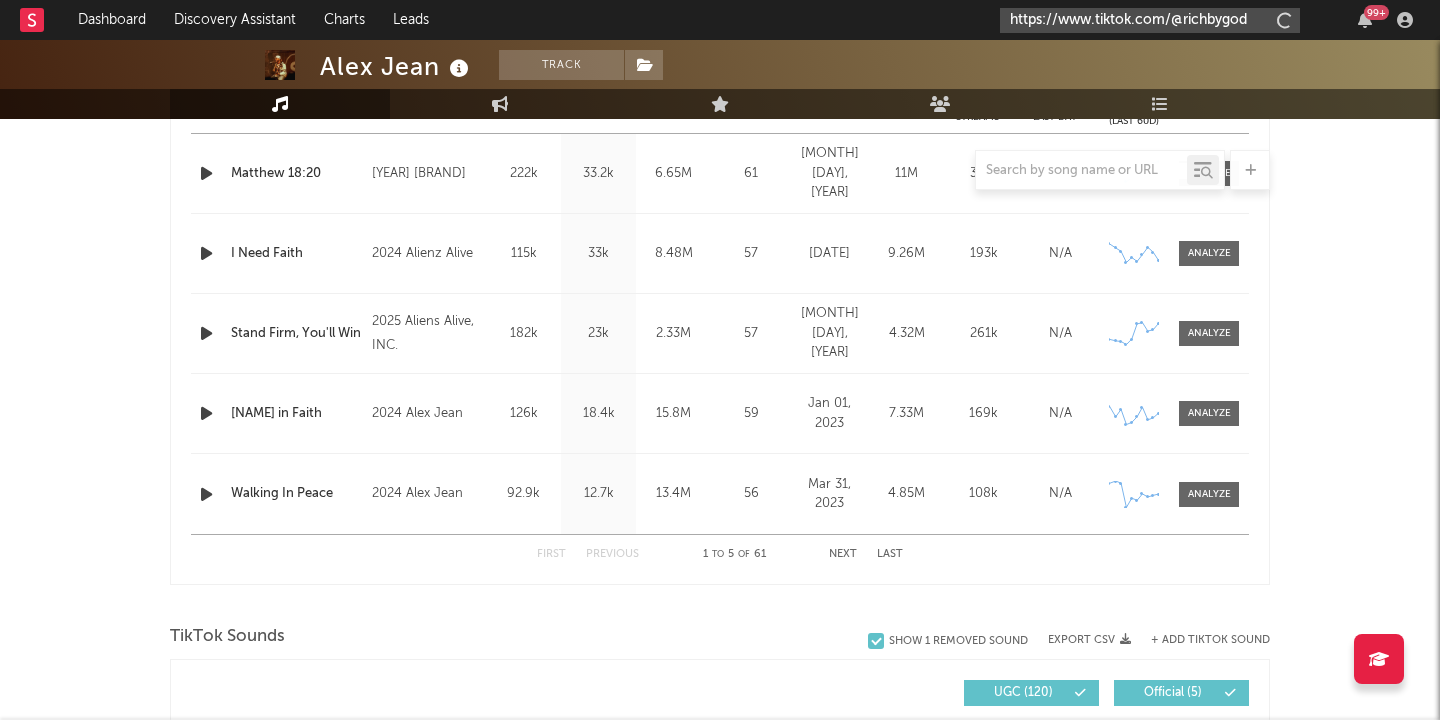 type on "https://www.tiktok.com/@richbygod" 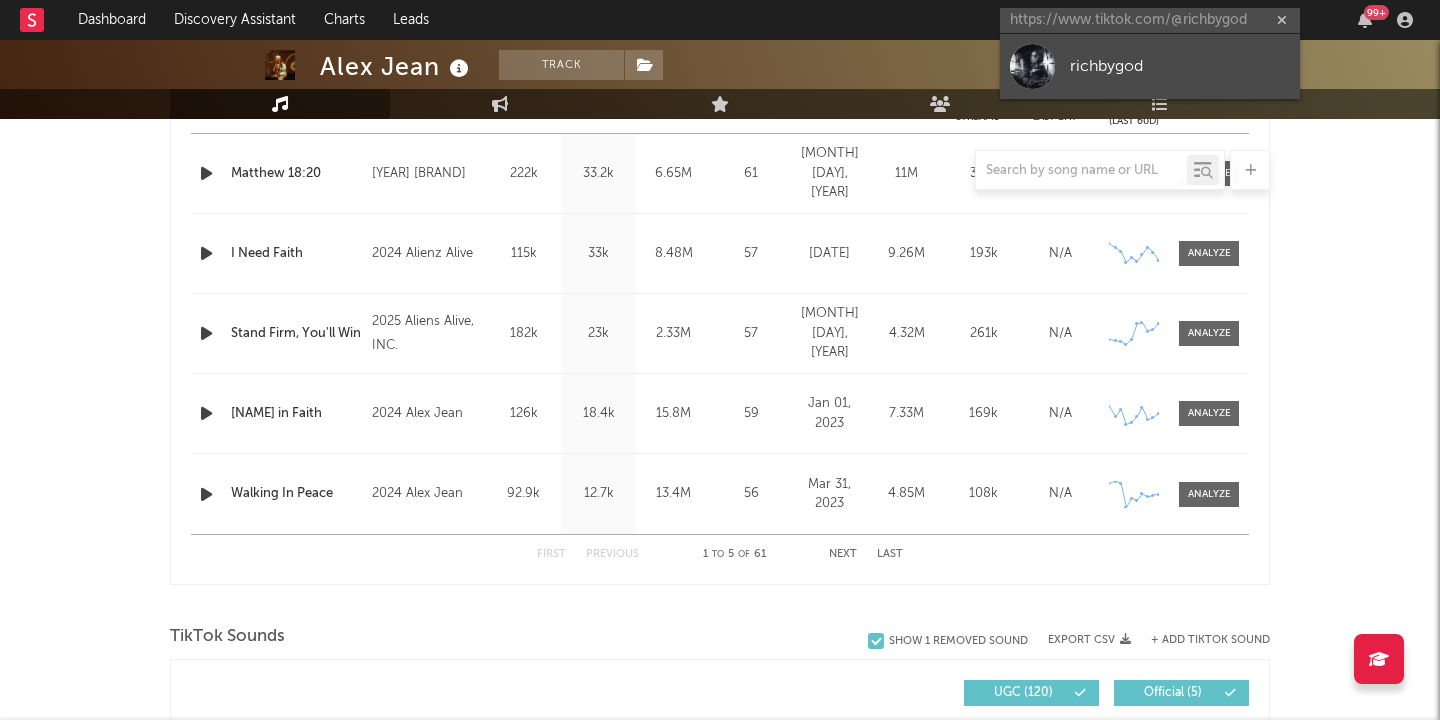click on "richbygod" at bounding box center [1180, 66] 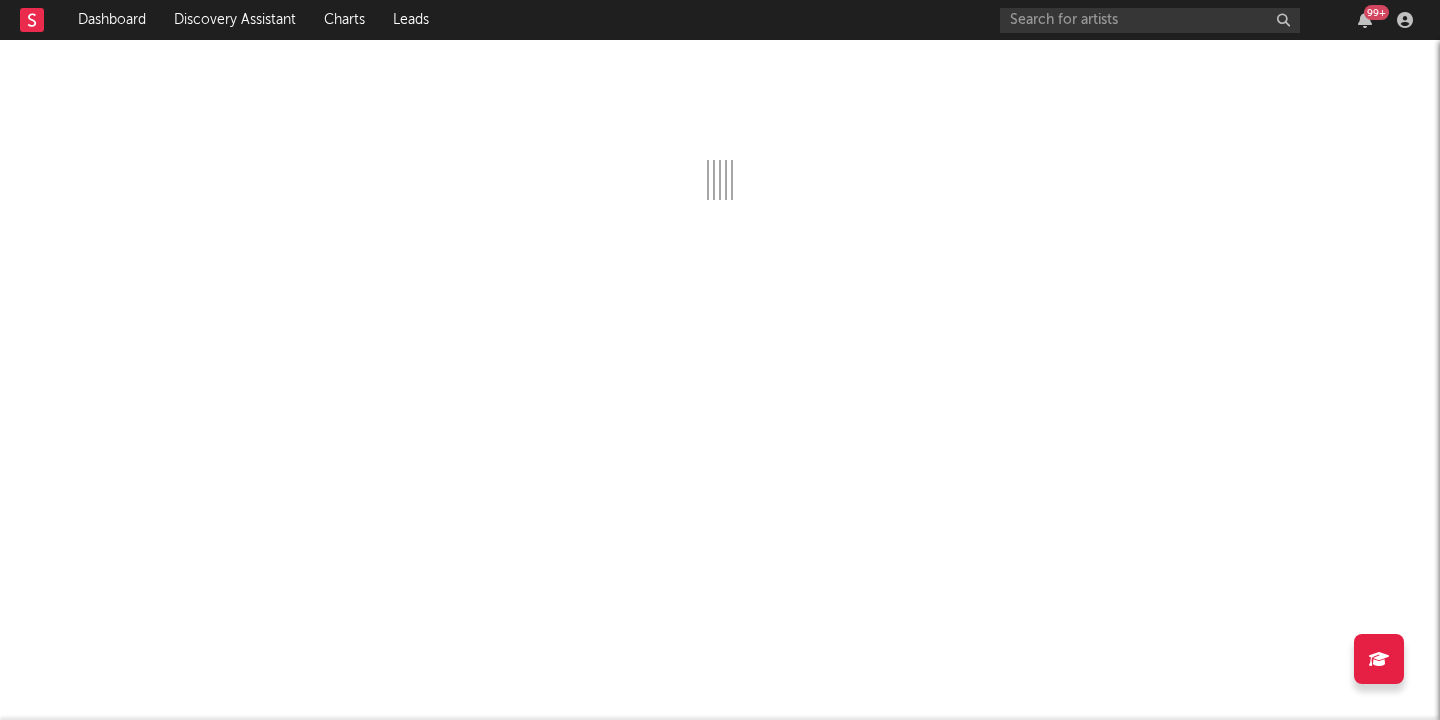 scroll, scrollTop: 0, scrollLeft: 0, axis: both 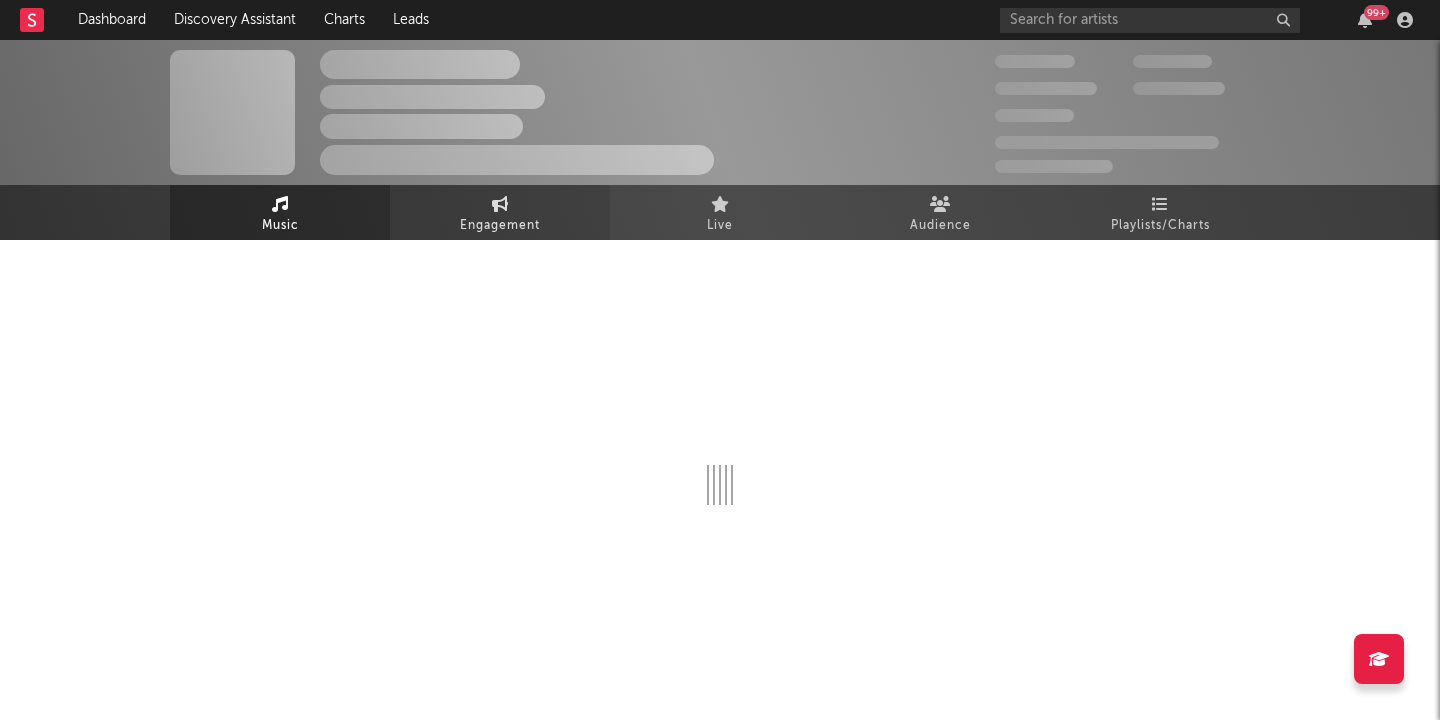 select on "1w" 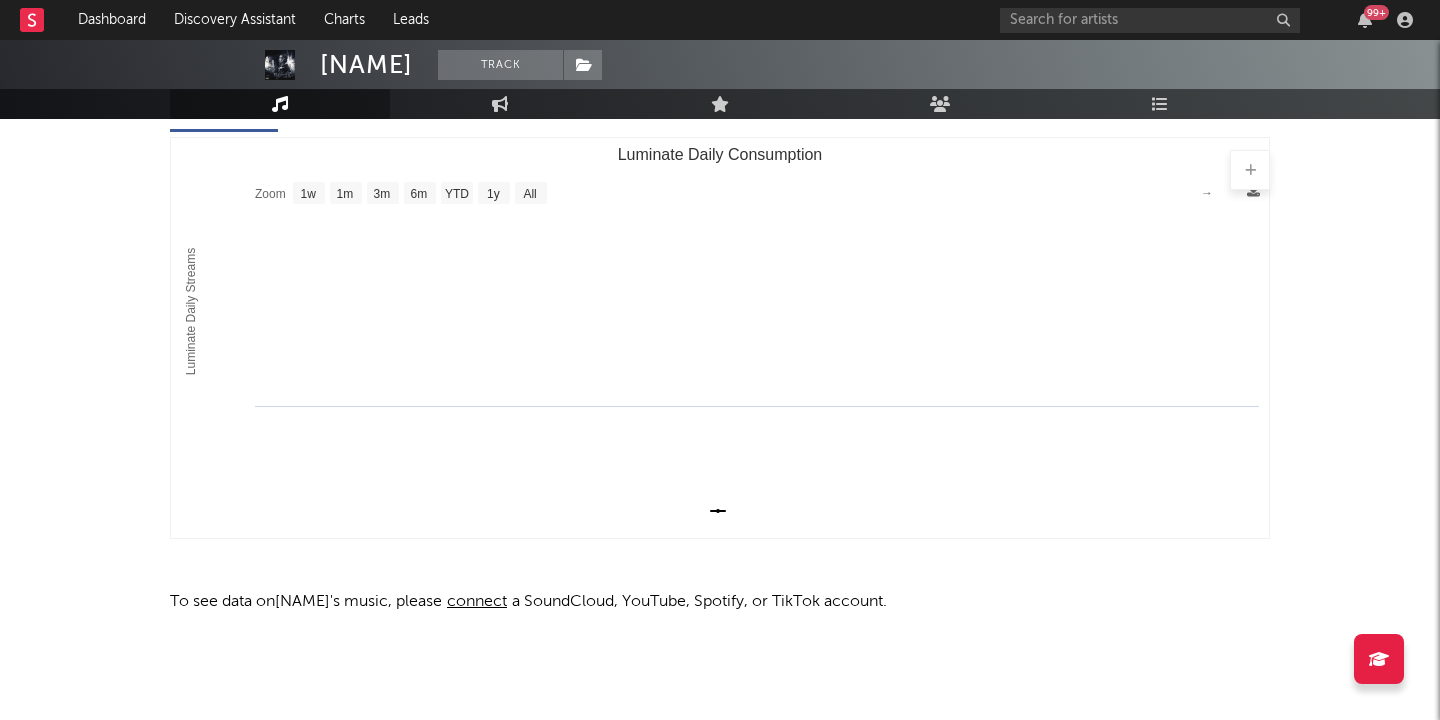 scroll, scrollTop: 0, scrollLeft: 0, axis: both 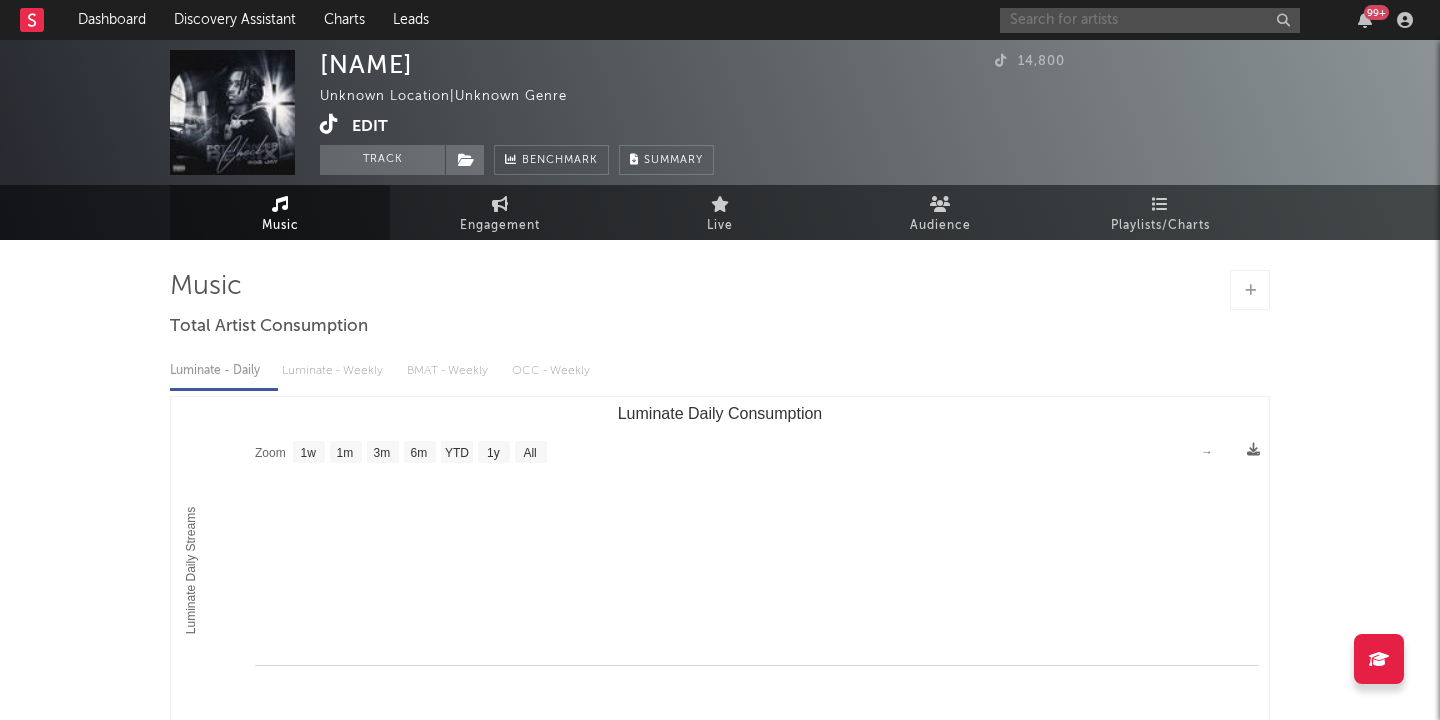 click at bounding box center (1150, 20) 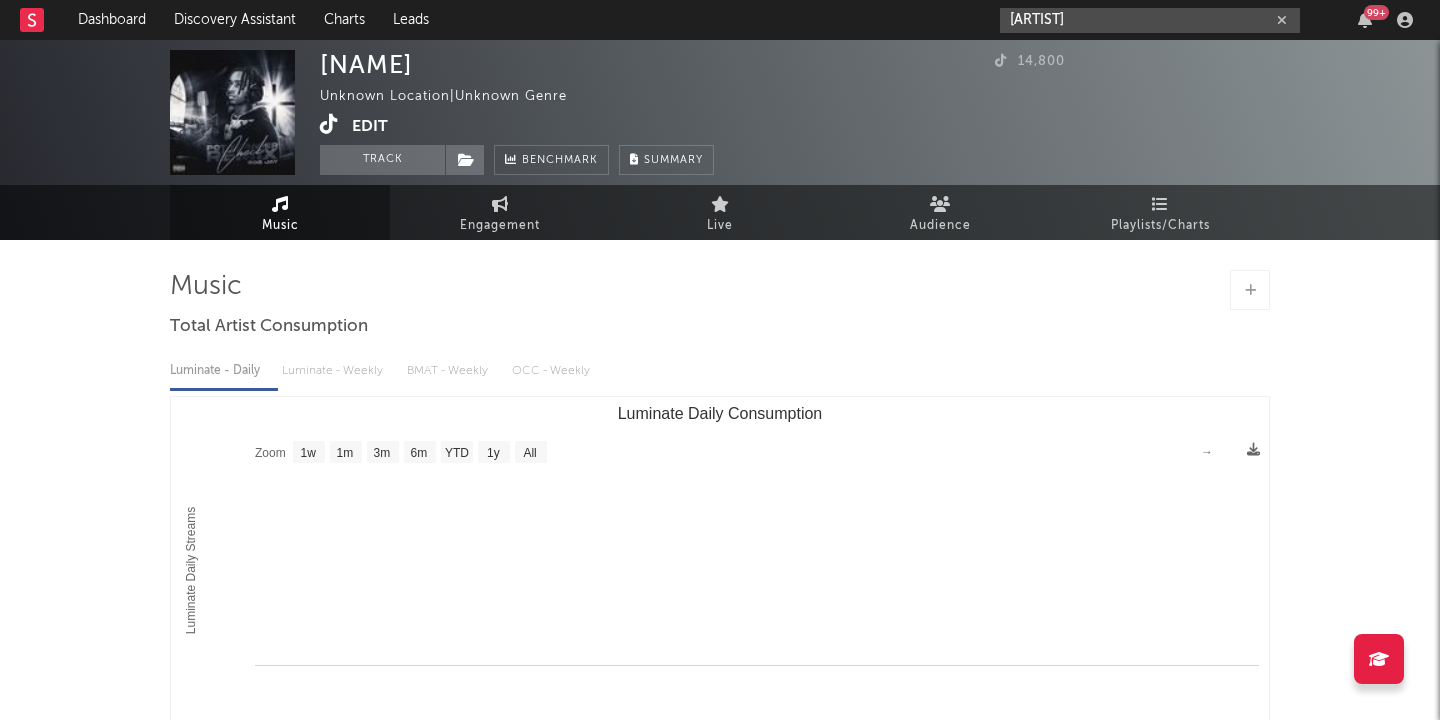 type on "[ARTIST]" 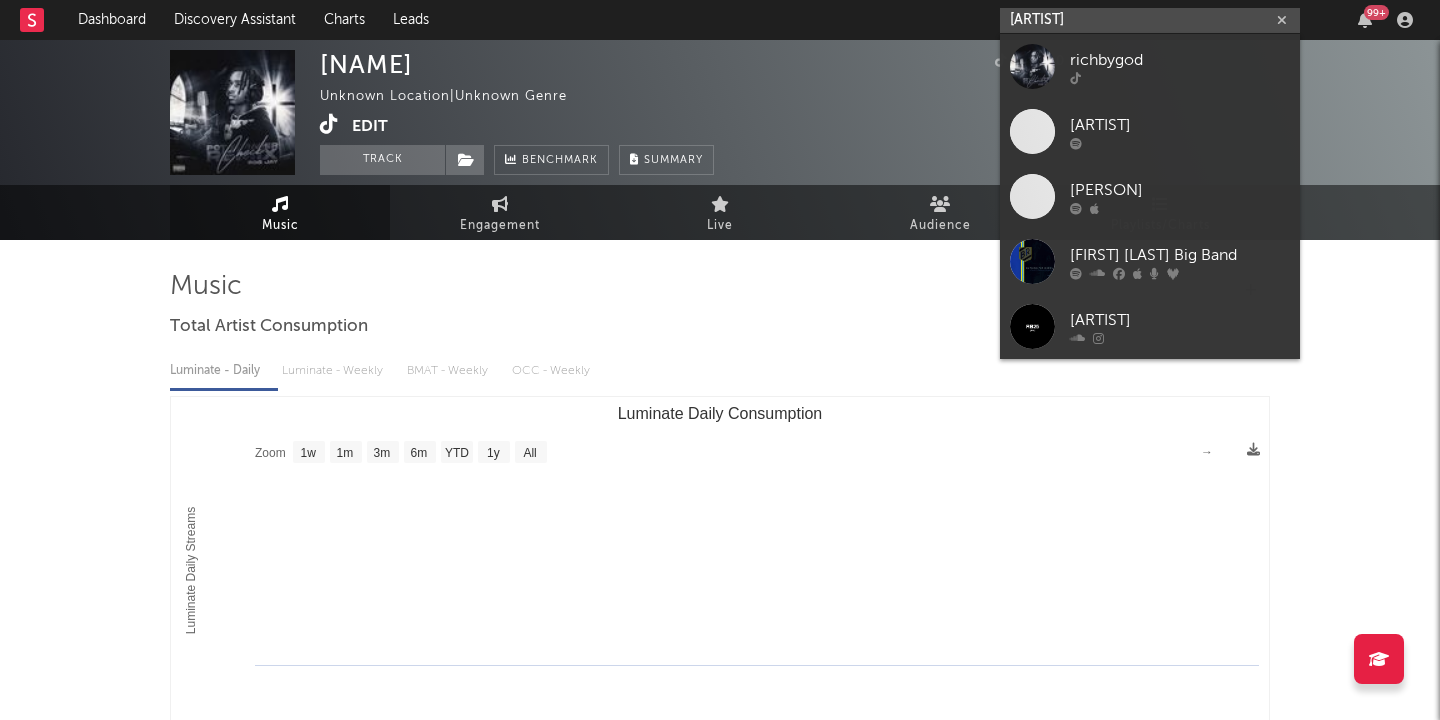drag, startPoint x: 1115, startPoint y: 21, endPoint x: 784, endPoint y: 9, distance: 331.21744 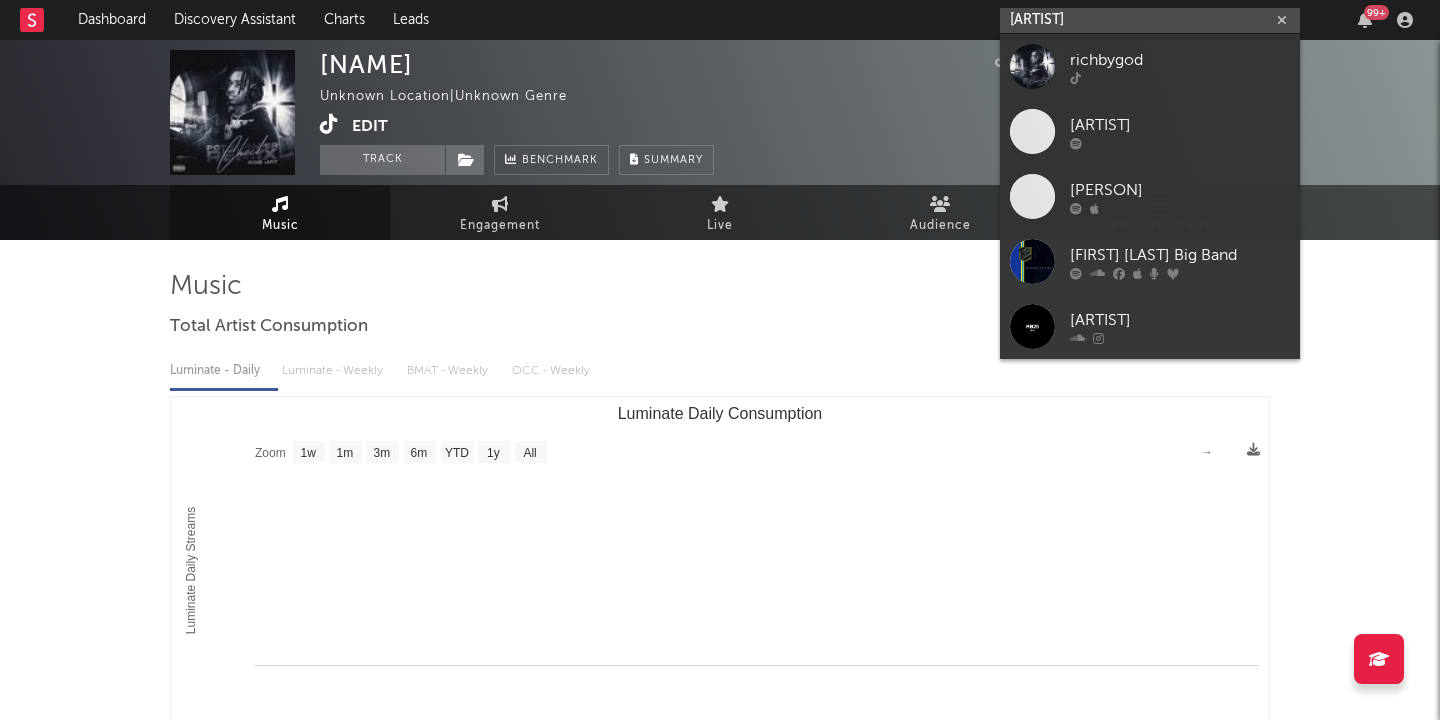click on "Dashboard Discovery Assistant Charts Leads richbyg 99 +" at bounding box center [720, 20] 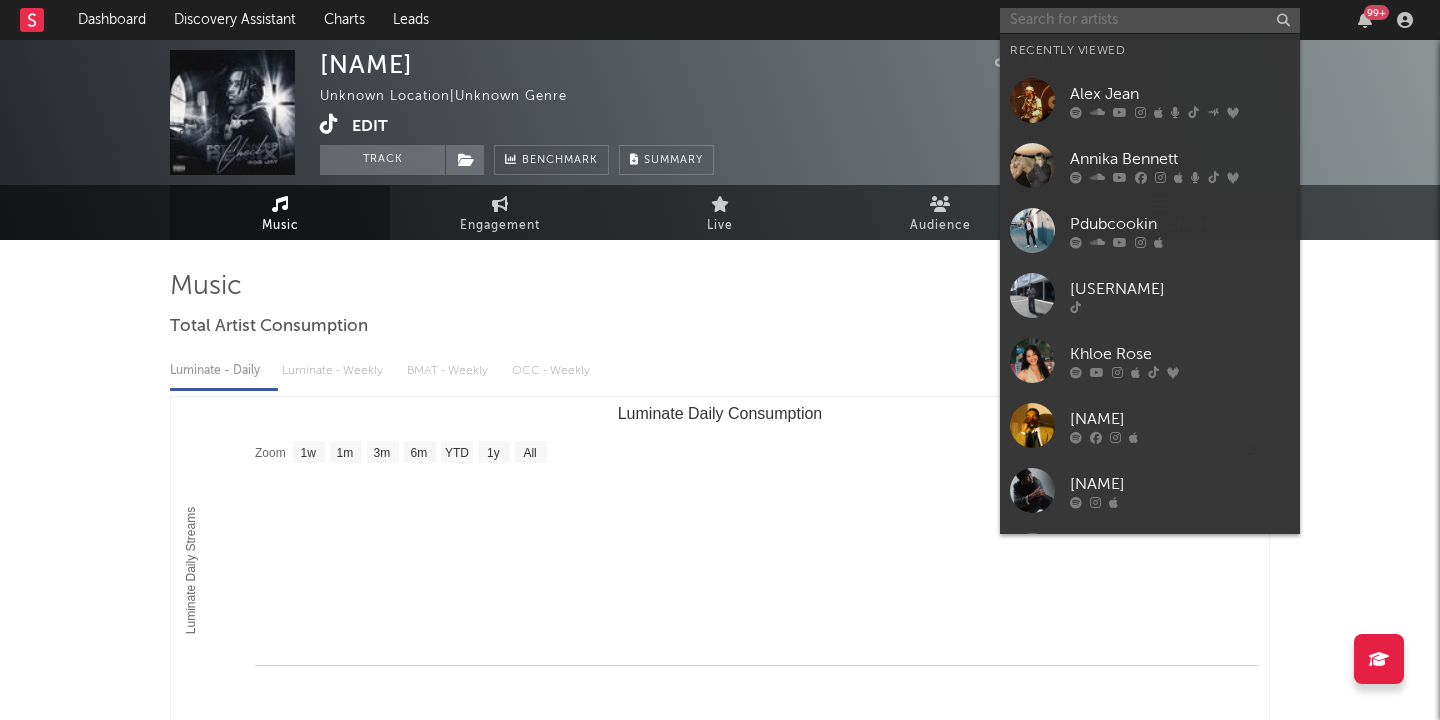 paste on "https://www.instagram.com/richbygod_" 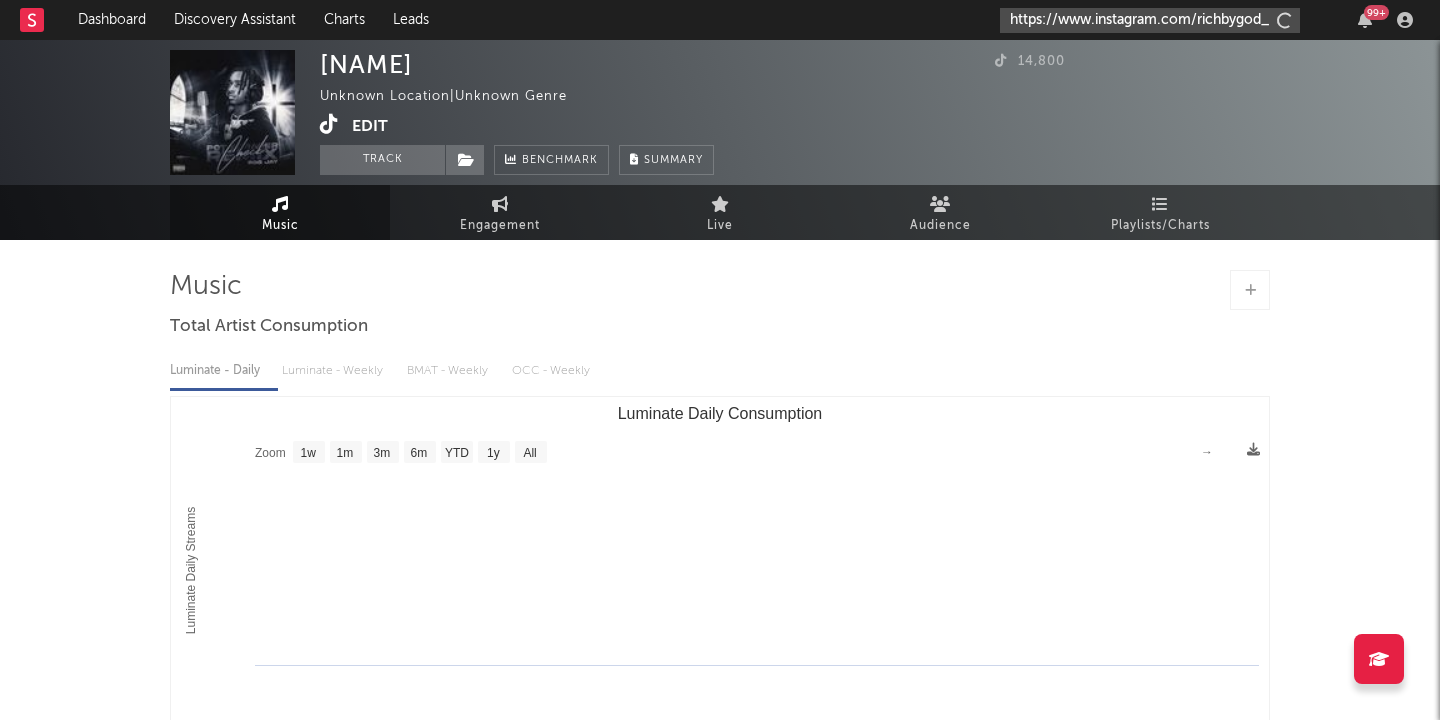 type on "https://www.instagram.com/richbygod_" 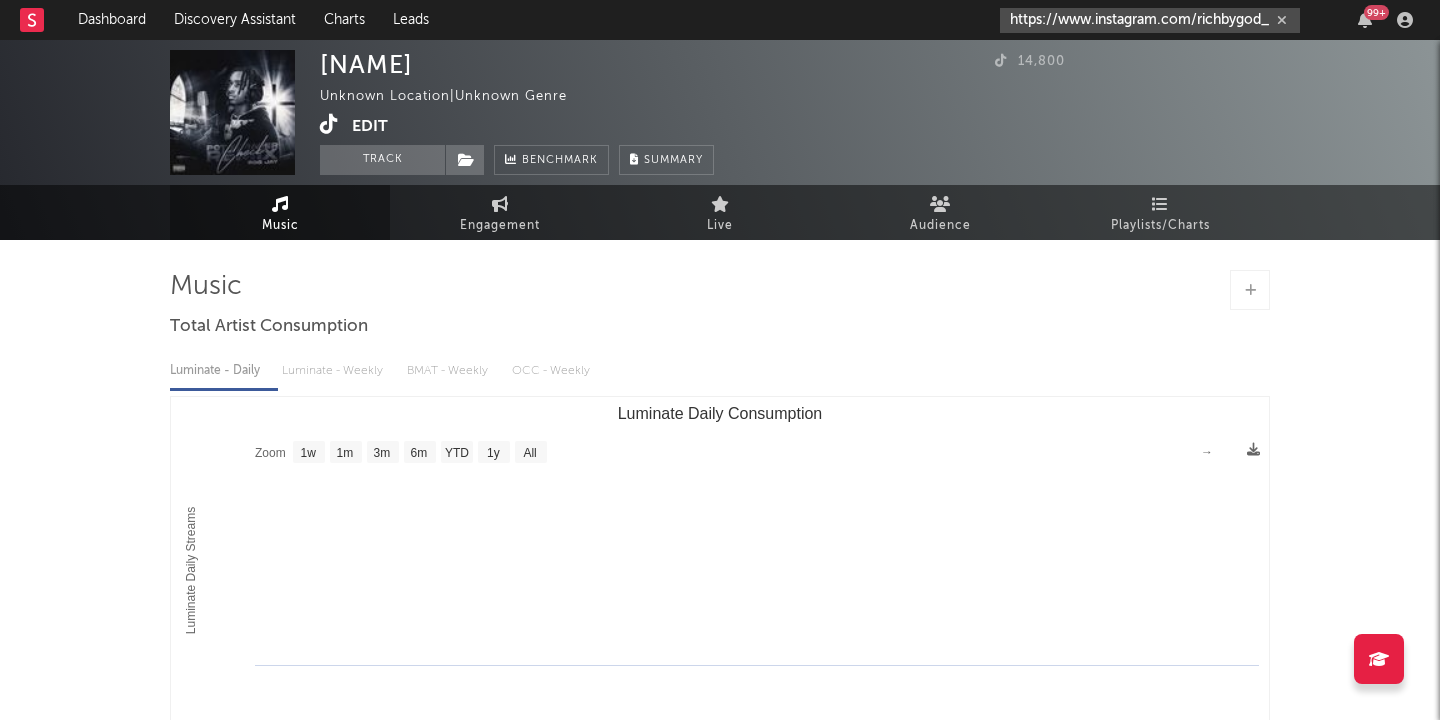 click at bounding box center (1282, 20) 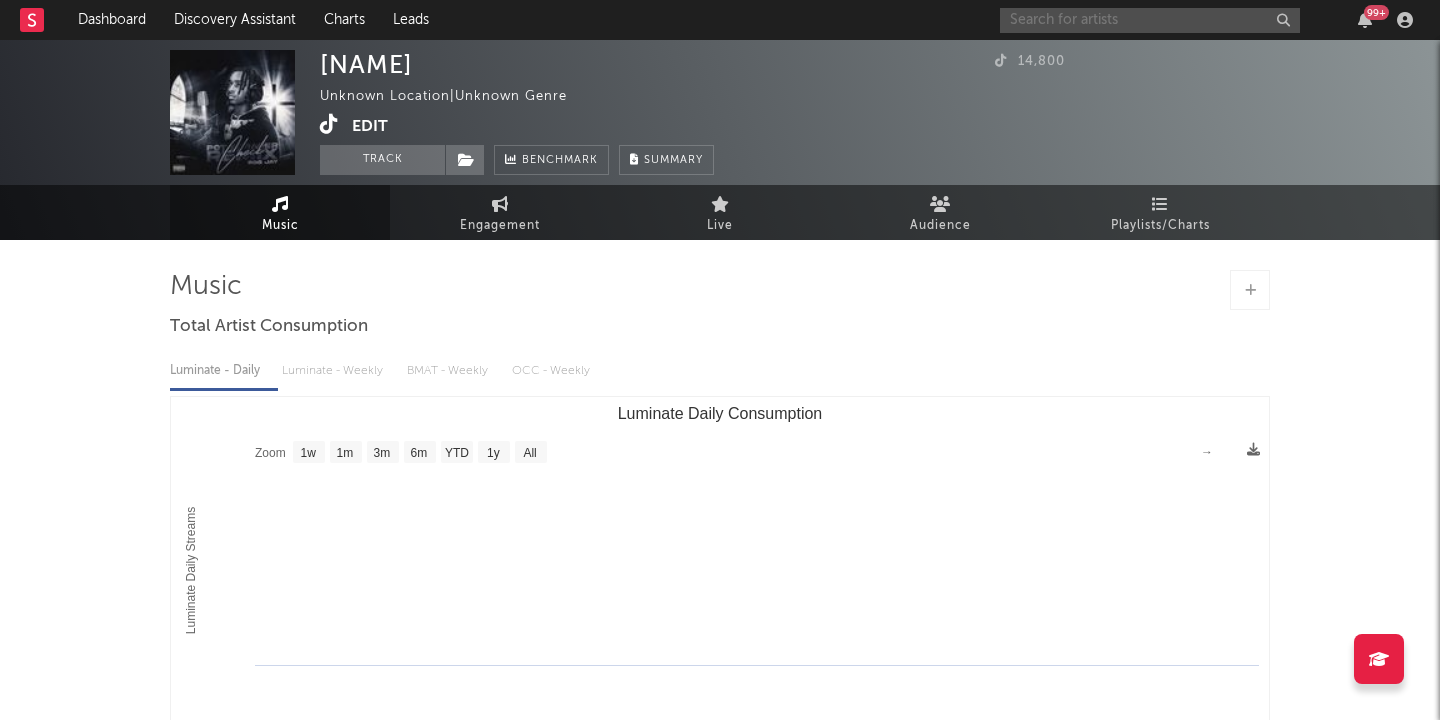click at bounding box center [1150, 20] 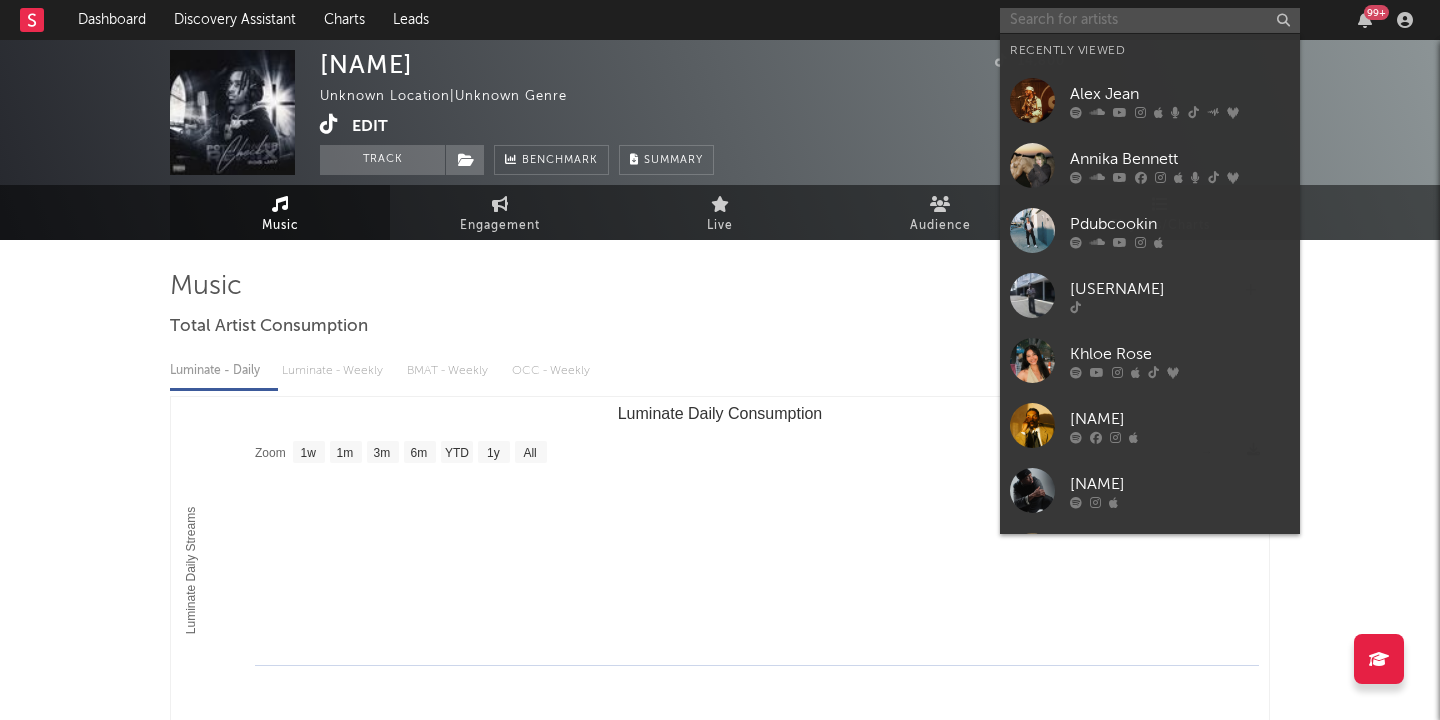 paste on "https://open.spotify.com/artist/[ID]" 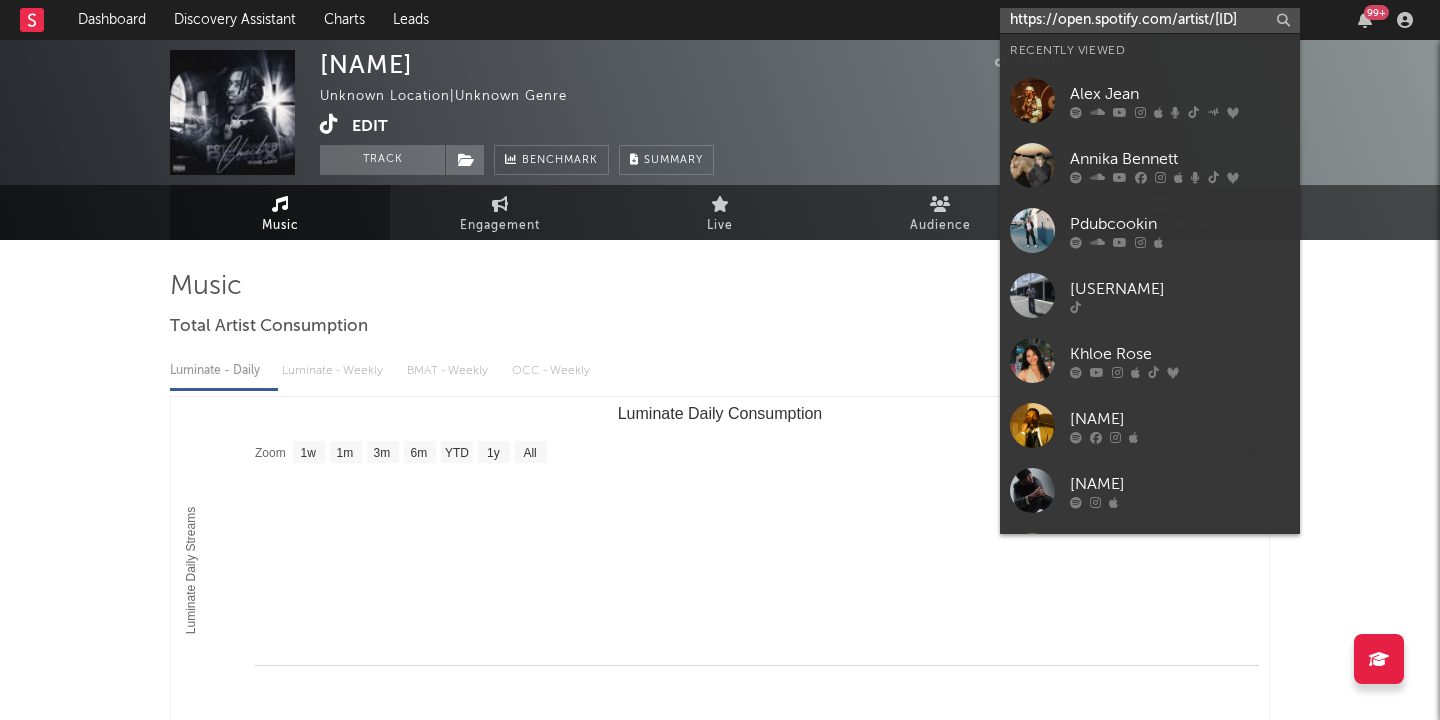 scroll, scrollTop: 0, scrollLeft: 124, axis: horizontal 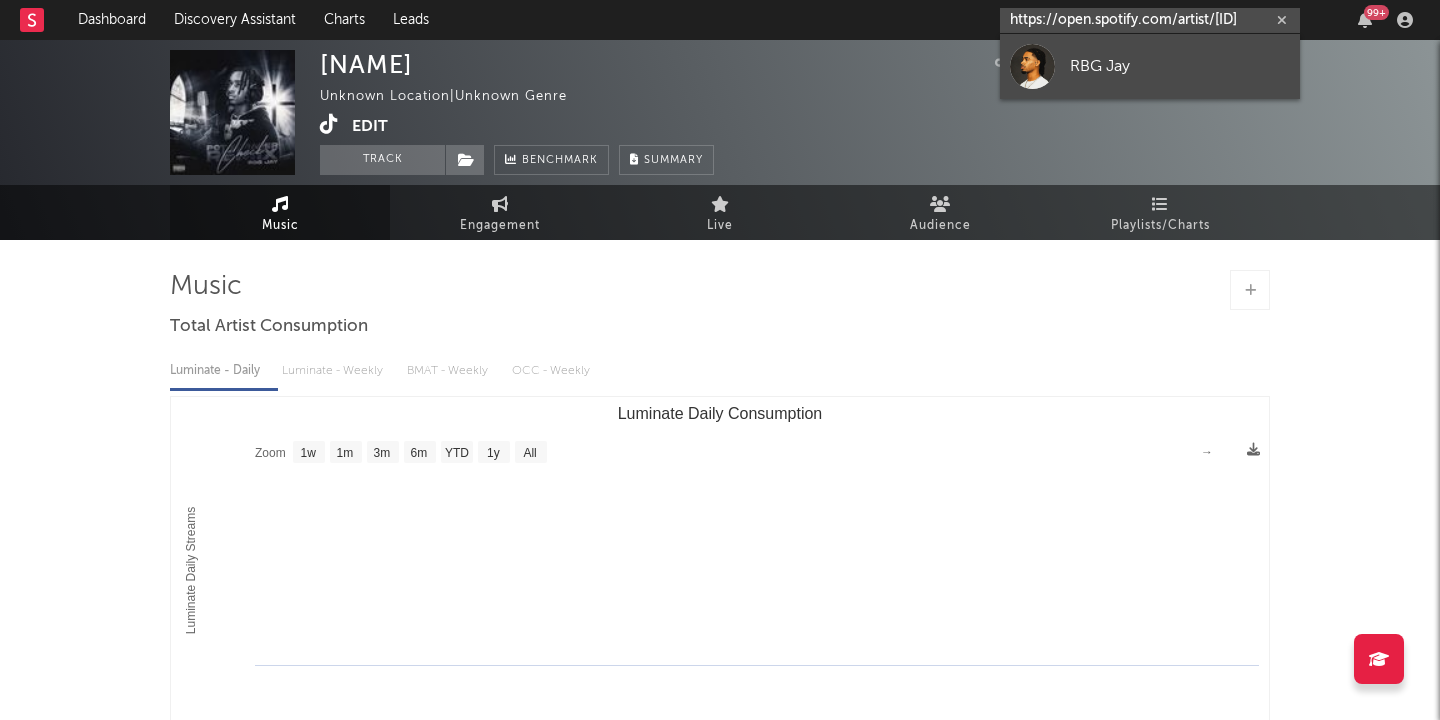 type on "https://open.spotify.com/artist/[ID]" 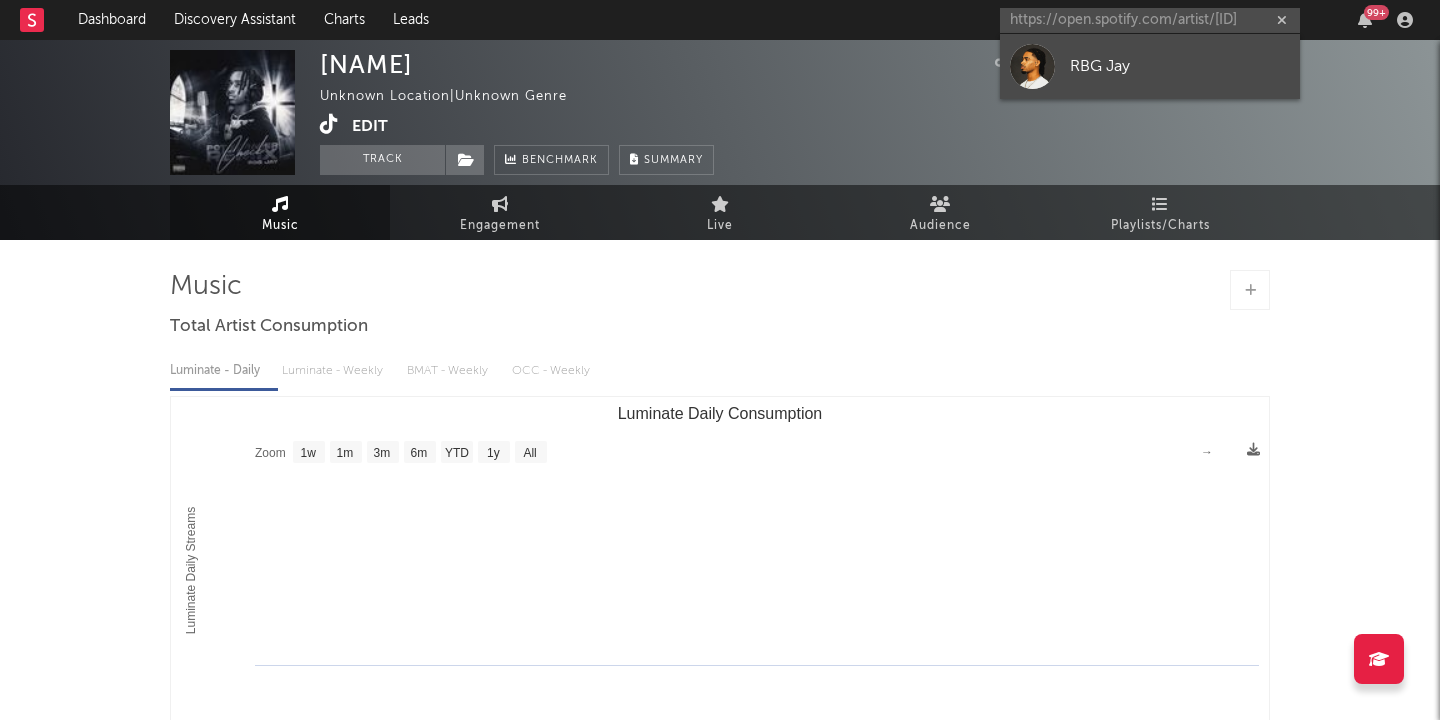 scroll, scrollTop: 0, scrollLeft: 0, axis: both 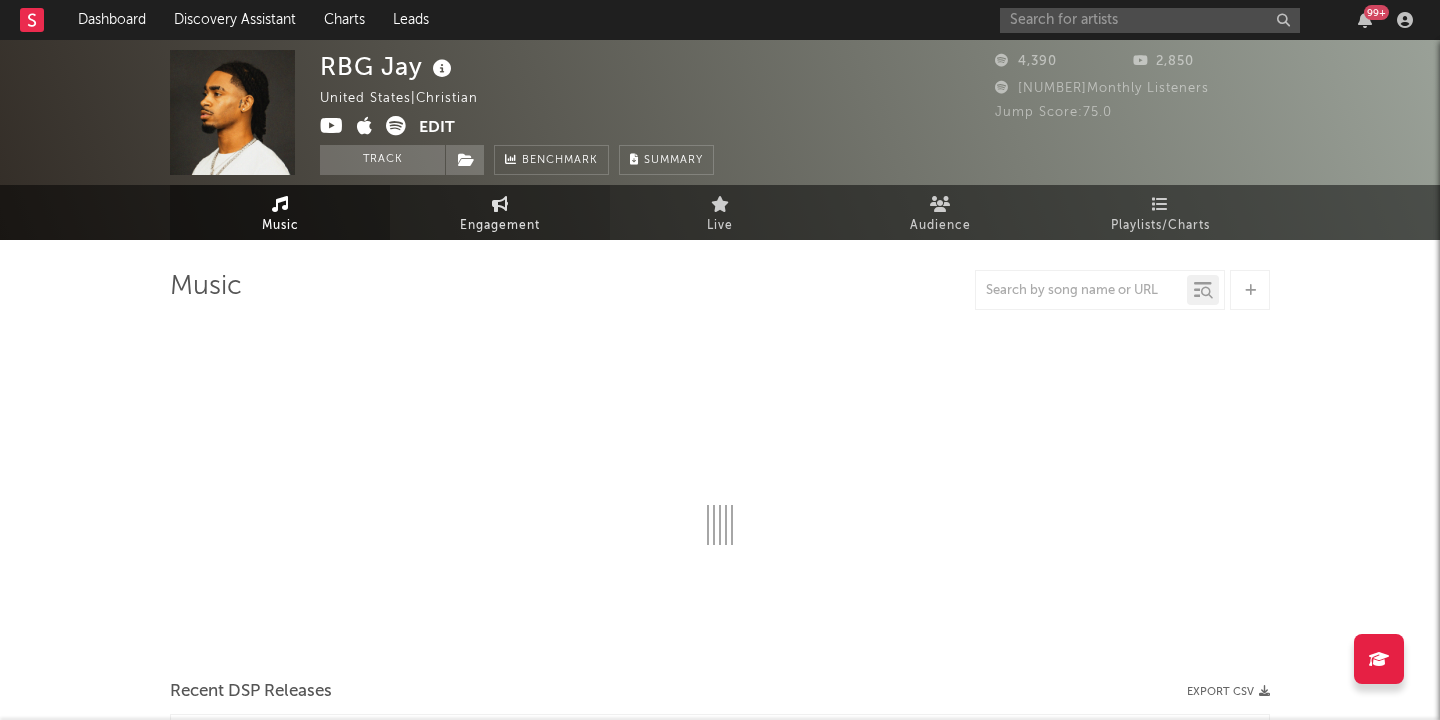 select on "1w" 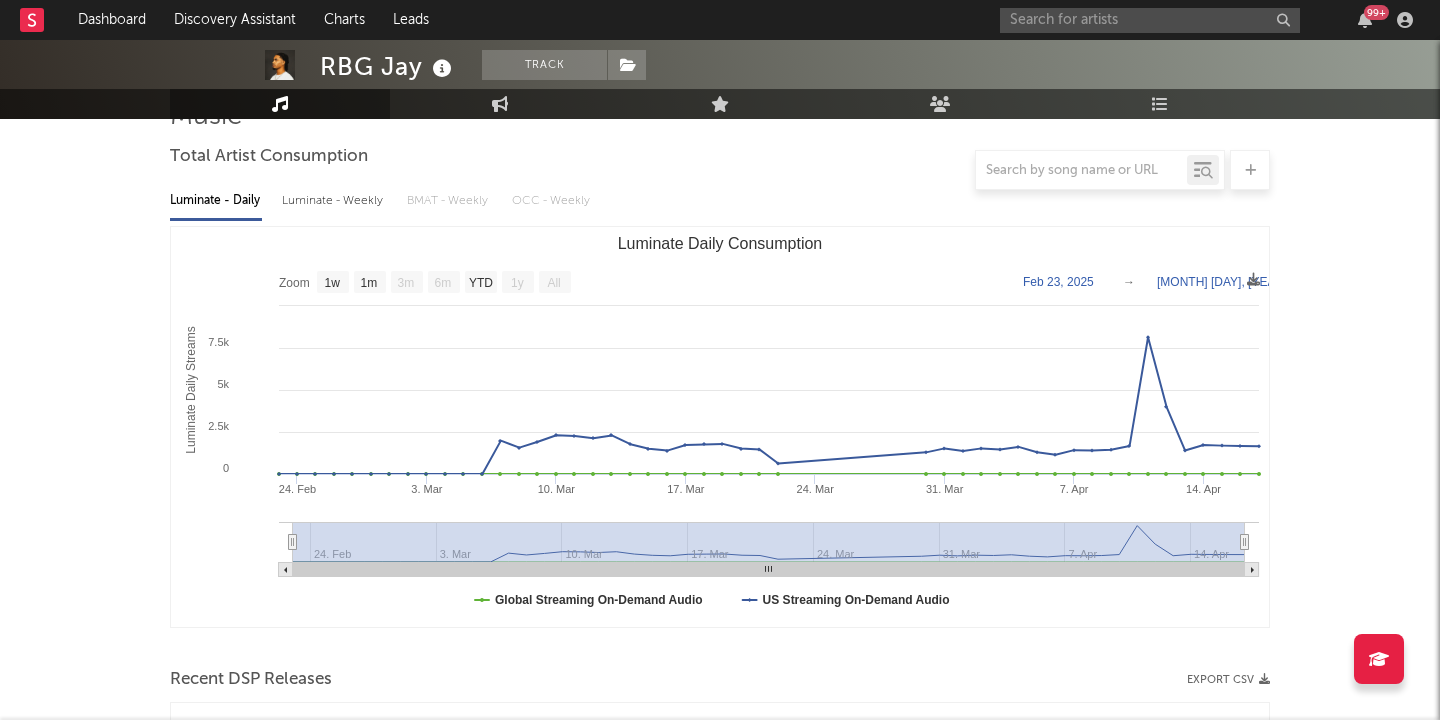 scroll, scrollTop: 0, scrollLeft: 0, axis: both 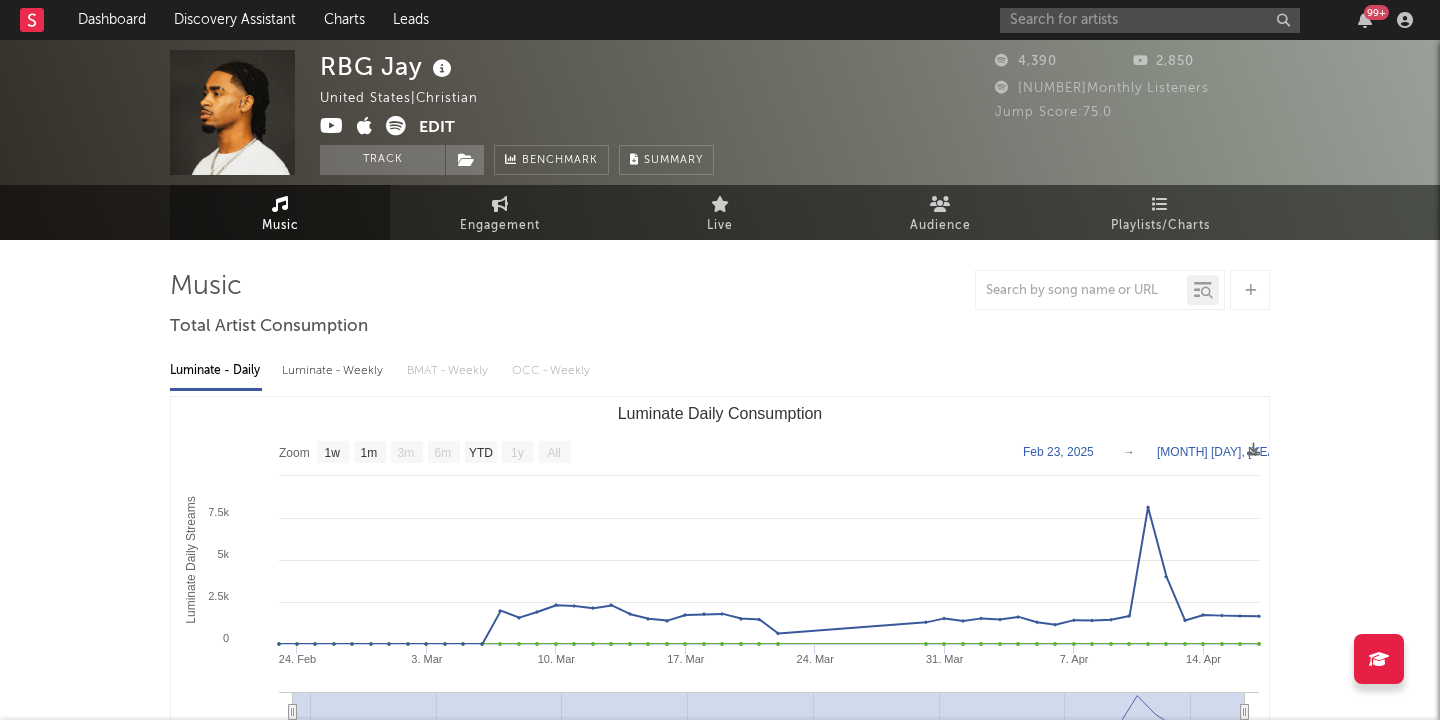 click on "Edit" at bounding box center (437, 128) 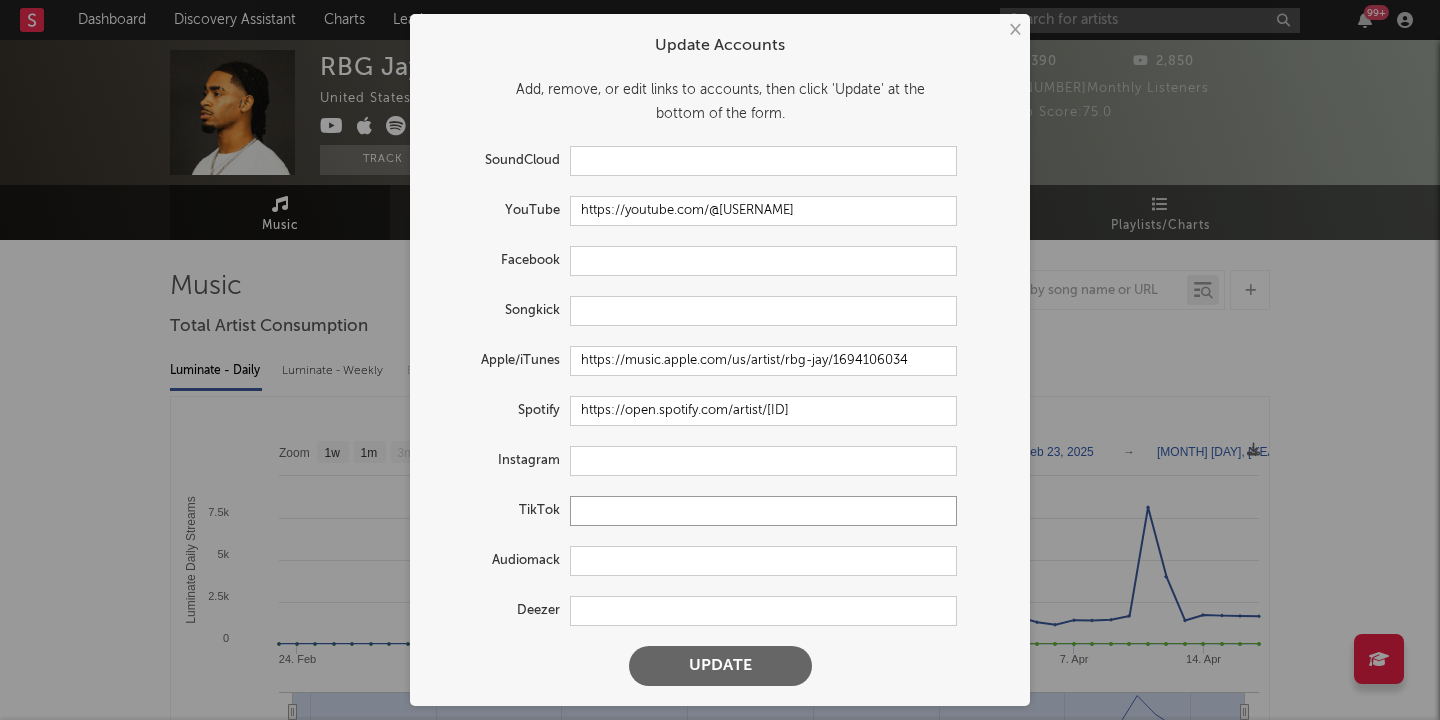 click at bounding box center [763, 511] 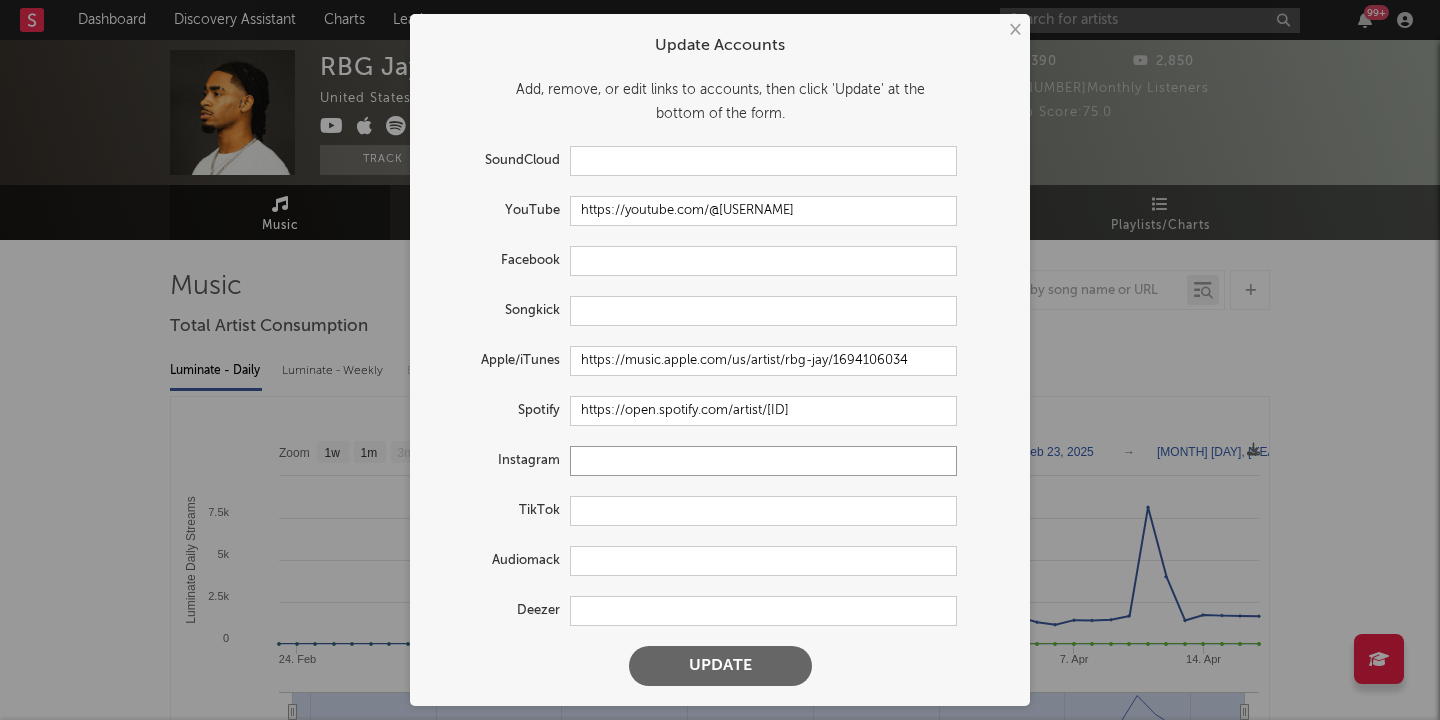 click at bounding box center (763, 461) 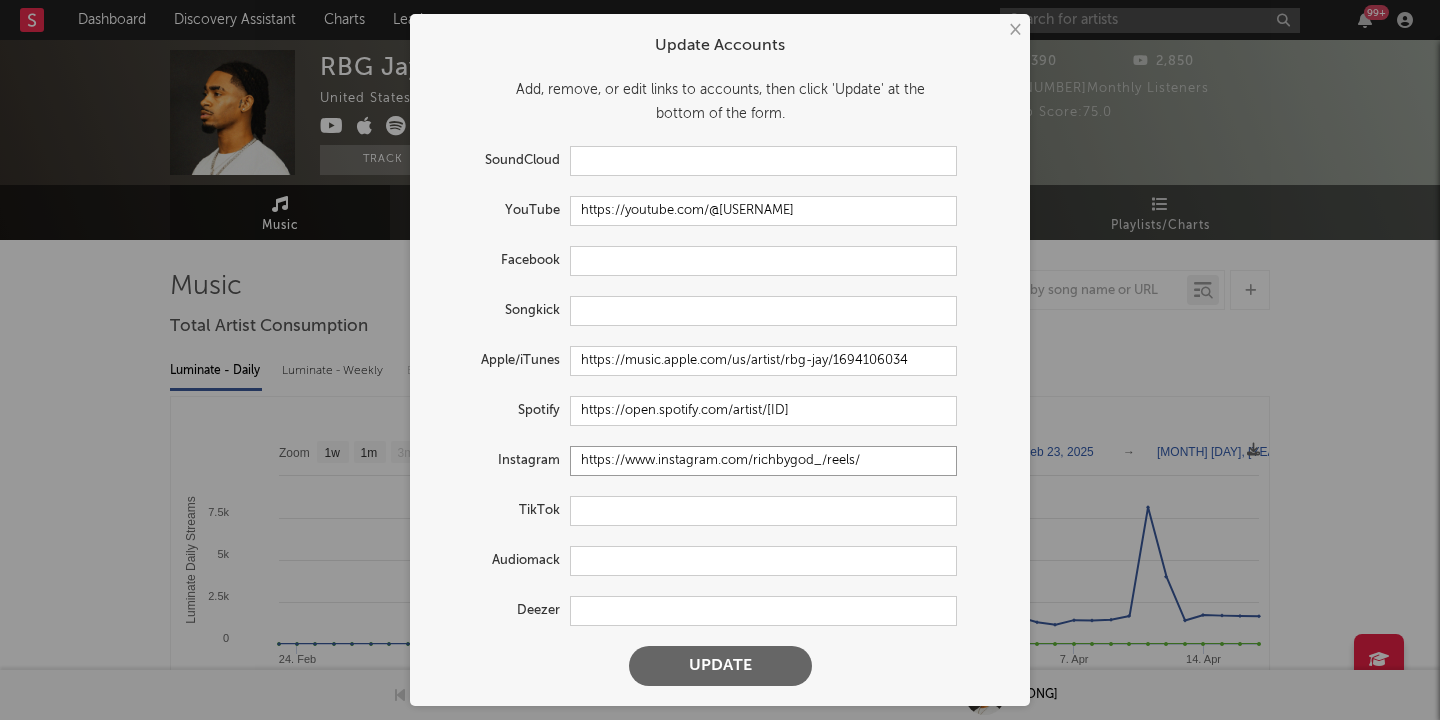 type on "https://www.instagram.com/richbygod_/reels/" 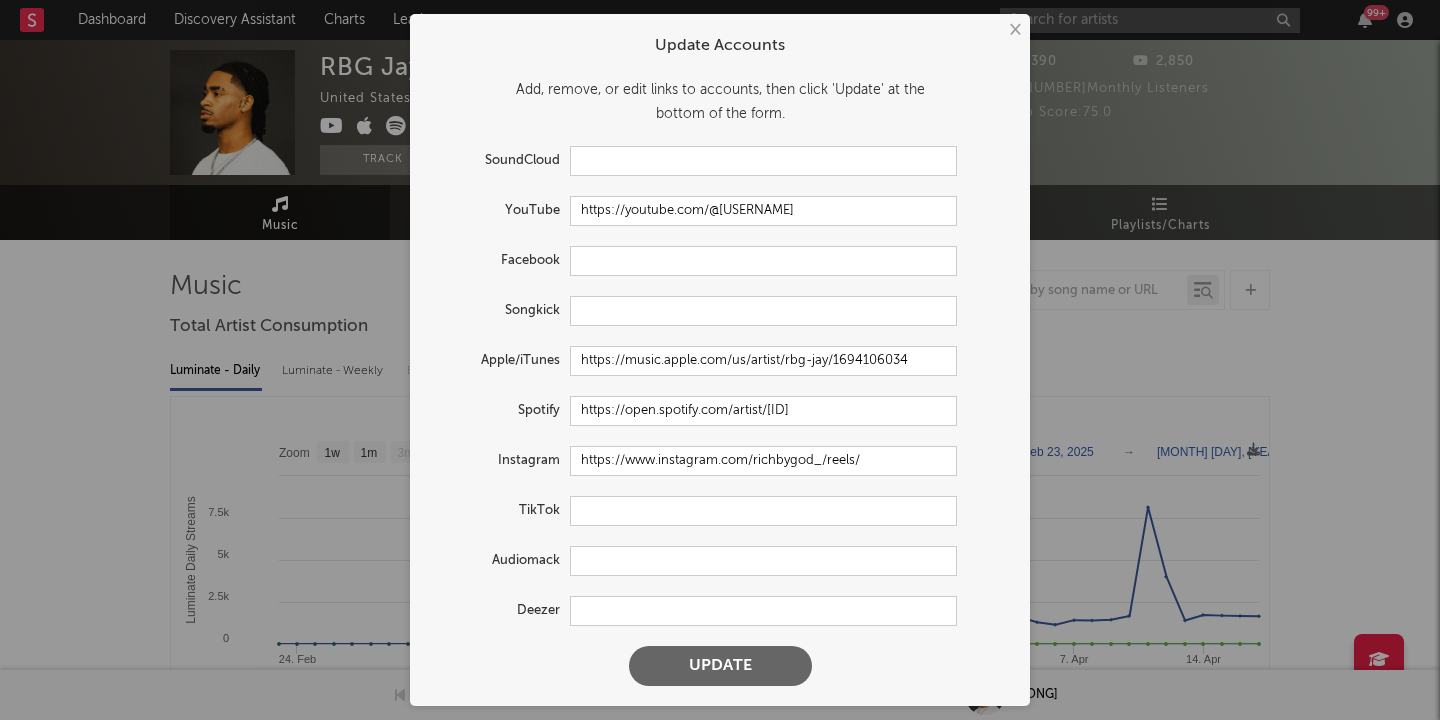 click on "Update" at bounding box center [720, 666] 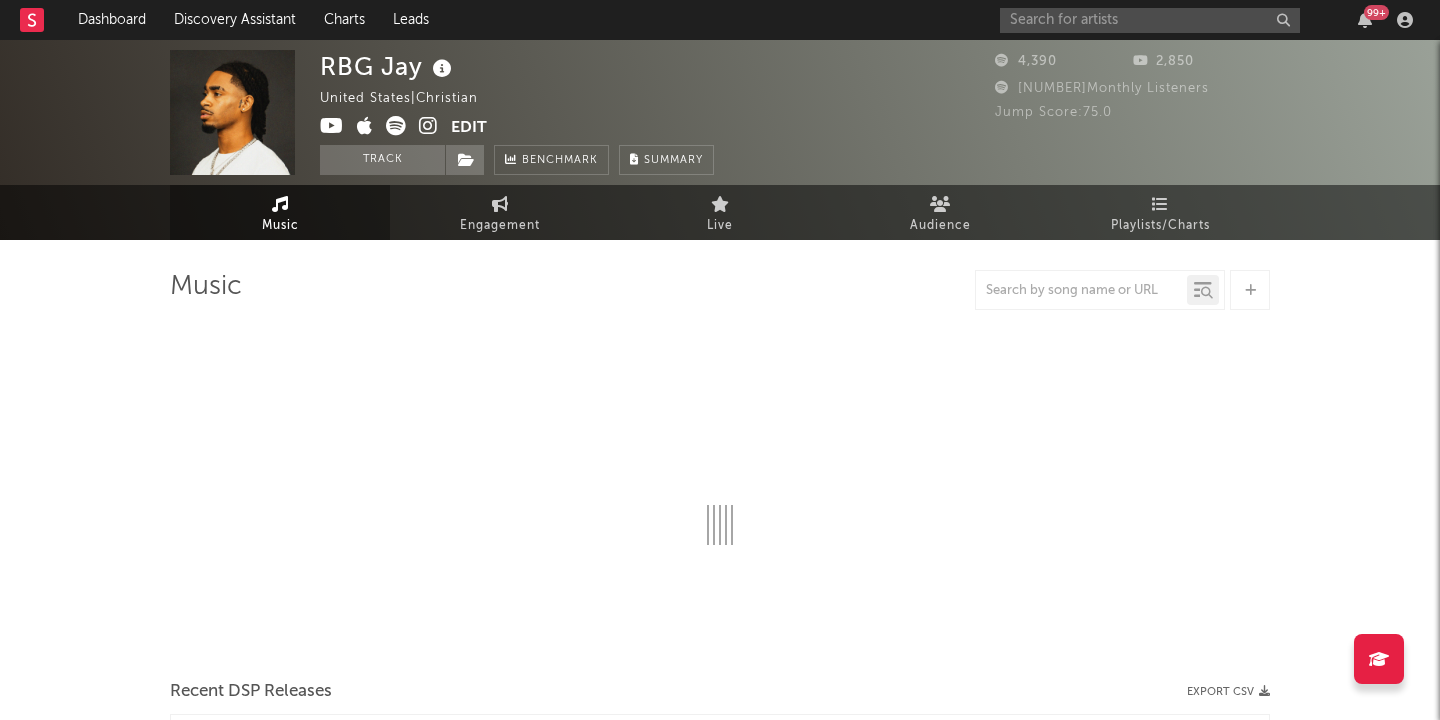select on "1w" 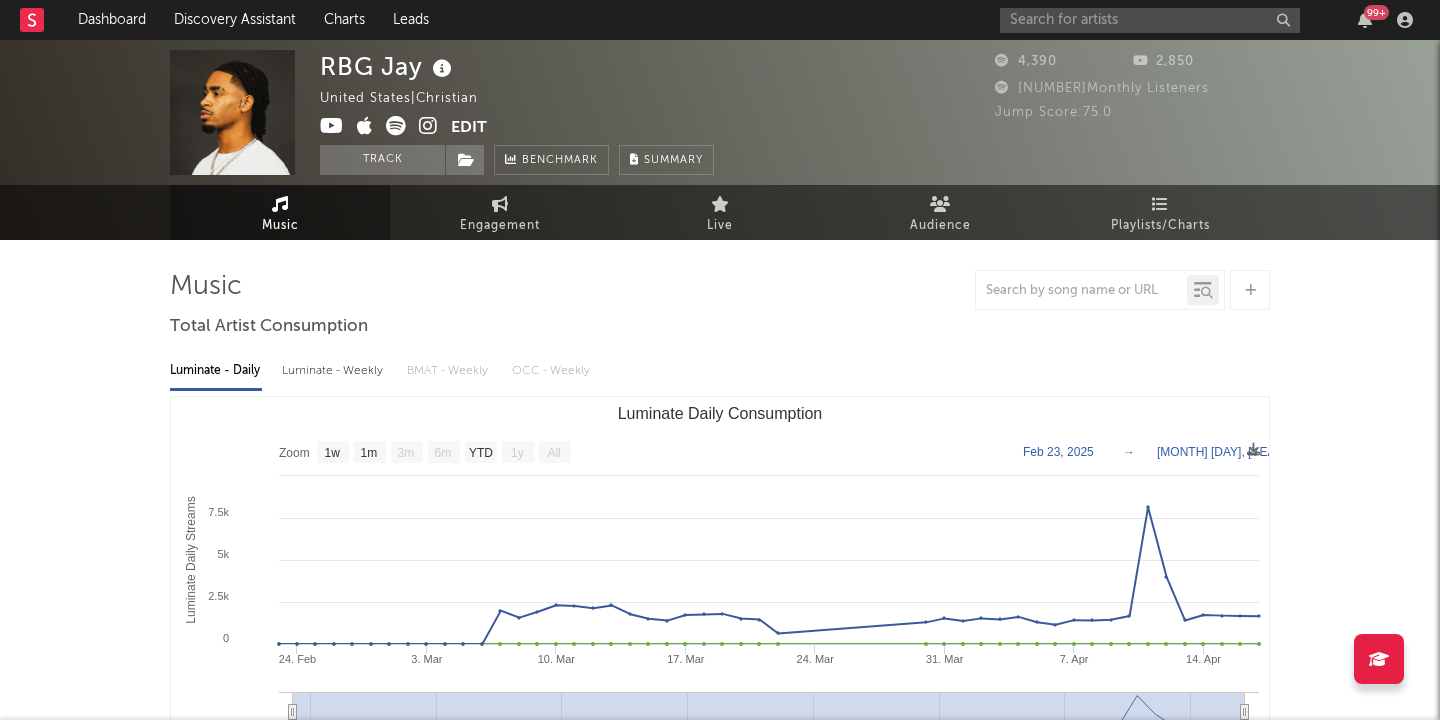 click on "Edit" at bounding box center (469, 128) 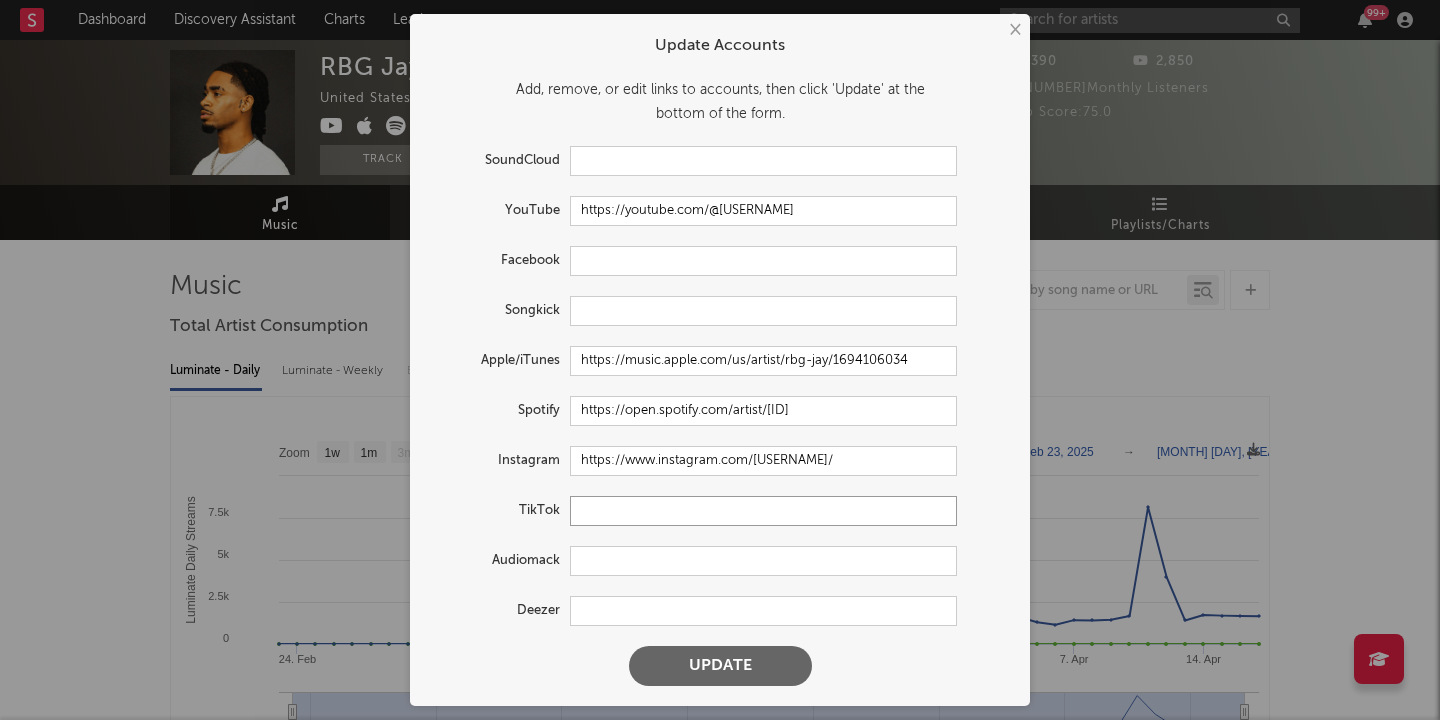click at bounding box center (763, 511) 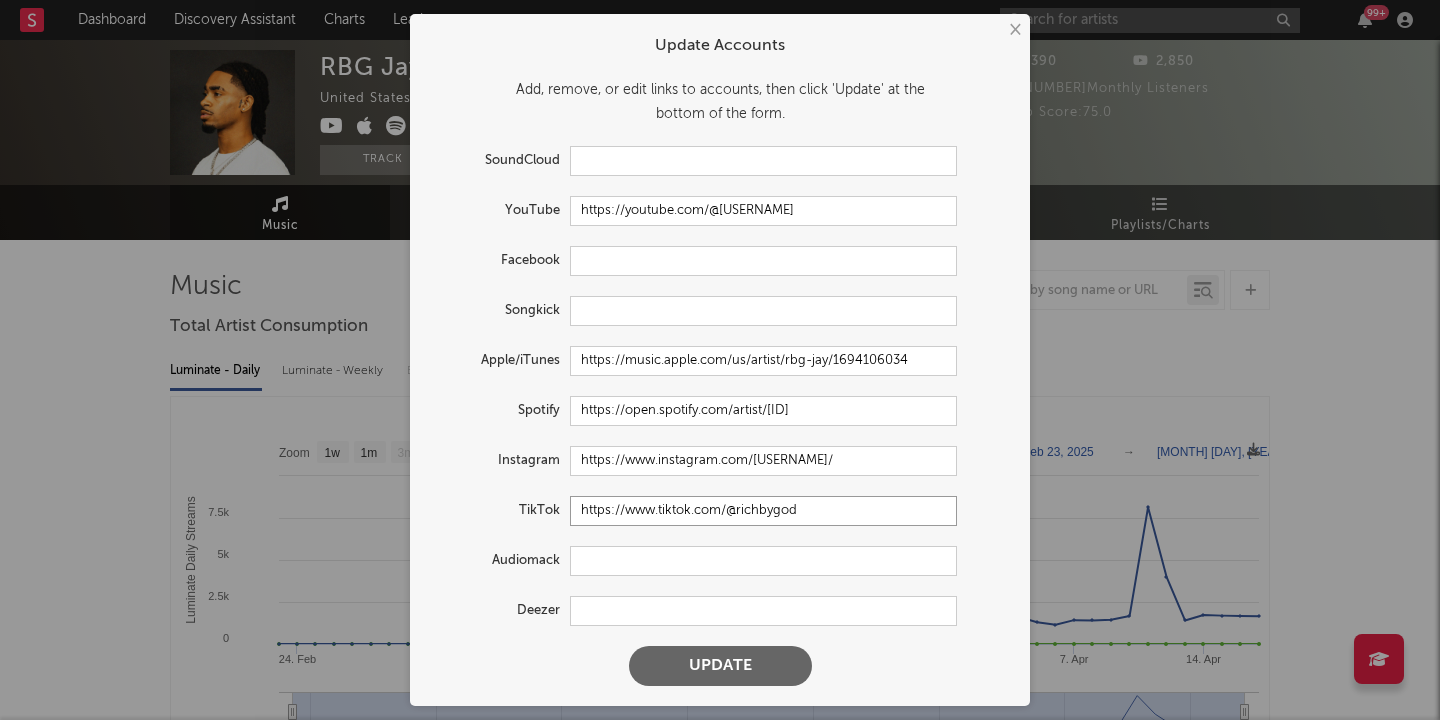 type on "https://www.tiktok.com/@richbygod" 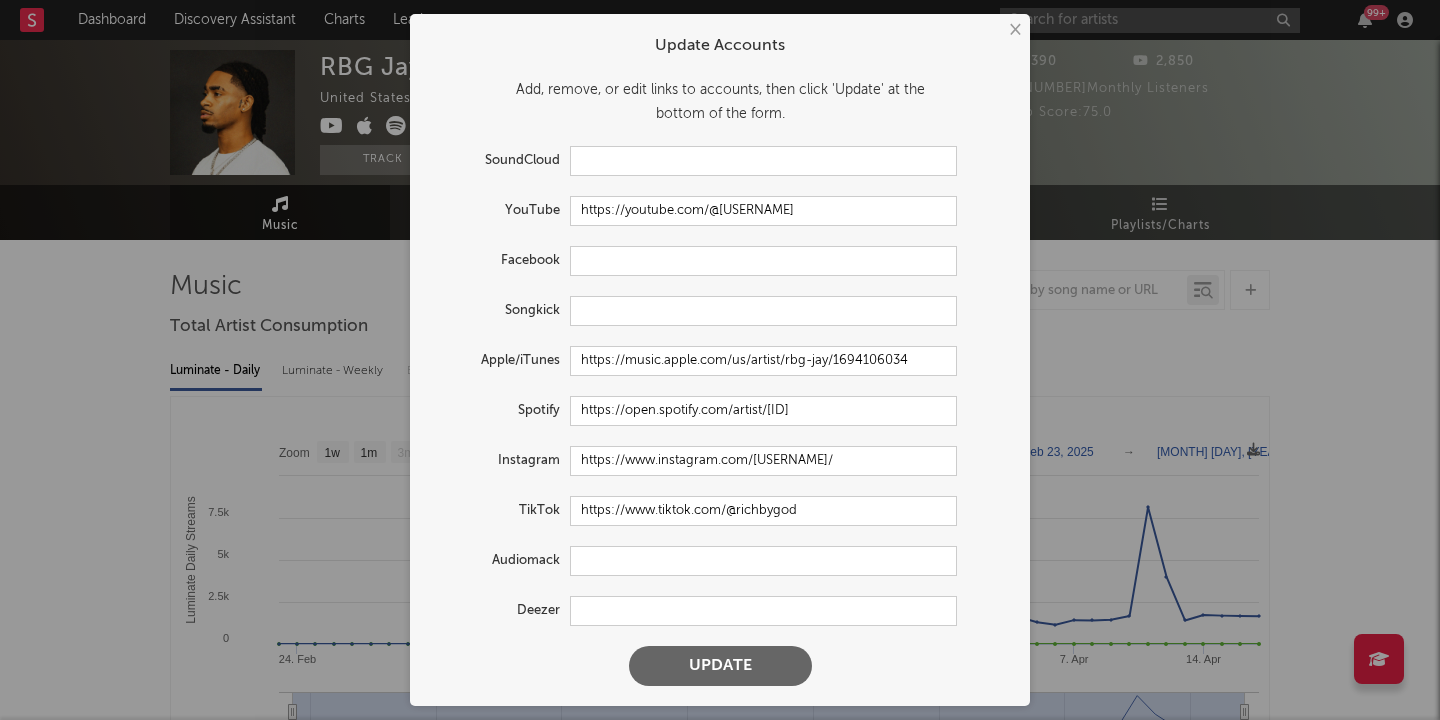 click on "Update" at bounding box center [720, 666] 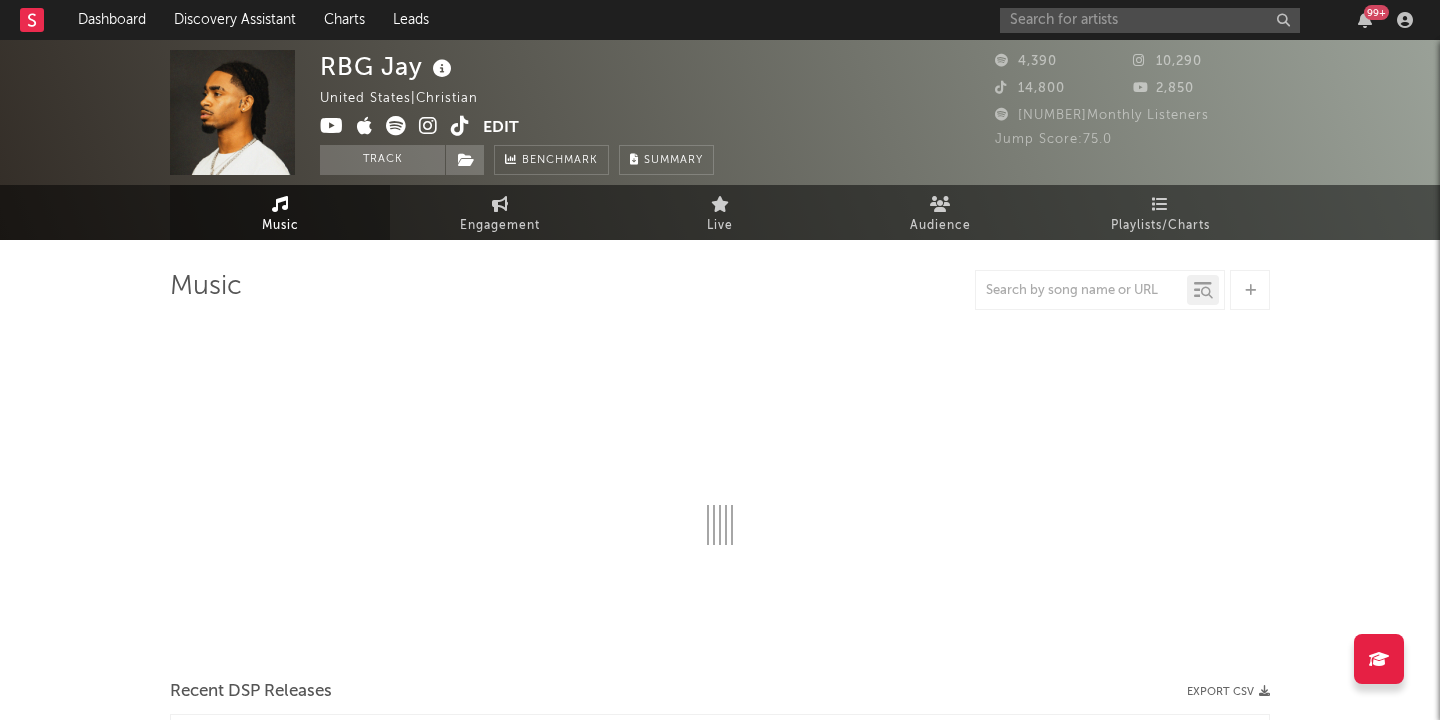 select on "1w" 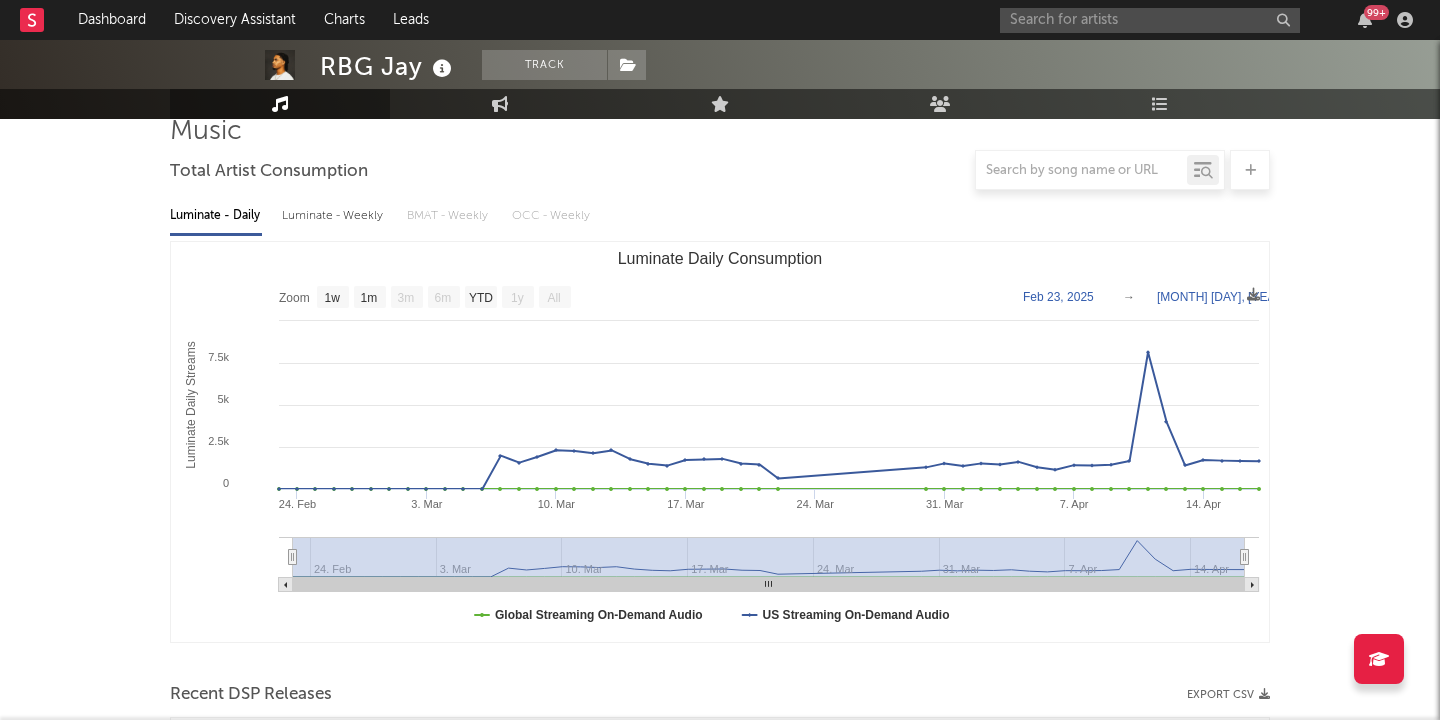 scroll, scrollTop: 0, scrollLeft: 0, axis: both 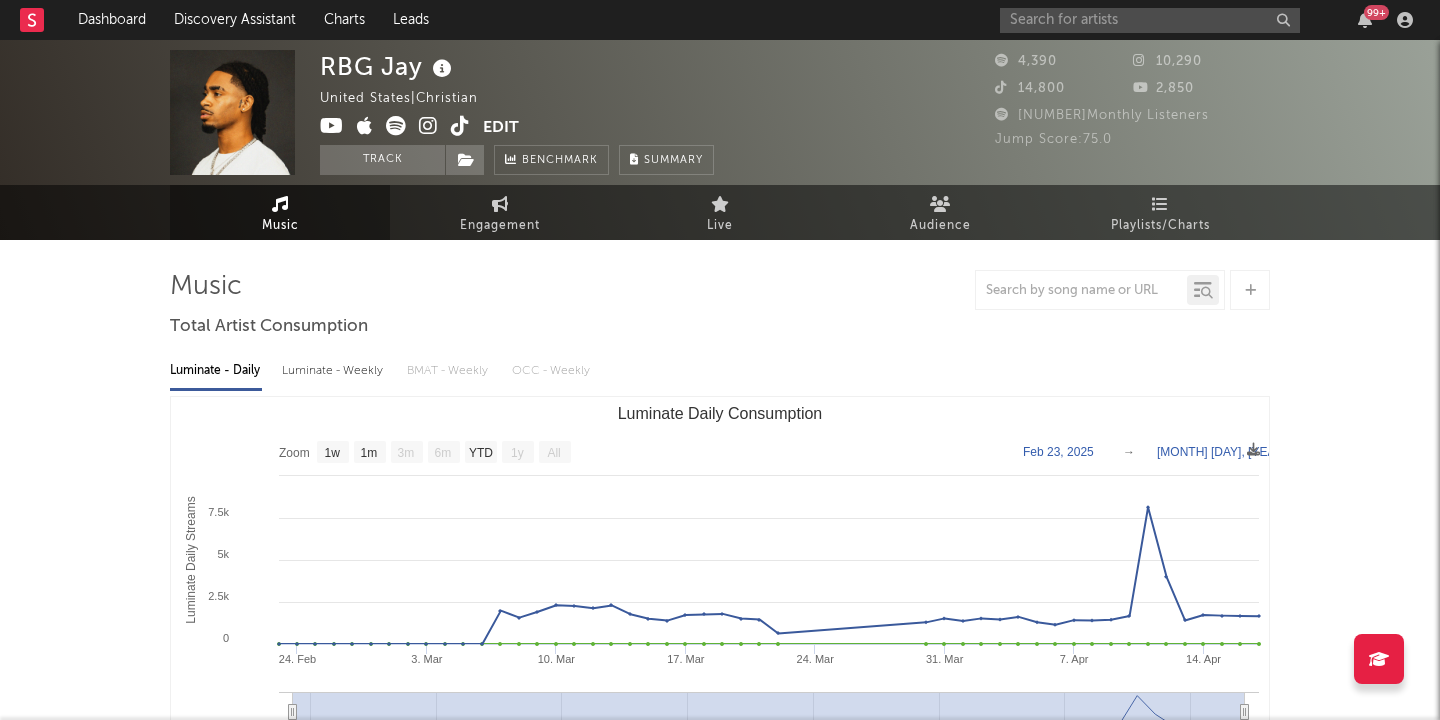 click at bounding box center [396, 126] 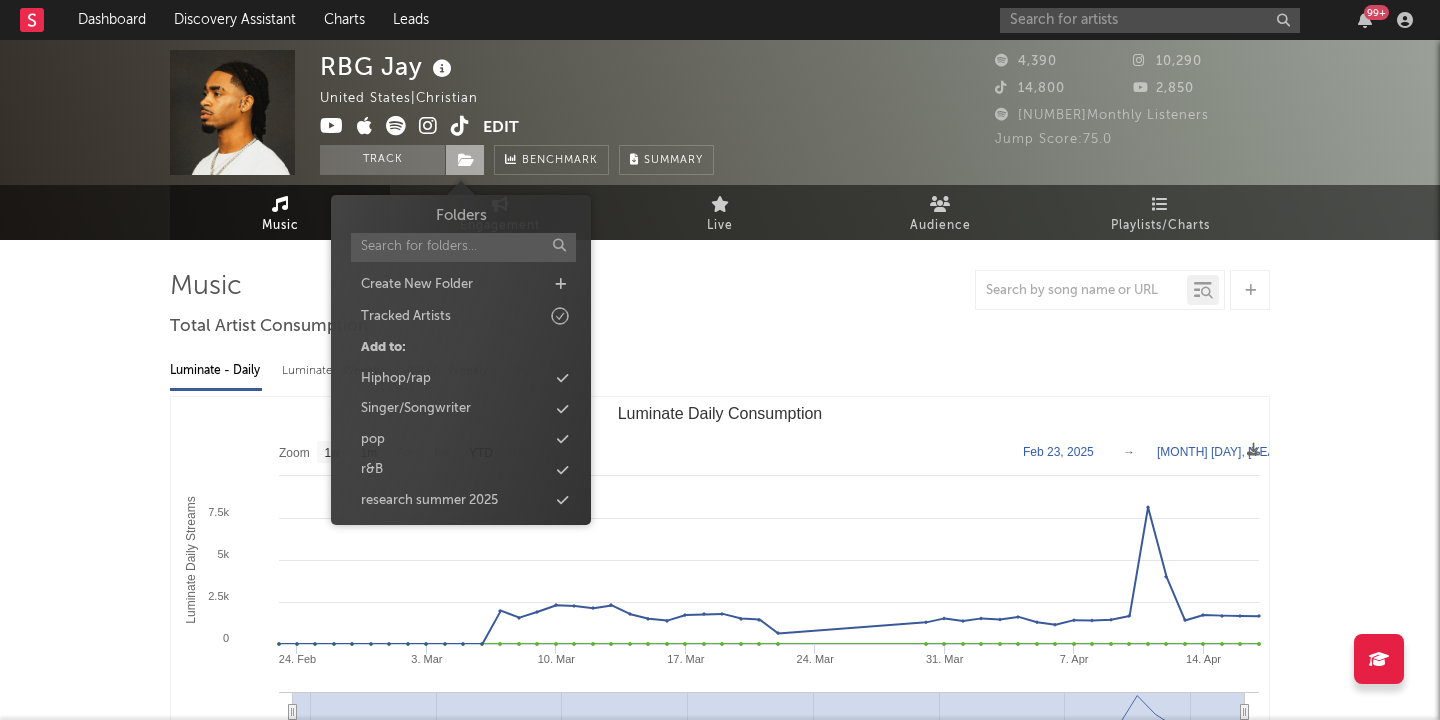 click at bounding box center [466, 160] 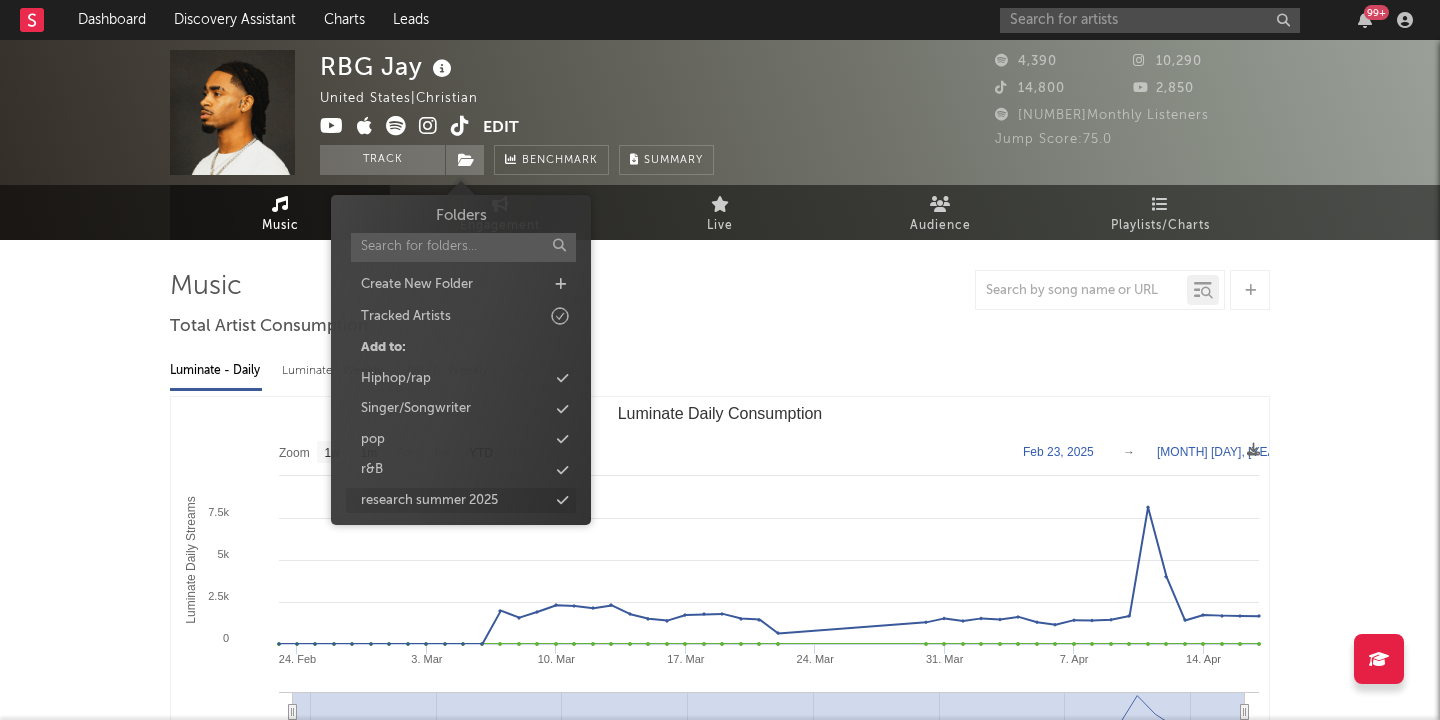 click at bounding box center [562, 500] 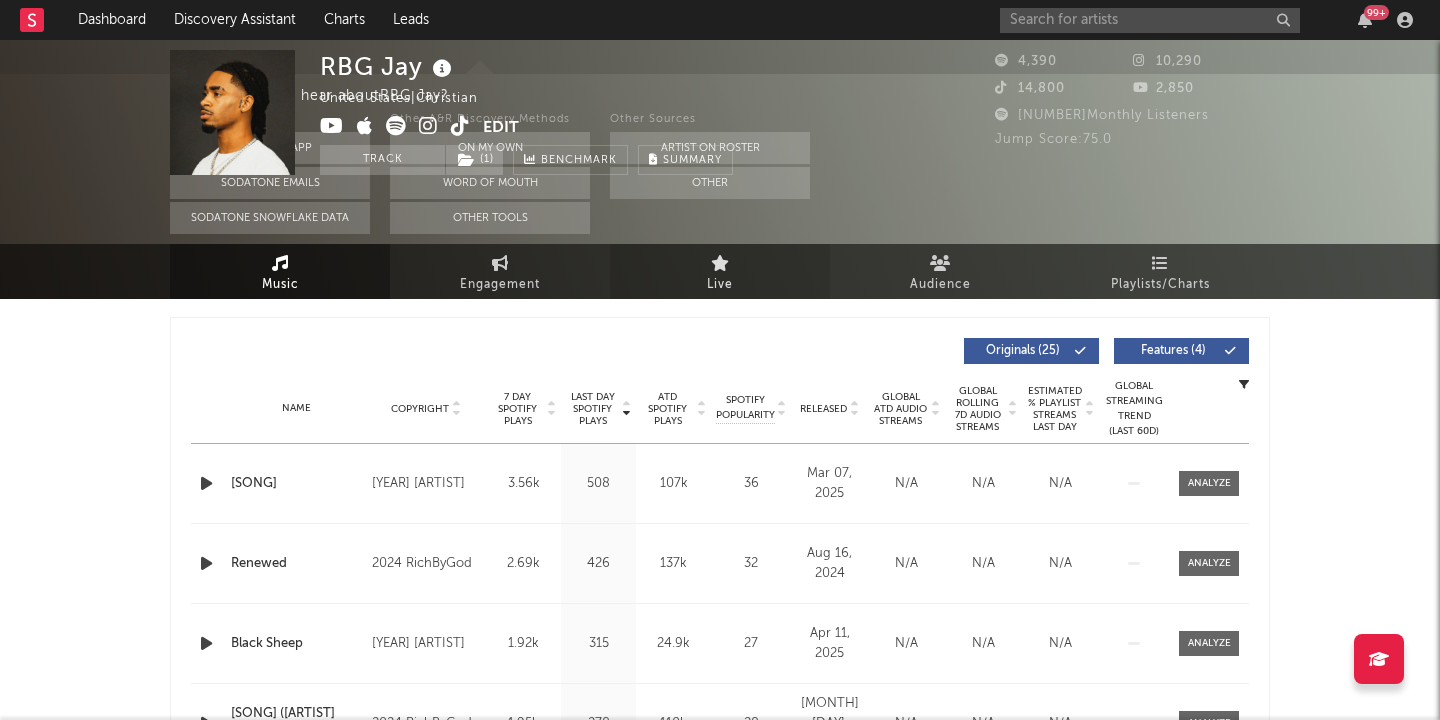 scroll, scrollTop: 0, scrollLeft: 0, axis: both 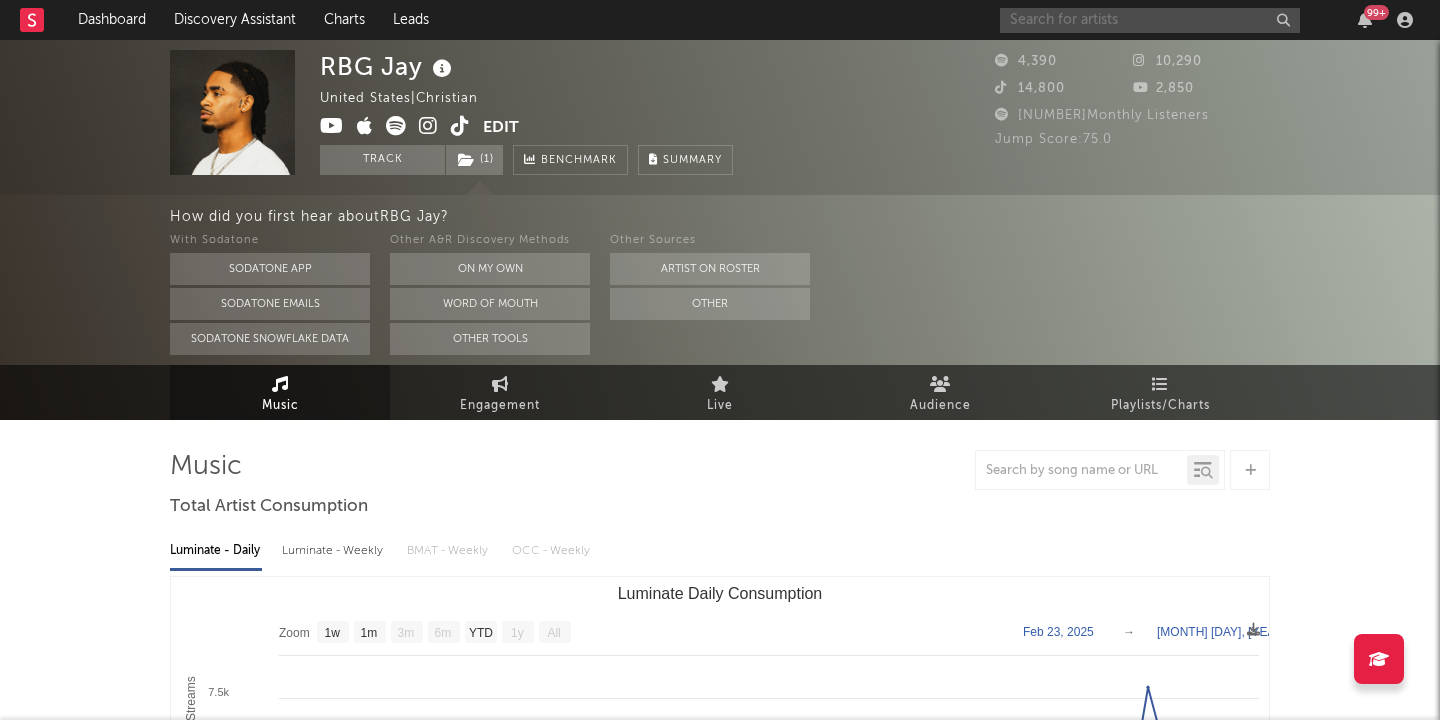 click at bounding box center (1150, 20) 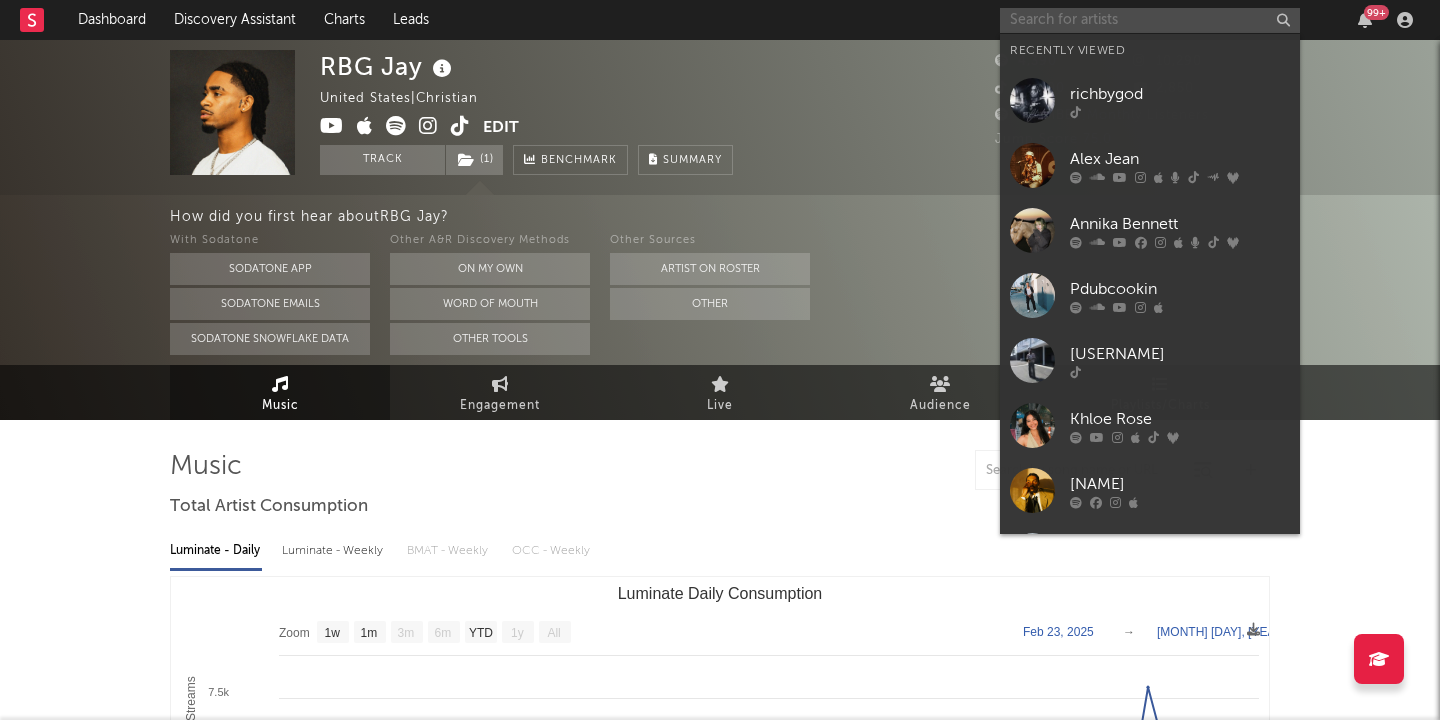paste on "[ARTIST] [ARTIST]" 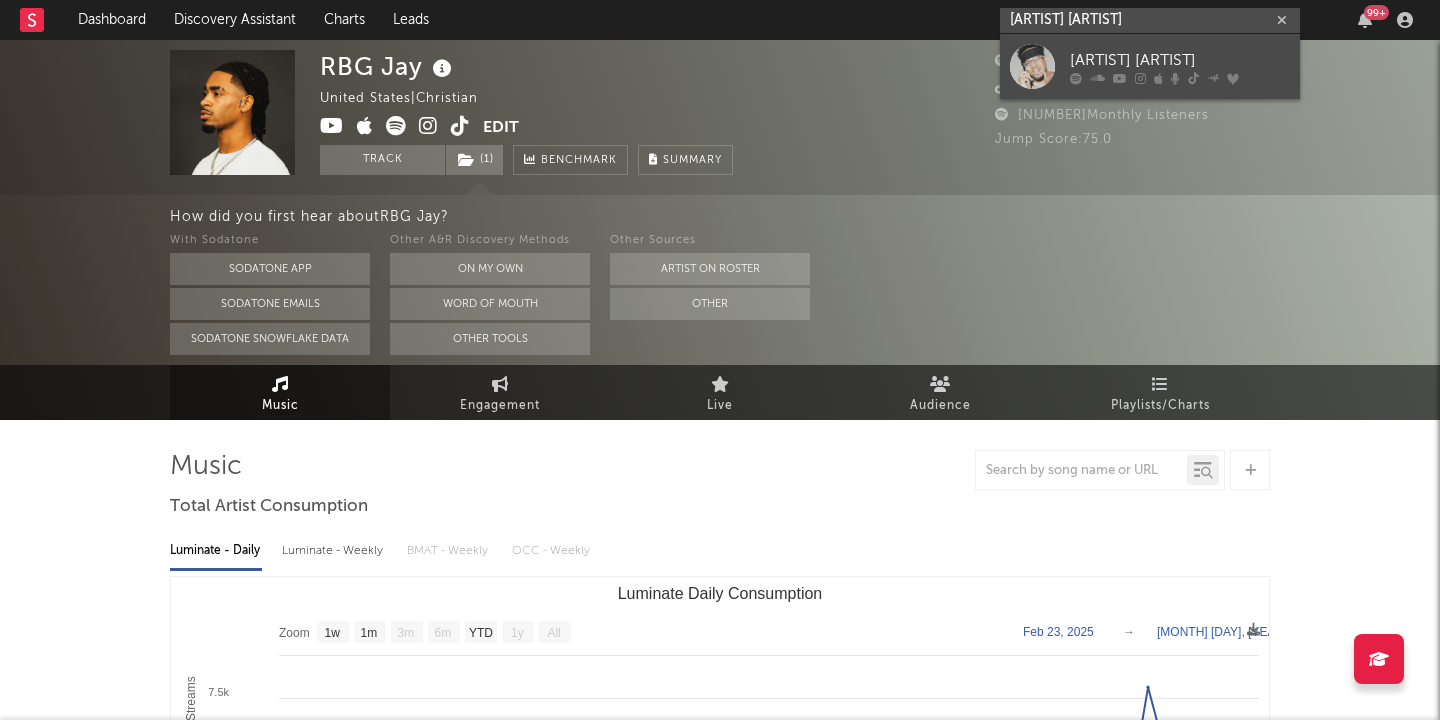 type on "[ARTIST] [ARTIST]" 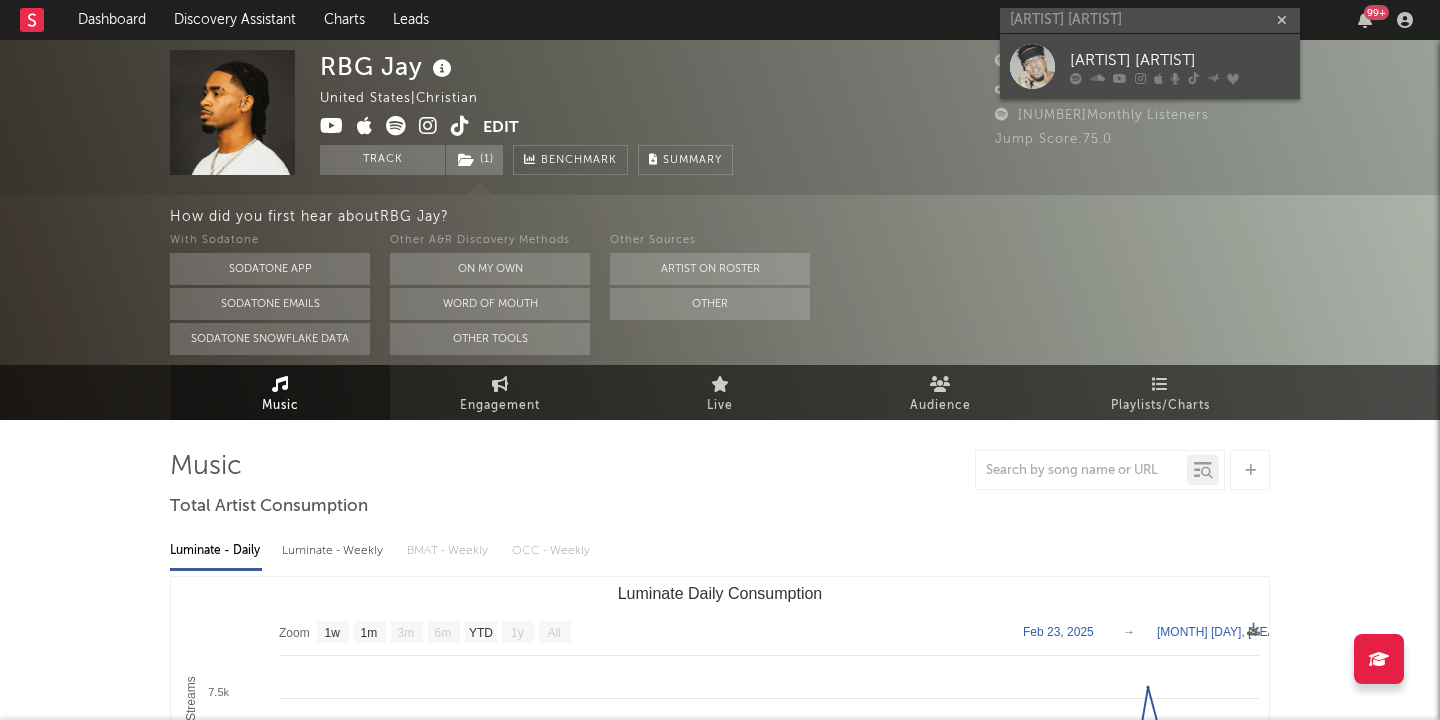 click on "[ARTIST] [ARTIST]" at bounding box center (1180, 60) 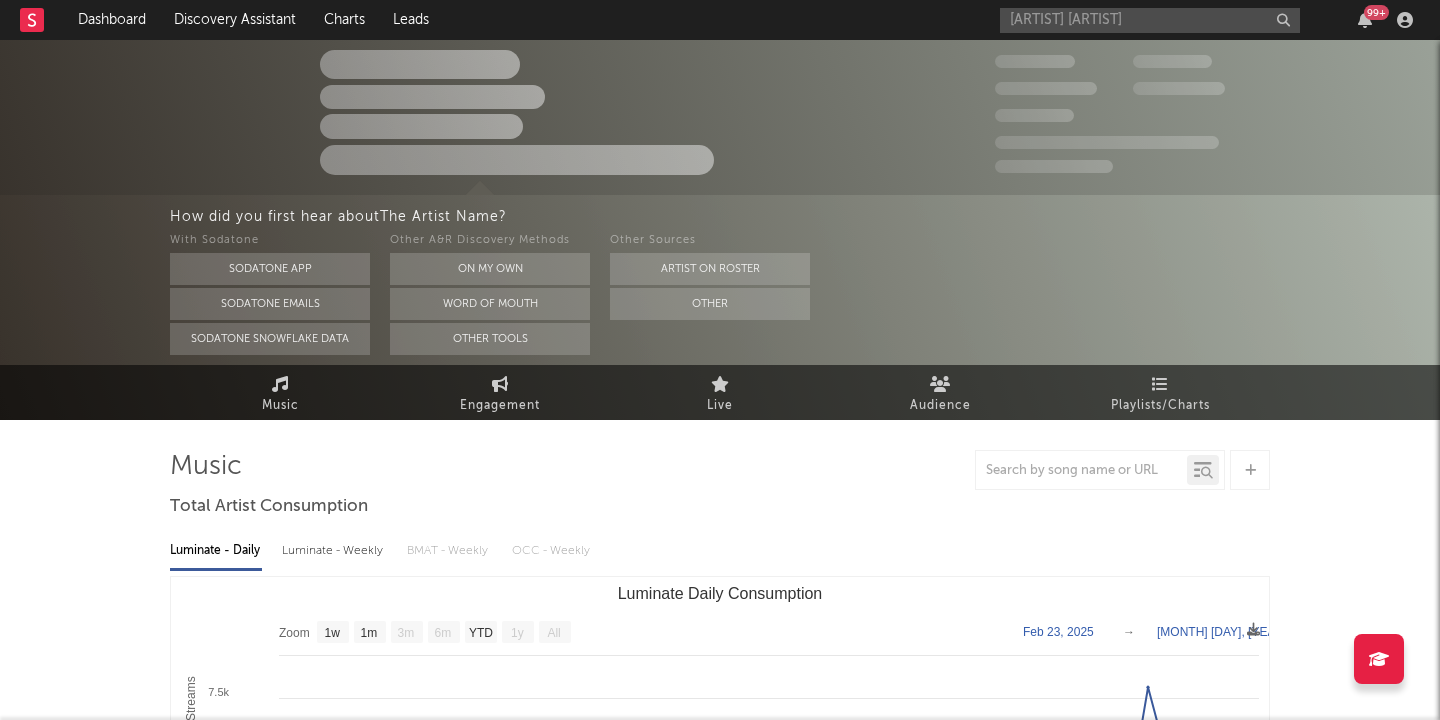 type 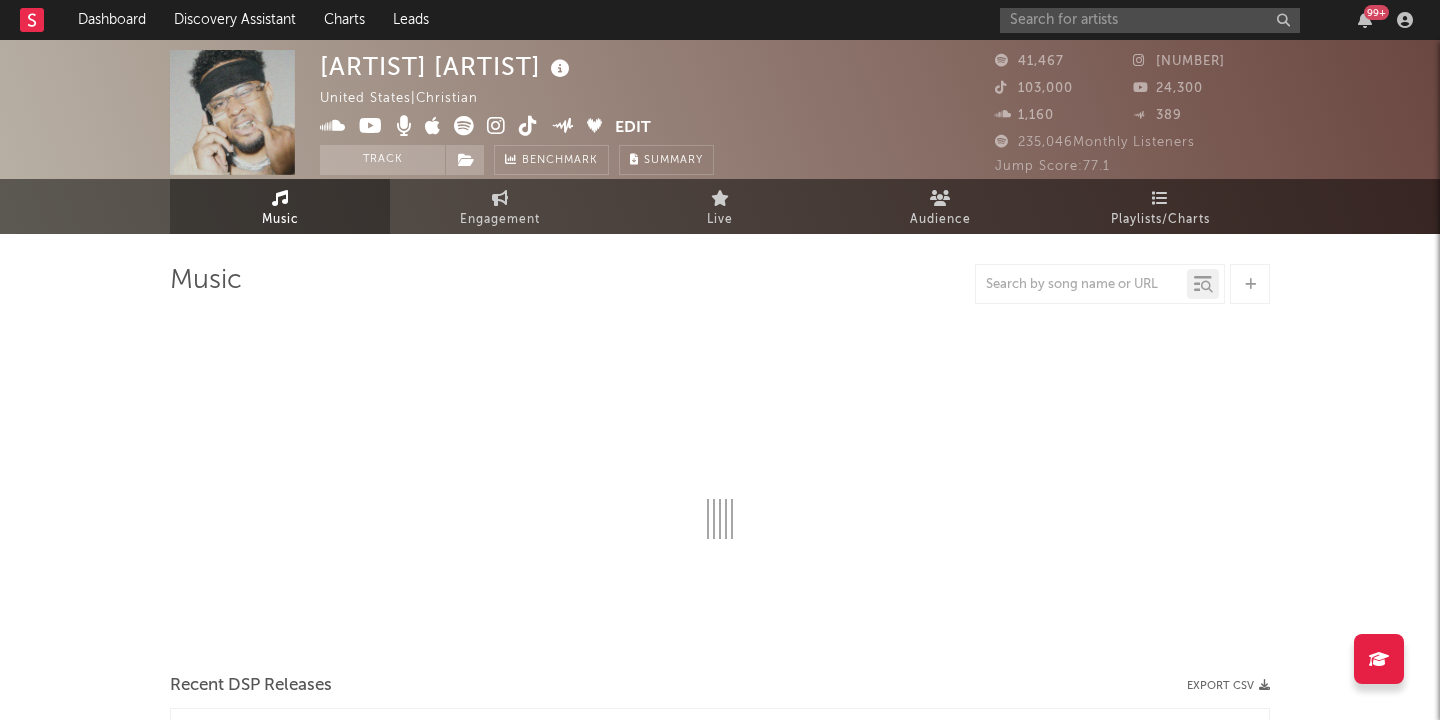scroll, scrollTop: 38, scrollLeft: 0, axis: vertical 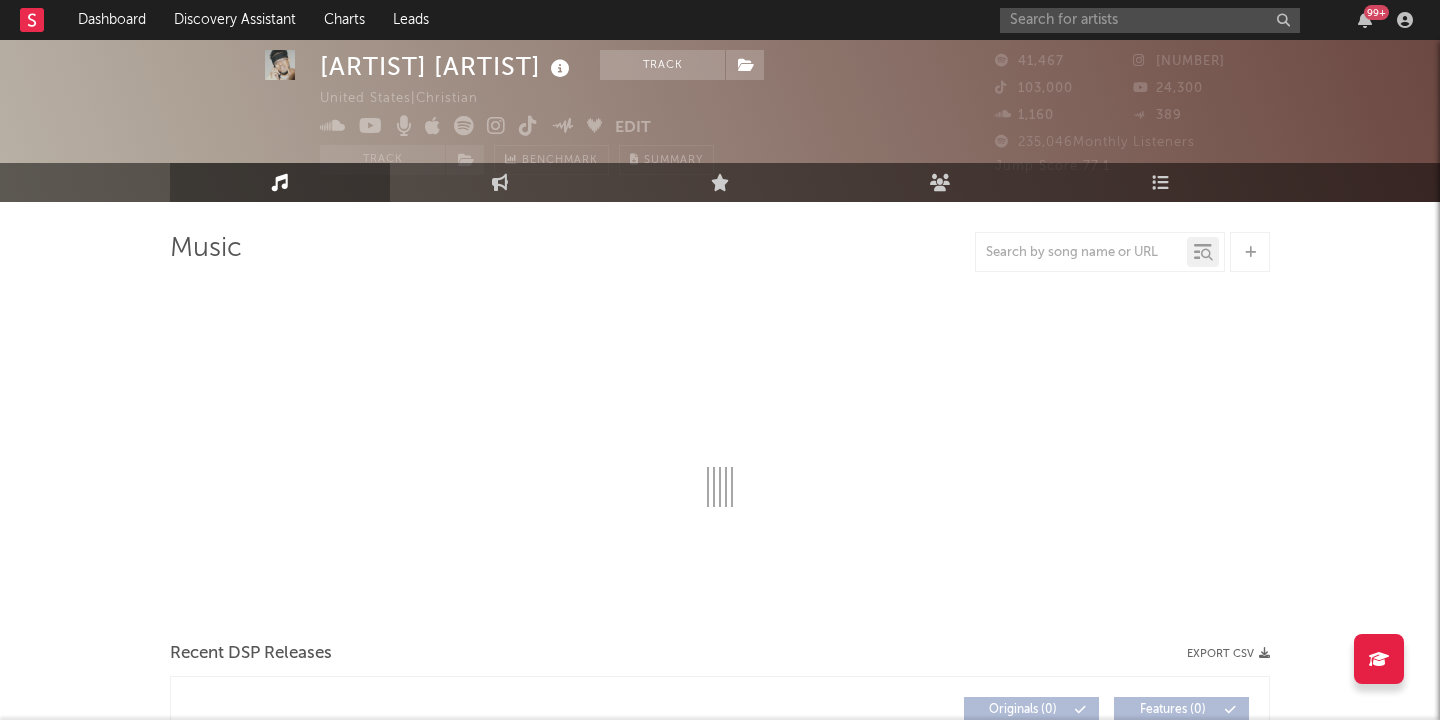 select on "6m" 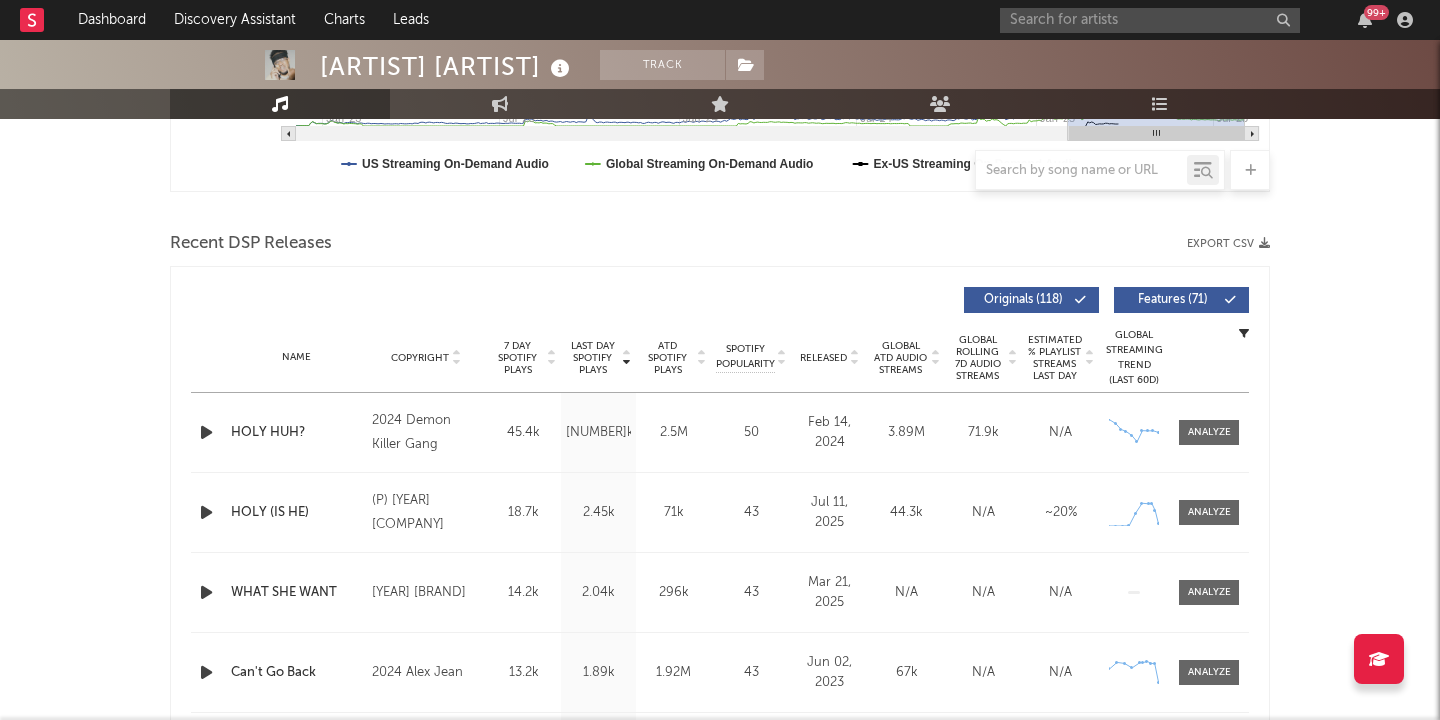 scroll, scrollTop: 617, scrollLeft: 0, axis: vertical 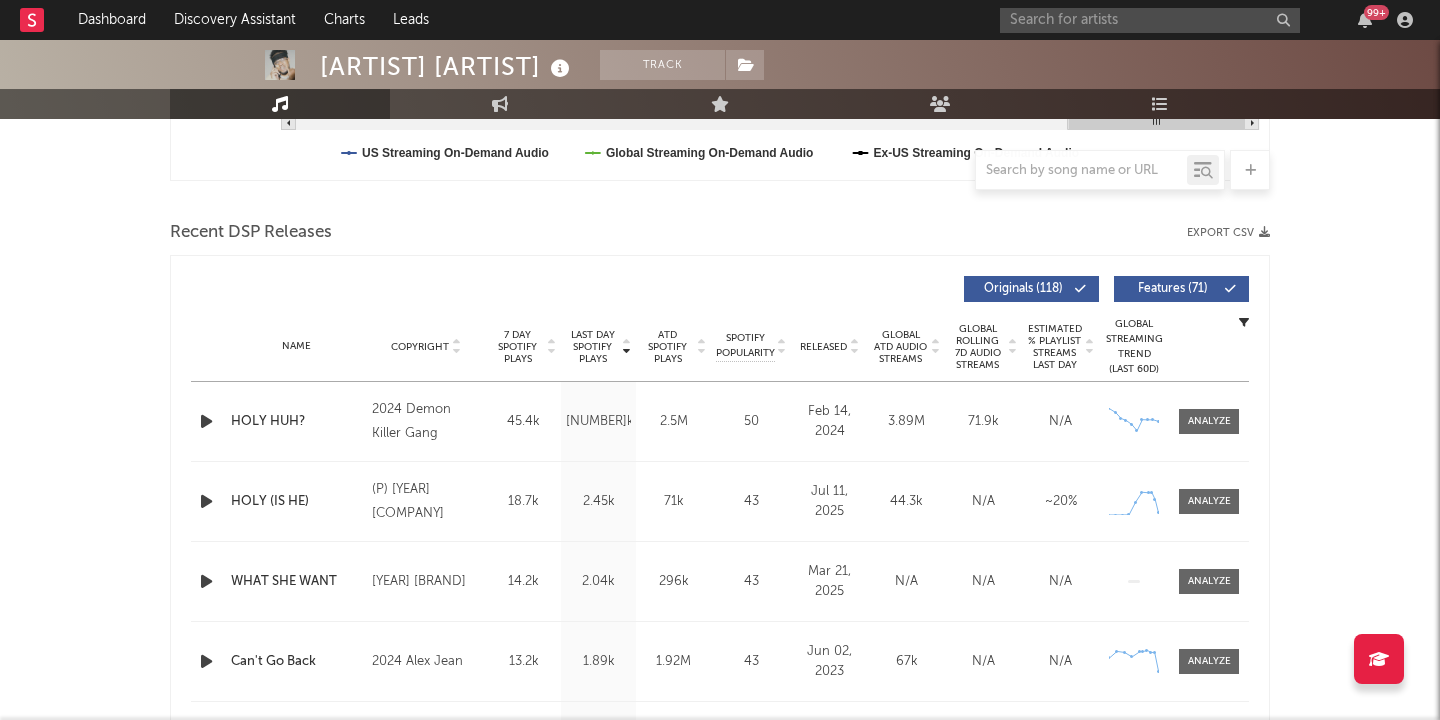 click on "(P) [YEAR] [COMPANY]" at bounding box center [426, 502] 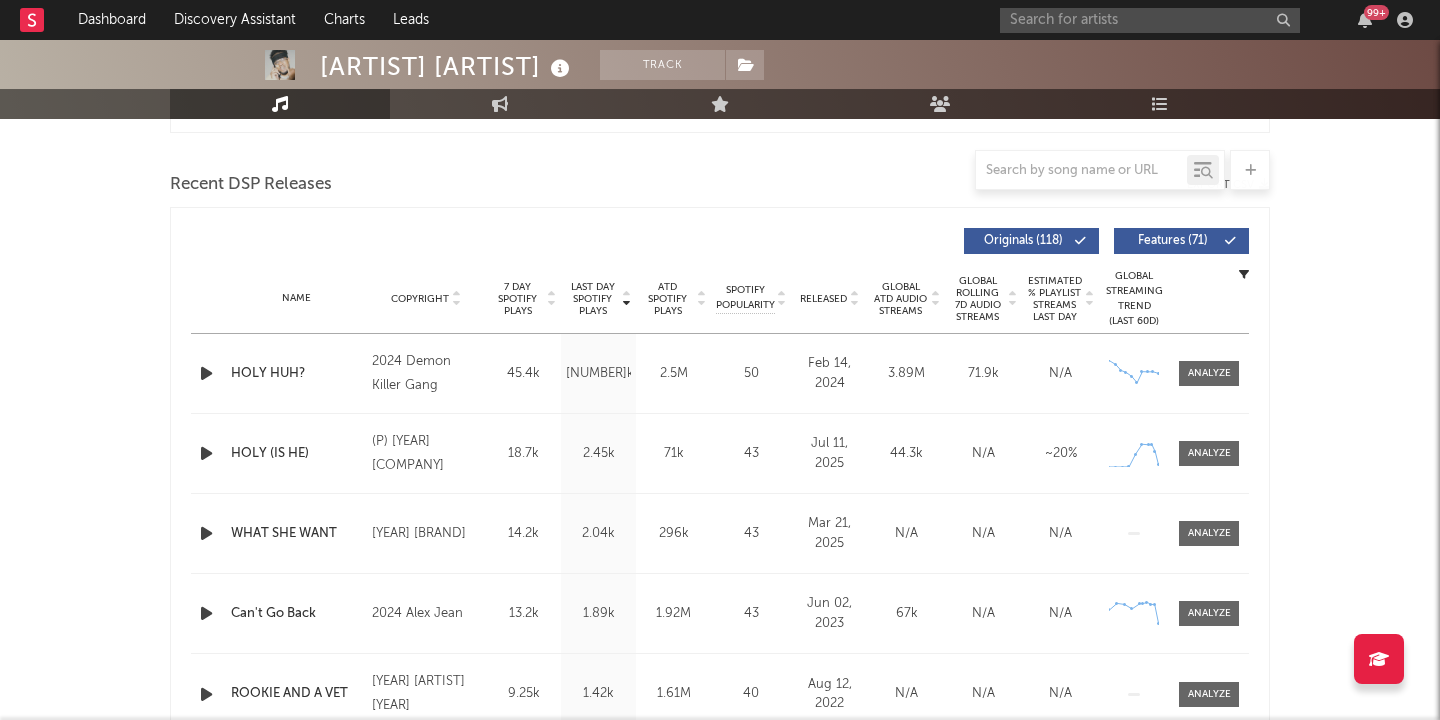 scroll, scrollTop: 670, scrollLeft: 0, axis: vertical 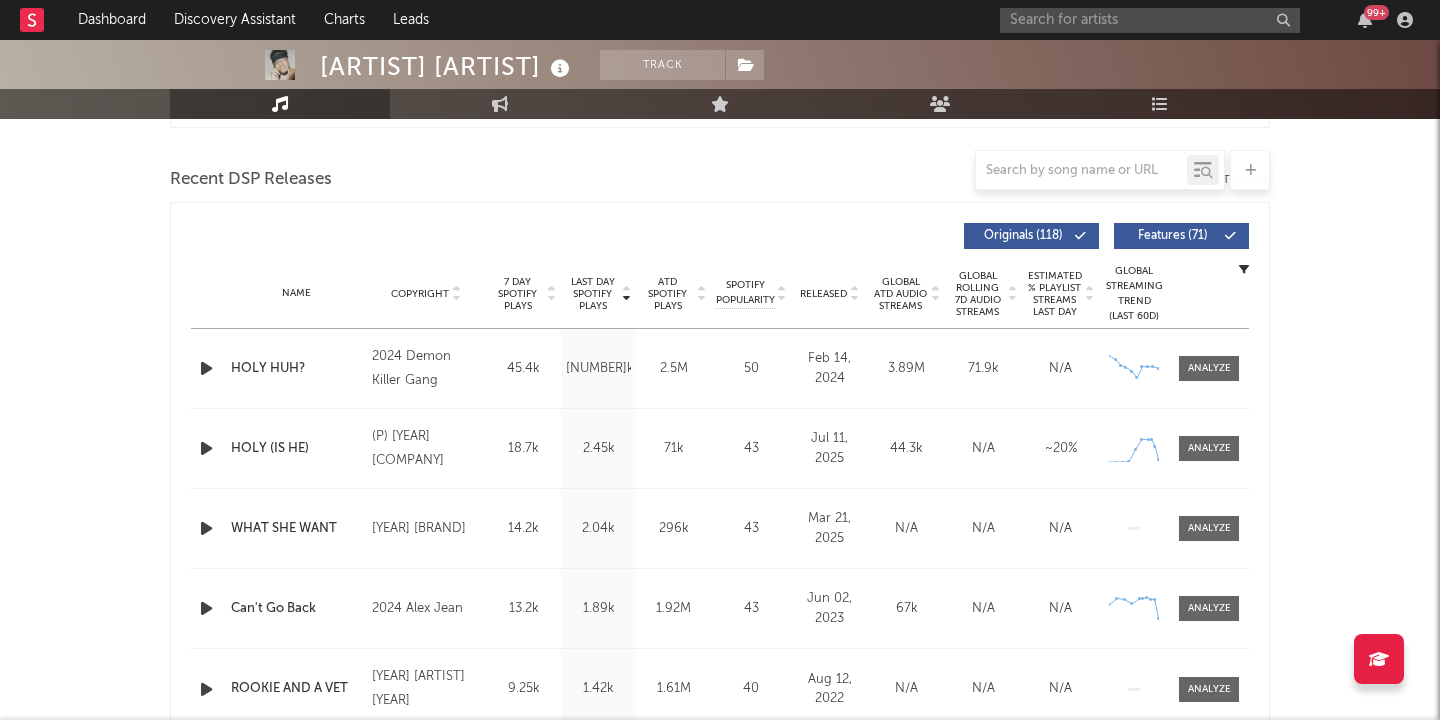click on "[YEAR] [BRAND]" at bounding box center [426, 529] 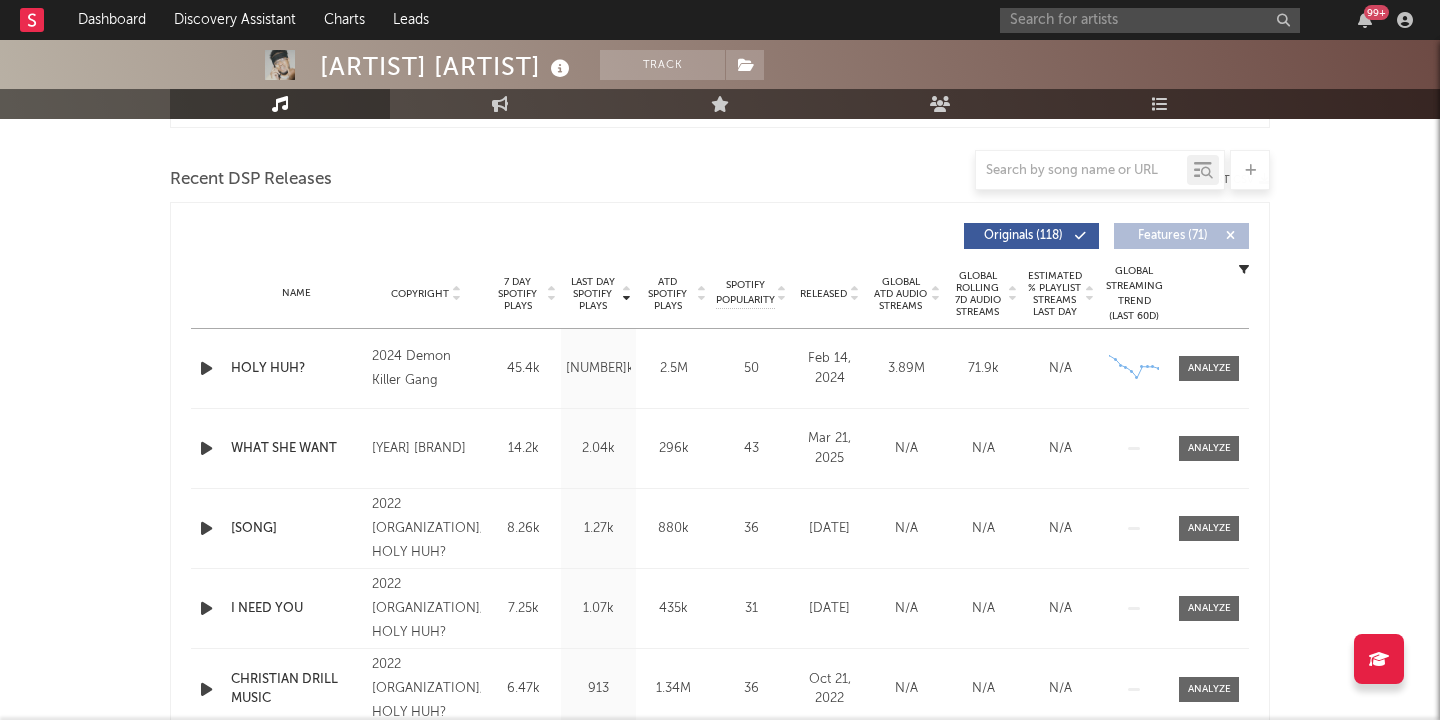click on "2024 Demon Killer Gang" at bounding box center (426, 369) 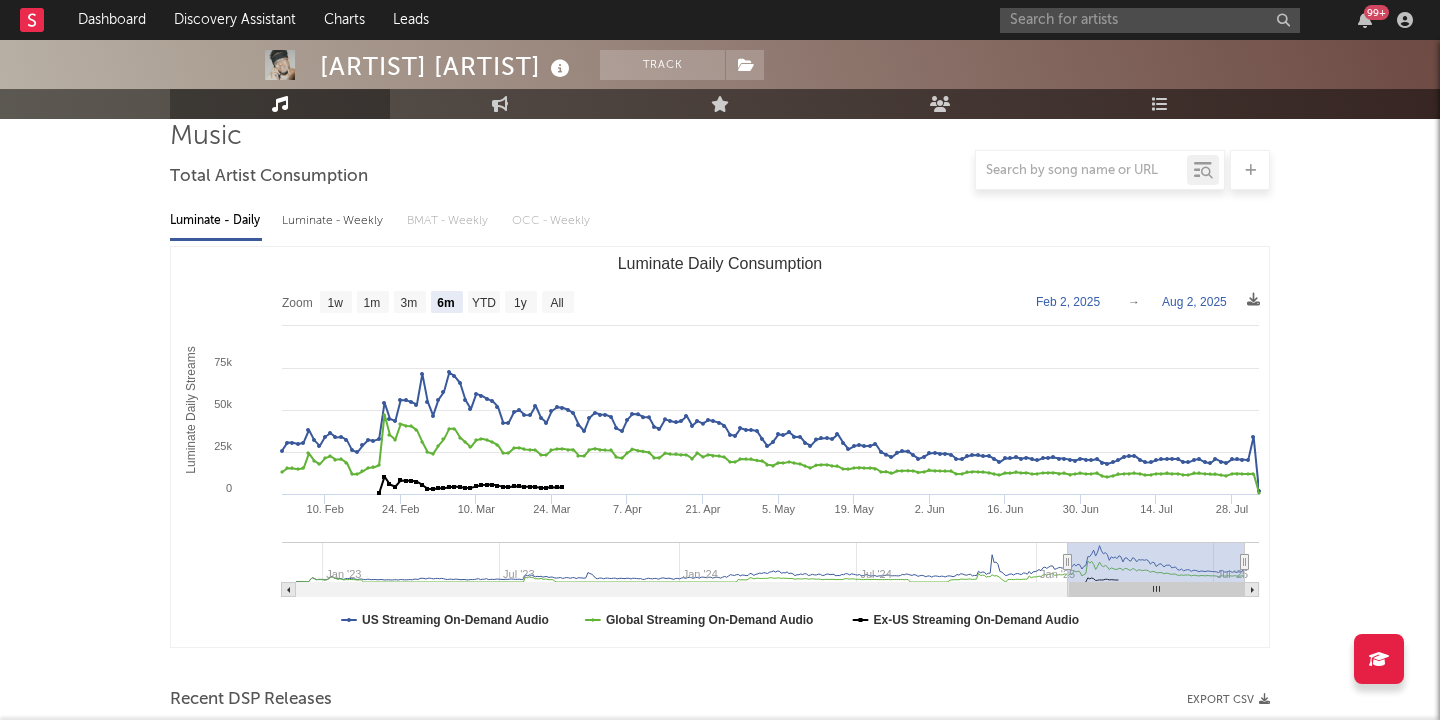 scroll, scrollTop: 0, scrollLeft: 0, axis: both 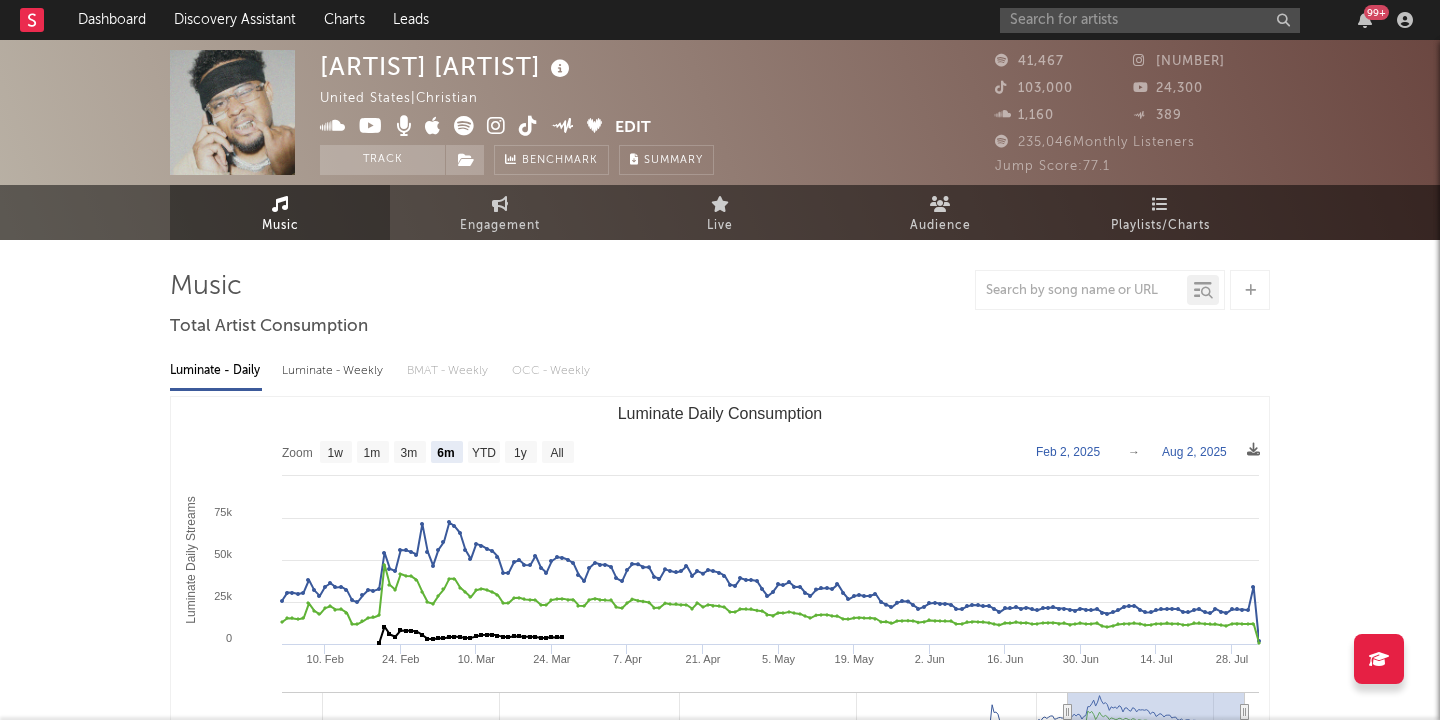 click at bounding box center [371, 126] 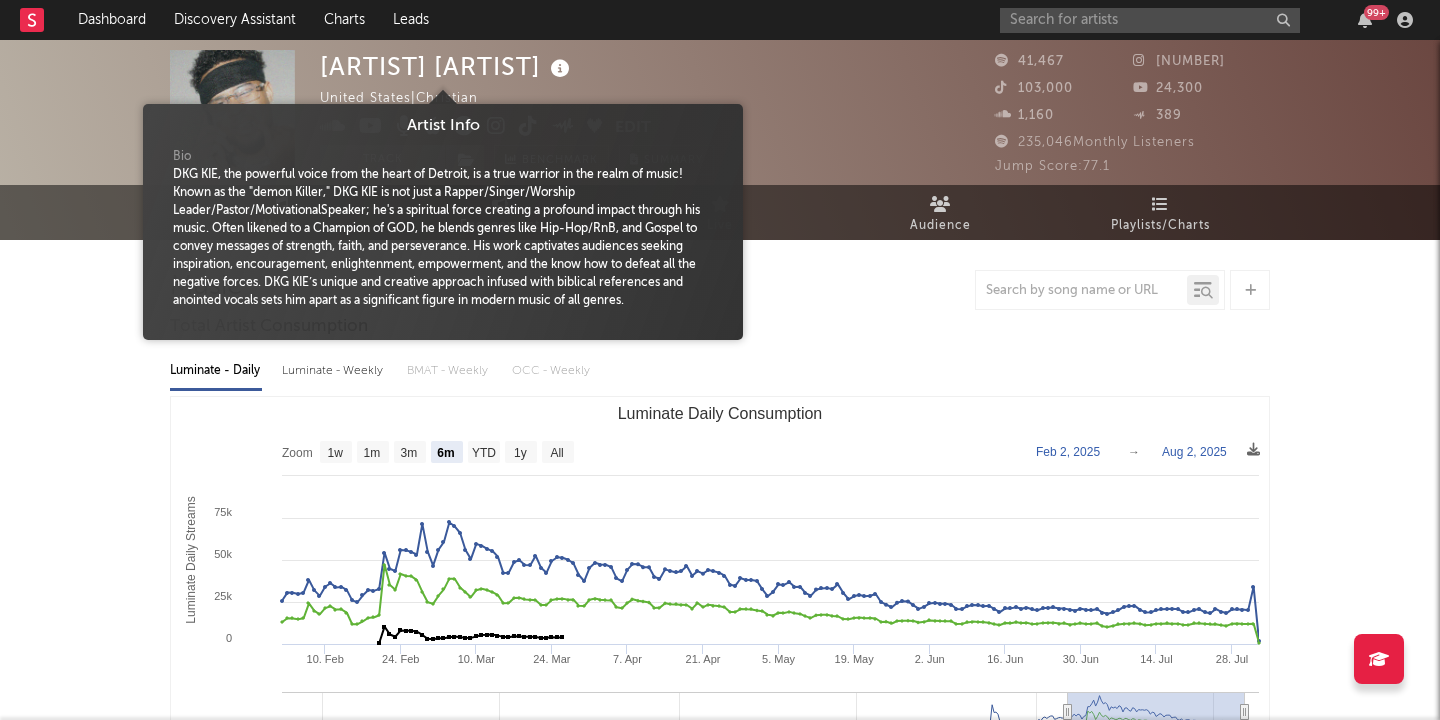 click at bounding box center [560, 69] 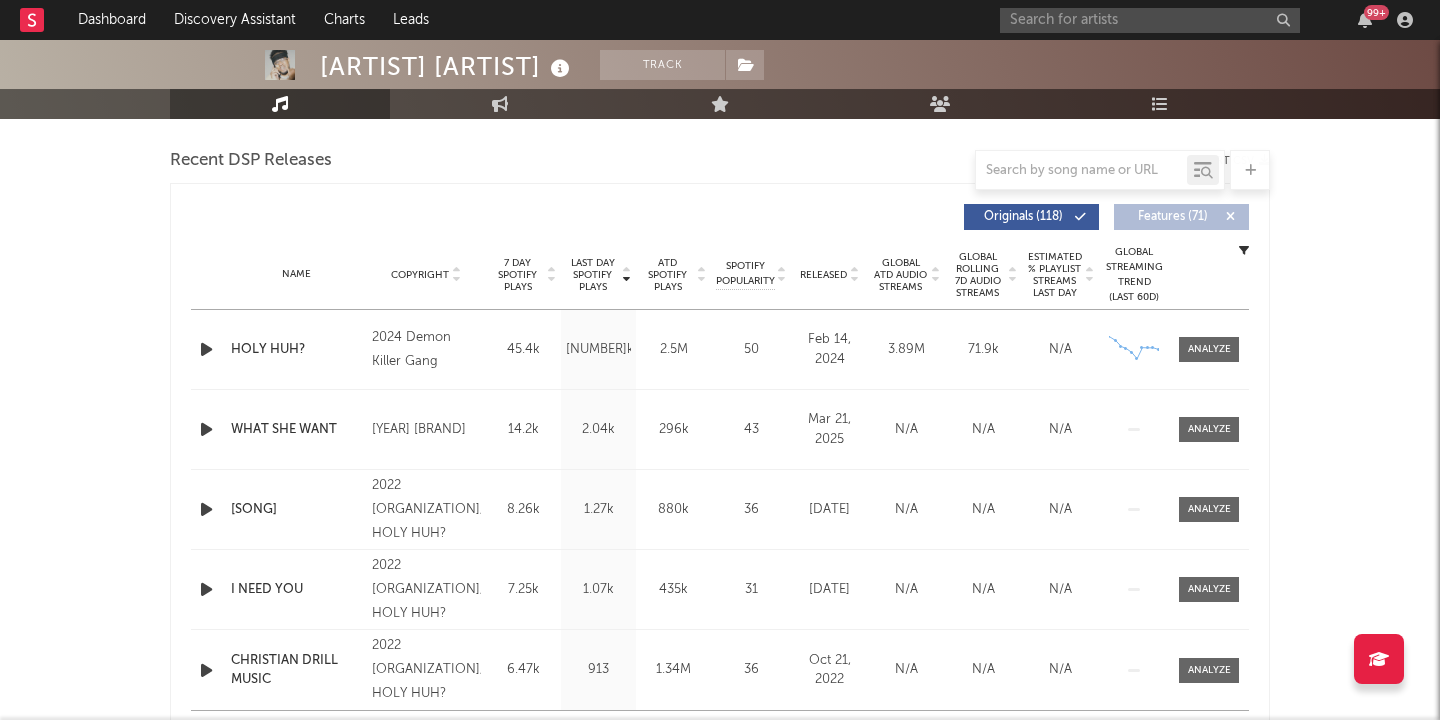scroll, scrollTop: 693, scrollLeft: 0, axis: vertical 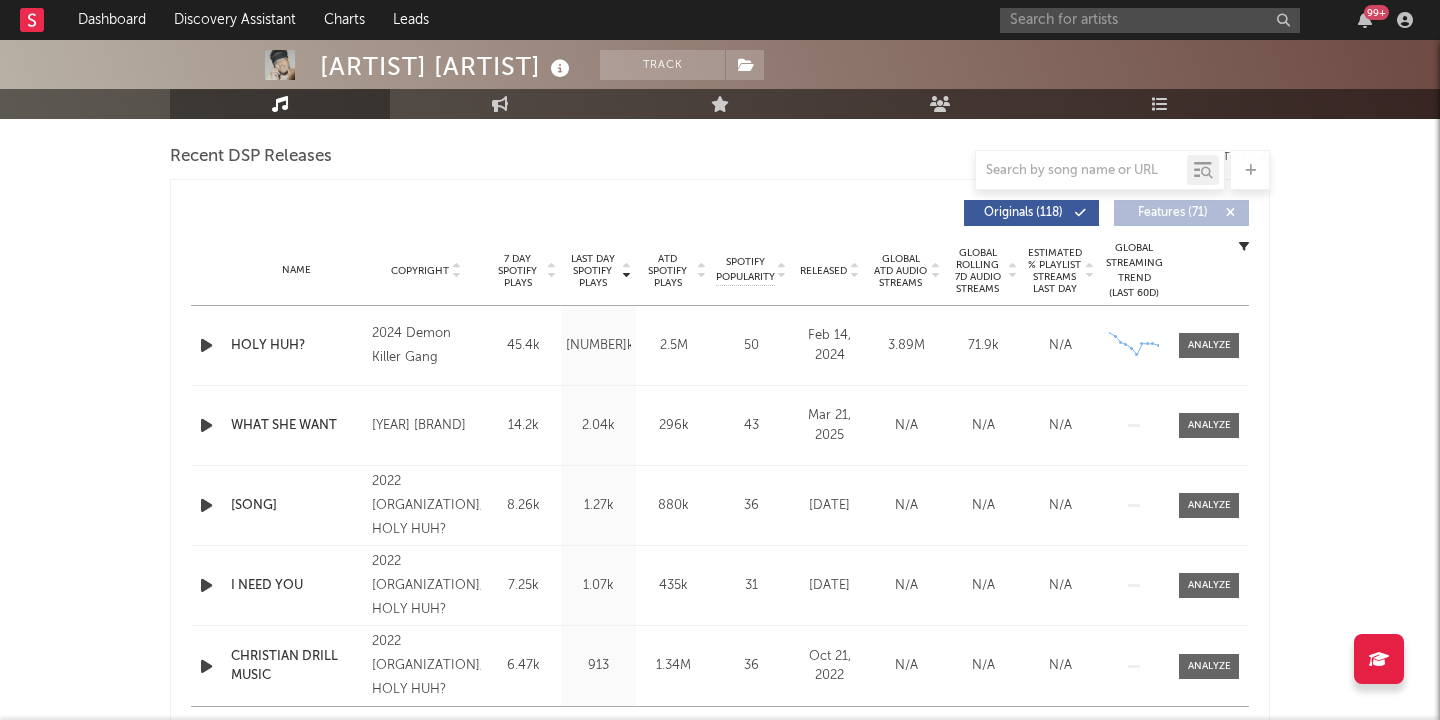 click at bounding box center (206, 425) 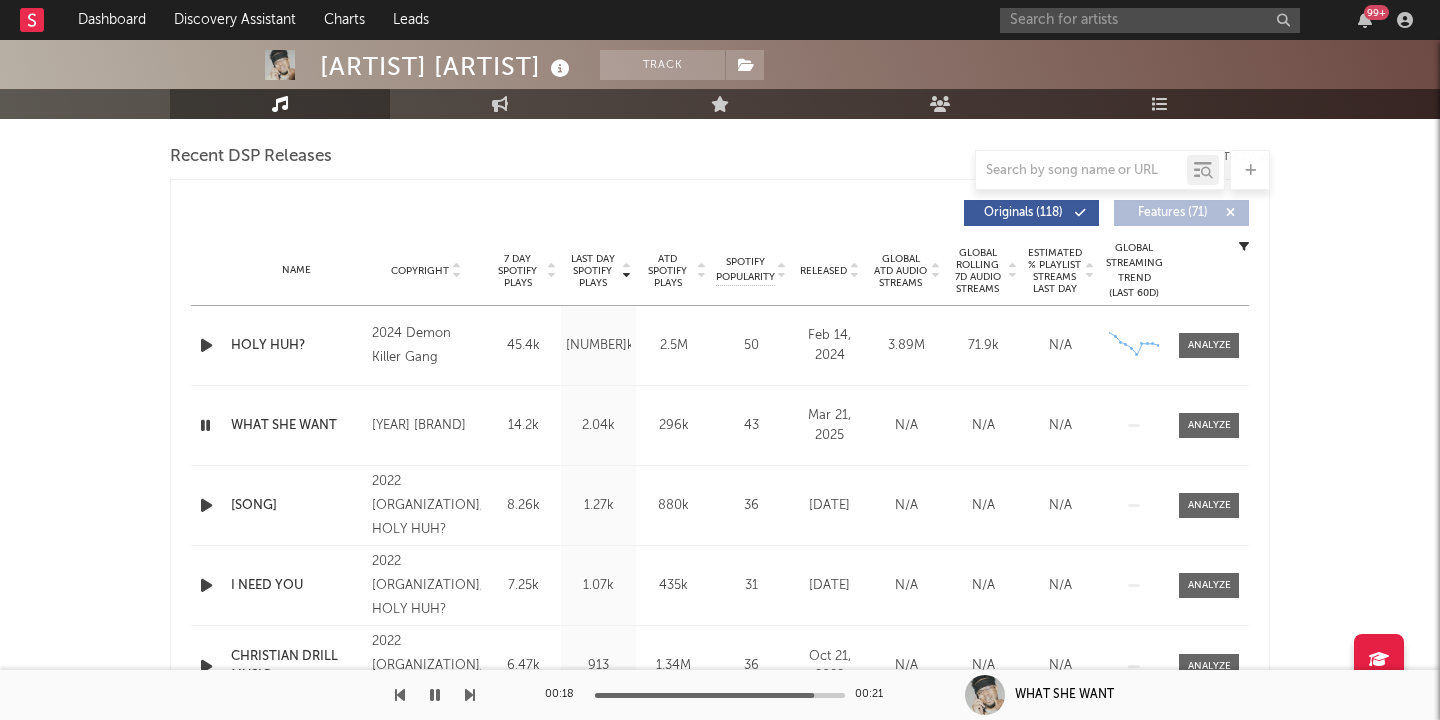 click at bounding box center [435, 695] 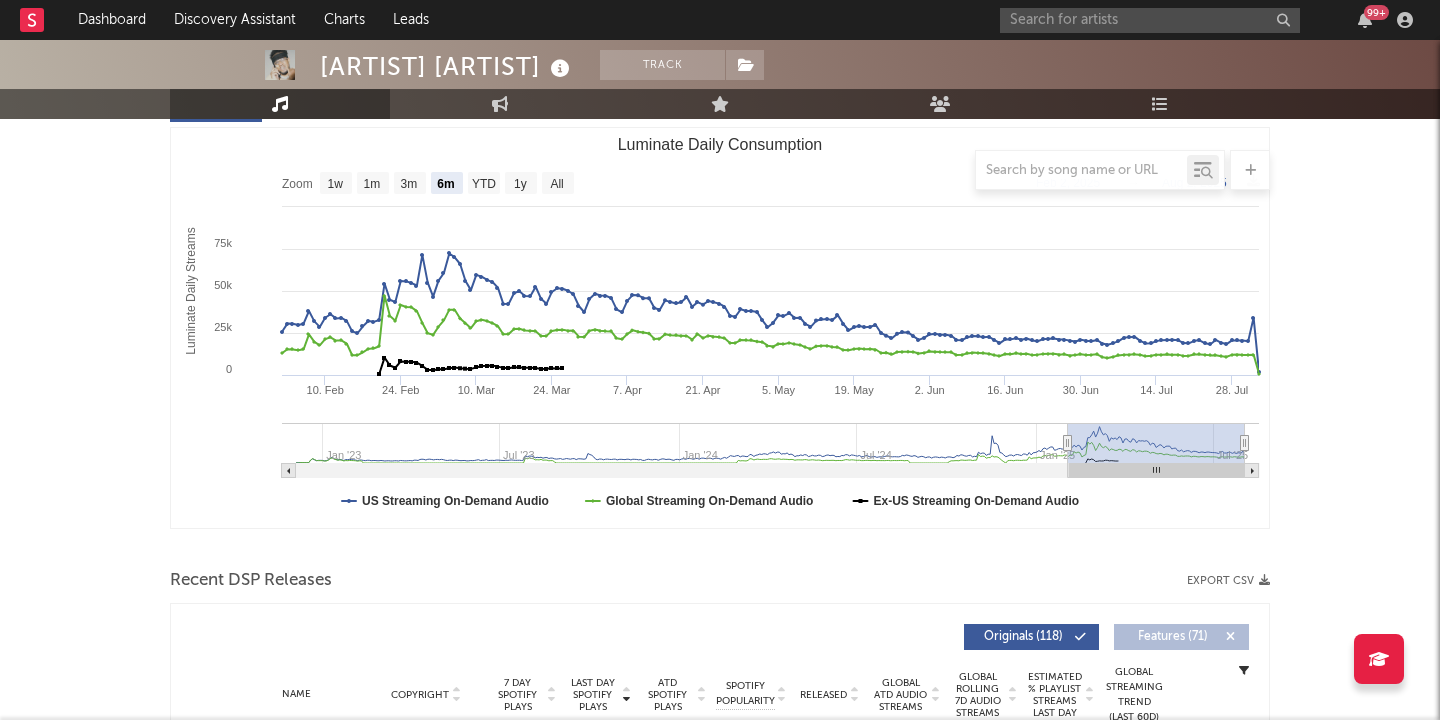 scroll, scrollTop: 0, scrollLeft: 0, axis: both 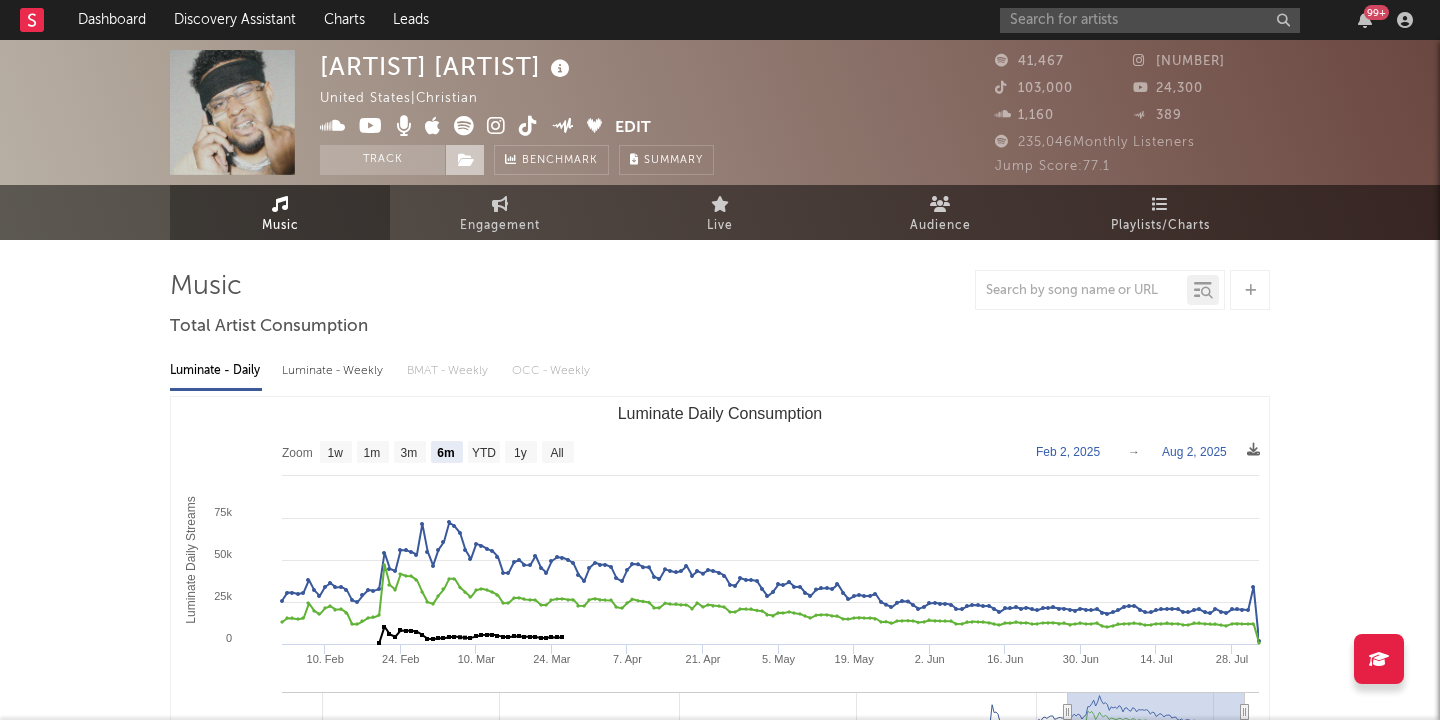 click at bounding box center (466, 160) 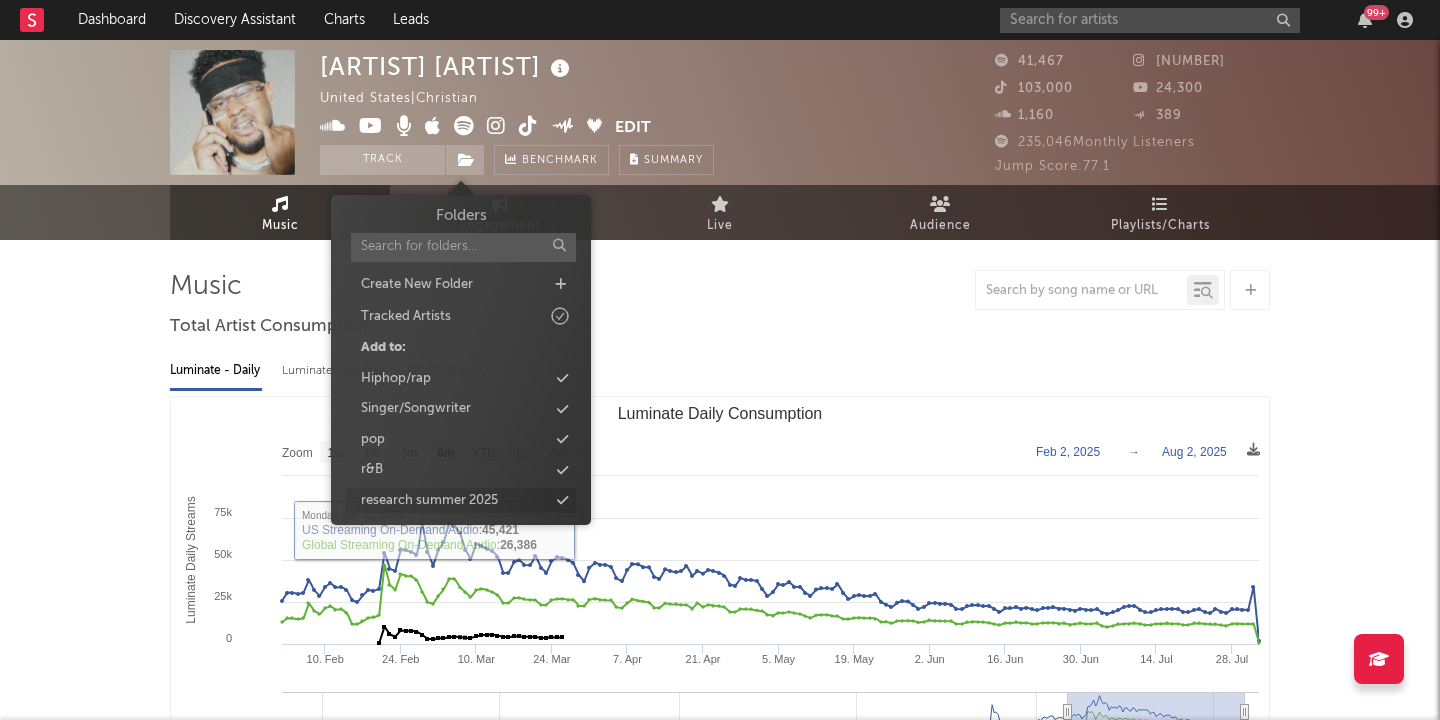 click at bounding box center [562, 500] 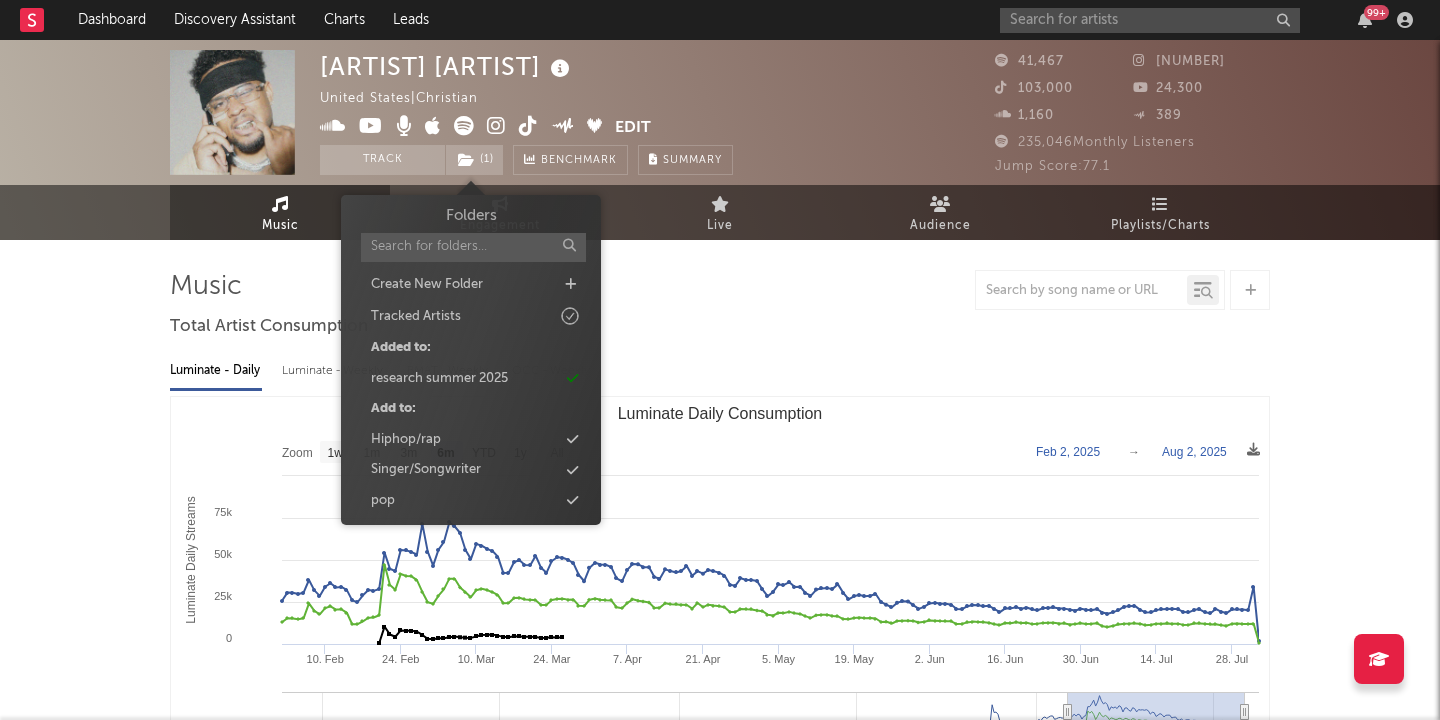 click on "[ARTIST] [ARTIST] United States  |  Christian Edit Track ( 1 ) Benchmark Summary [NUMBER] [NUMBER] [NUMBER] [NUMBER] [NUMBER] [NUMBER] [NUMBER]  Monthly Listeners Jump Score:  77.1" at bounding box center (720, 112) 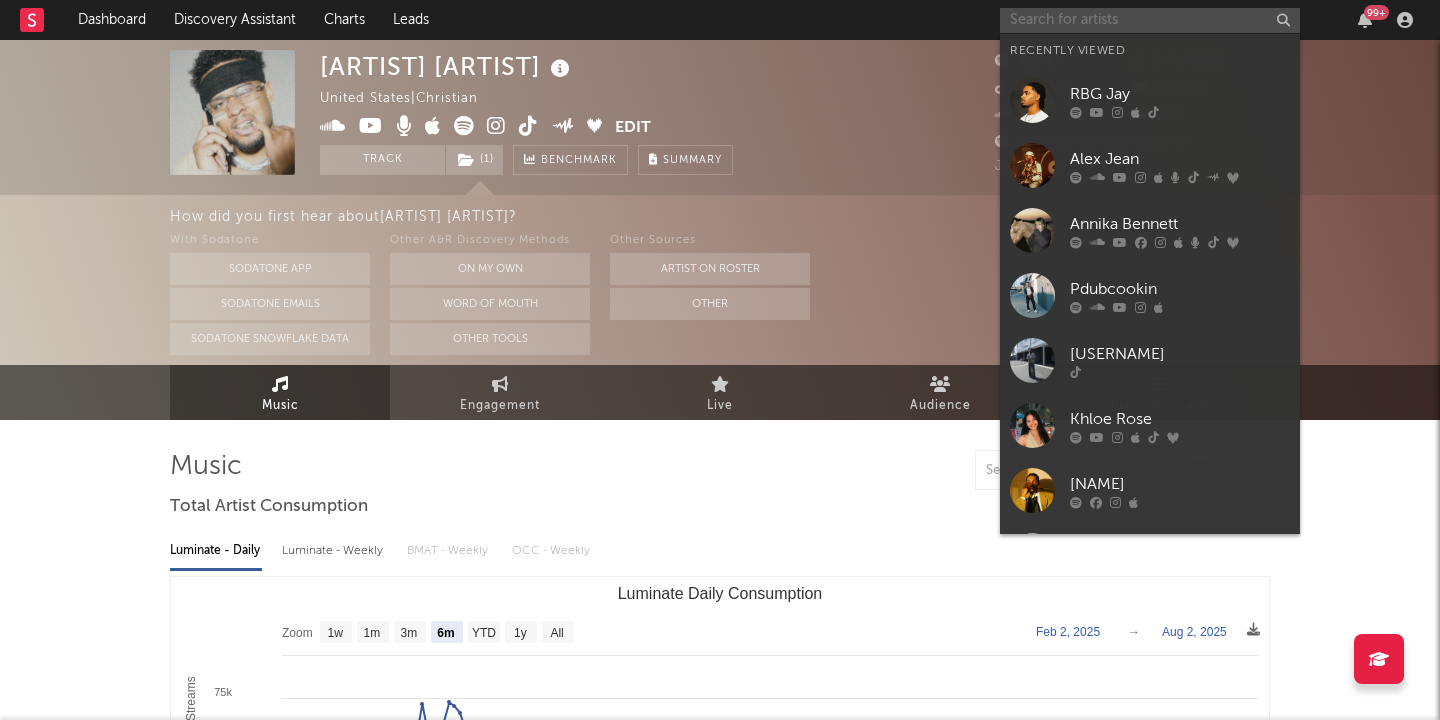click at bounding box center [1150, 20] 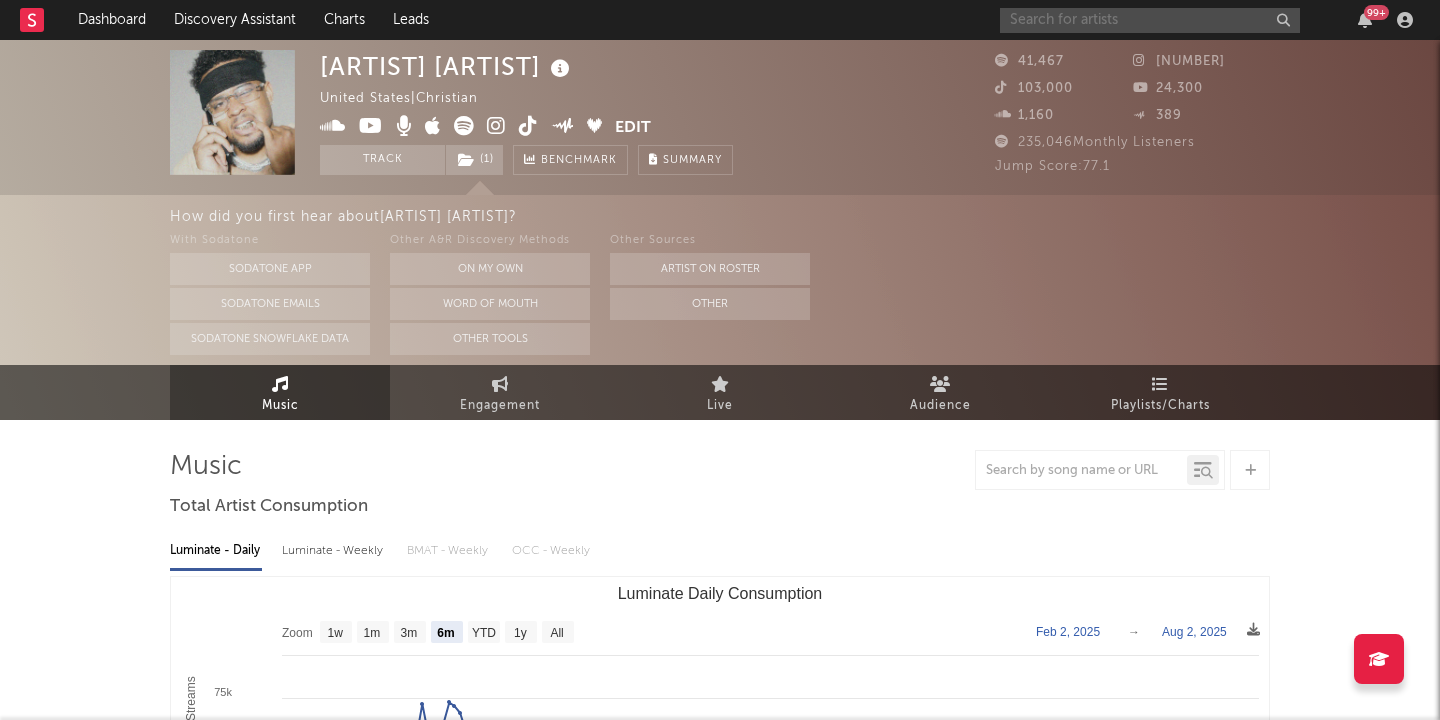 type on "[INITIAL]" 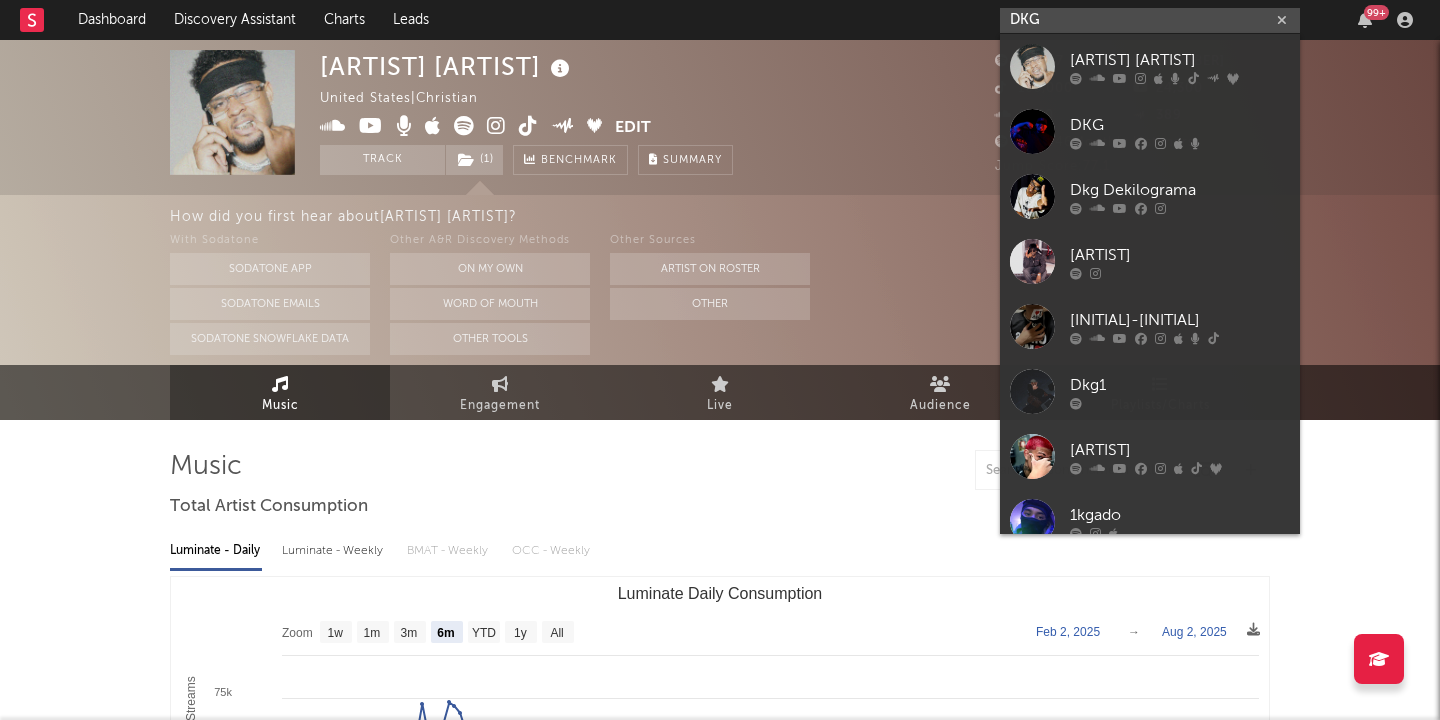 type on "DKG" 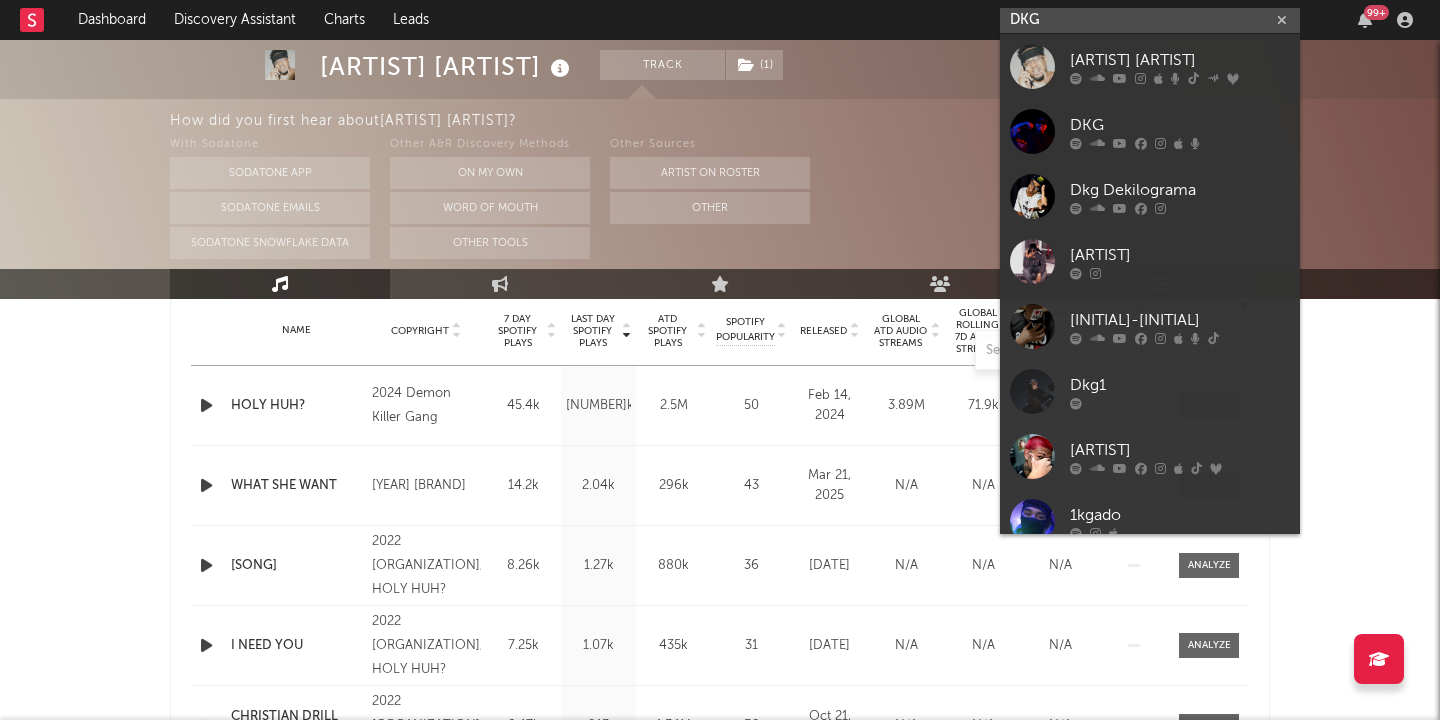 scroll, scrollTop: 816, scrollLeft: 0, axis: vertical 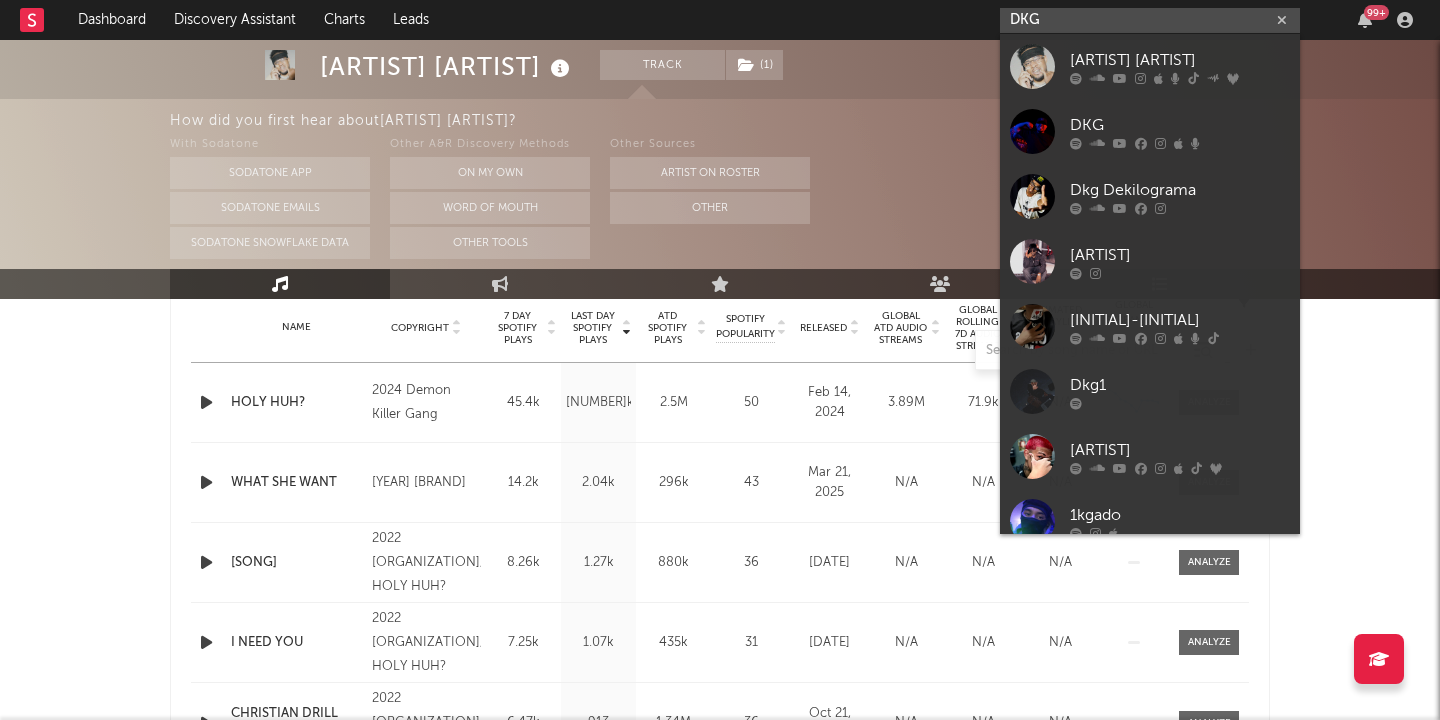 click at bounding box center (206, 402) 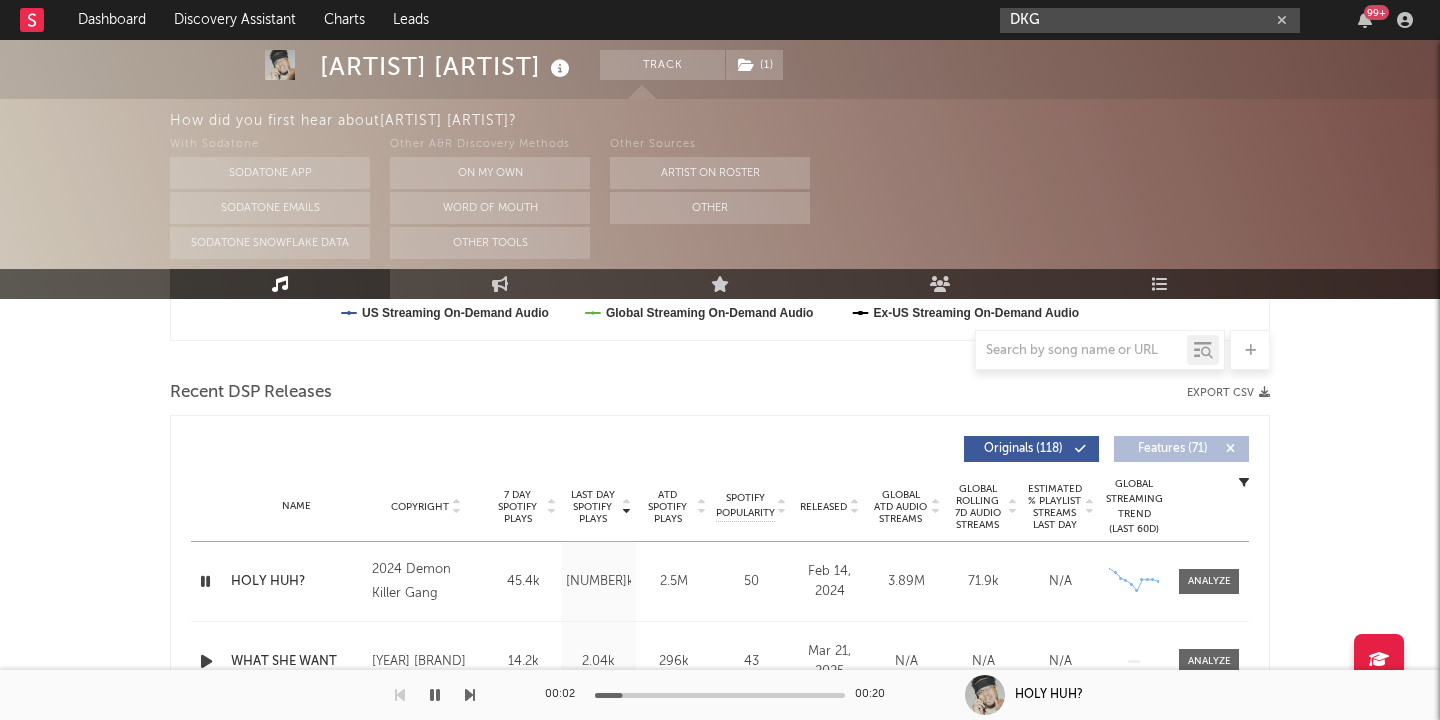 scroll, scrollTop: 614, scrollLeft: 0, axis: vertical 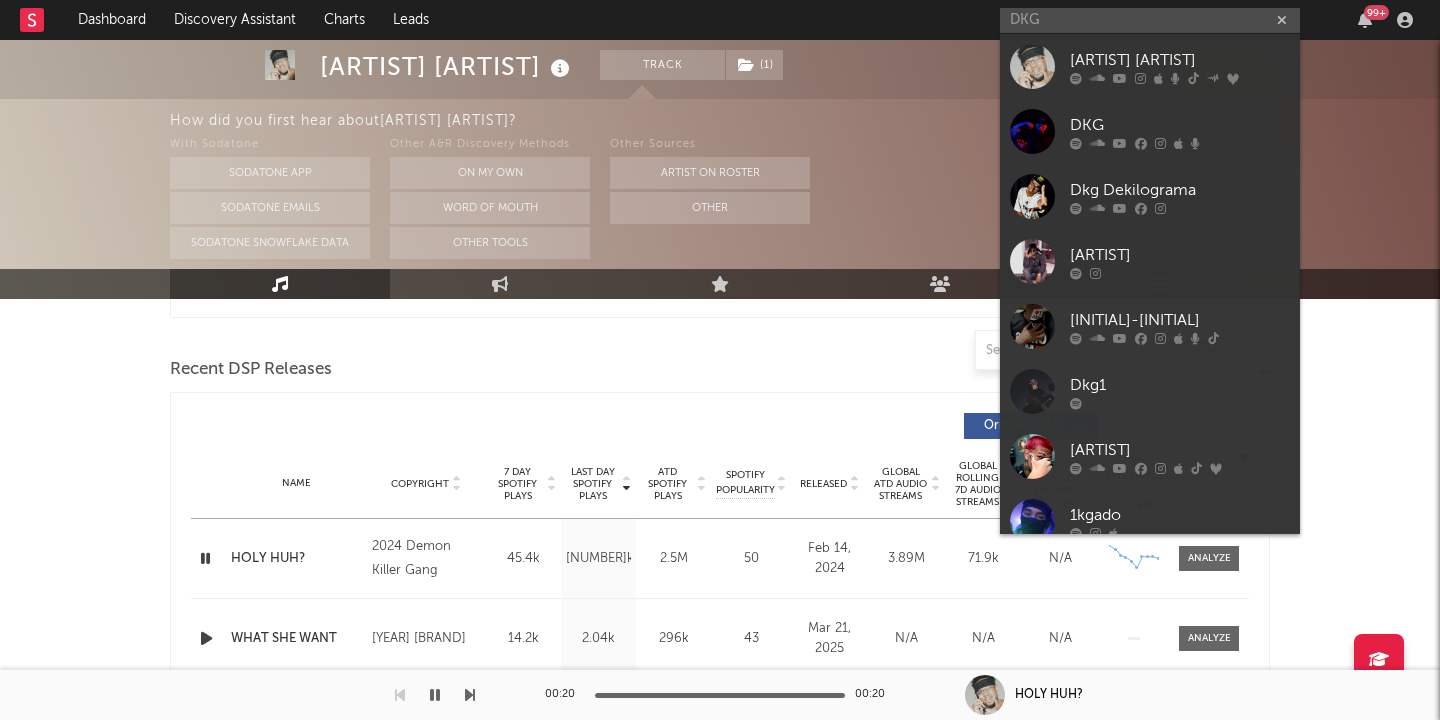 click on "Released" at bounding box center [823, 484] 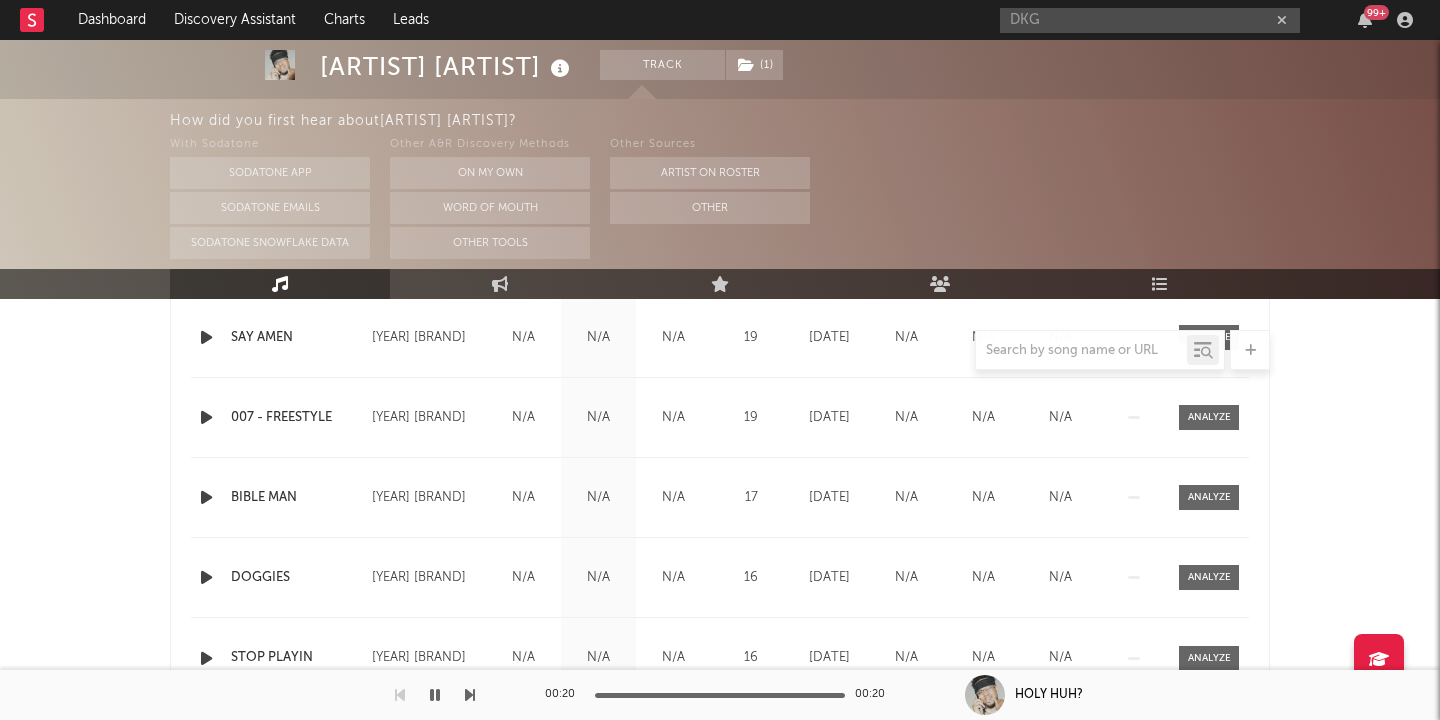 scroll, scrollTop: 905, scrollLeft: 0, axis: vertical 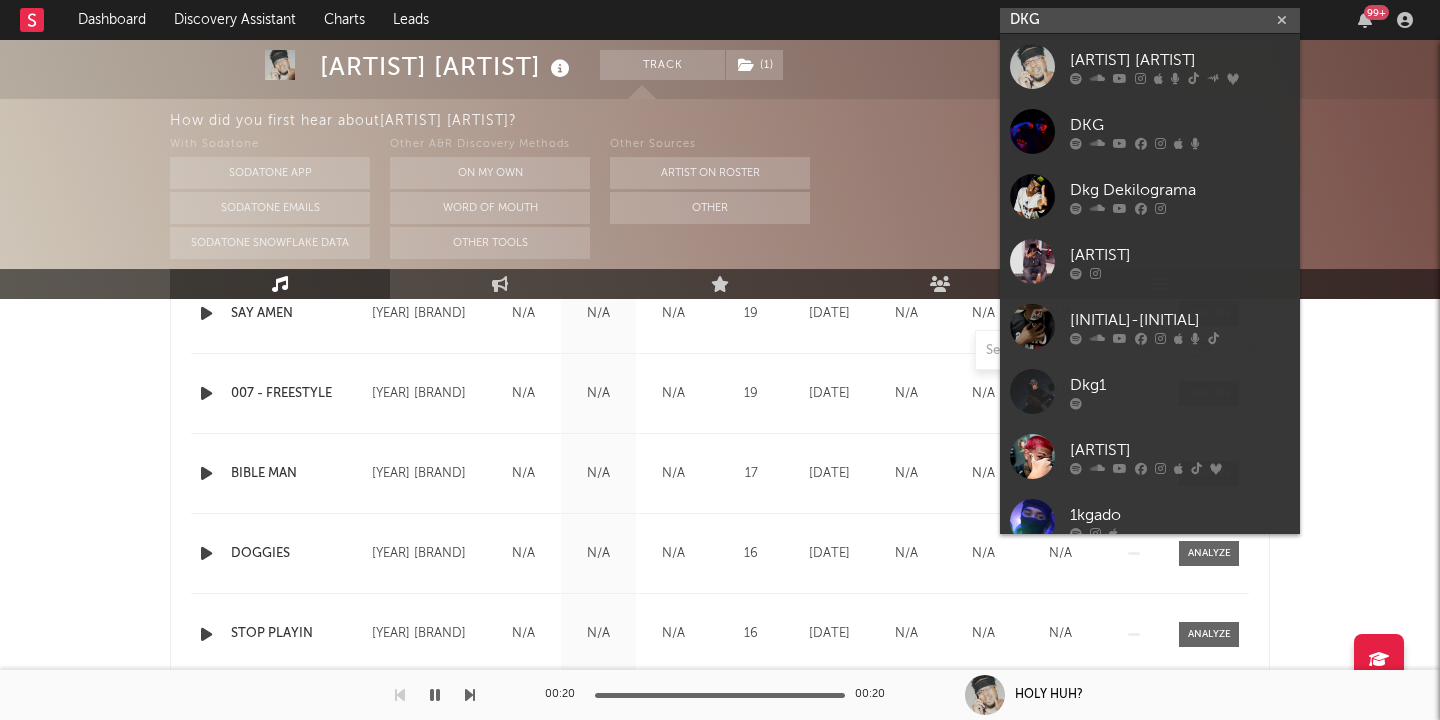 drag, startPoint x: 1147, startPoint y: 23, endPoint x: 606, endPoint y: -28, distance: 543.39856 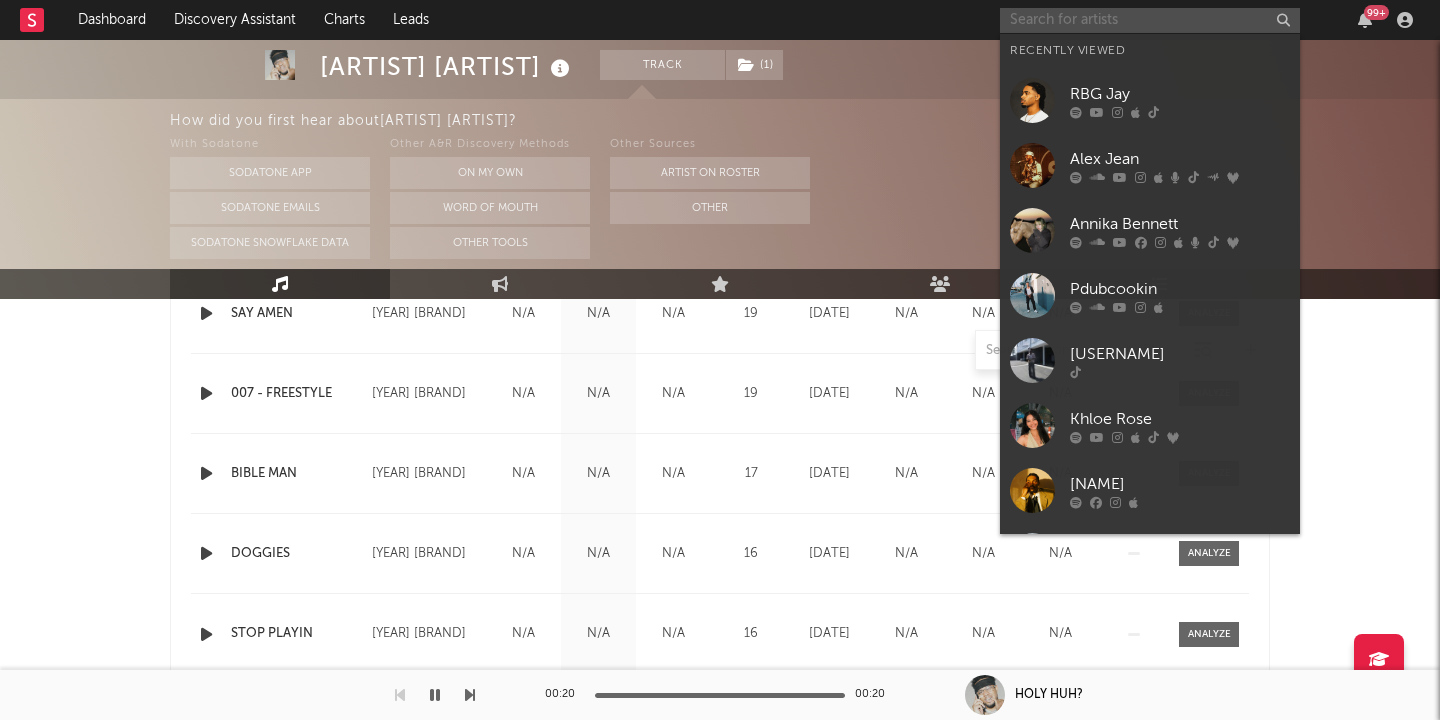 paste on "https://www.tiktok.com/@[USERNAME]" 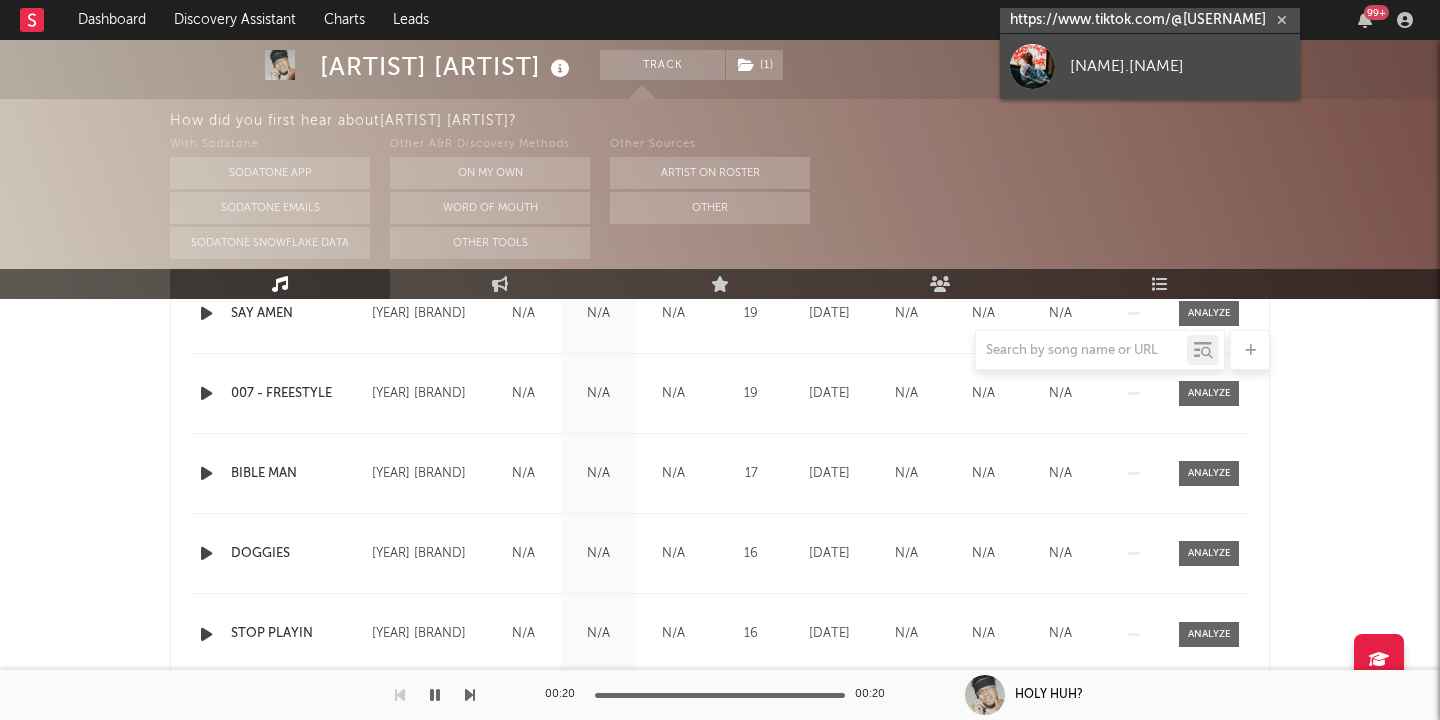 type on "https://www.tiktok.com/@[USERNAME]" 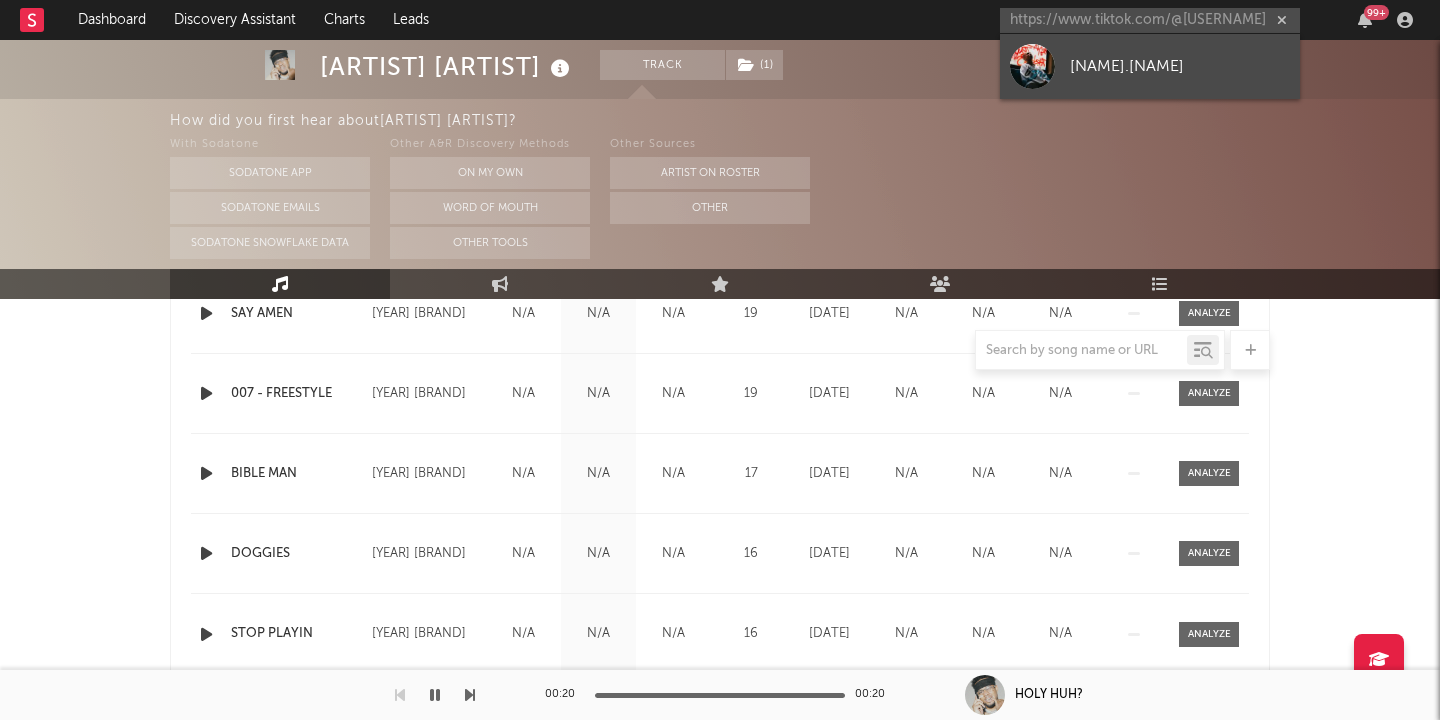 click at bounding box center [1032, 66] 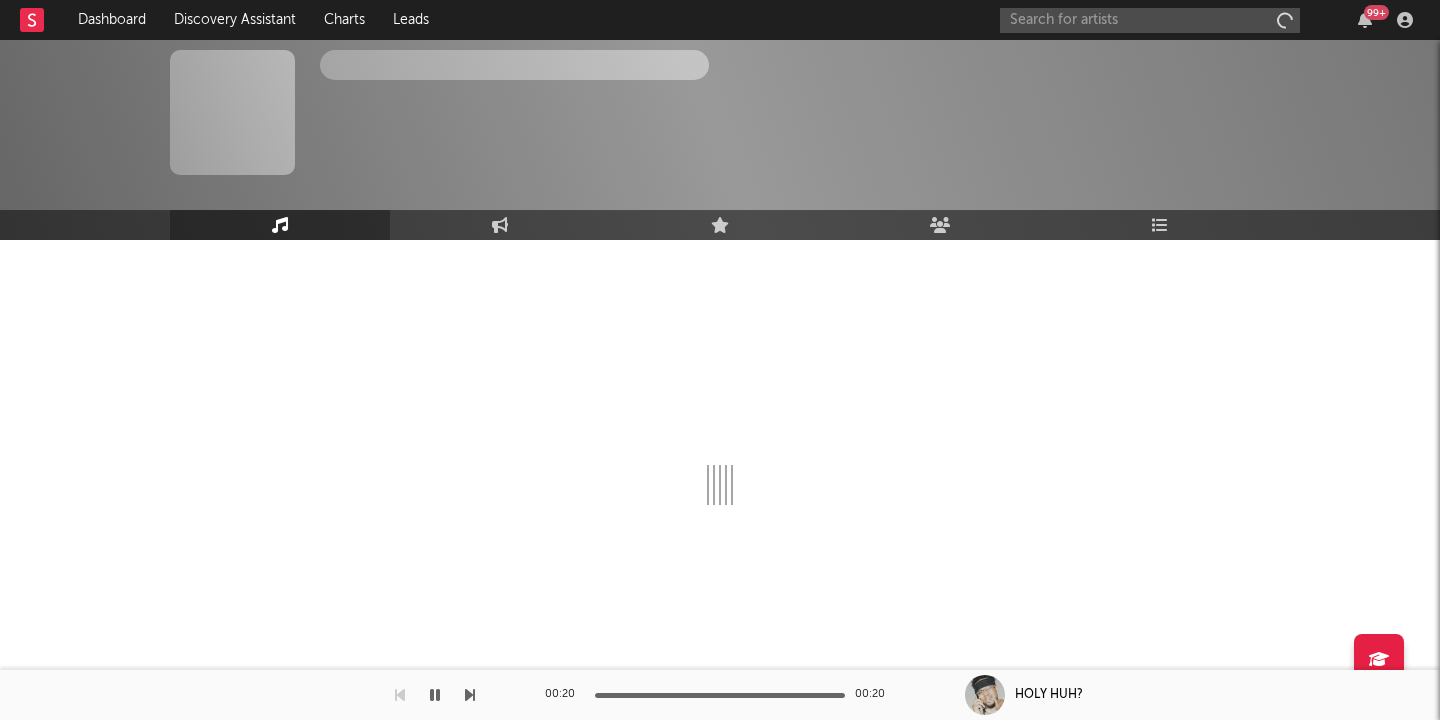 scroll, scrollTop: 0, scrollLeft: 0, axis: both 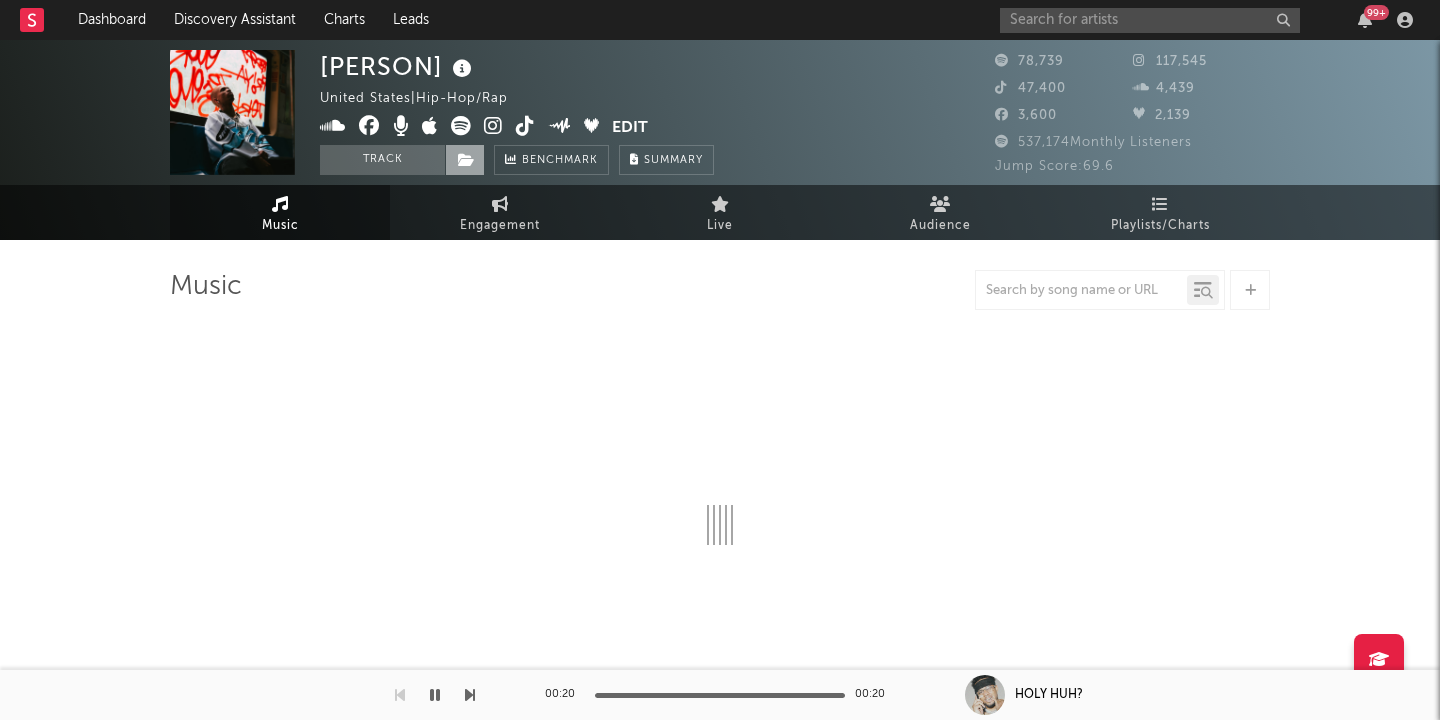 click at bounding box center [465, 160] 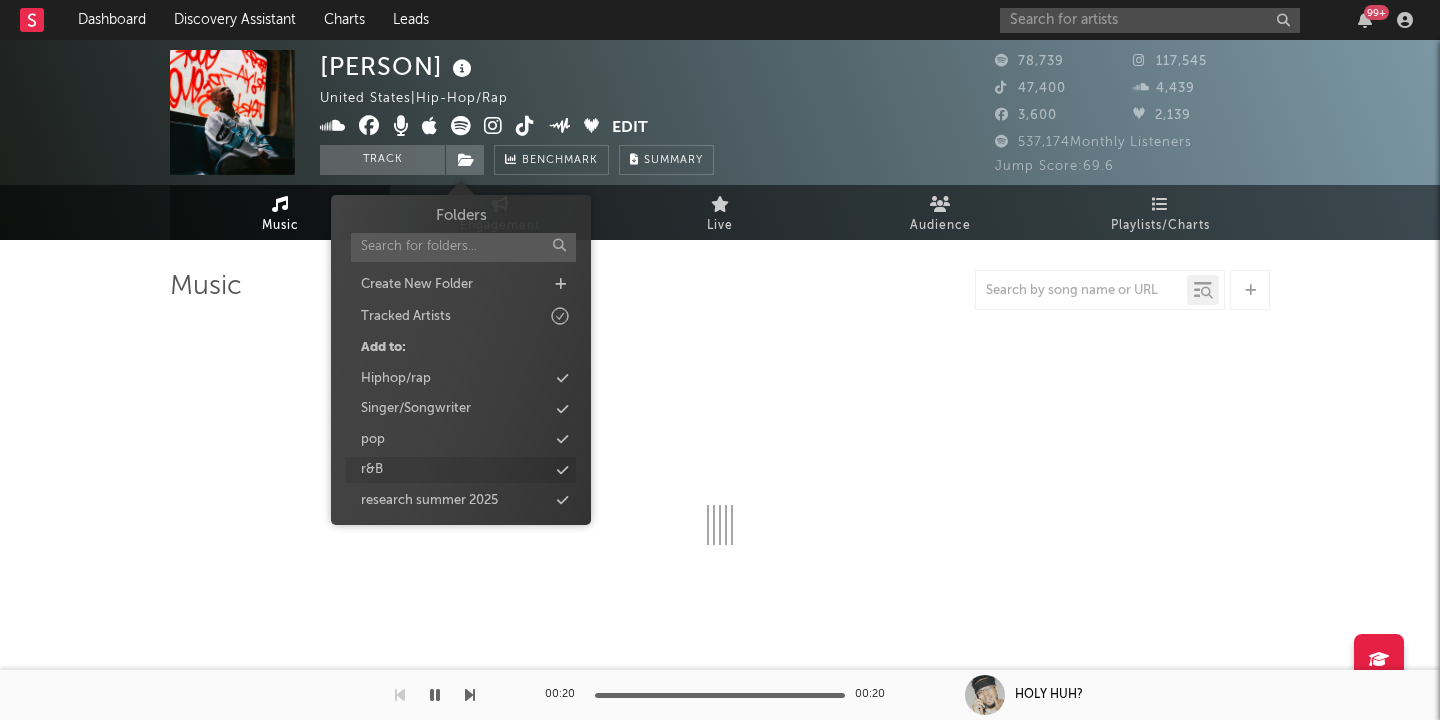 select on "6m" 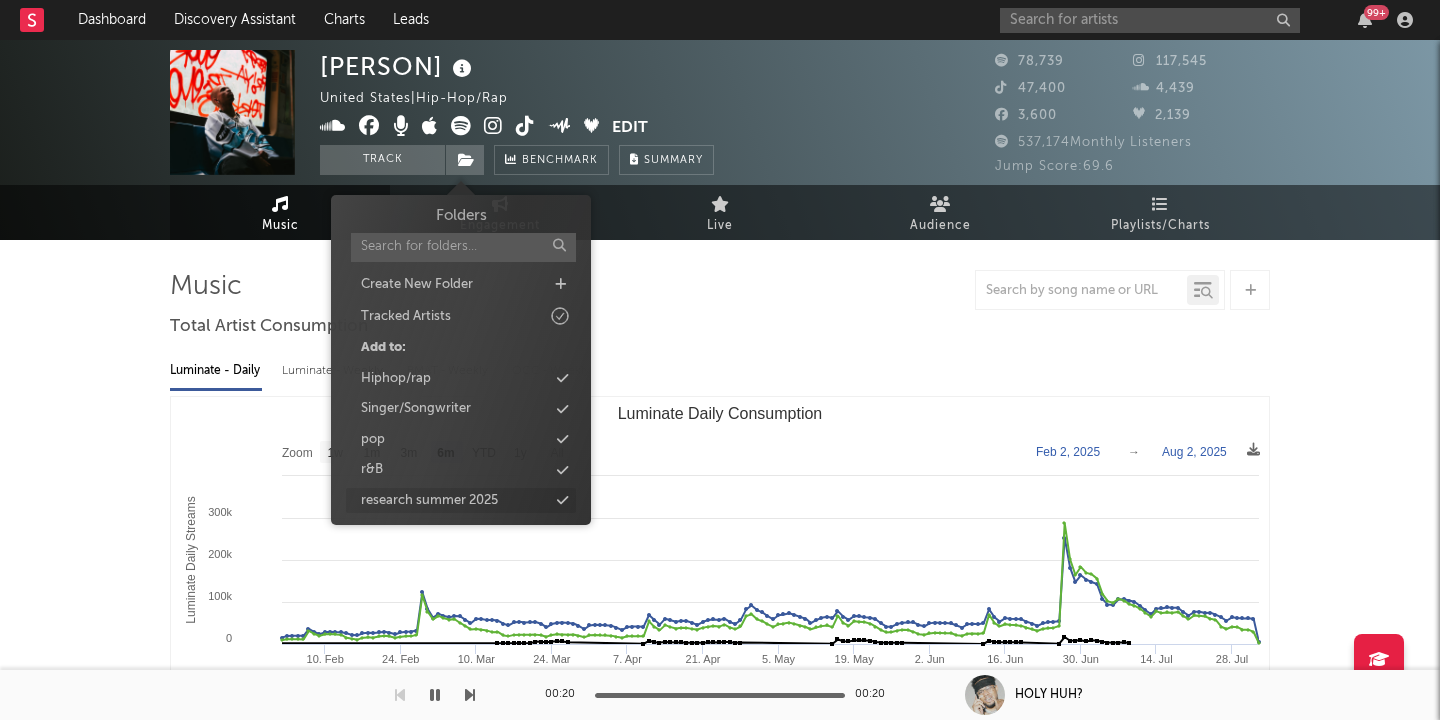 click at bounding box center [562, 500] 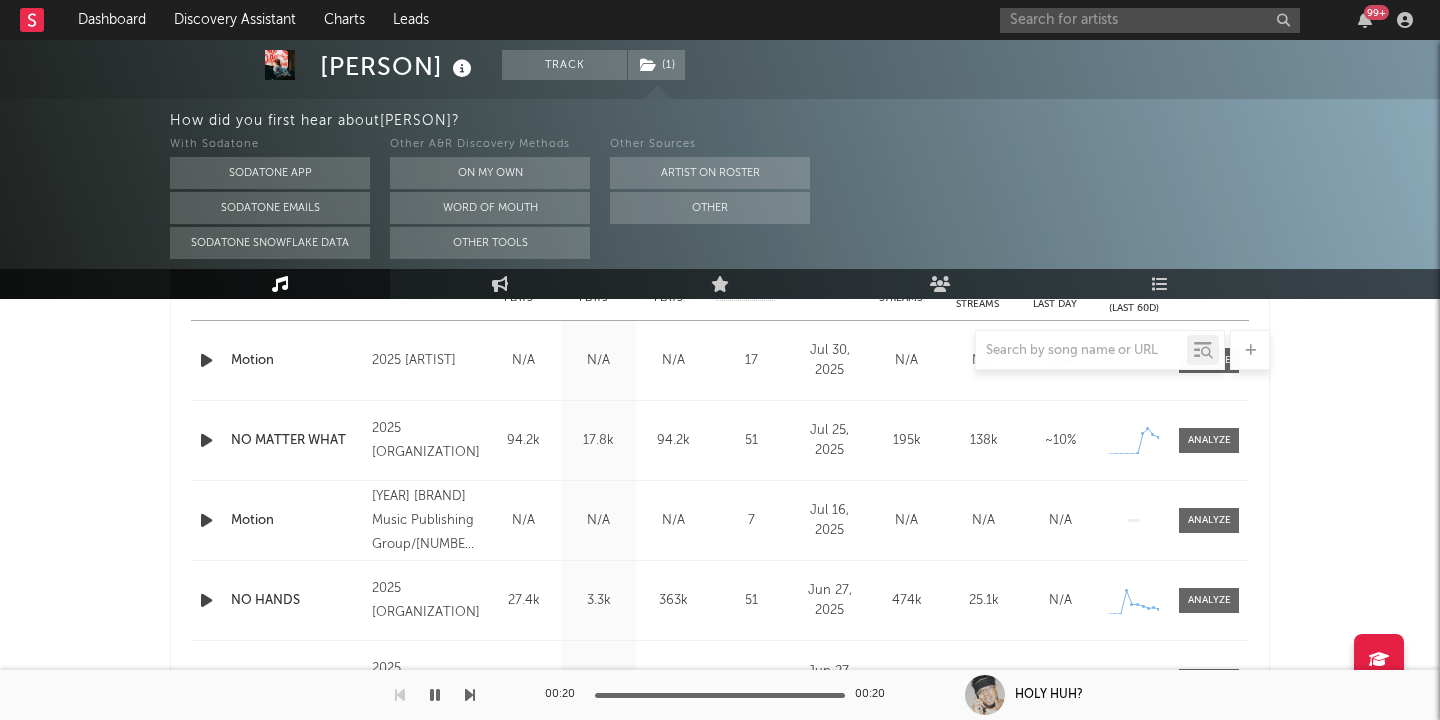 scroll, scrollTop: 670, scrollLeft: 0, axis: vertical 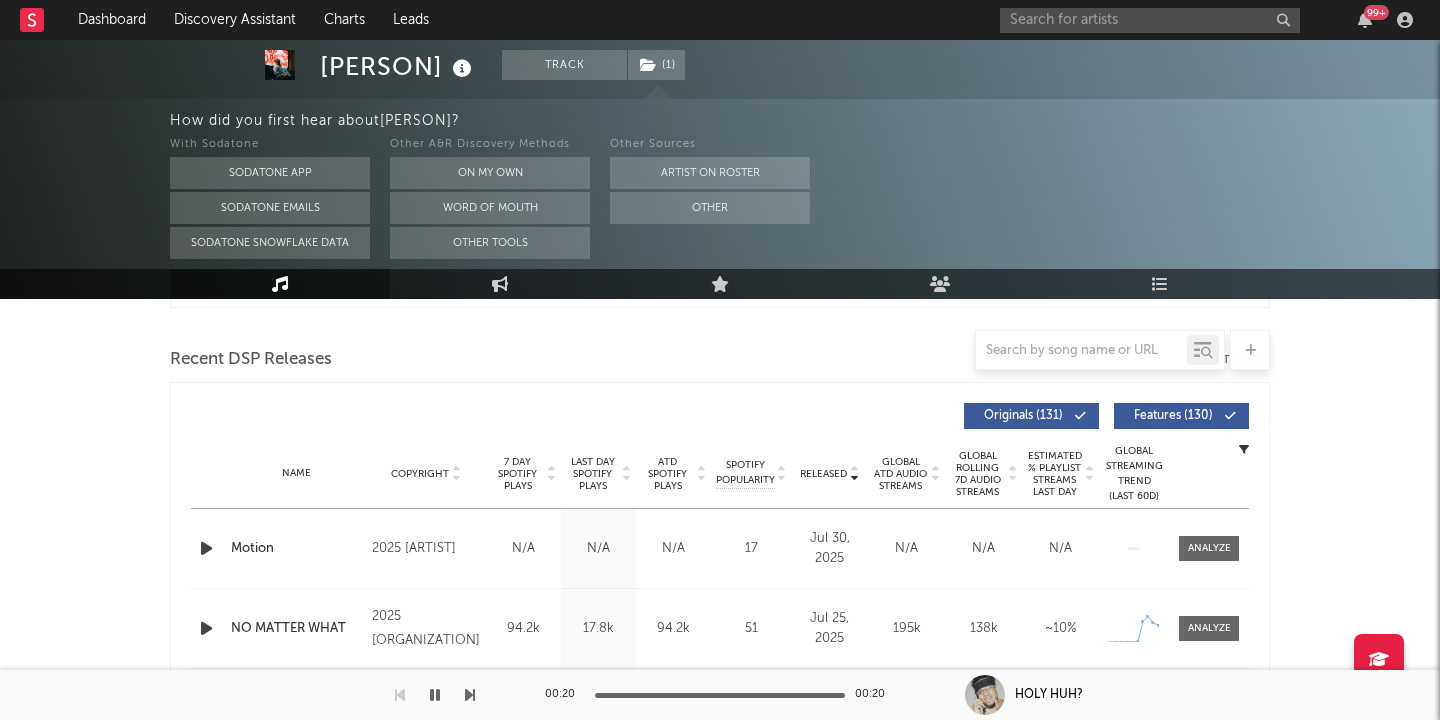 click on "Features   ( 130 )" at bounding box center (1173, 416) 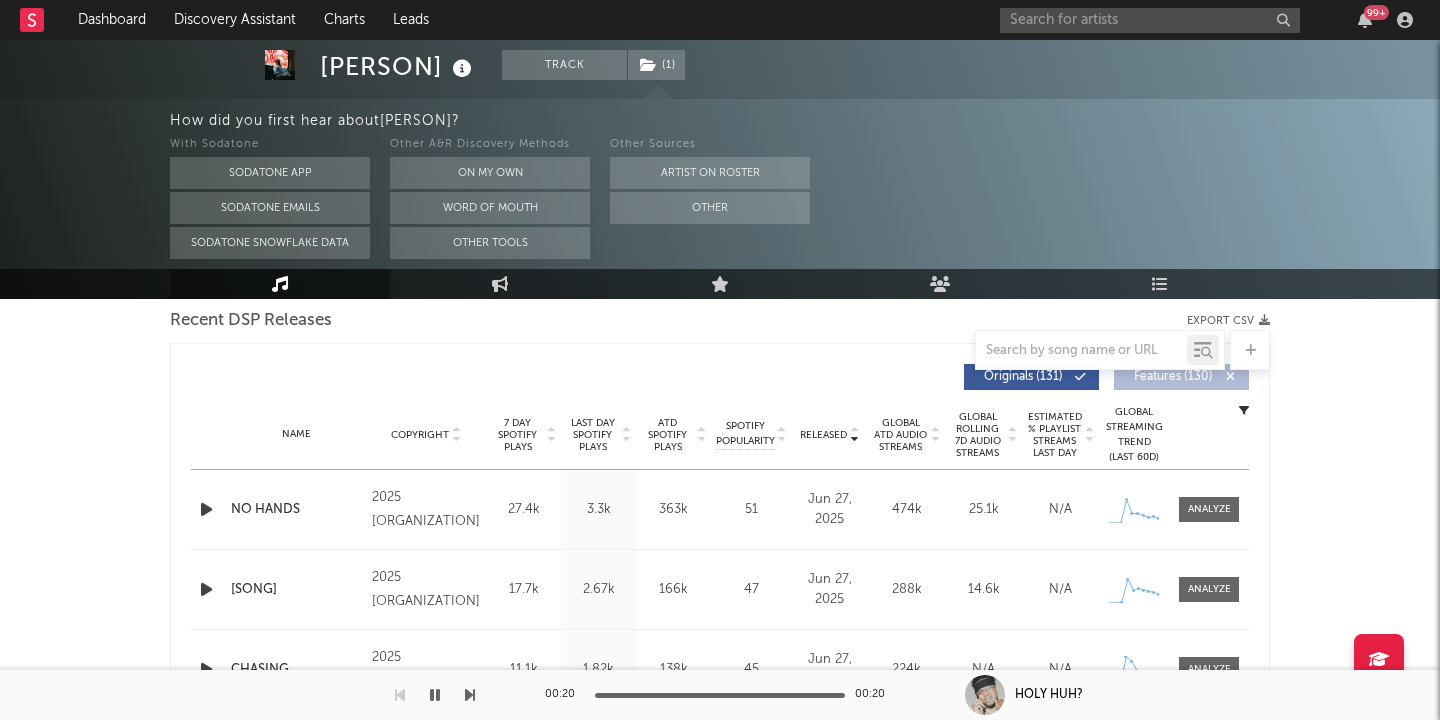 scroll, scrollTop: 711, scrollLeft: 0, axis: vertical 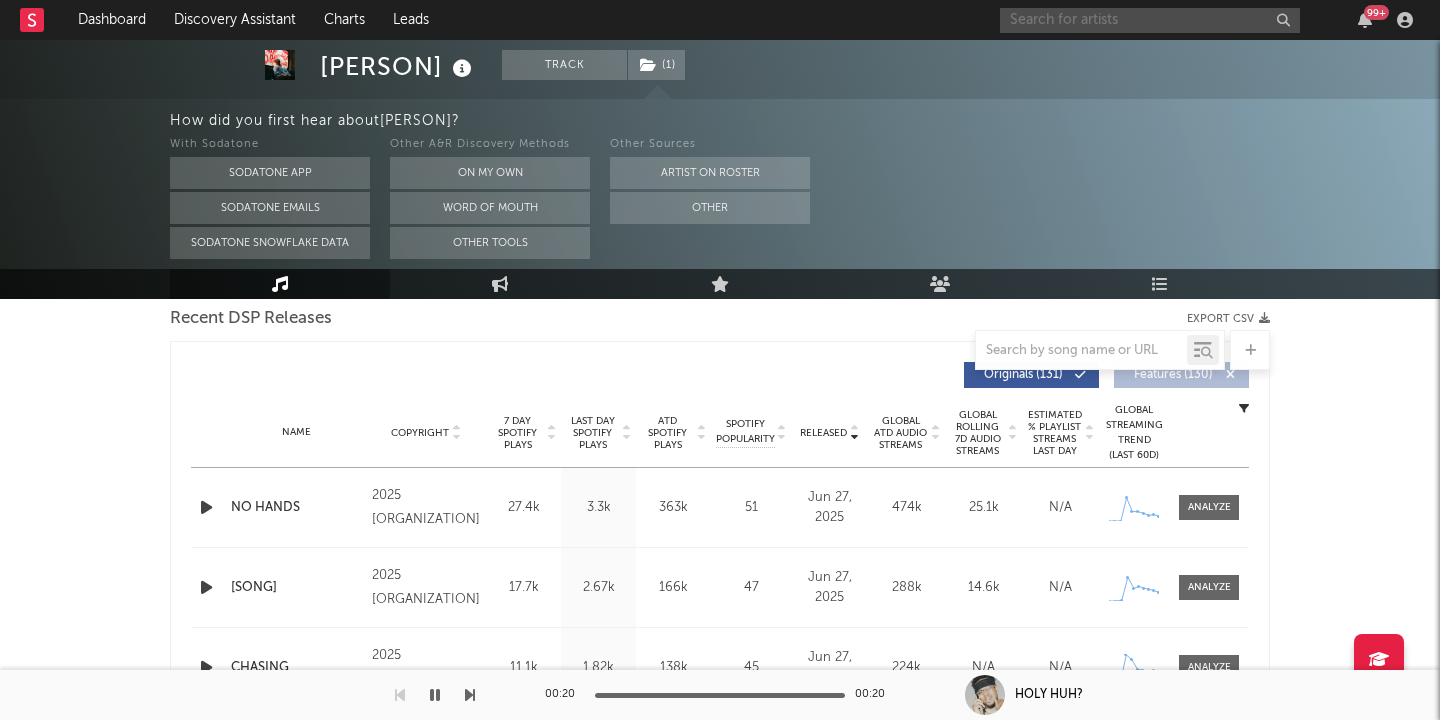 click at bounding box center (1150, 20) 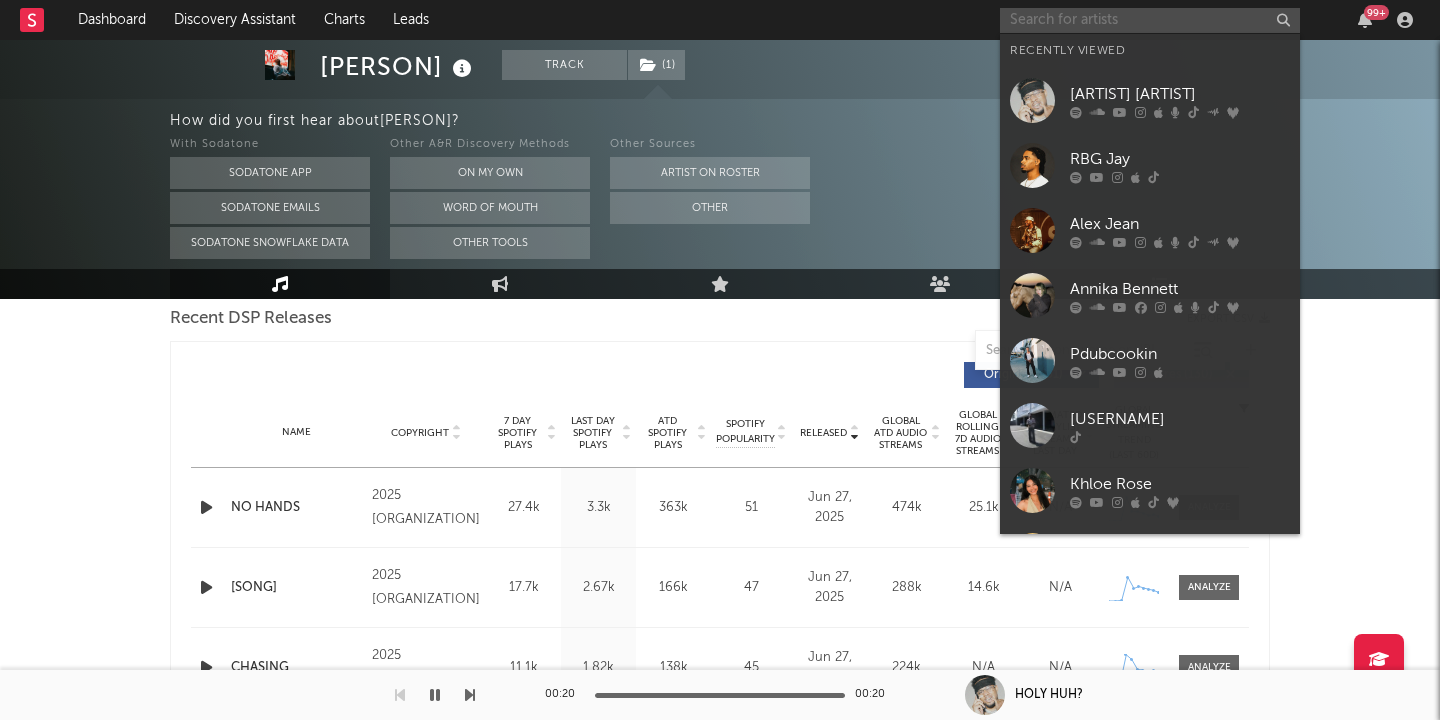 paste on "https://www.tiktok.com/@mikeysochristian" 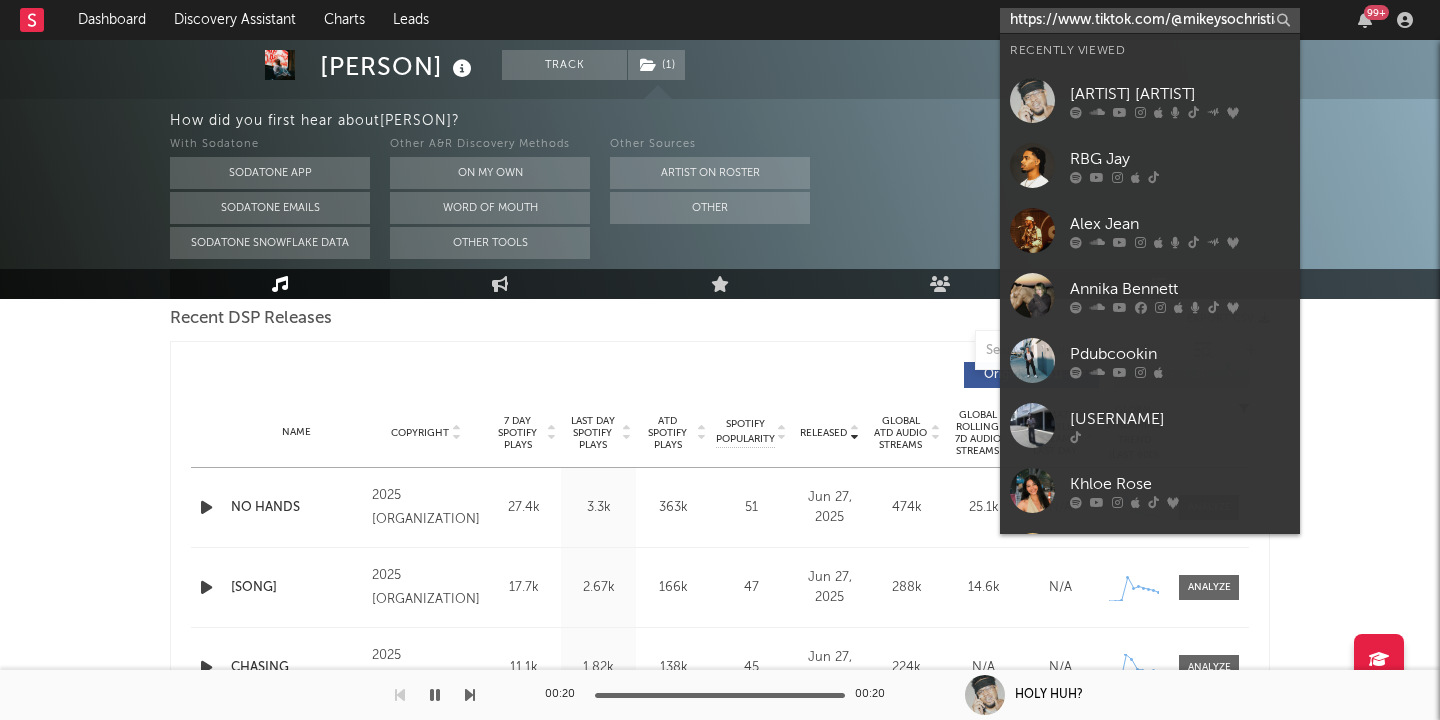 scroll, scrollTop: 0, scrollLeft: 17, axis: horizontal 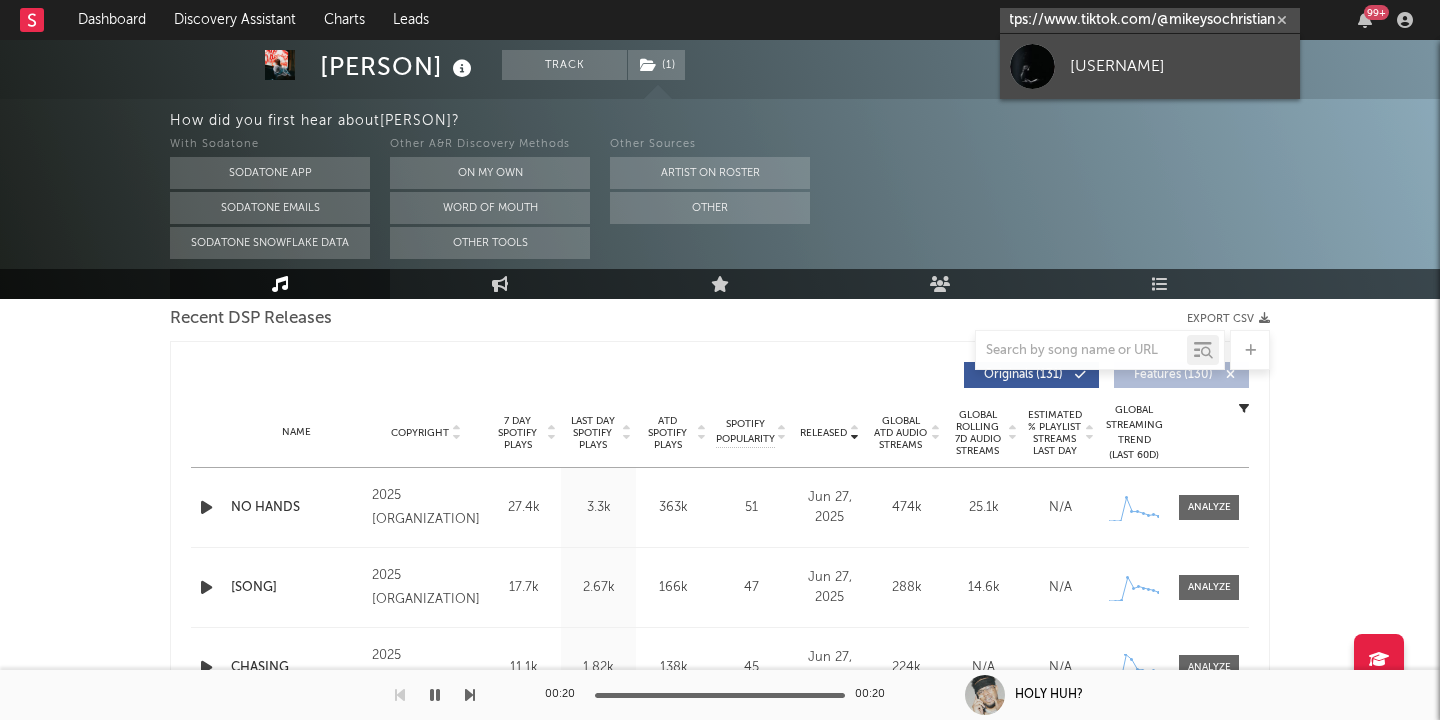 type on "https://www.tiktok.com/@mikeysochristian" 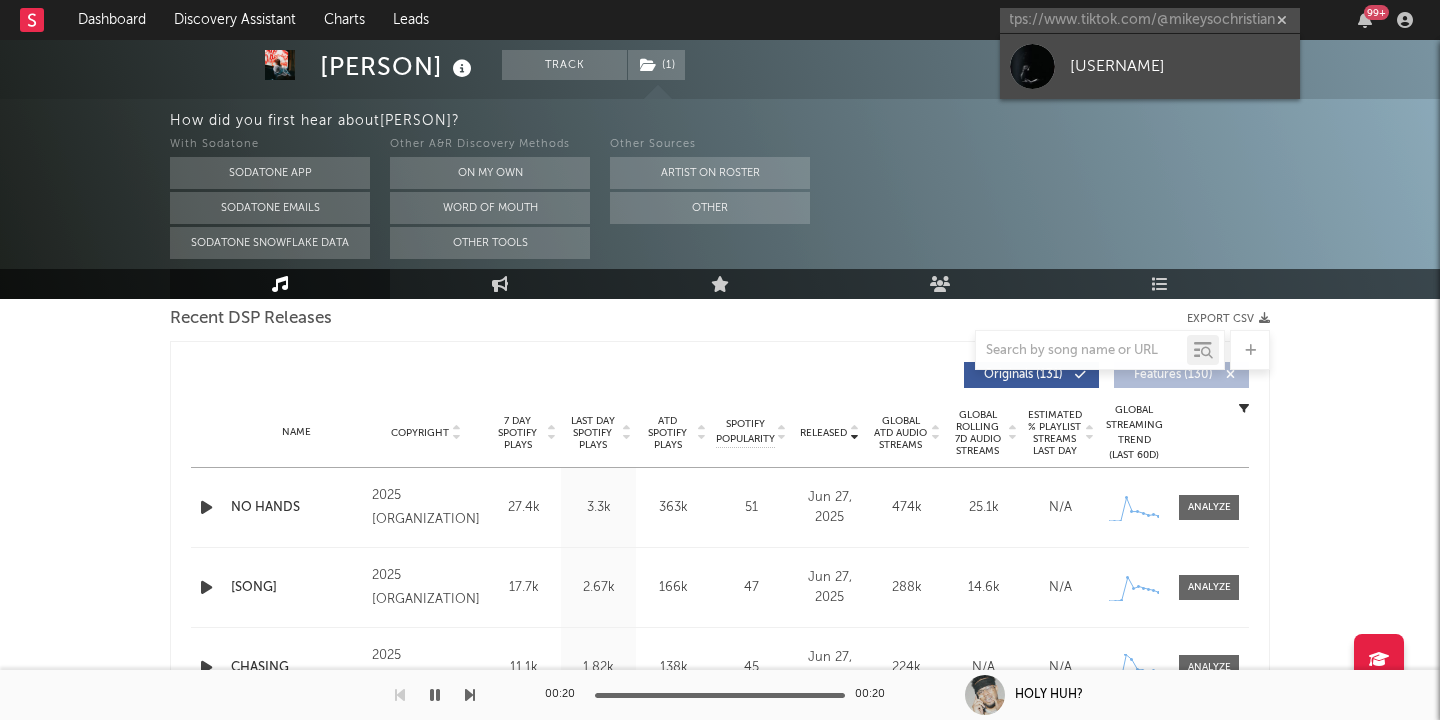 scroll, scrollTop: 0, scrollLeft: 0, axis: both 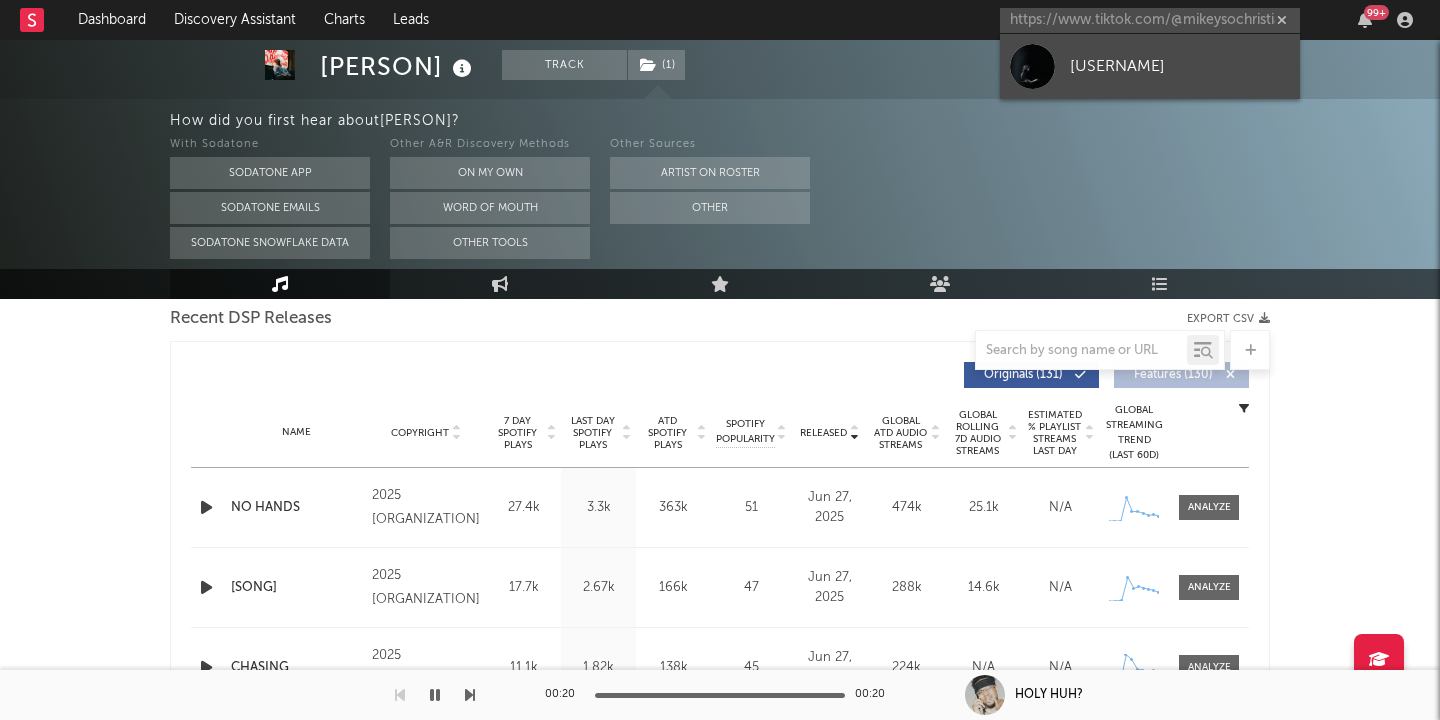 click on "[USERNAME]" at bounding box center (1150, 66) 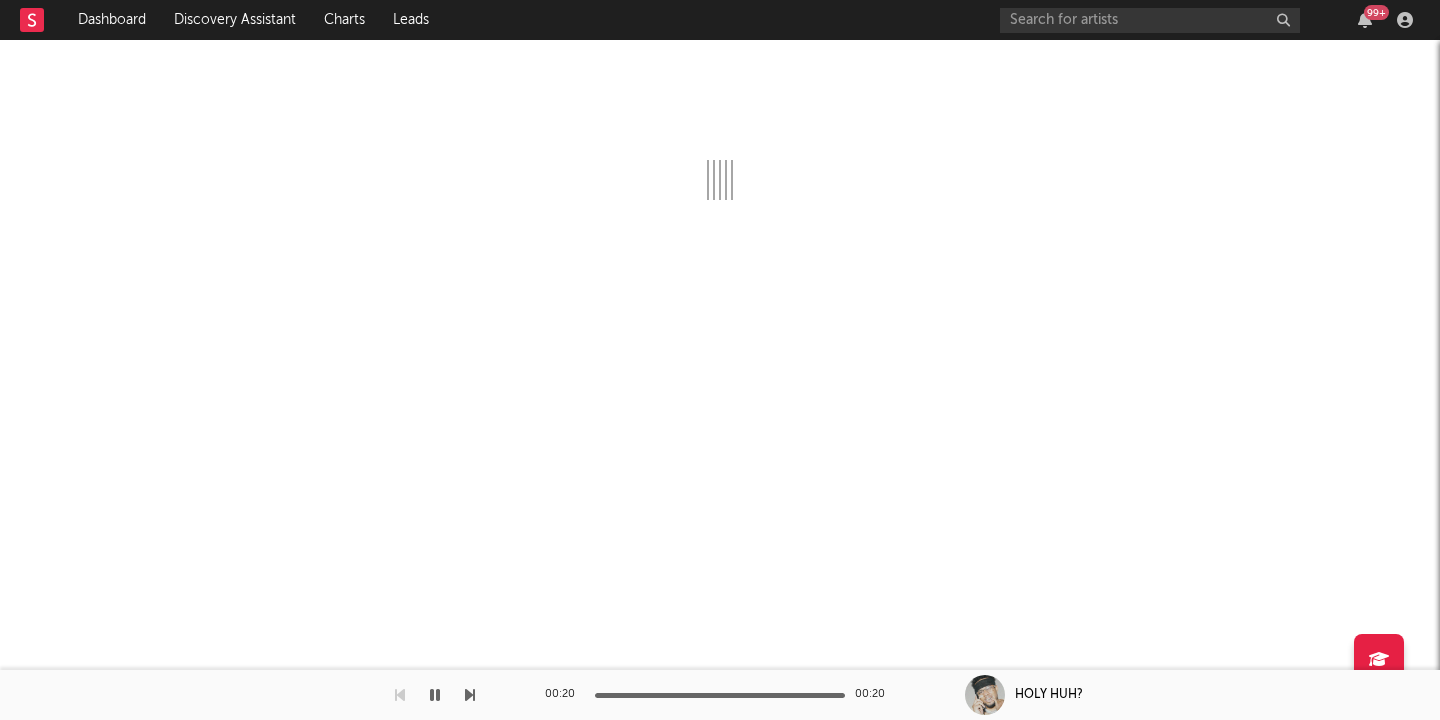 scroll, scrollTop: 0, scrollLeft: 0, axis: both 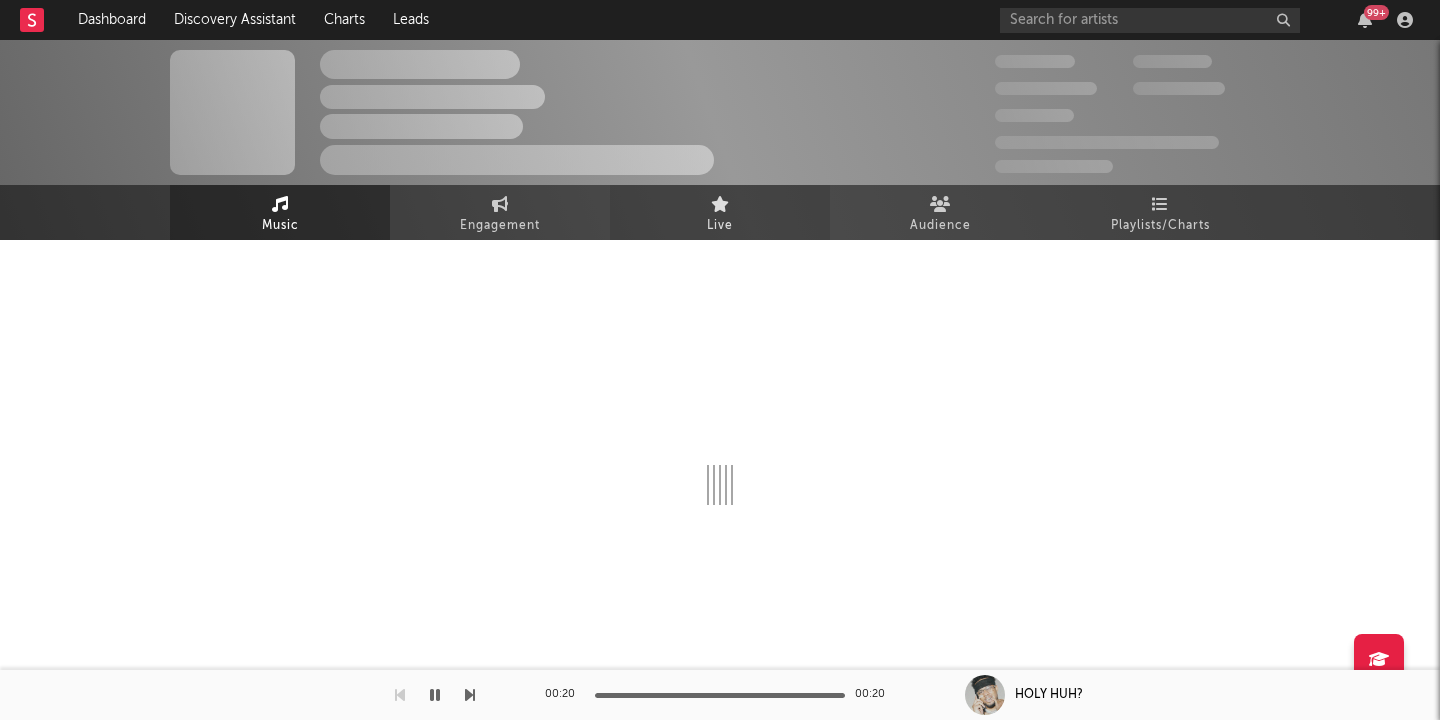 select on "1w" 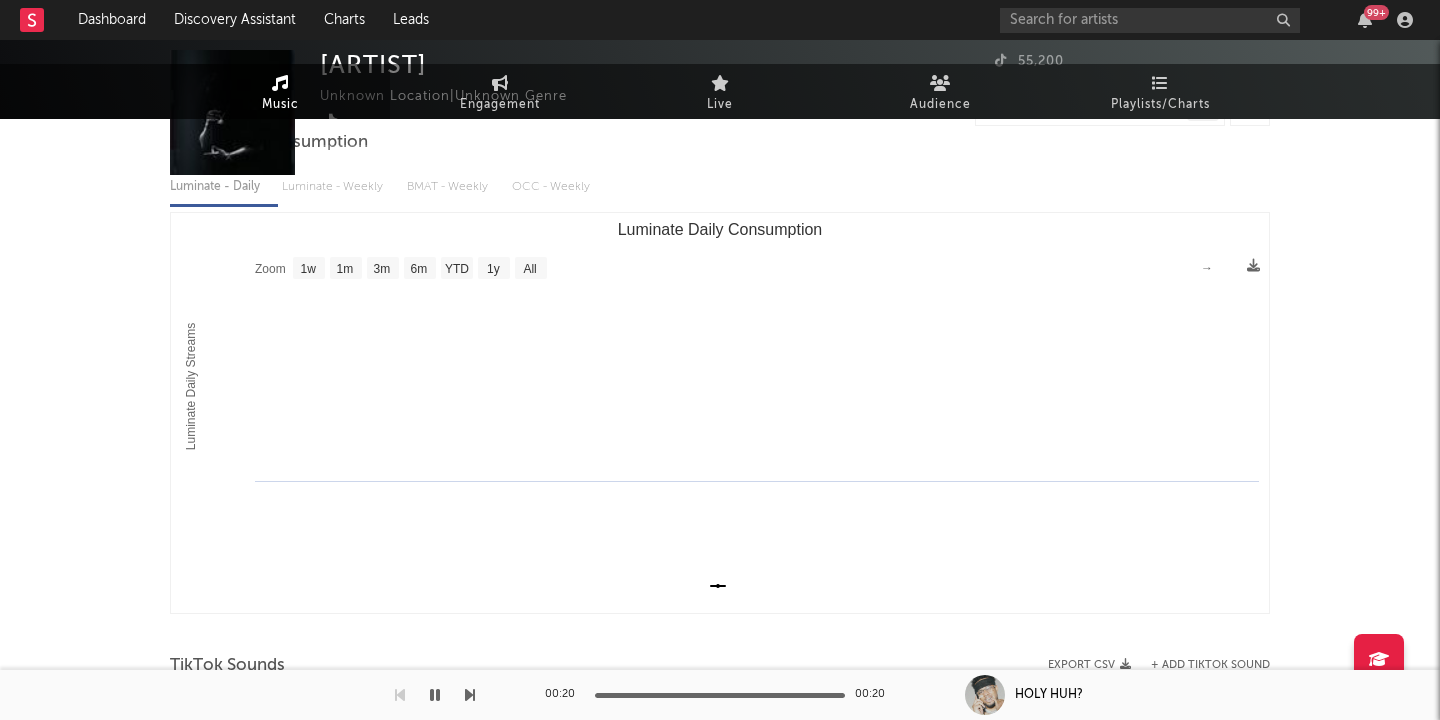 scroll, scrollTop: 0, scrollLeft: 0, axis: both 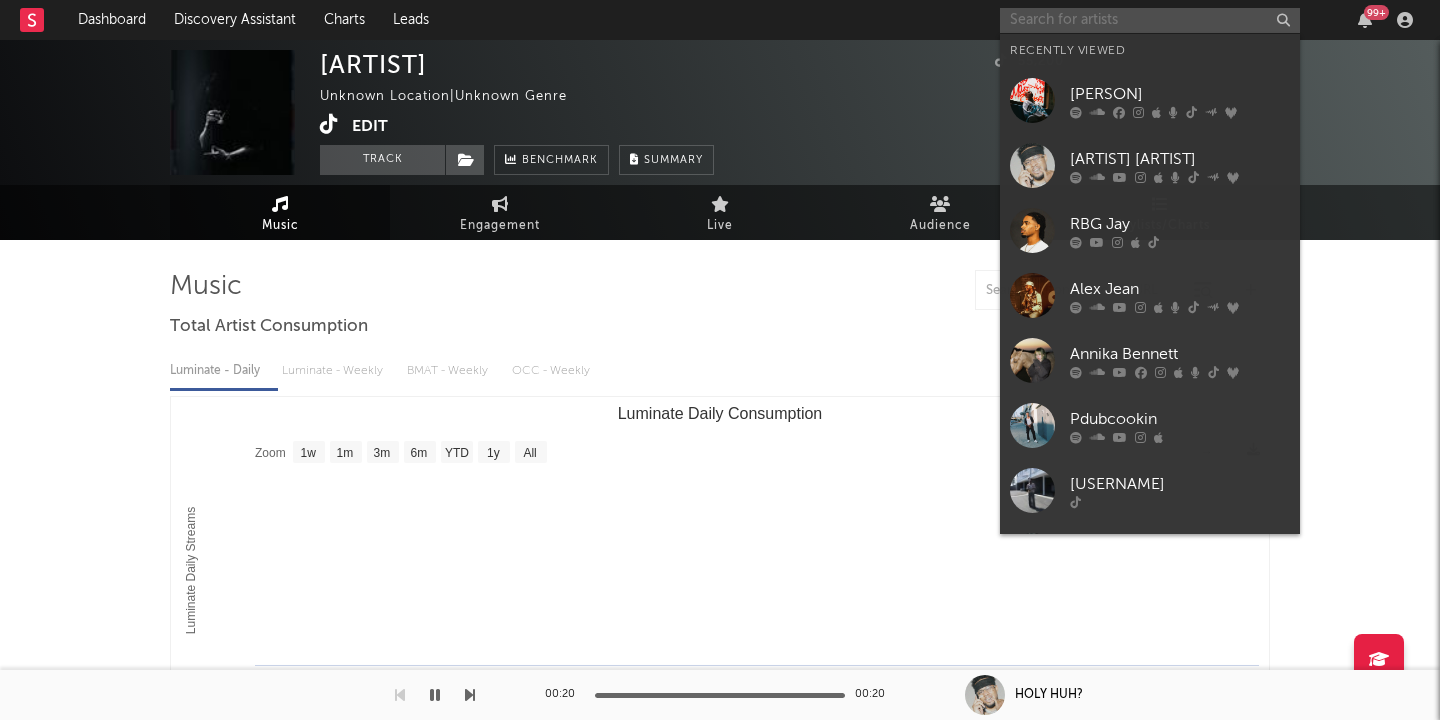 click at bounding box center (1150, 20) 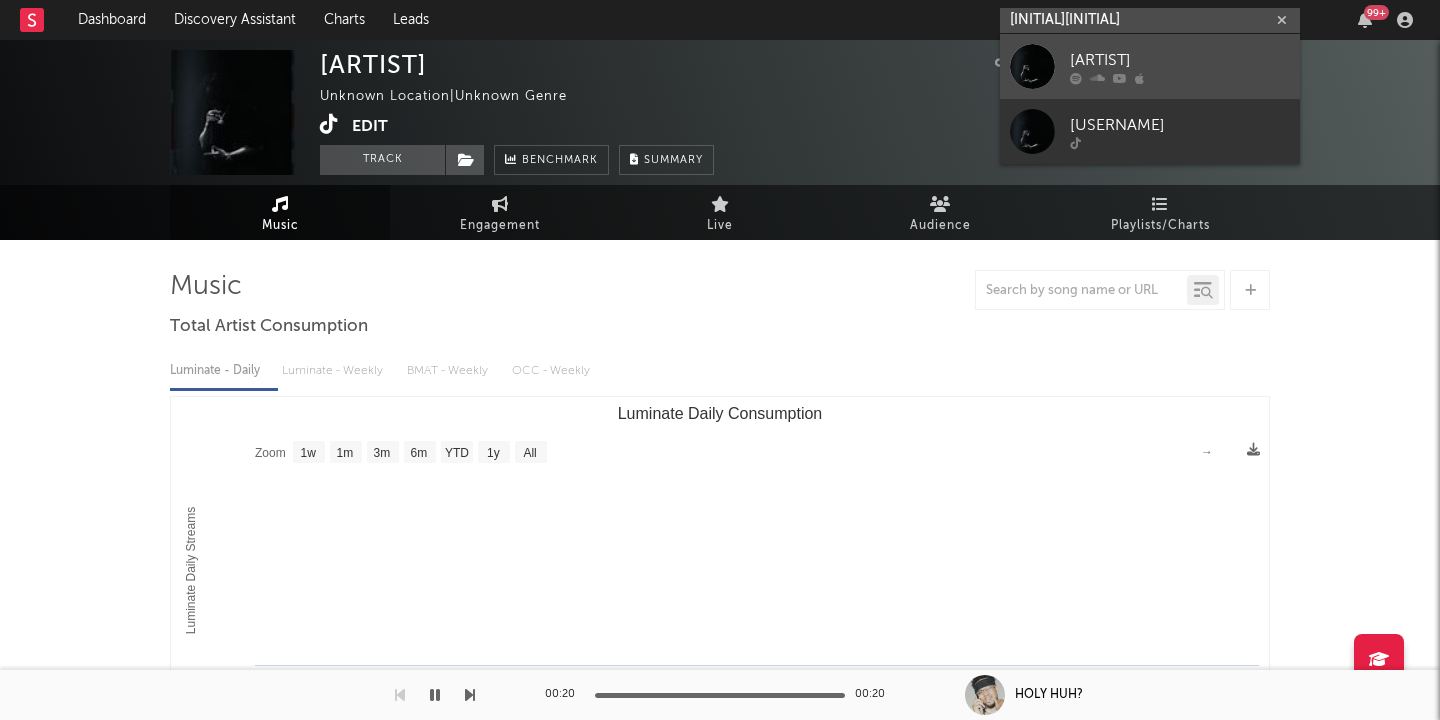 type on "[INITIAL][INITIAL]" 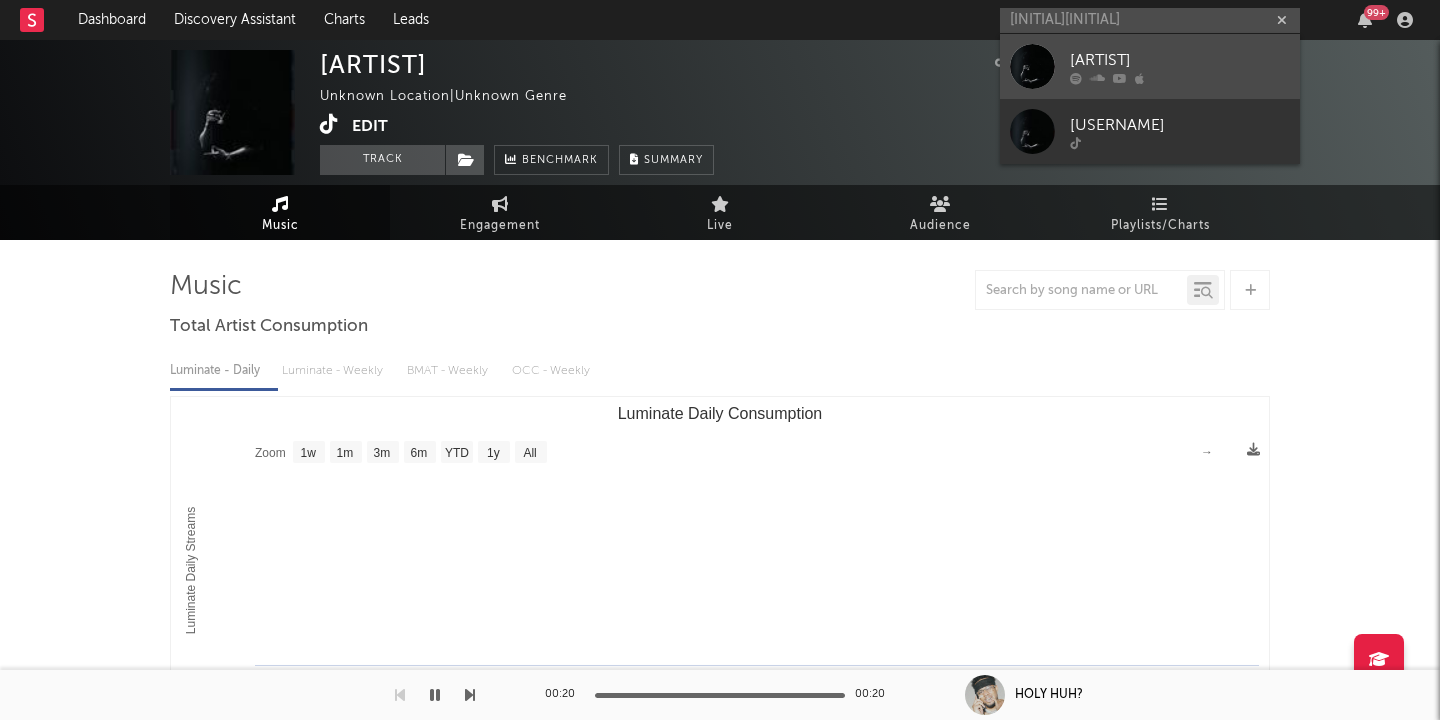 click on "[ARTIST]" at bounding box center [1180, 60] 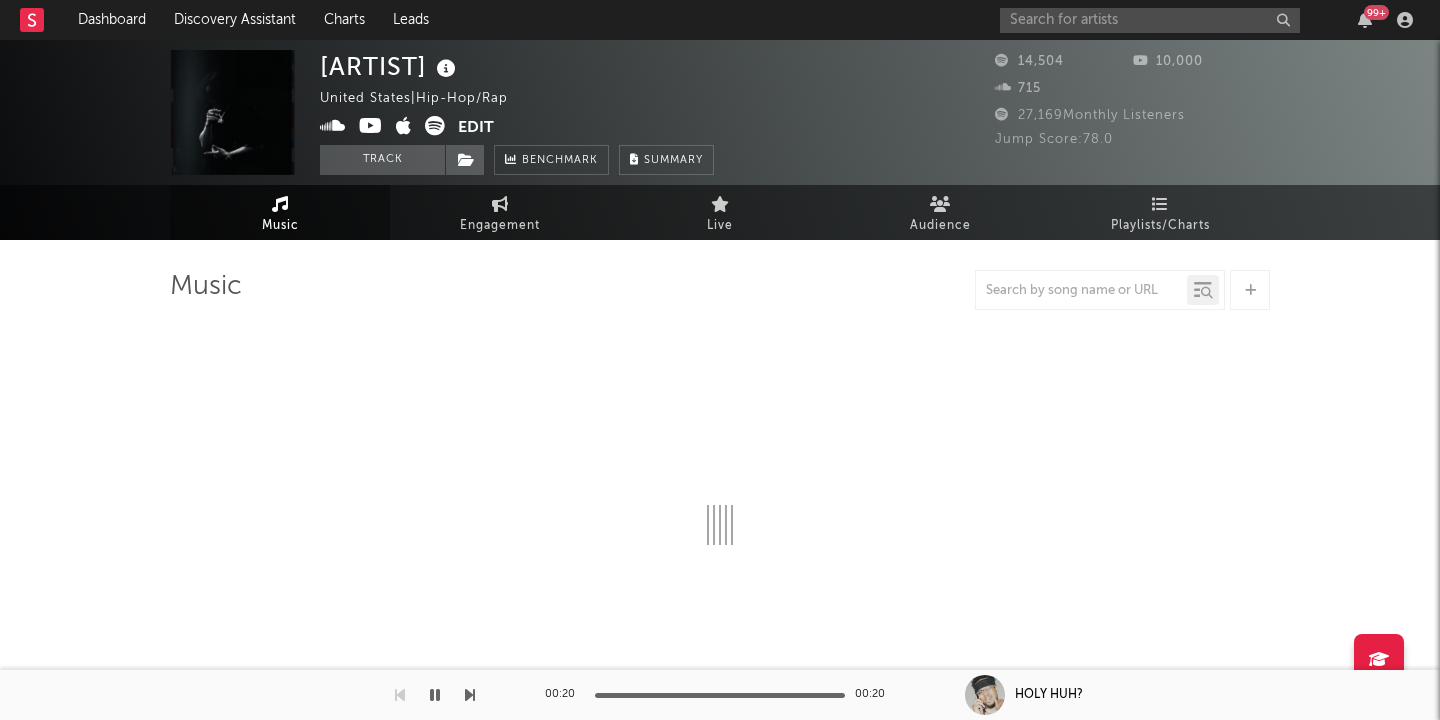 select on "6m" 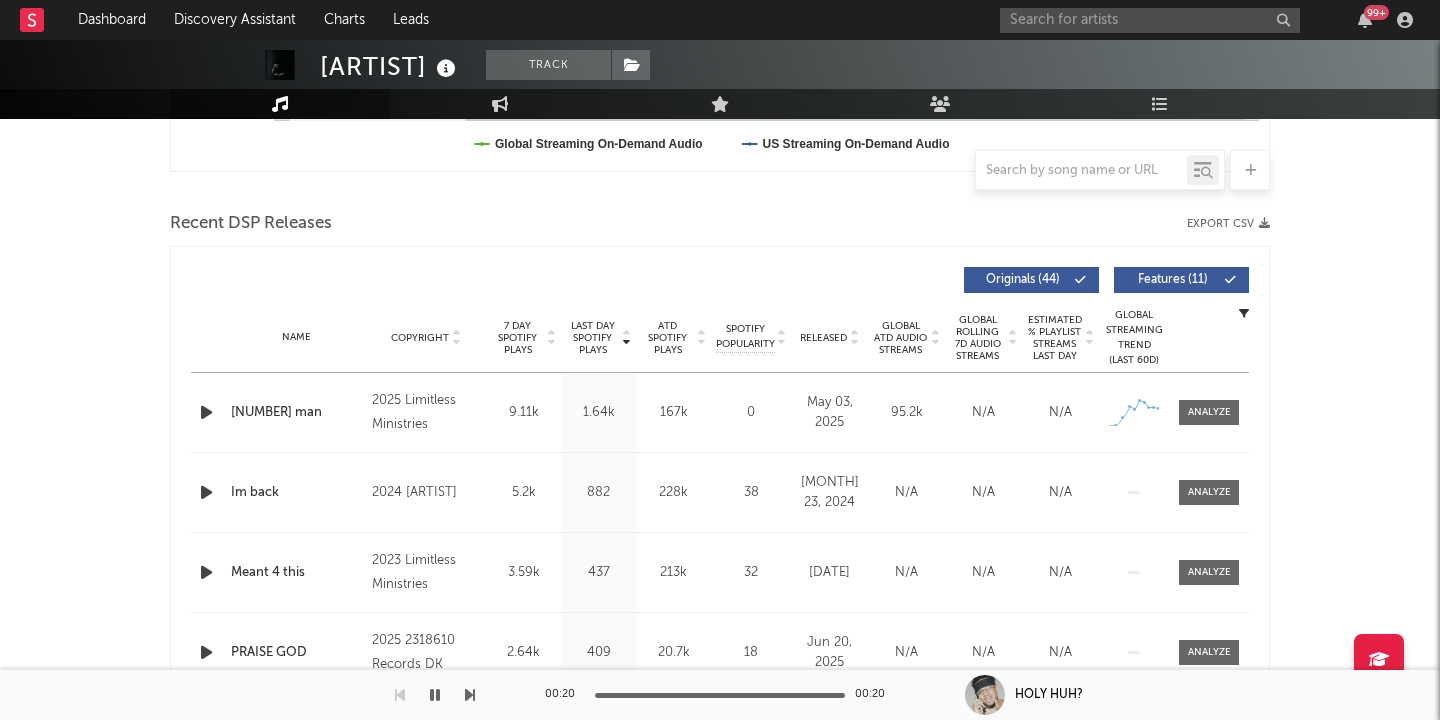 scroll, scrollTop: 627, scrollLeft: 0, axis: vertical 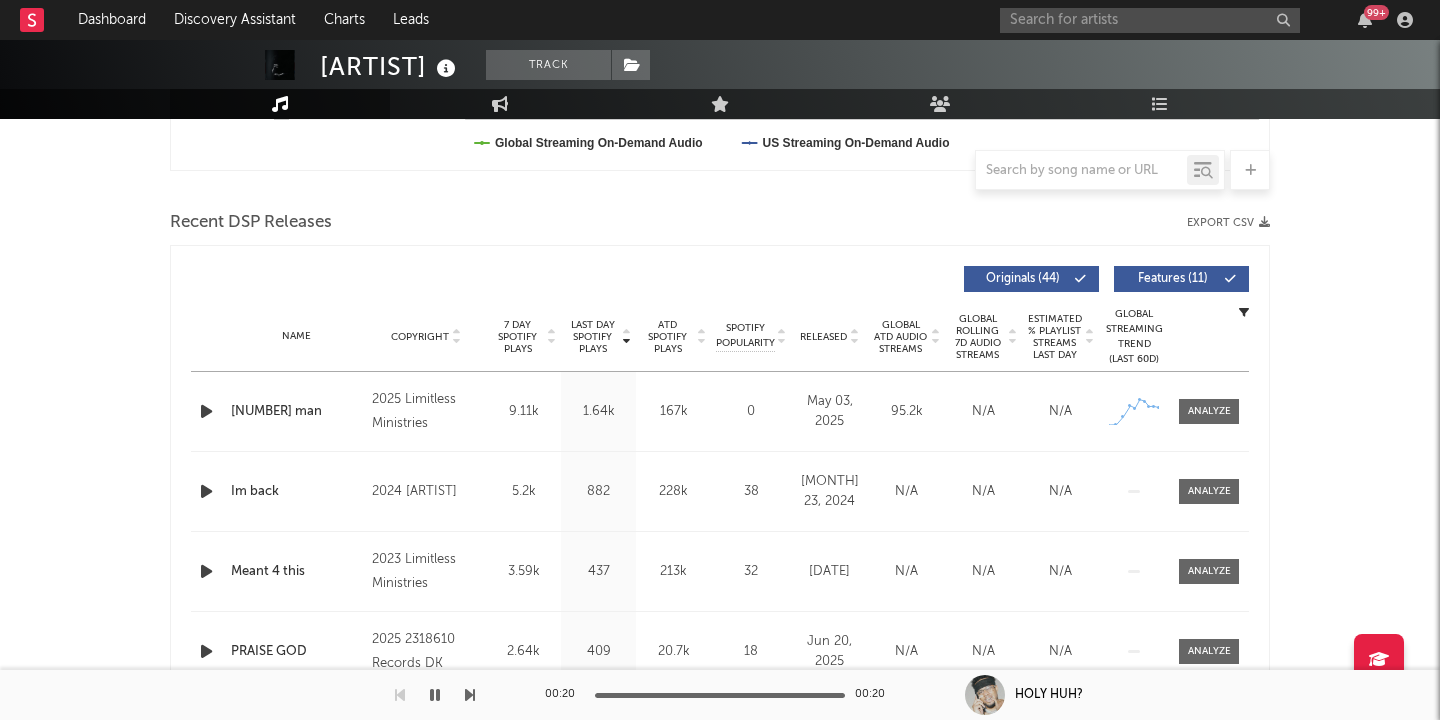 click at bounding box center [206, 411] 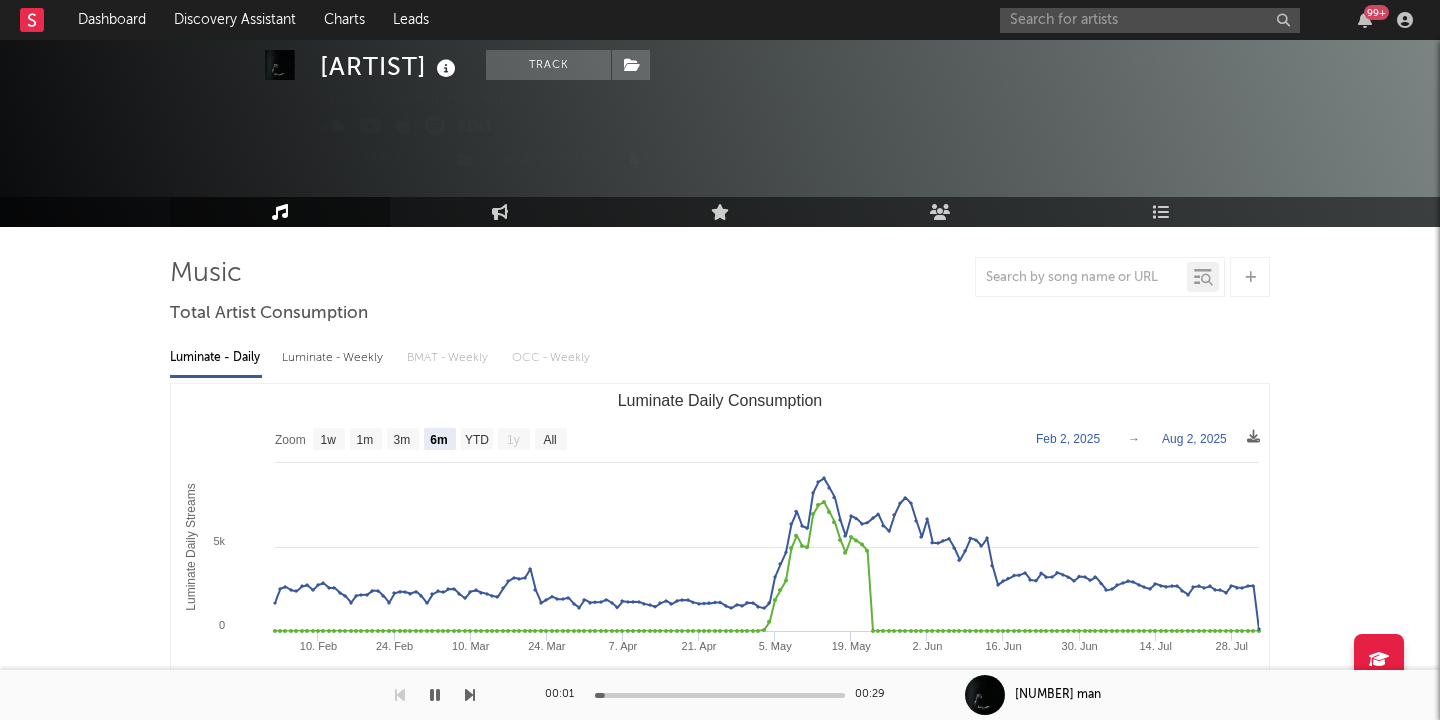 scroll, scrollTop: 0, scrollLeft: 0, axis: both 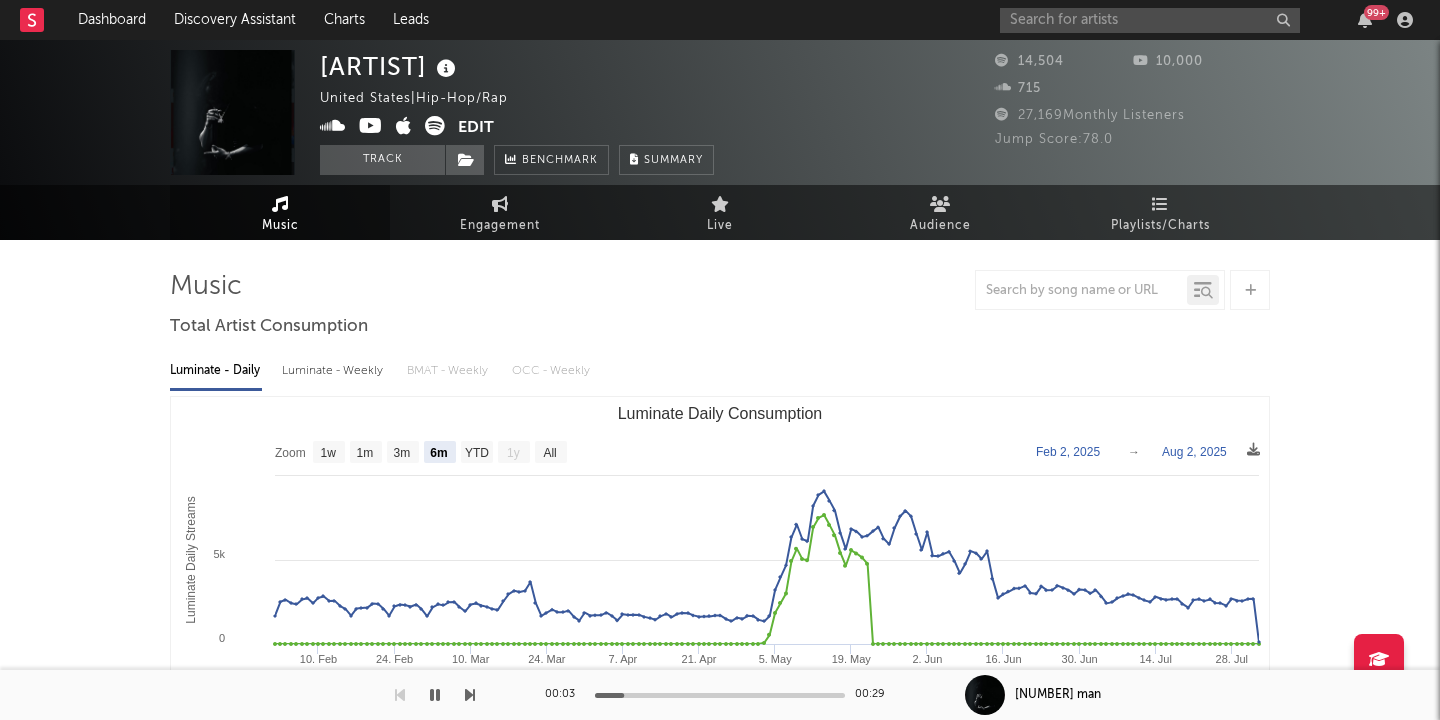 click at bounding box center (371, 126) 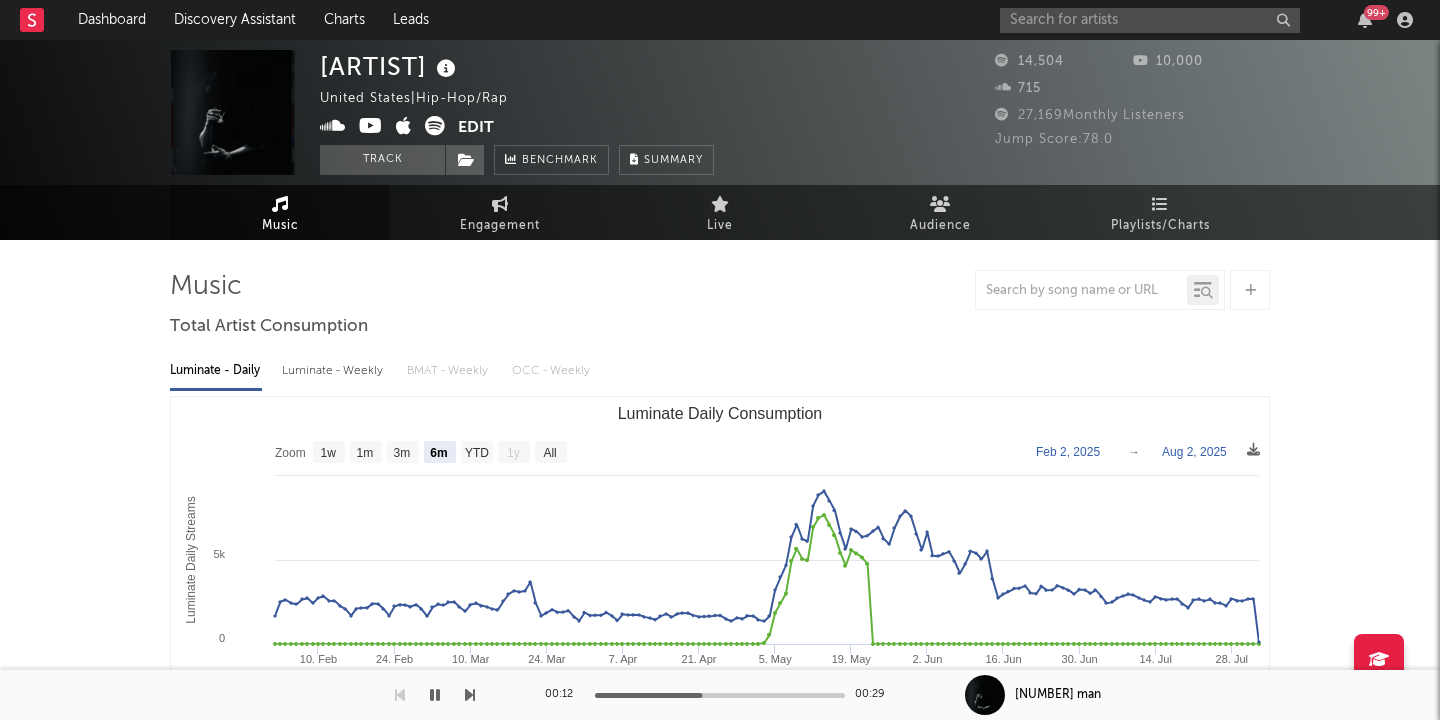 click at bounding box center (435, 695) 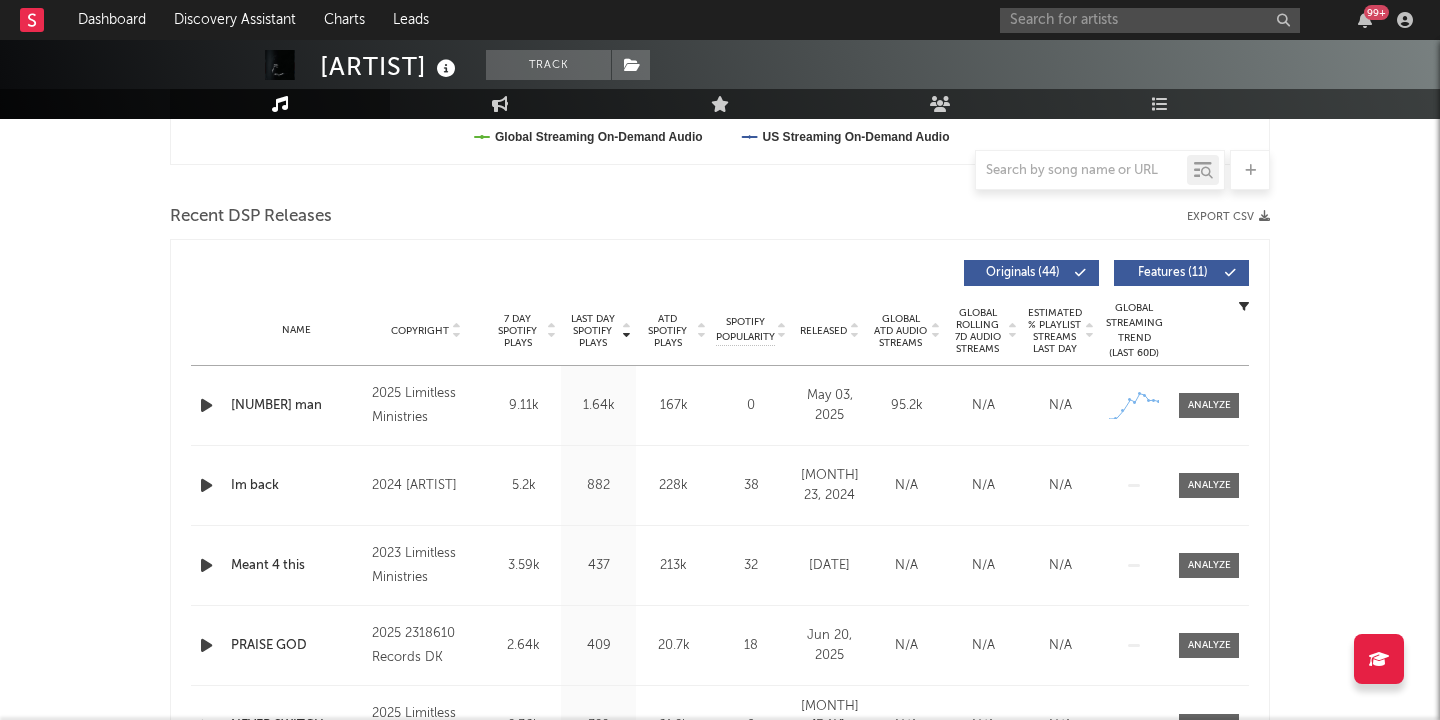 scroll, scrollTop: 641, scrollLeft: 0, axis: vertical 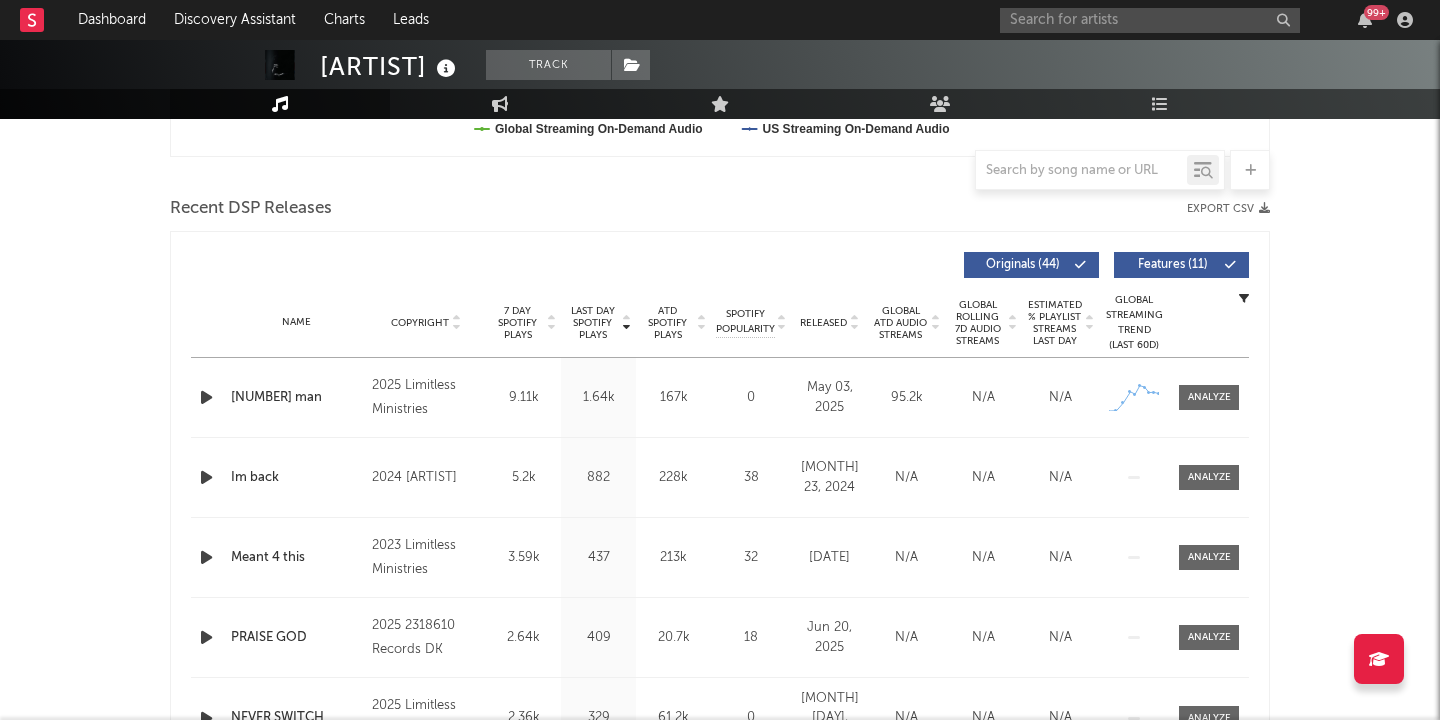 drag, startPoint x: 450, startPoint y: 489, endPoint x: 402, endPoint y: 460, distance: 56.0803 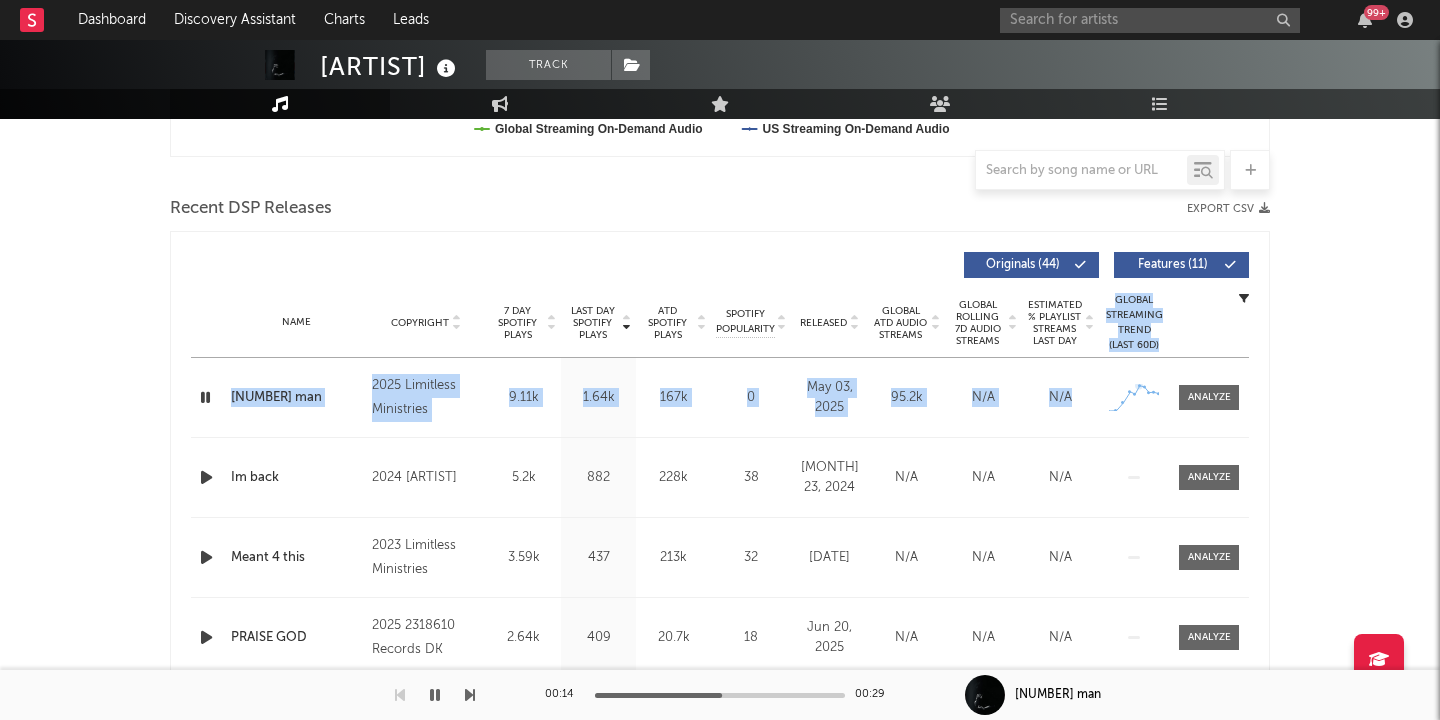 drag, startPoint x: 1207, startPoint y: 391, endPoint x: 841, endPoint y: 341, distance: 369.3995 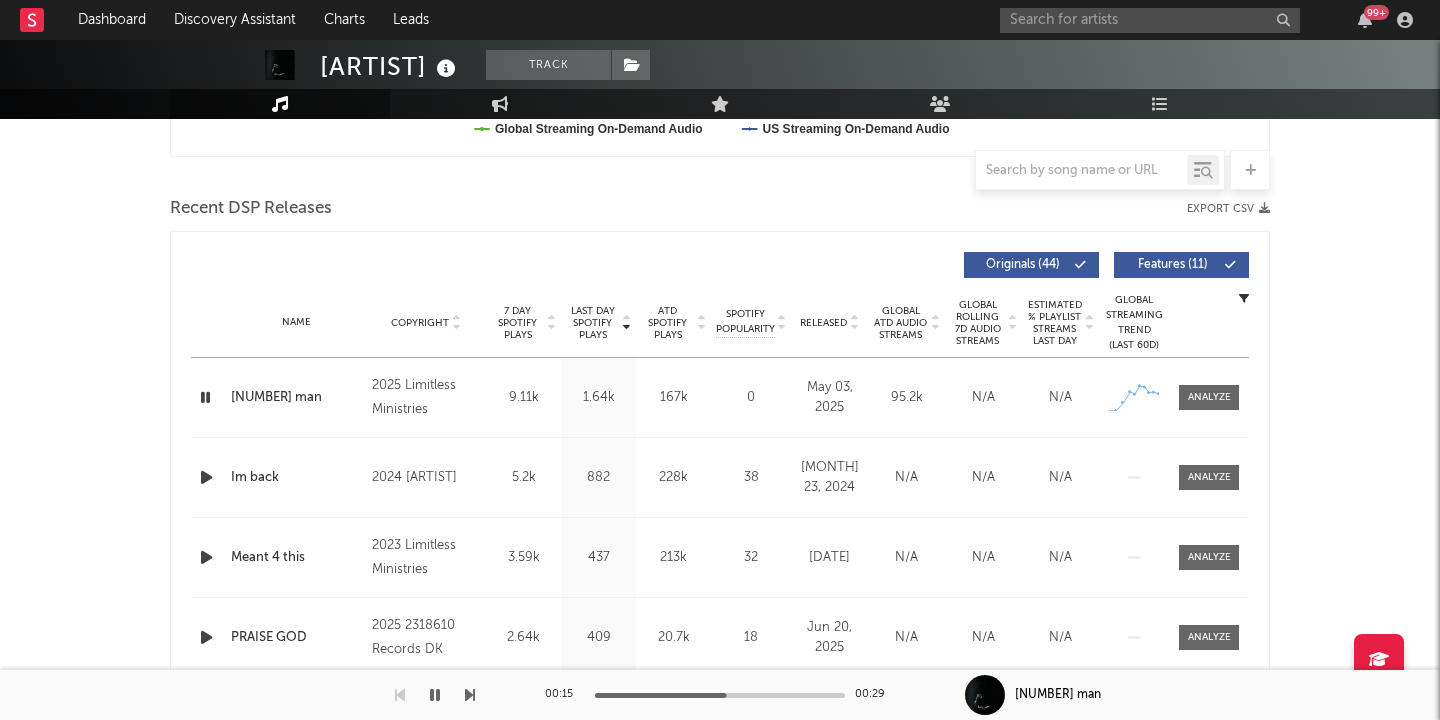 click on "Name Copyright Label Album Names Composer Names 7 Day Spotify Plays Last Day Spotify Plays ATD Spotify Plays Spotify Popularity Total US Streams Total US SES Total UK Streams Total UK Audio Streams UK Weekly Streams UK Weekly Audio Streams Released US ATD Audio Streams US Rolling 7D Audio Streams US Rolling WoW % Chg Global ATD Audio Streams Global Rolling 7D Audio Streams Global Rolling WoW % Chg Estimated % Playlist Streams Last Day Global Streaming Trend (Last 60D) Ex-US Streaming Trend (Last 60D) US Streaming Trend (Last 60D) Global Latest Day Audio Streams US Latest Day Audio Streams" at bounding box center [720, 323] 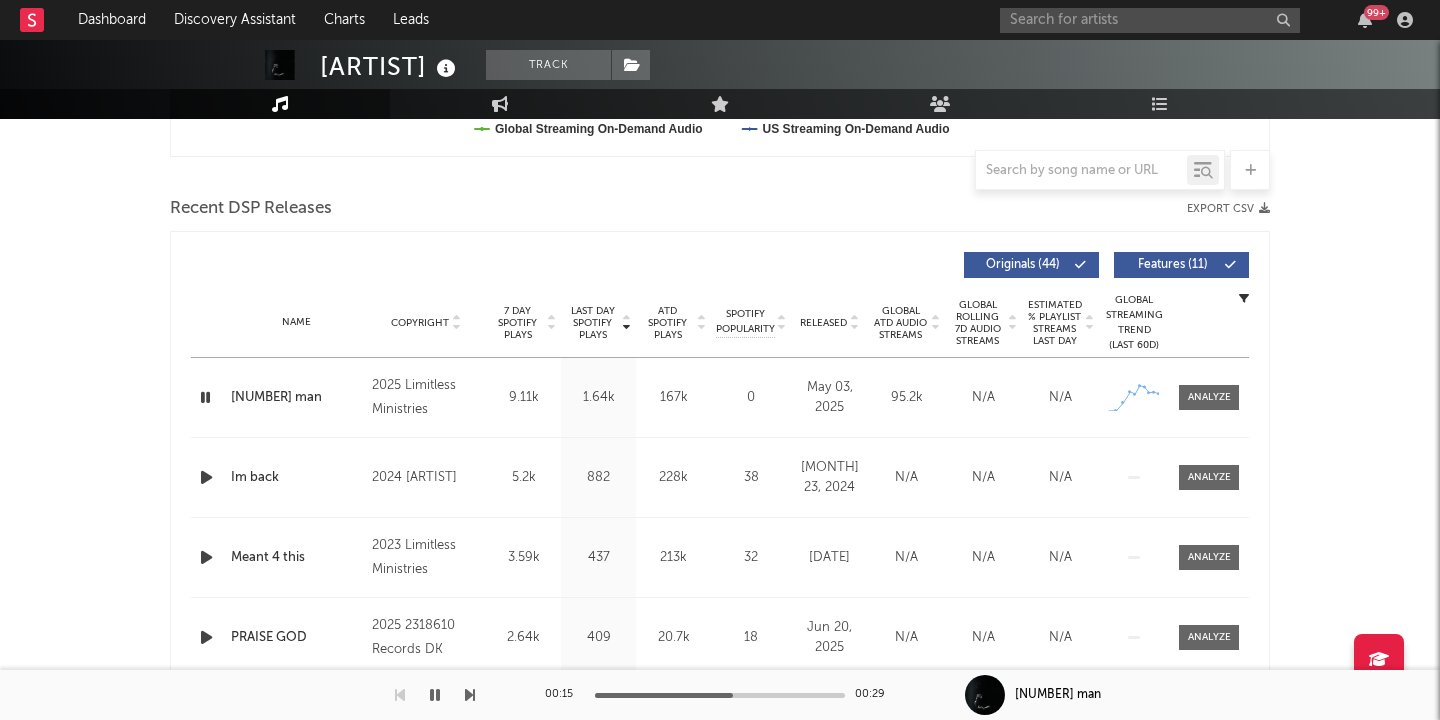 click on "Name Copyright Label Album Names Composer Names 7 Day Spotify Plays Last Day Spotify Plays ATD Spotify Plays Spotify Popularity Total US Streams Total US SES Total UK Streams Total UK Audio Streams UK Weekly Streams UK Weekly Audio Streams Released US ATD Audio Streams US Rolling 7D Audio Streams US Rolling WoW % Chg Global ATD Audio Streams Global Rolling 7D Audio Streams Global Rolling WoW % Chg Estimated % Playlist Streams Last Day Global Streaming Trend (Last 60D) Ex-US Streaming Trend (Last 60D) US Streaming Trend (Last 60D) Global Latest Day Audio Streams US Latest Day Audio Streams" at bounding box center [720, 323] 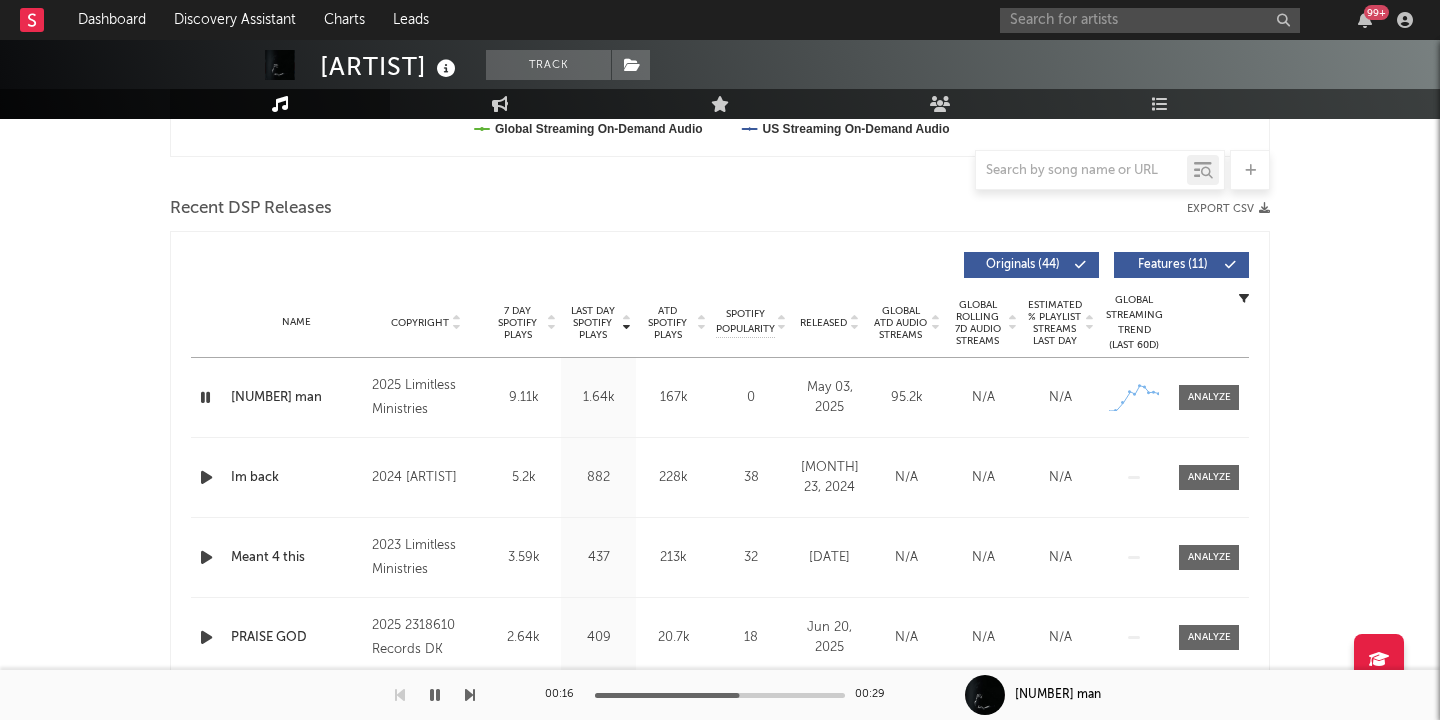 click on "Released" at bounding box center (823, 323) 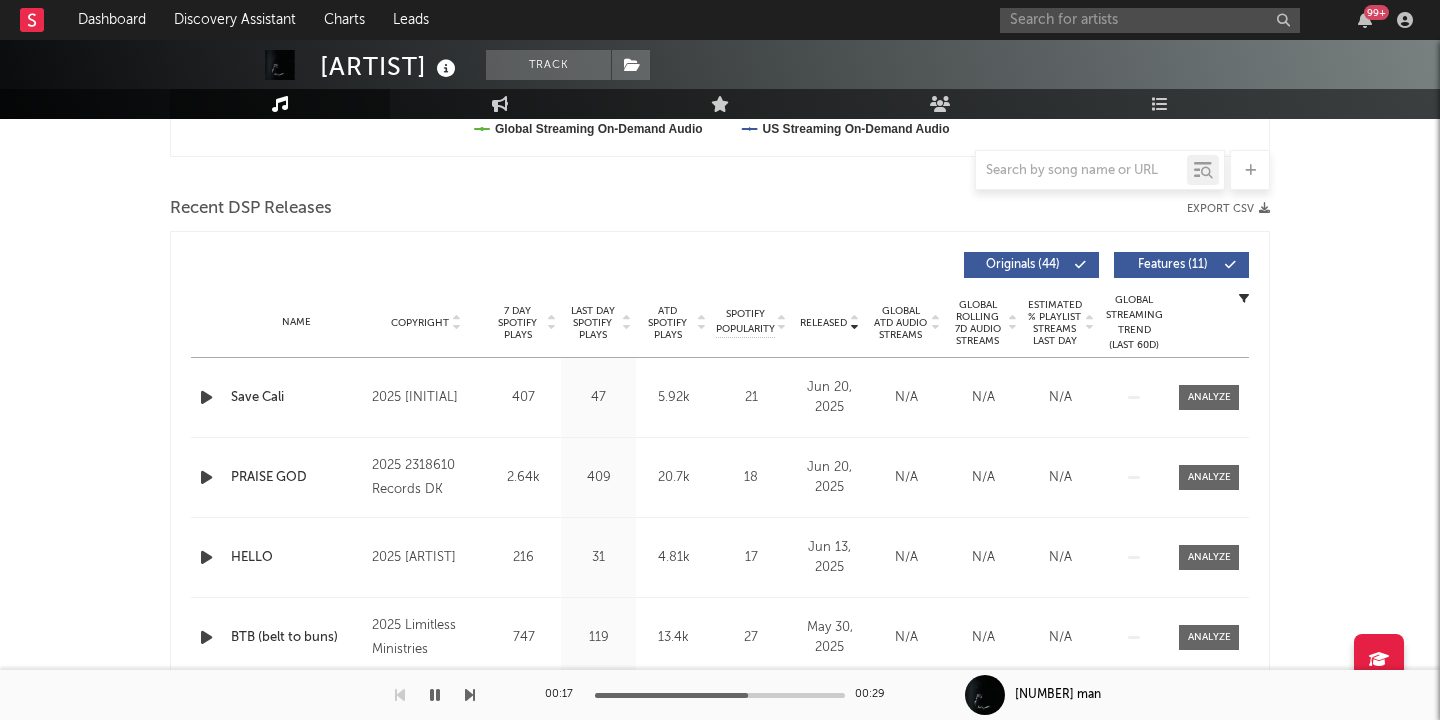 click on "Features   ( 11 )" at bounding box center (1173, 265) 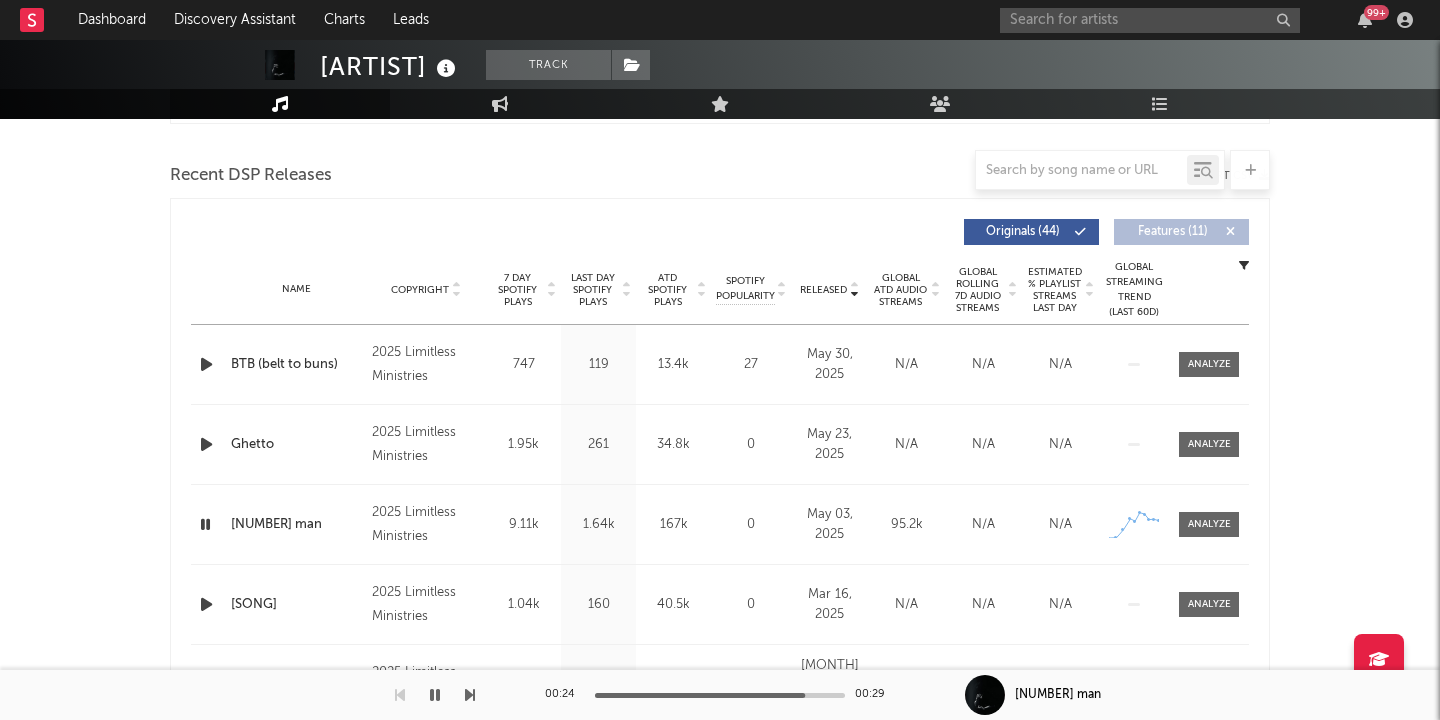scroll, scrollTop: 657, scrollLeft: 0, axis: vertical 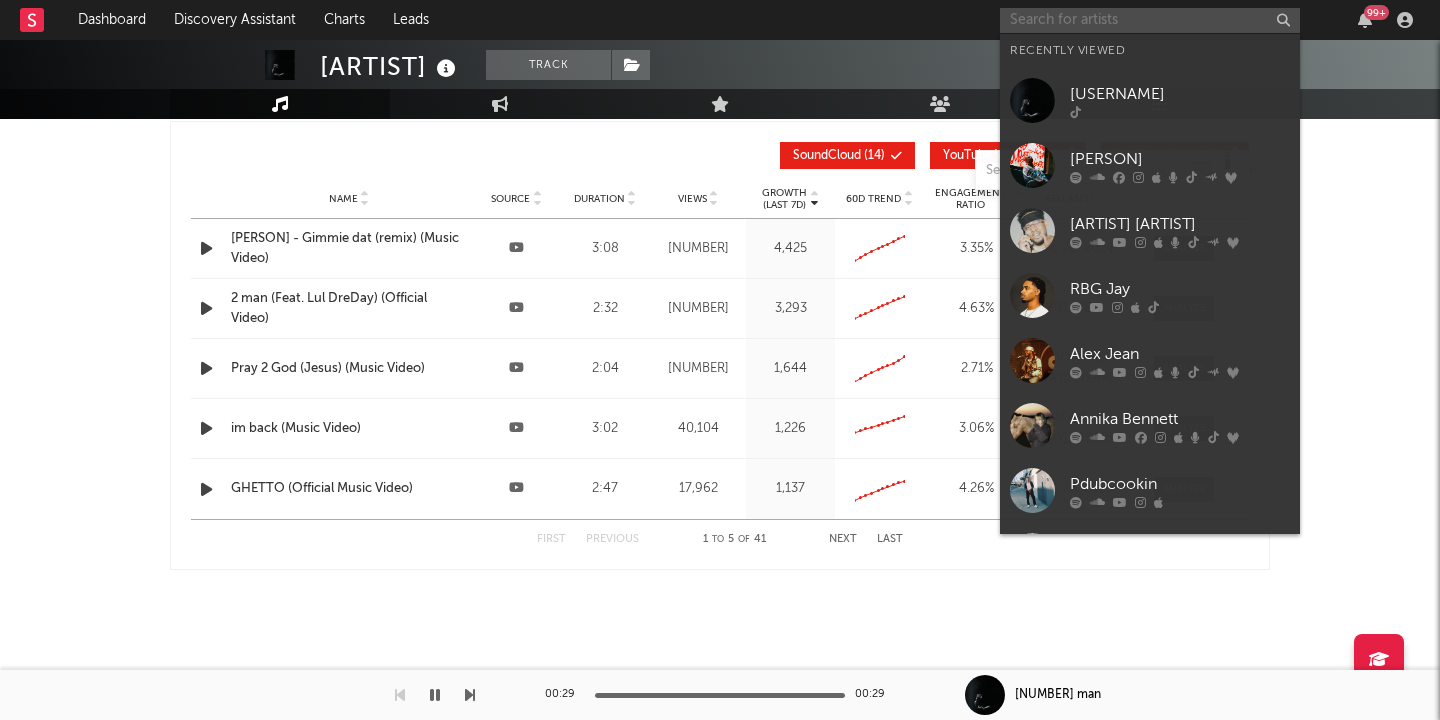 click at bounding box center (1150, 20) 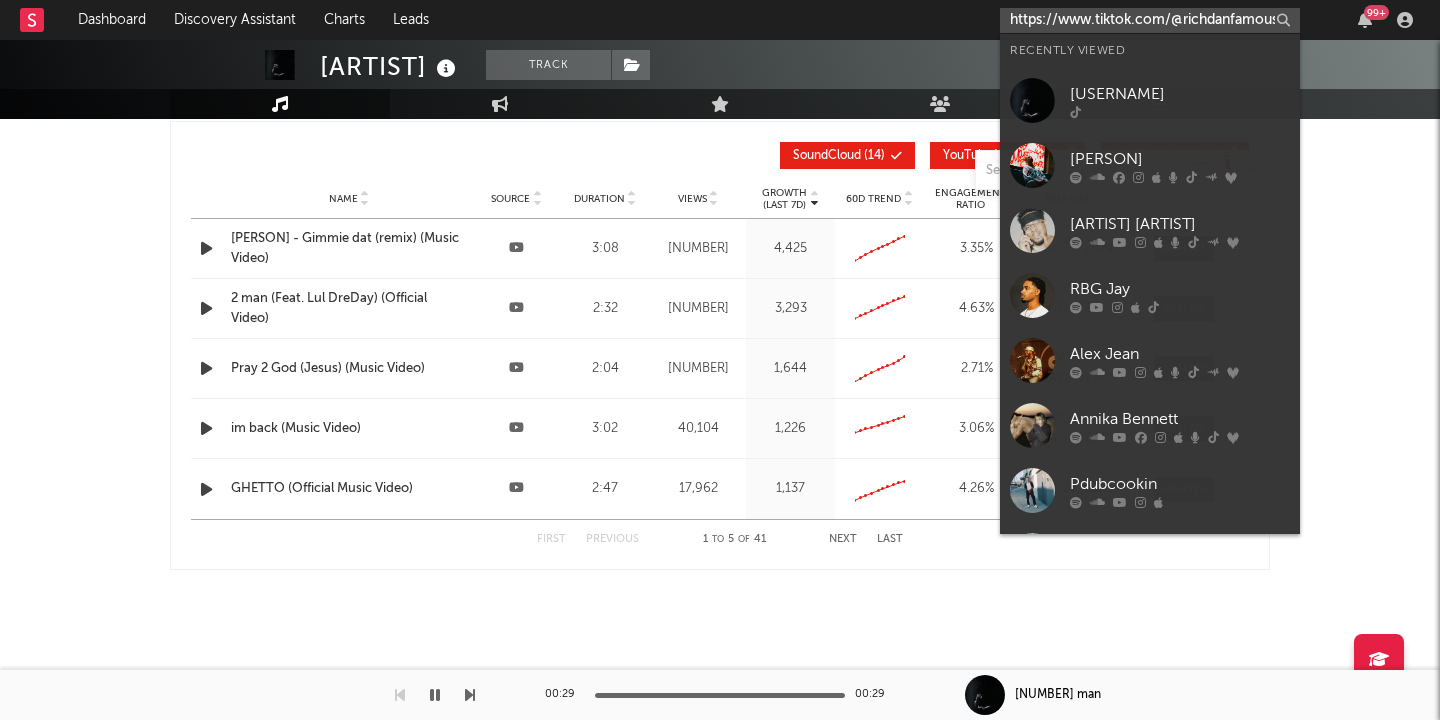 scroll, scrollTop: 0, scrollLeft: 12, axis: horizontal 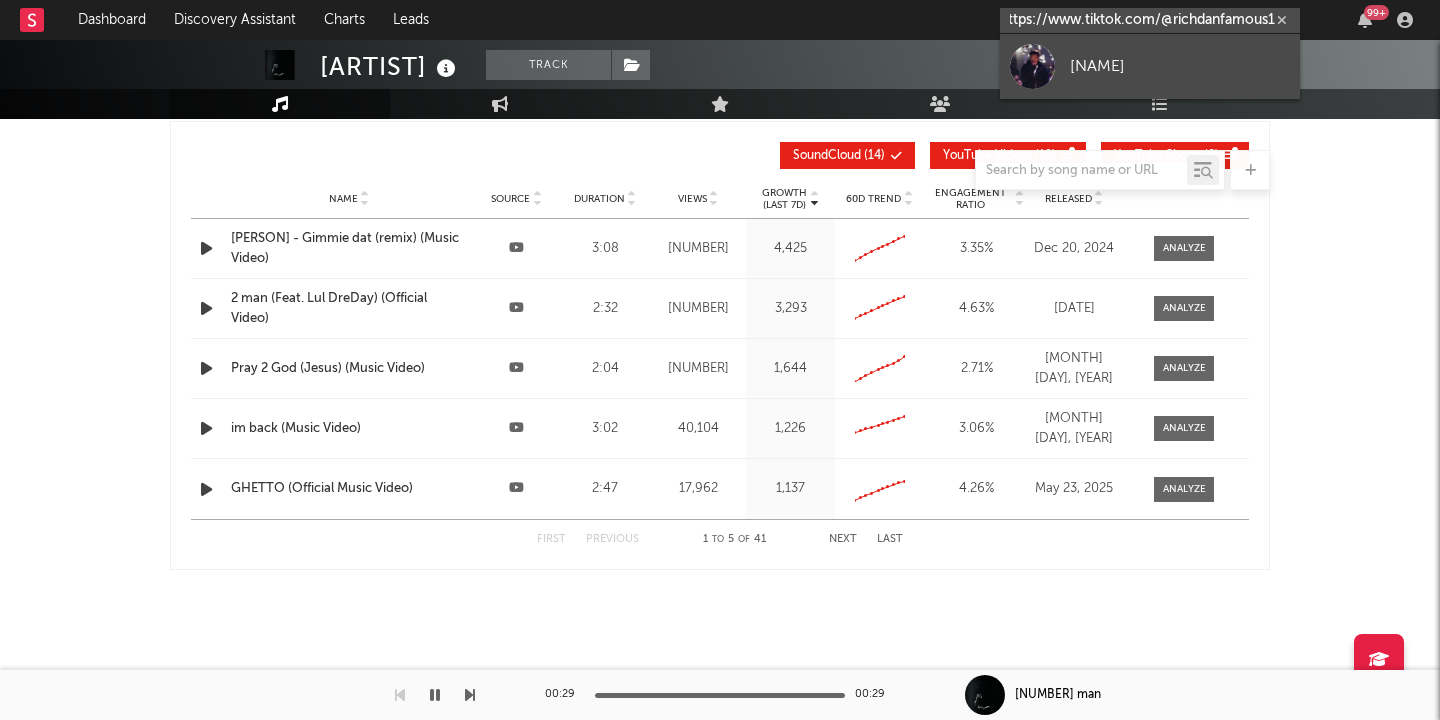 type on "https://www.tiktok.com/@richdanfamous1" 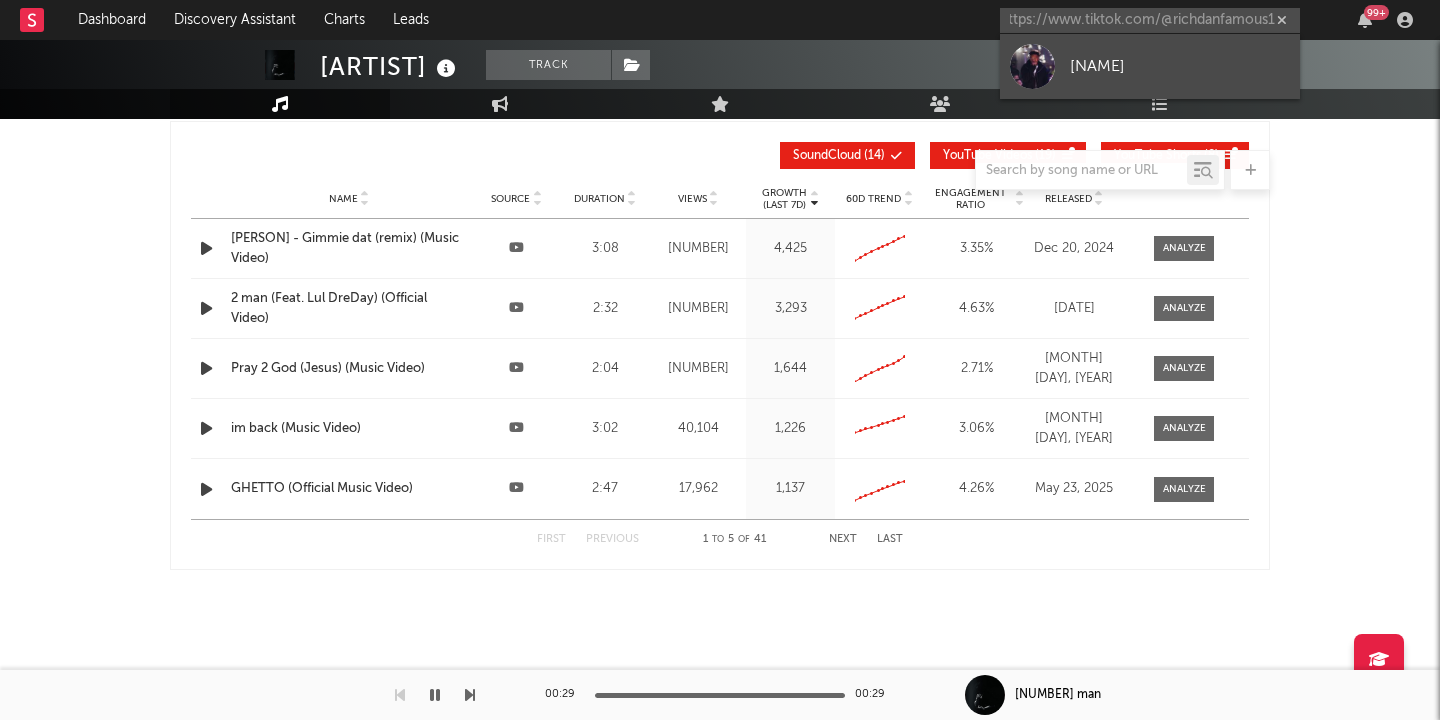click on "[NAME]" at bounding box center [1180, 66] 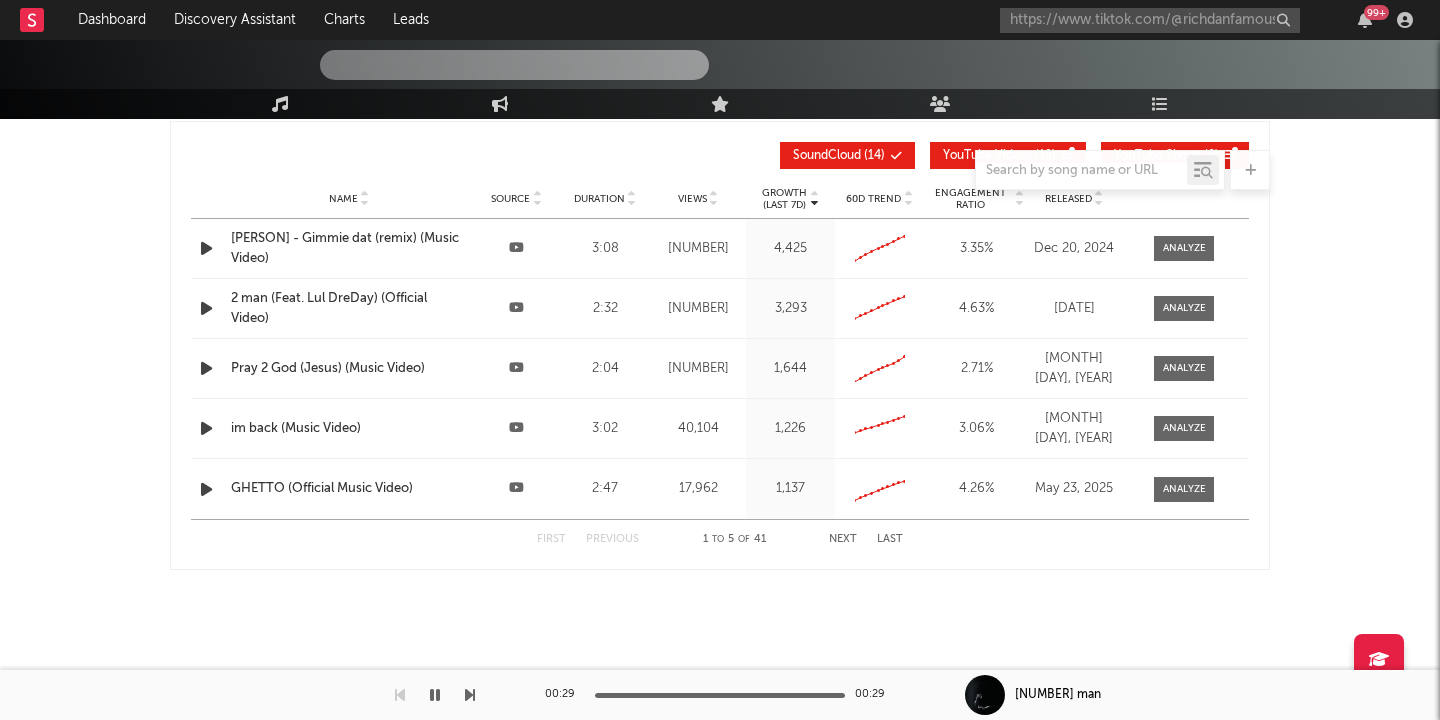 type 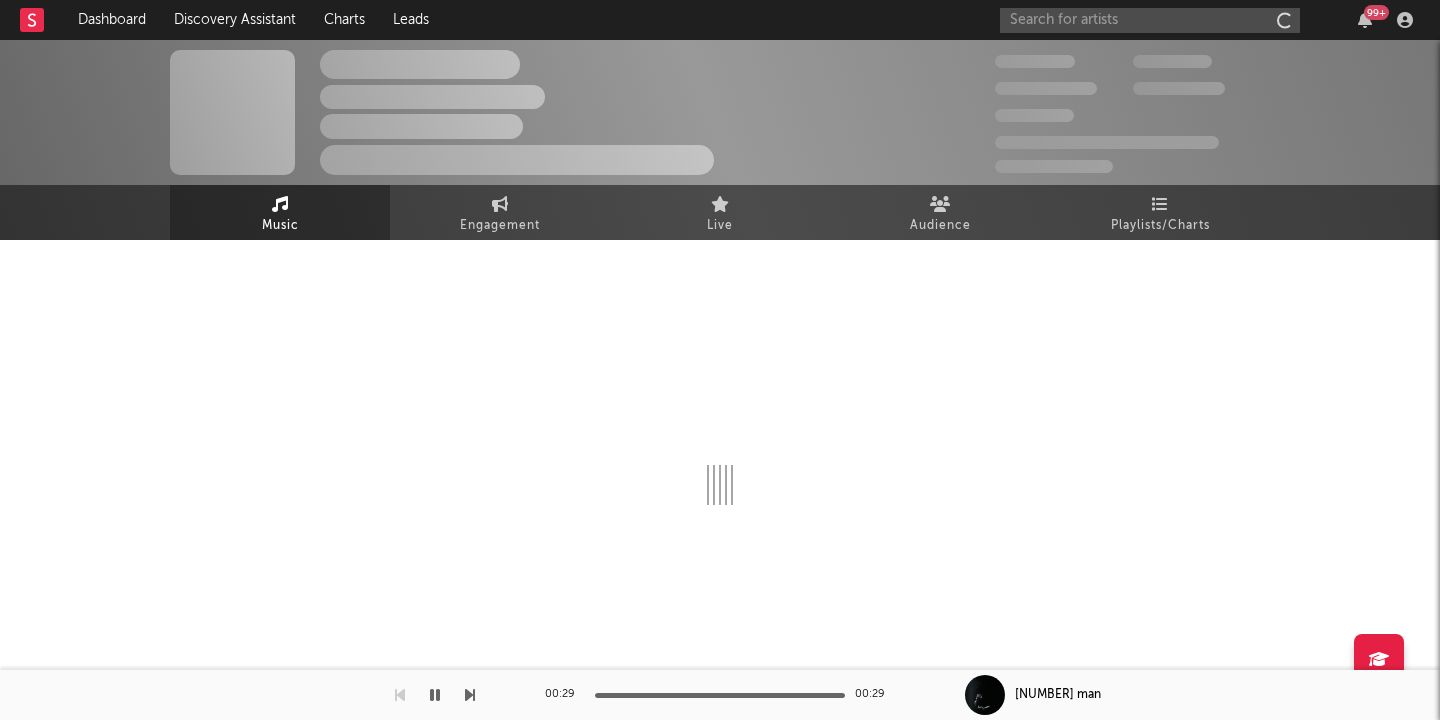 scroll, scrollTop: 0, scrollLeft: 0, axis: both 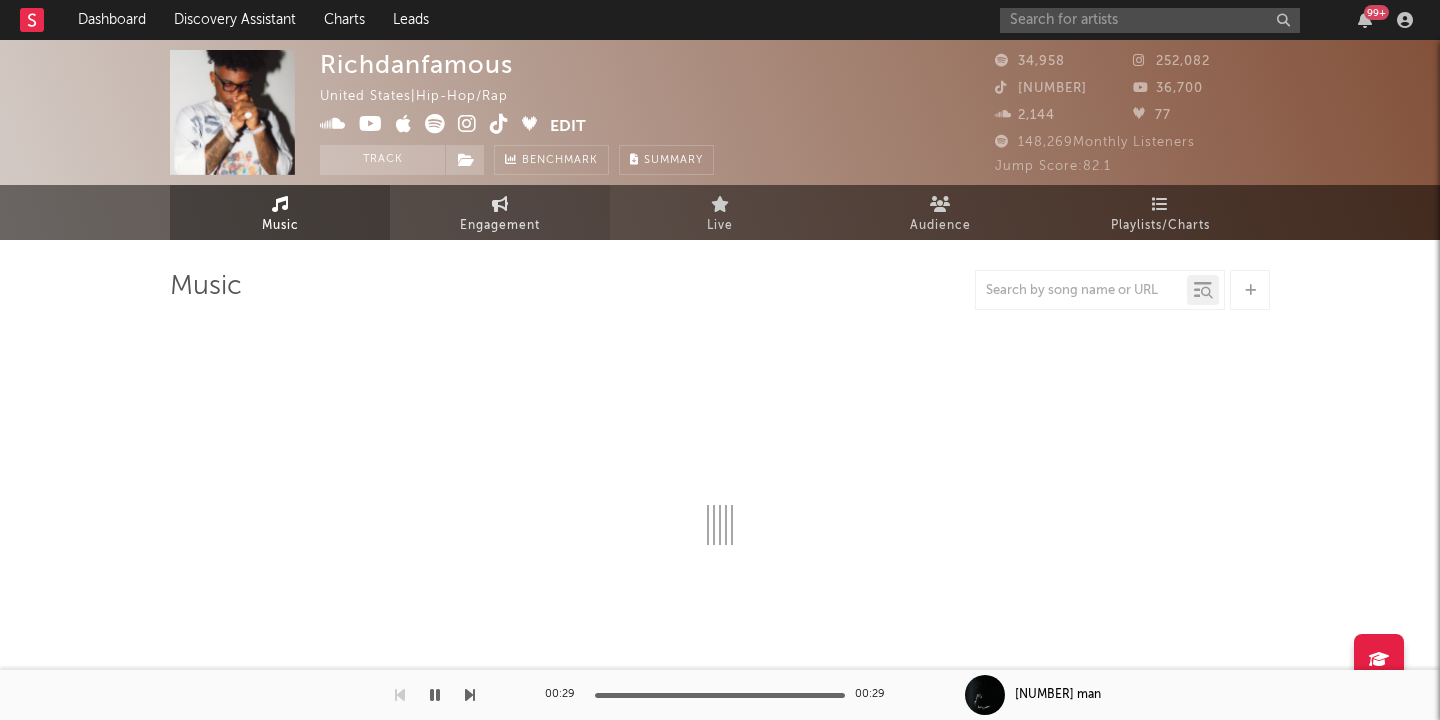select on "6m" 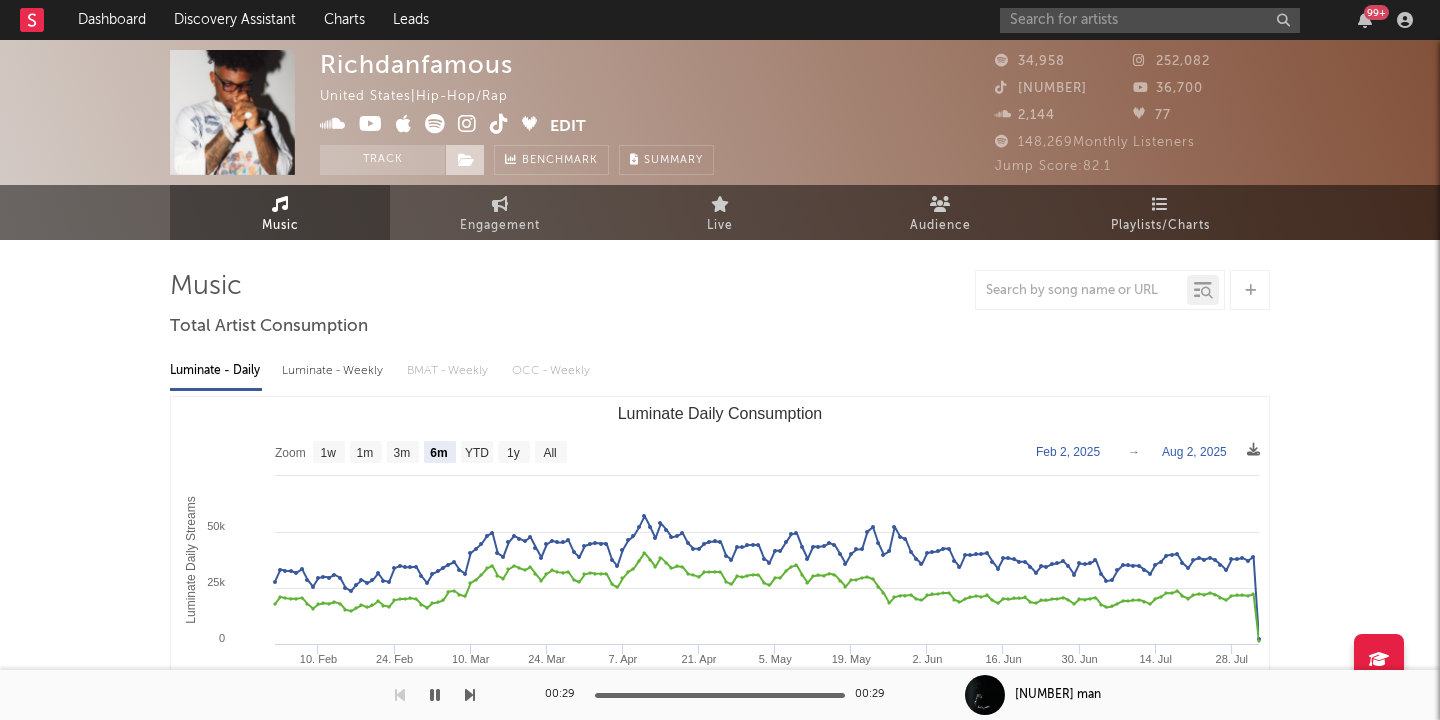 click at bounding box center (465, 160) 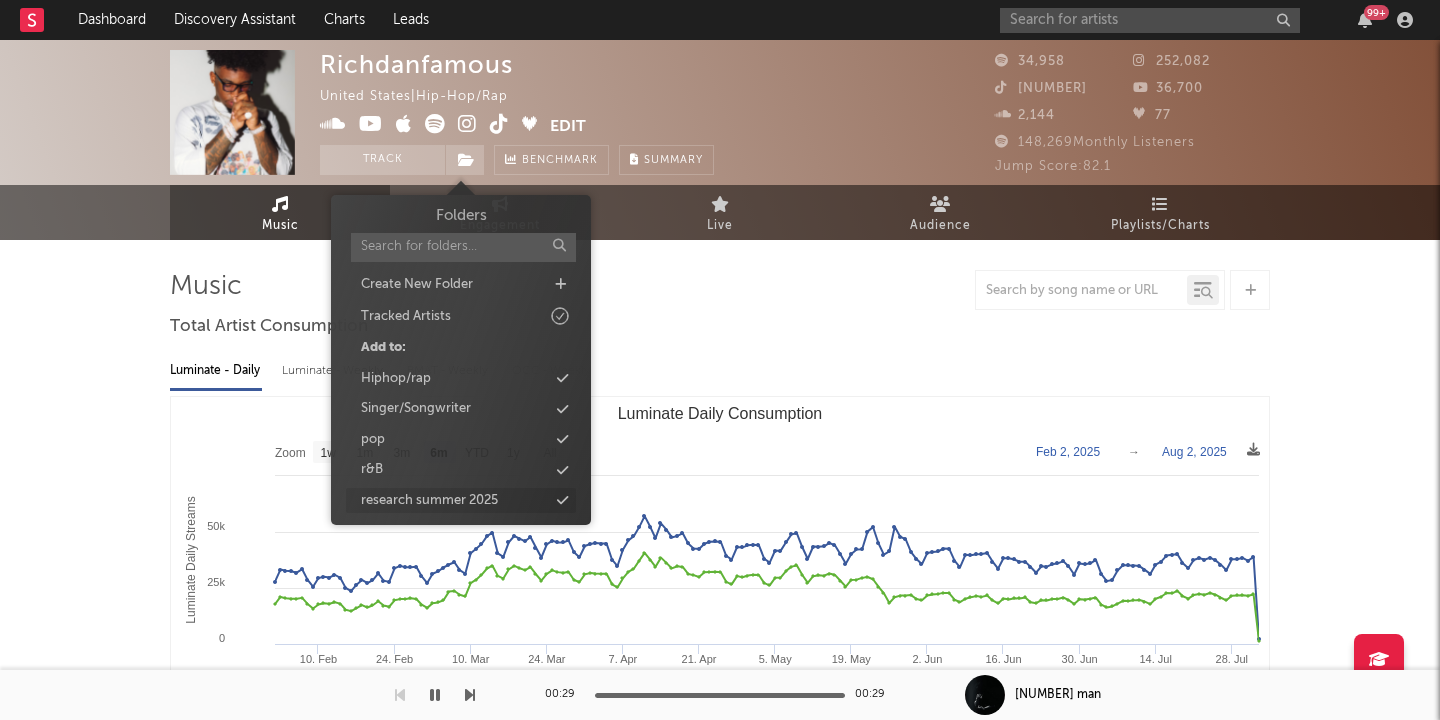 click at bounding box center [562, 500] 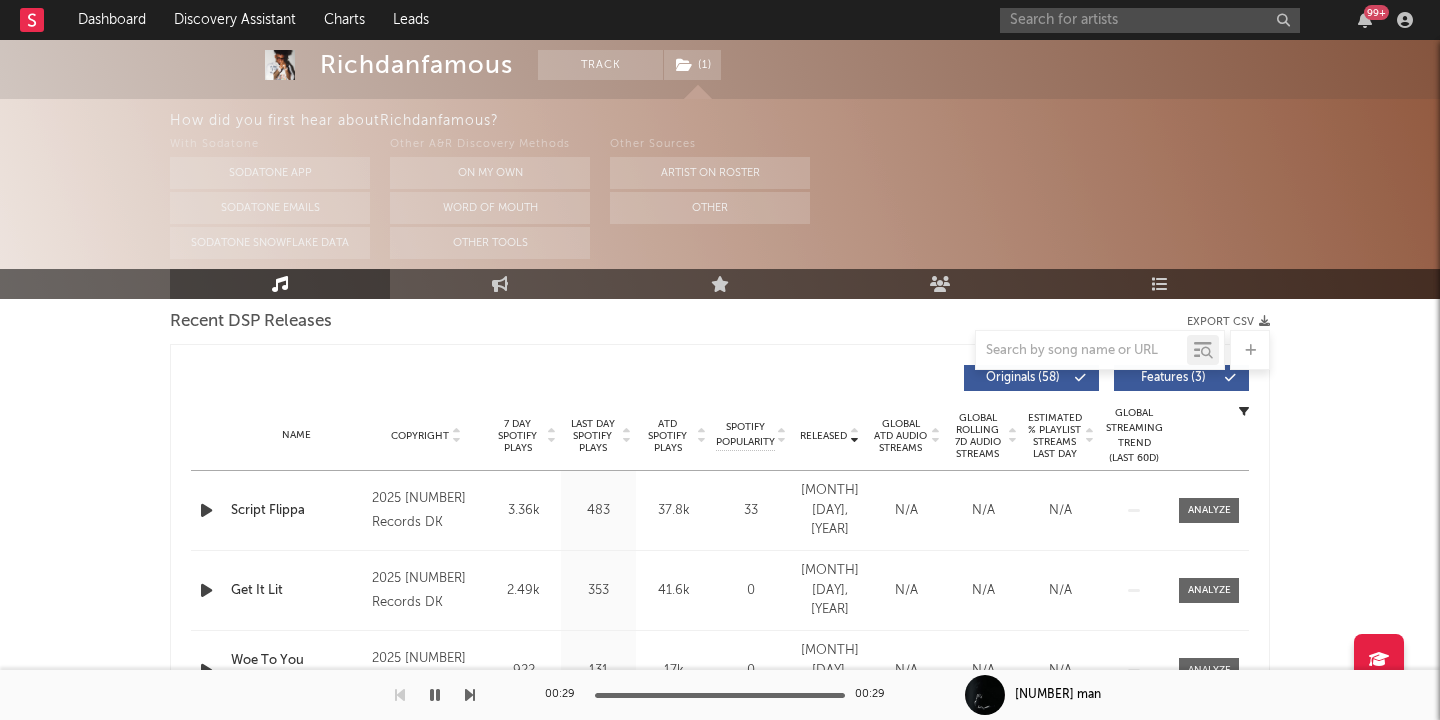 scroll, scrollTop: 707, scrollLeft: 0, axis: vertical 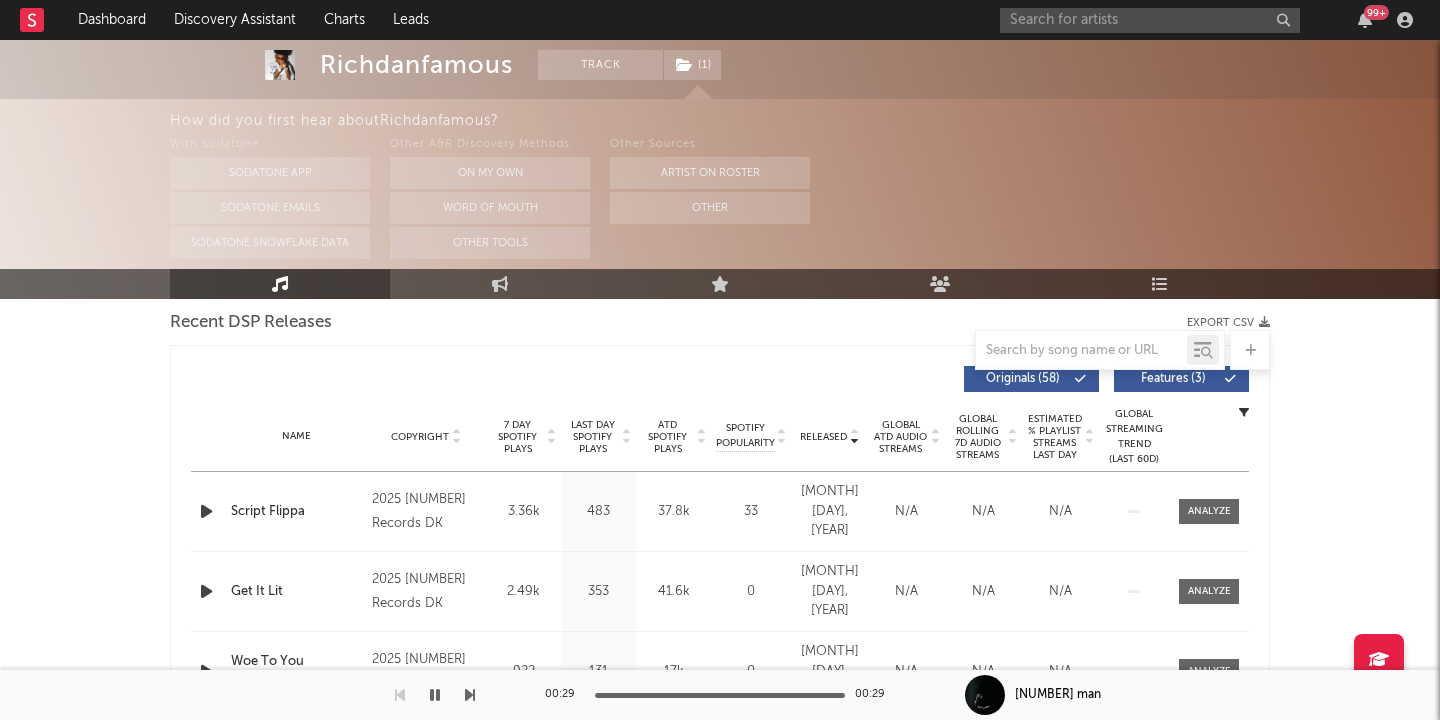 click on "Features   ( 3 )" at bounding box center (1173, 379) 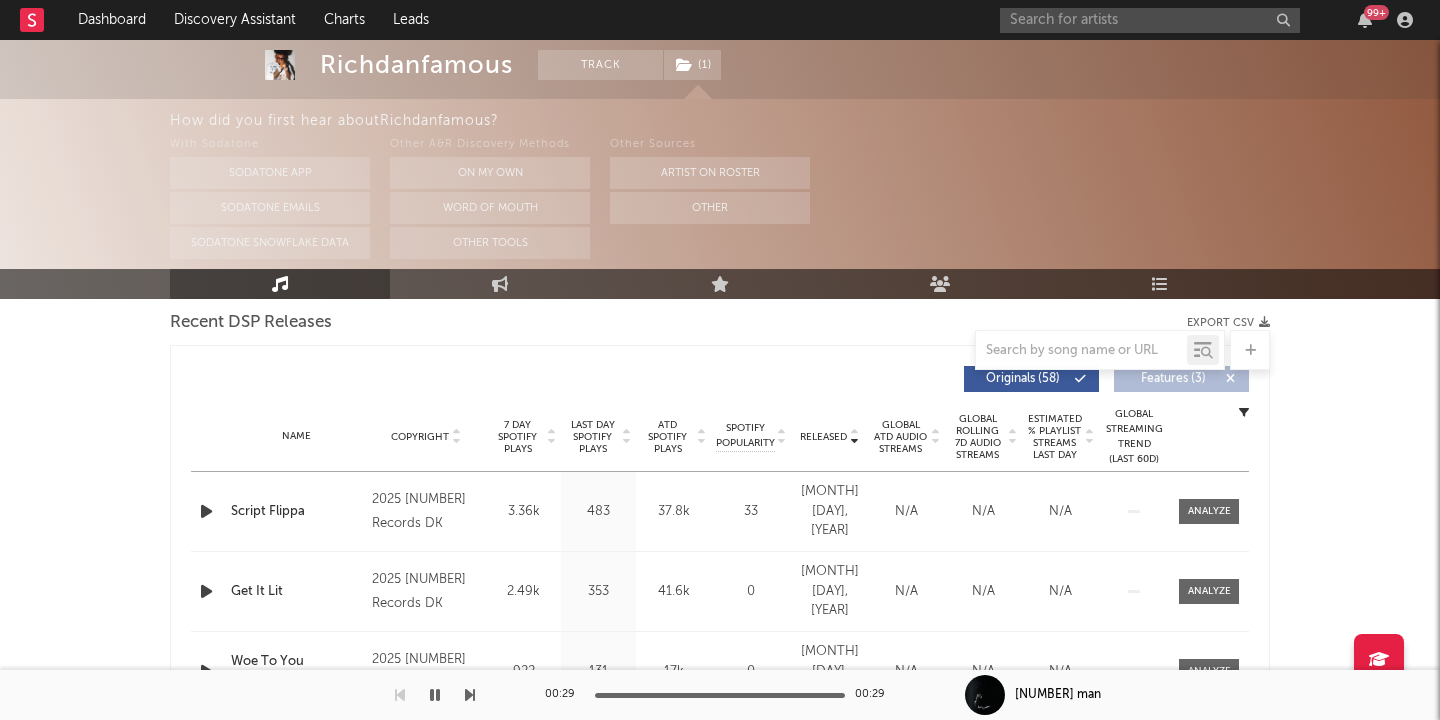 click on "Released" at bounding box center (823, 437) 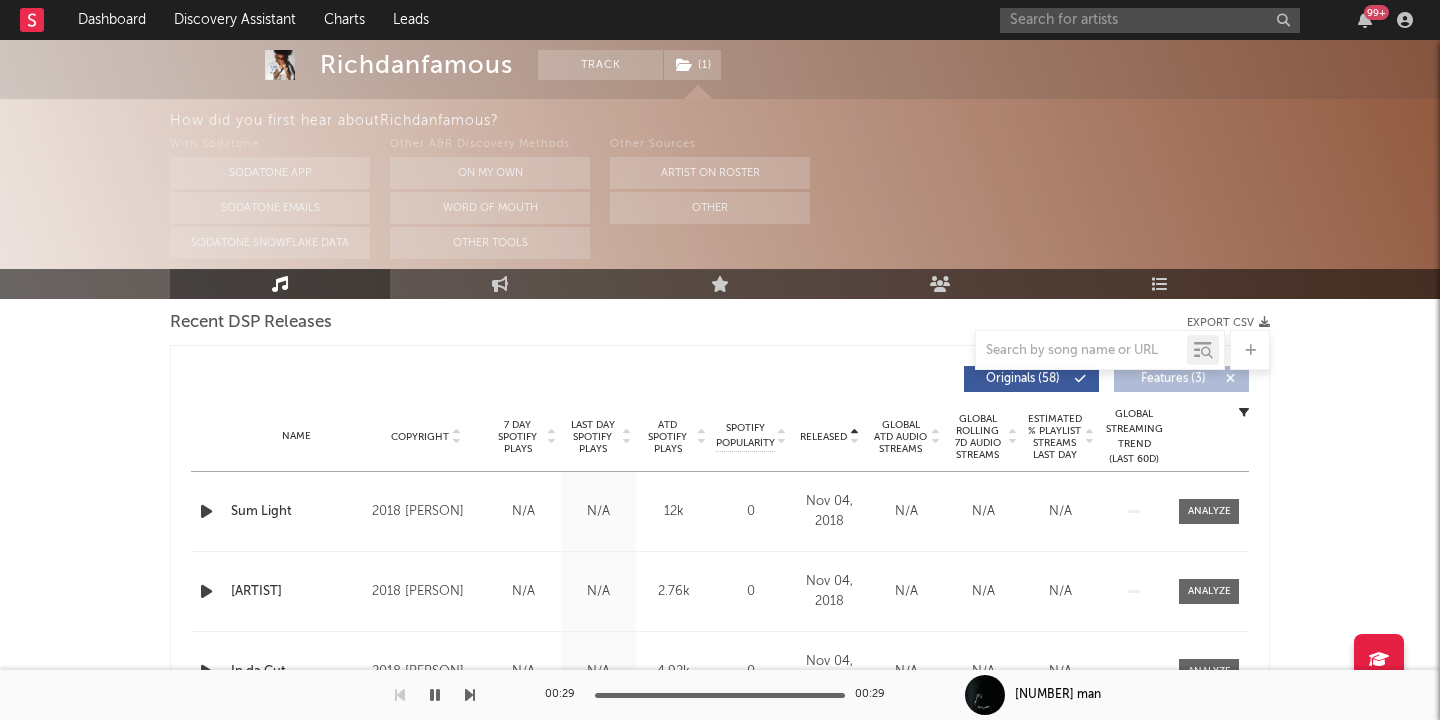click on "Released" at bounding box center (823, 437) 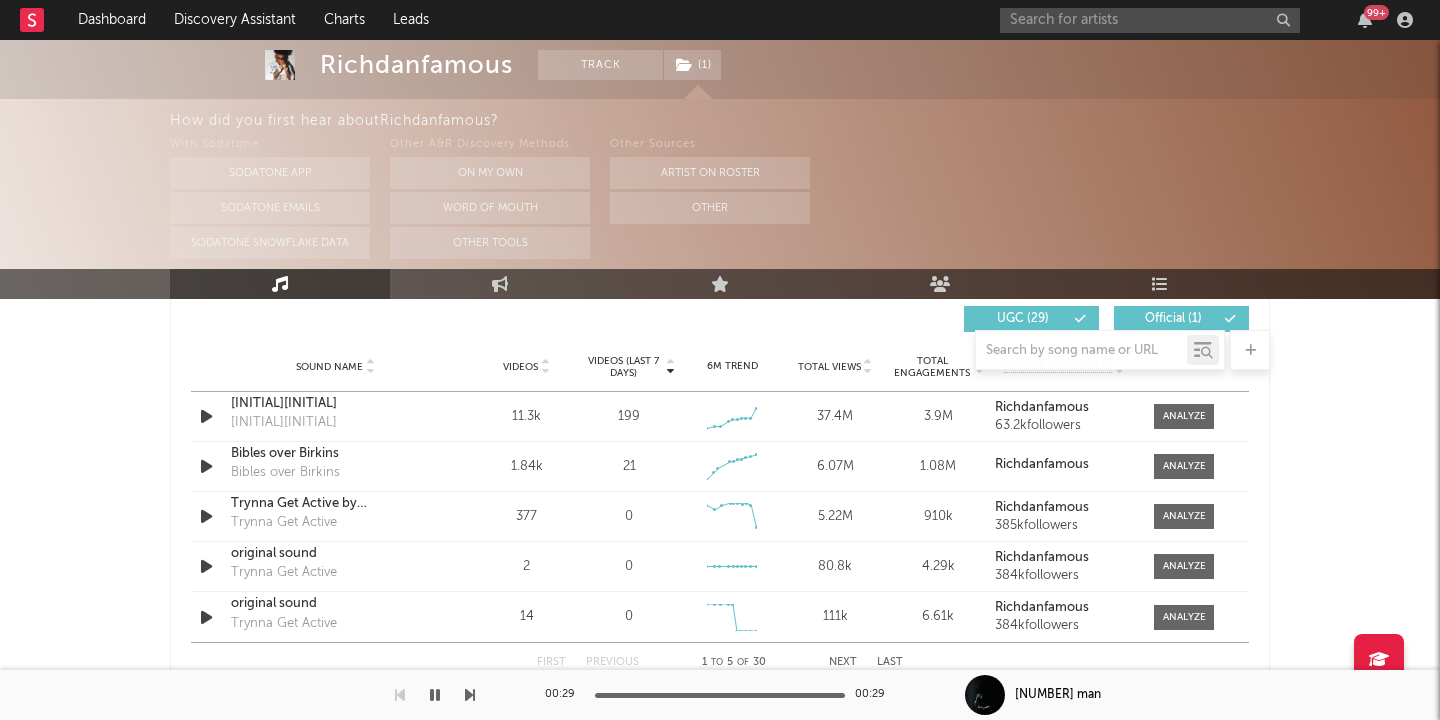 scroll, scrollTop: 1427, scrollLeft: 0, axis: vertical 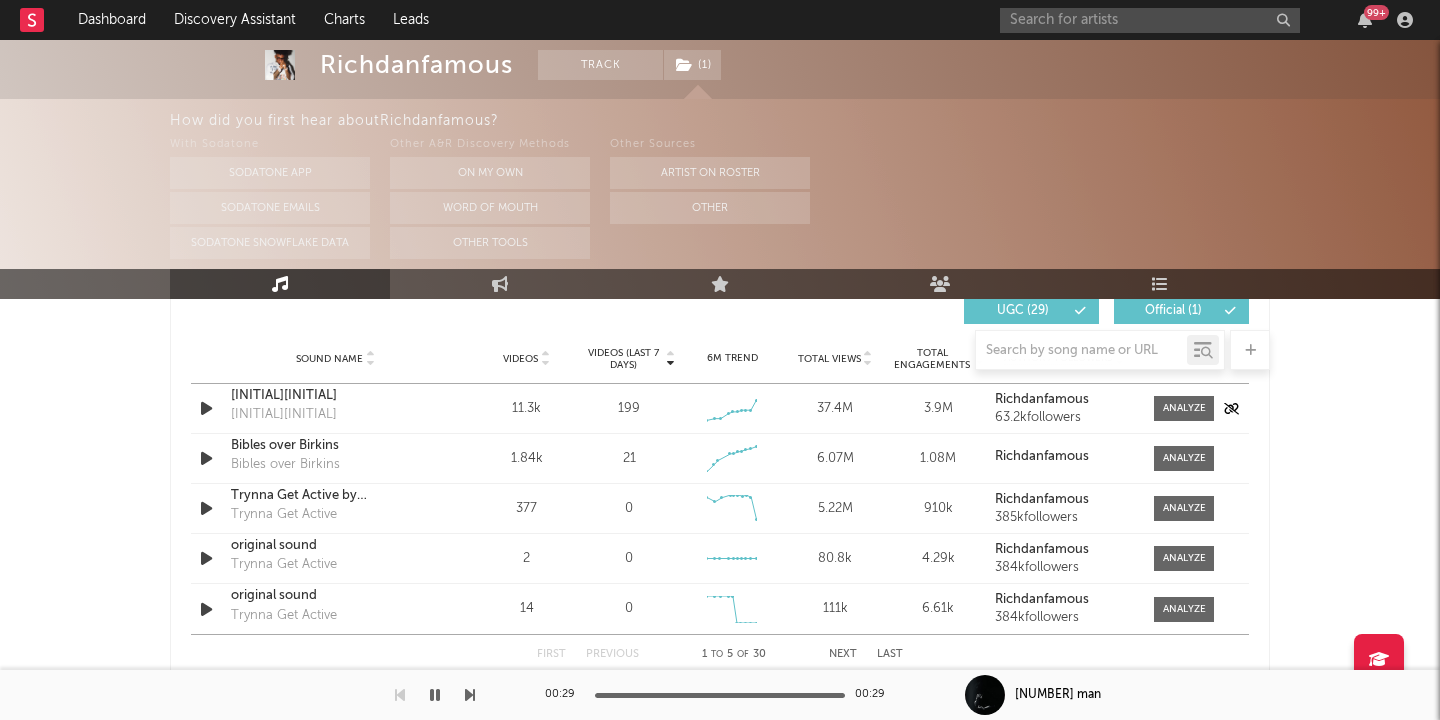 click at bounding box center (206, 408) 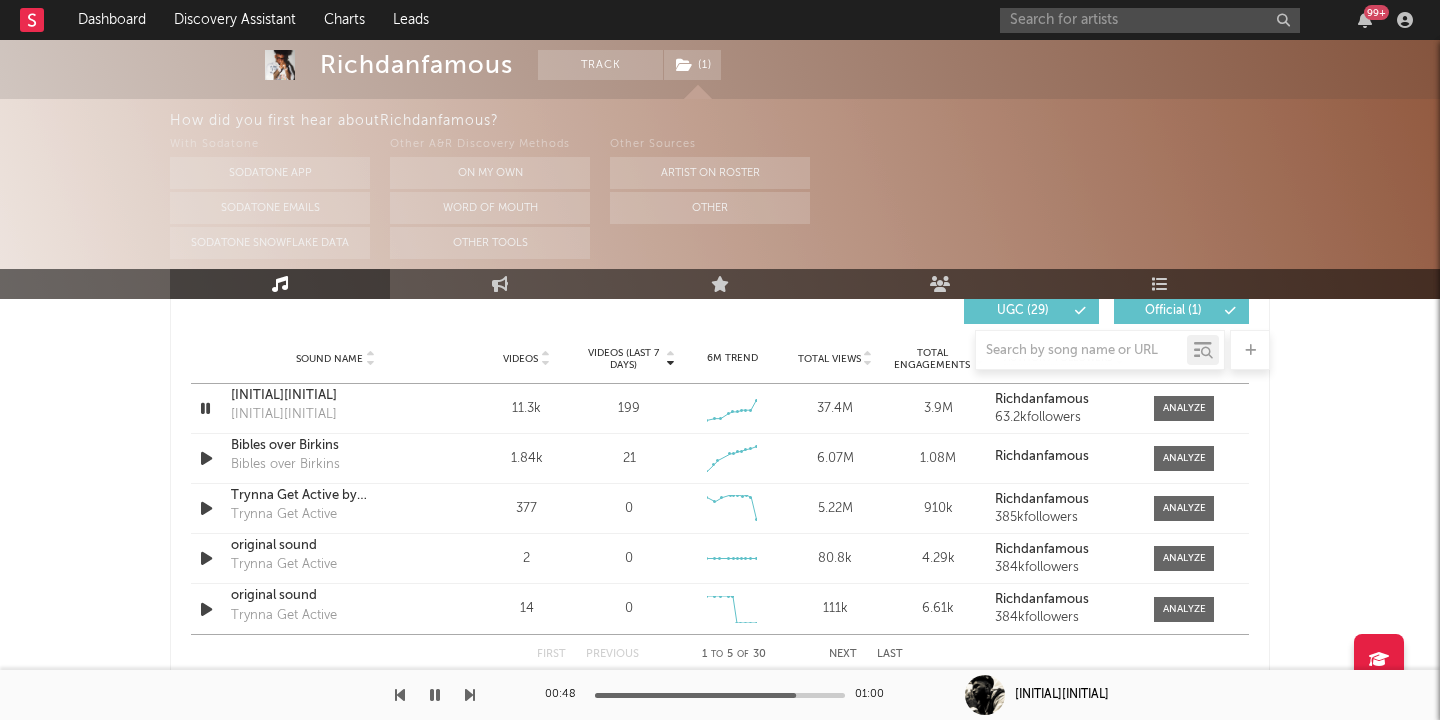 click at bounding box center [435, 695] 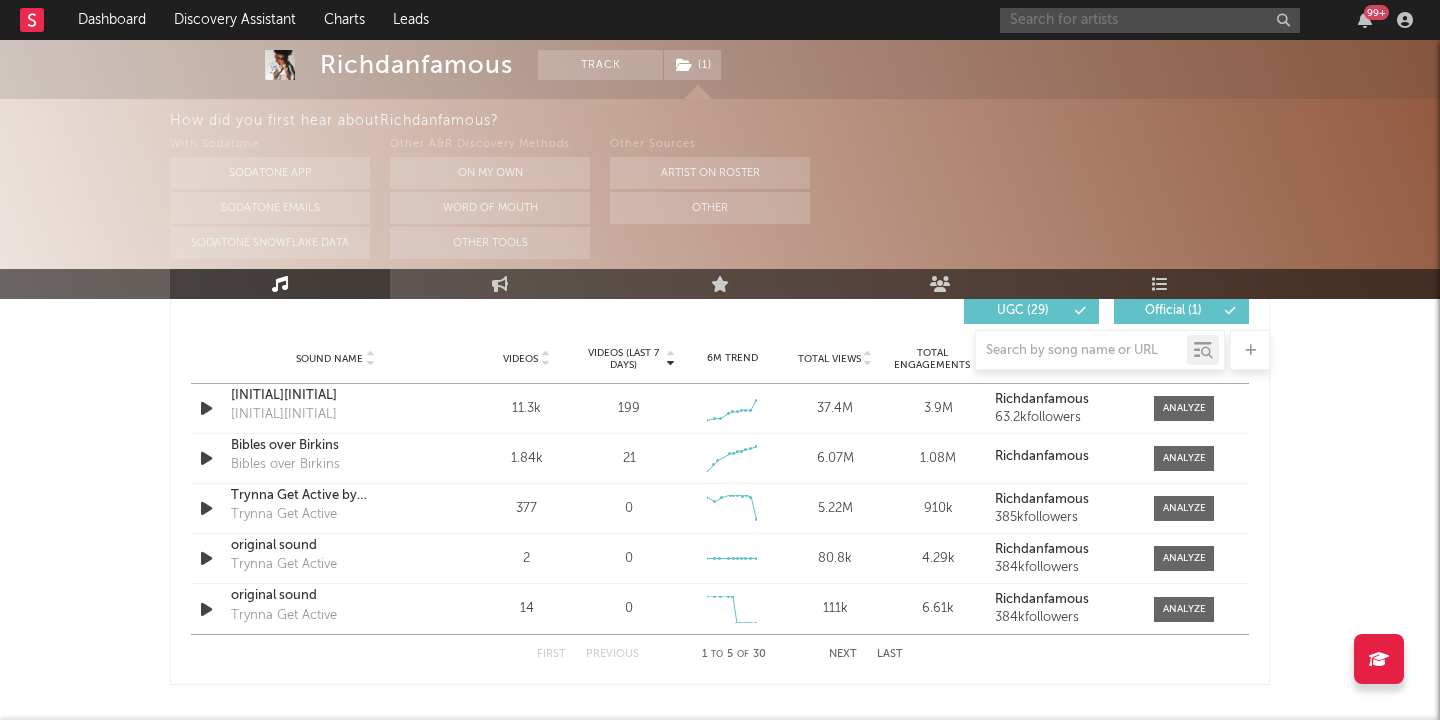 click at bounding box center (1150, 20) 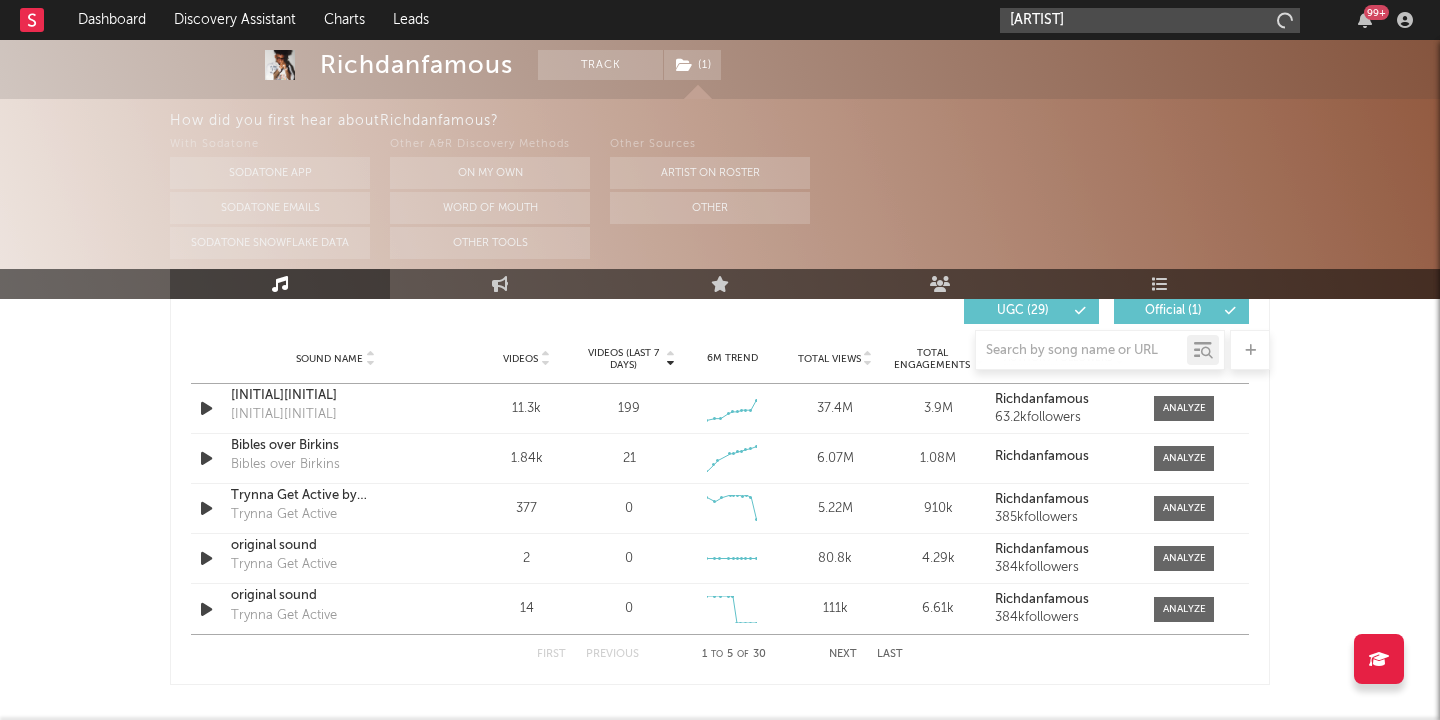 type on "[ARTIST]" 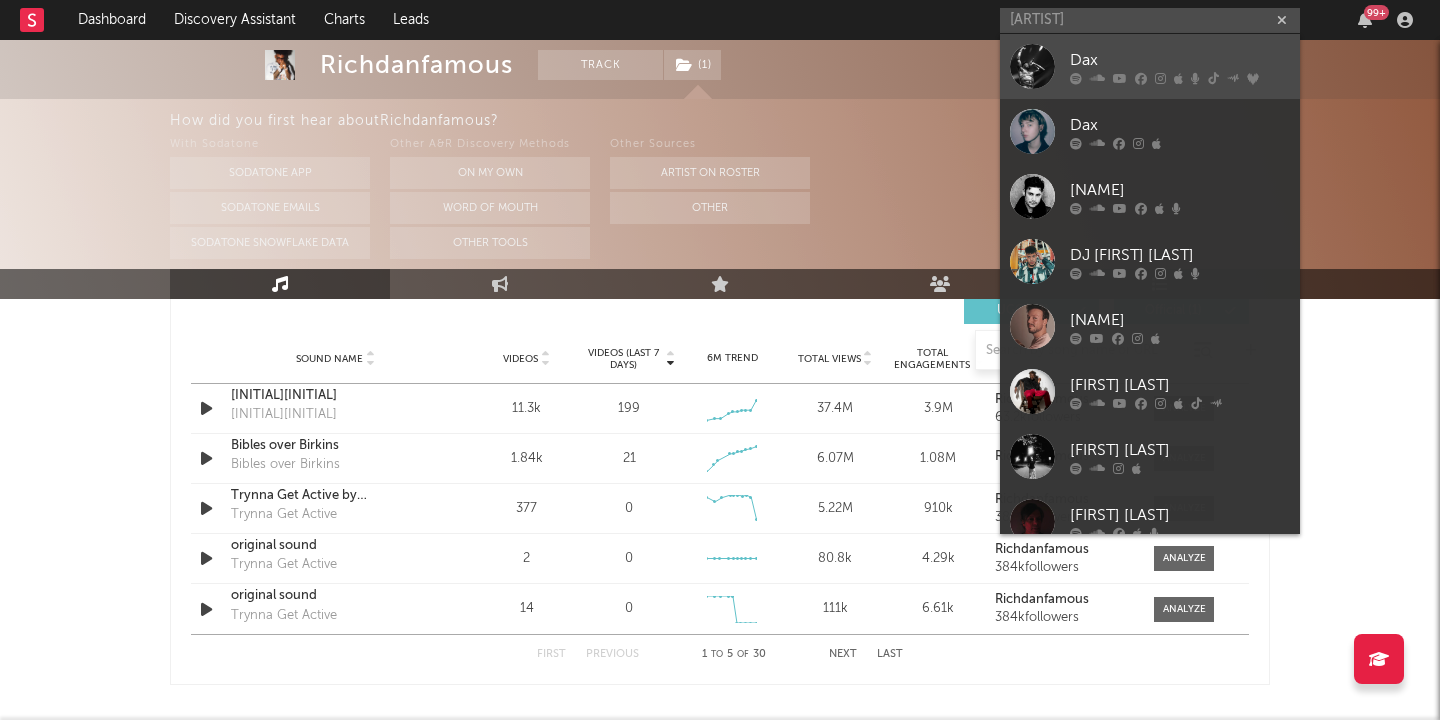 click on "Dax" at bounding box center [1180, 60] 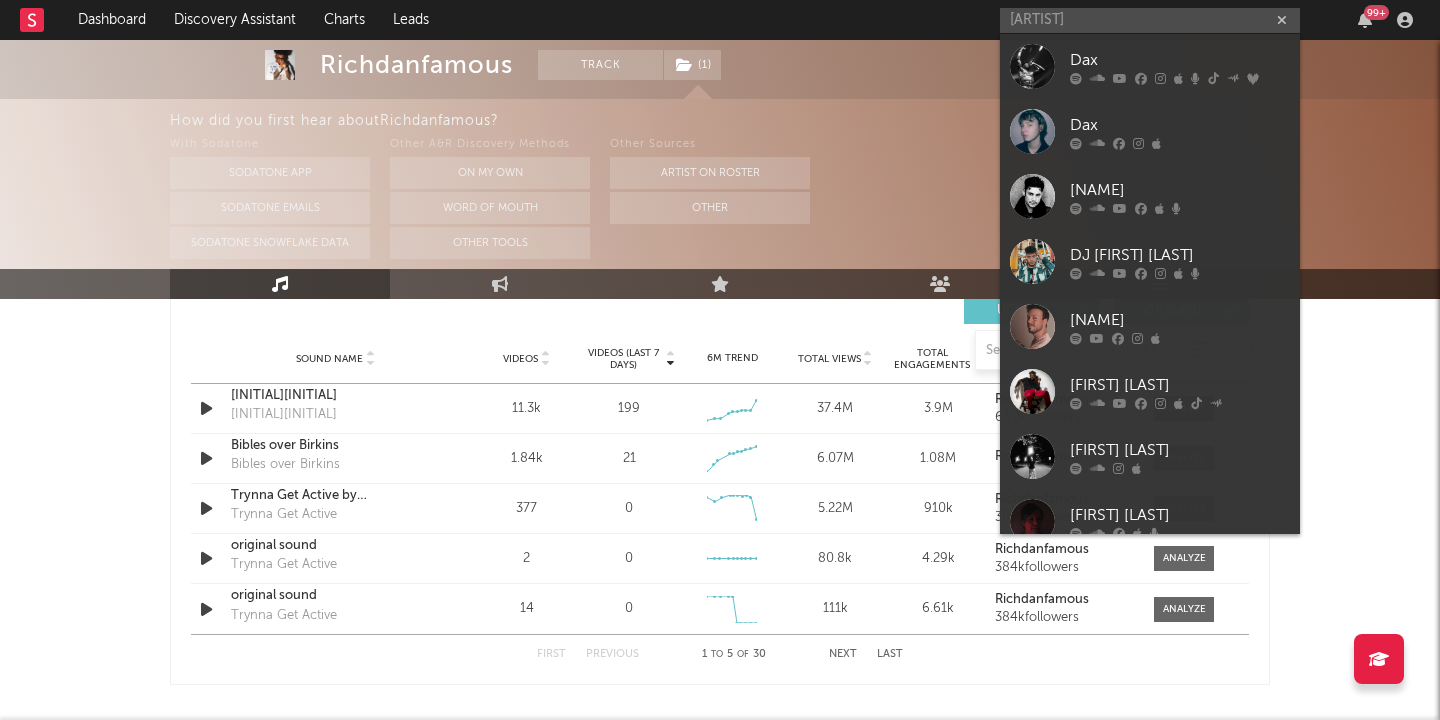 type 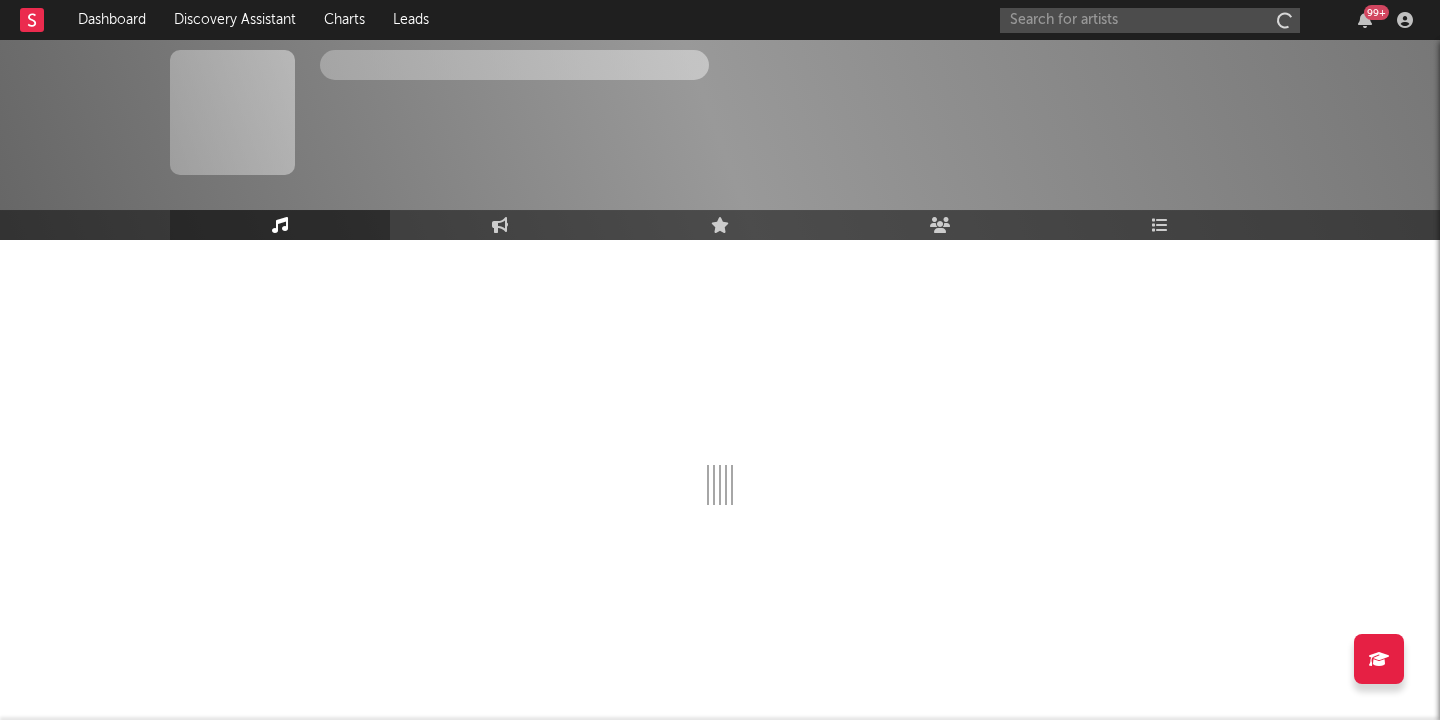 scroll, scrollTop: 0, scrollLeft: 0, axis: both 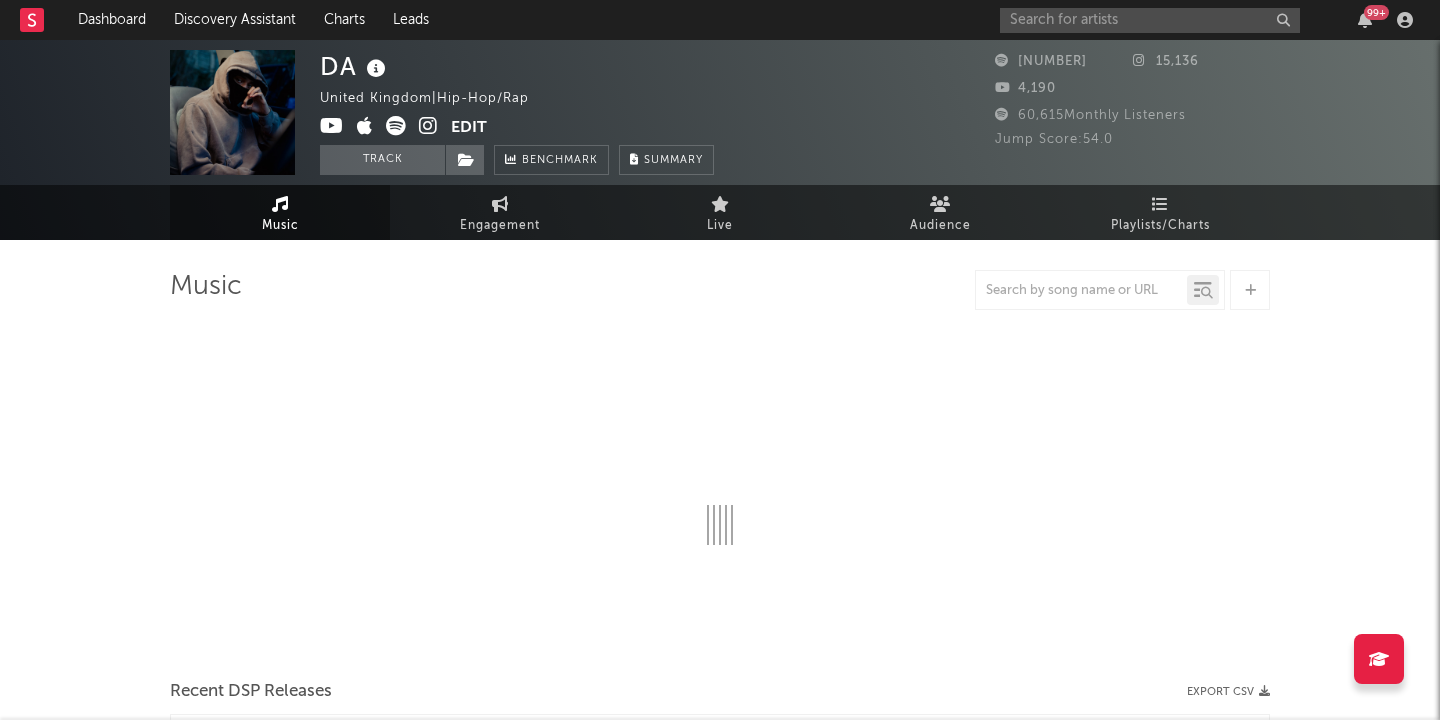 select on "6m" 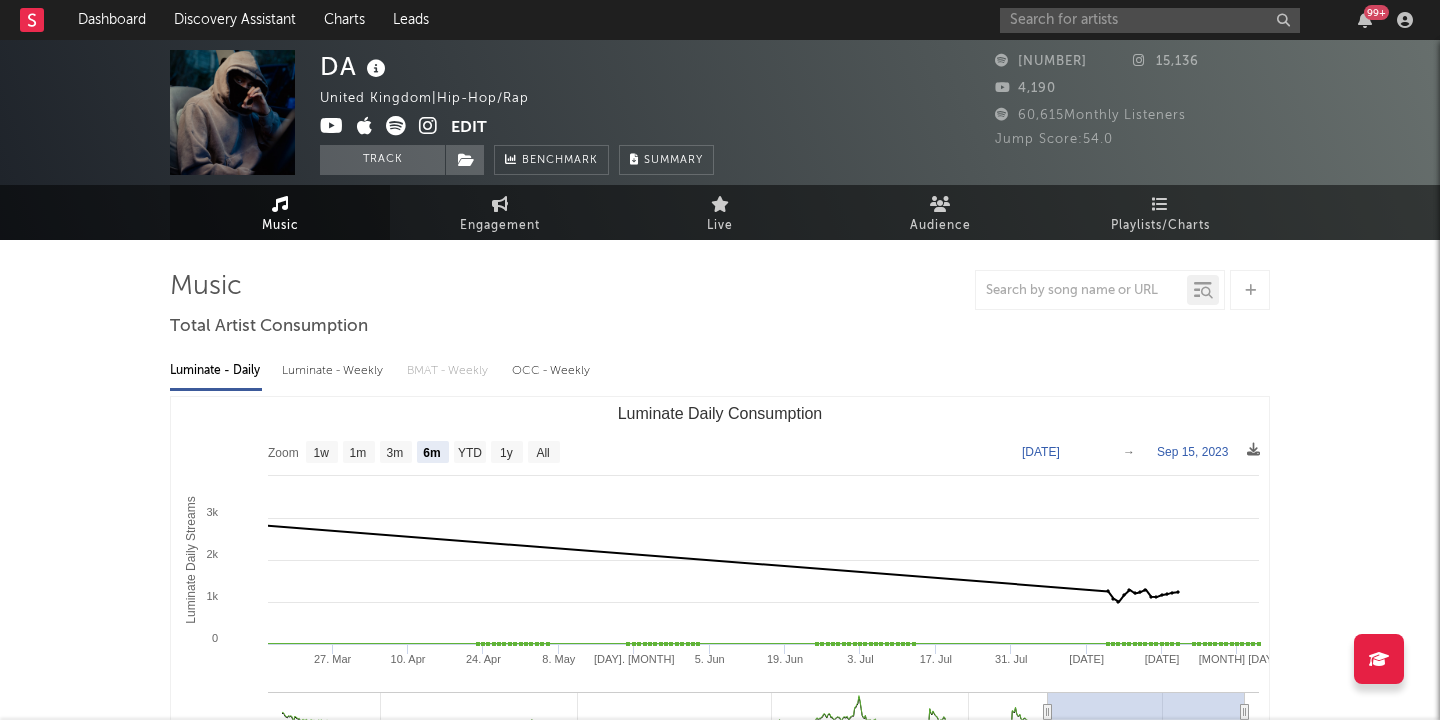click on "99 +" at bounding box center [1210, 20] 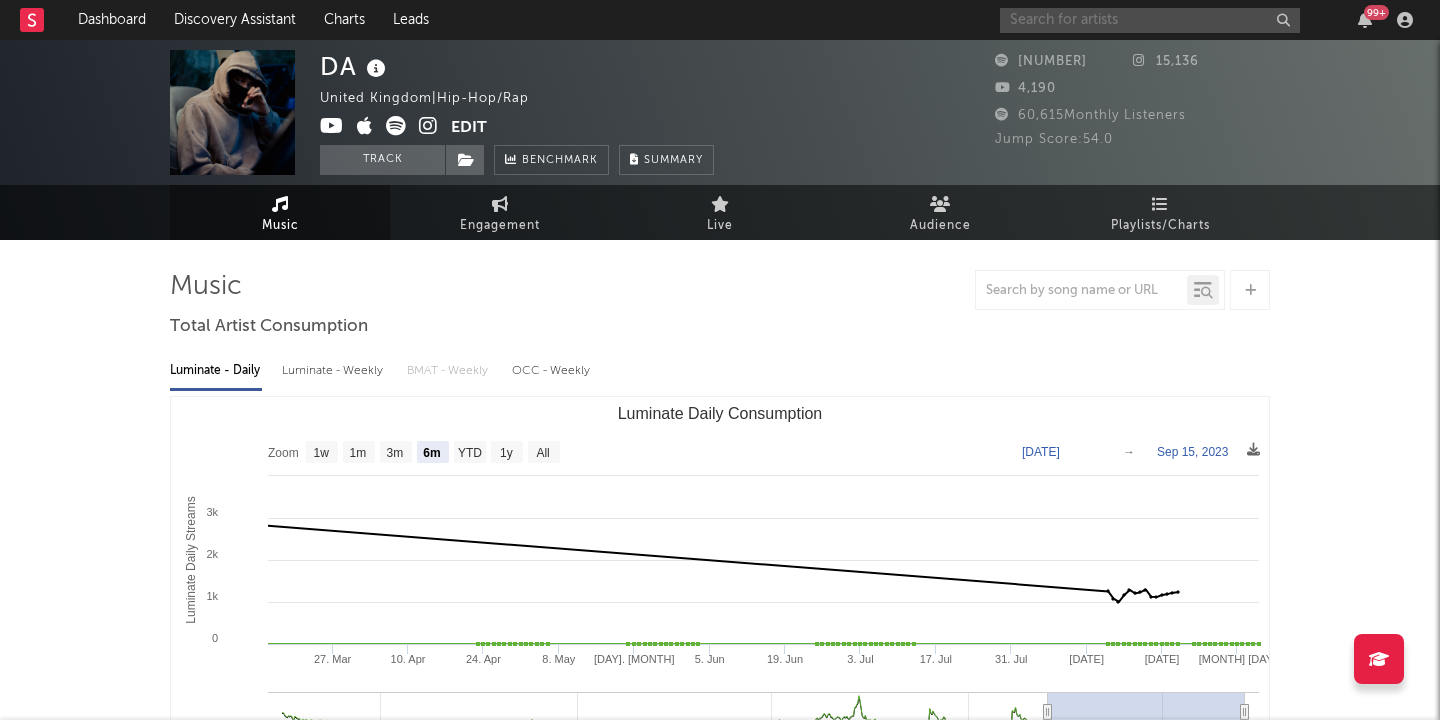 click at bounding box center (1150, 20) 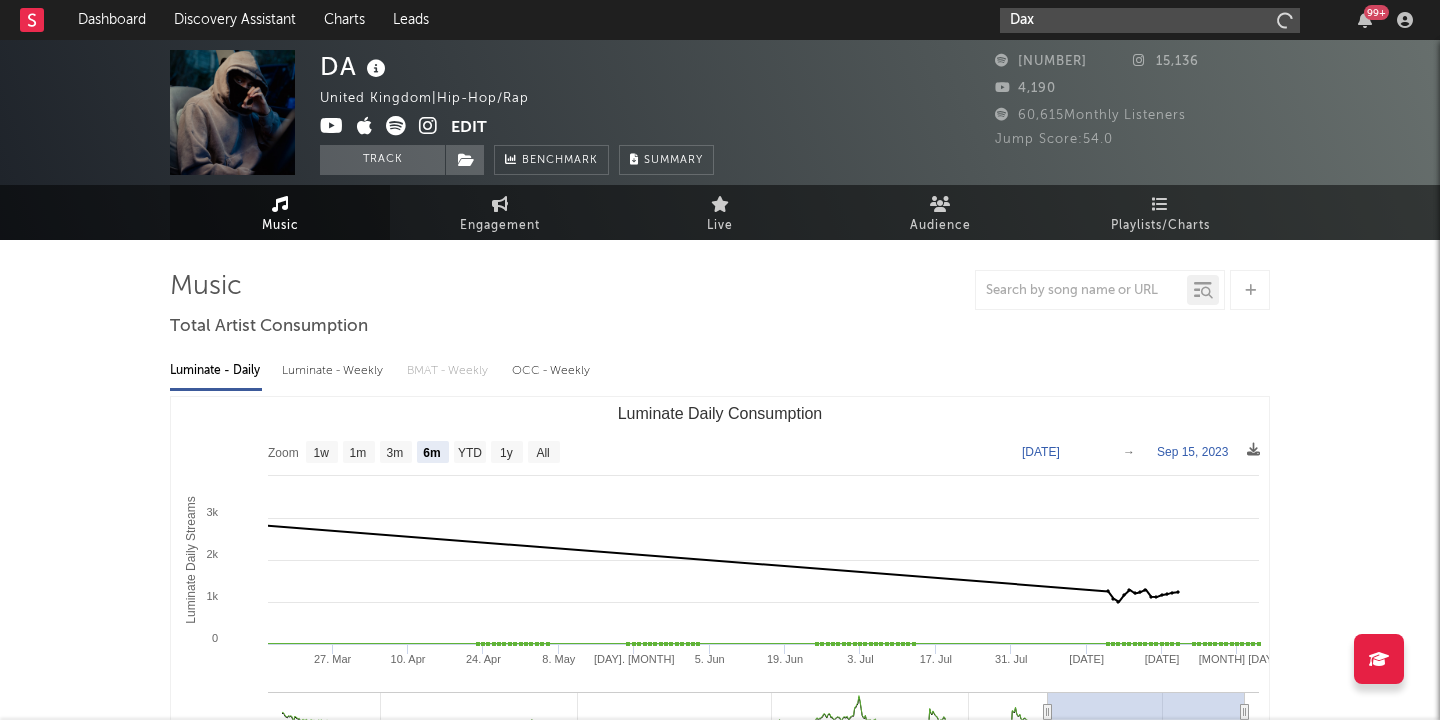 type on "Dax" 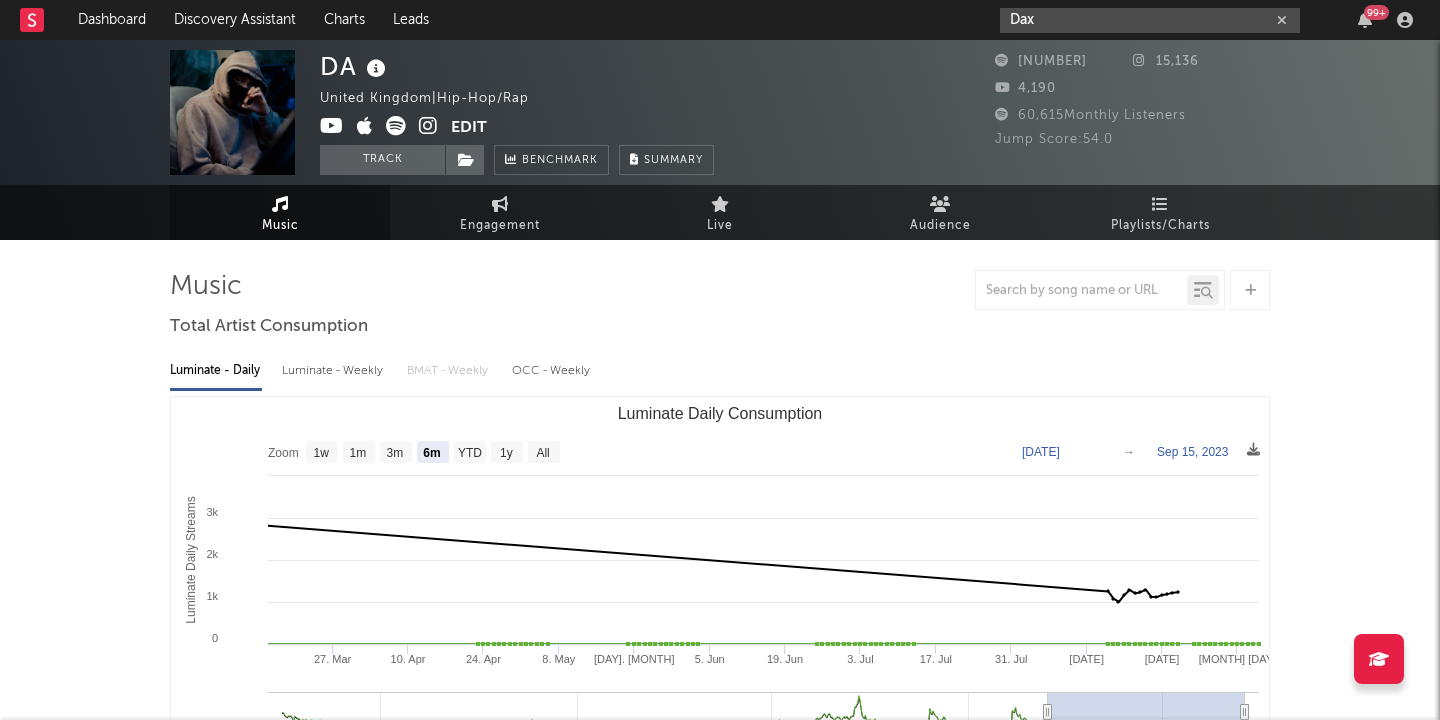 click on "Dax" at bounding box center [1150, 20] 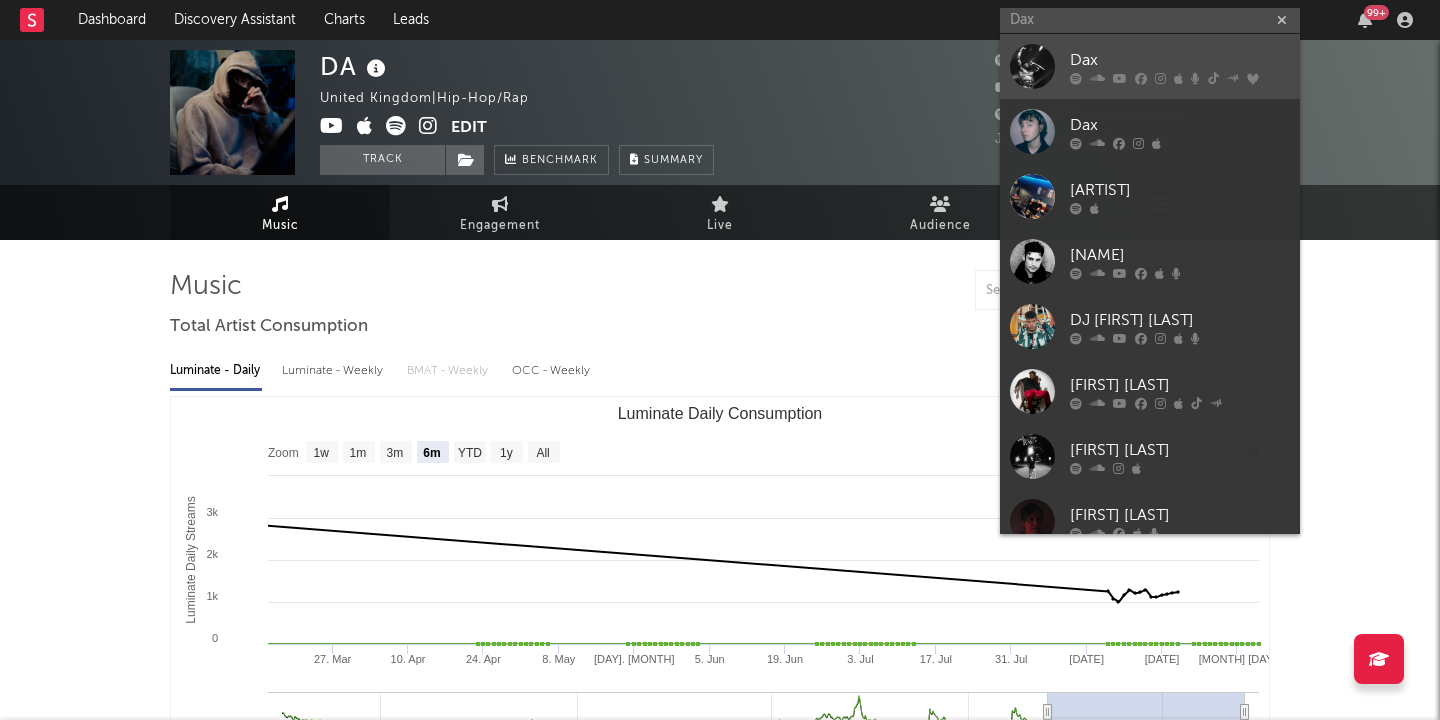 click at bounding box center (1032, 66) 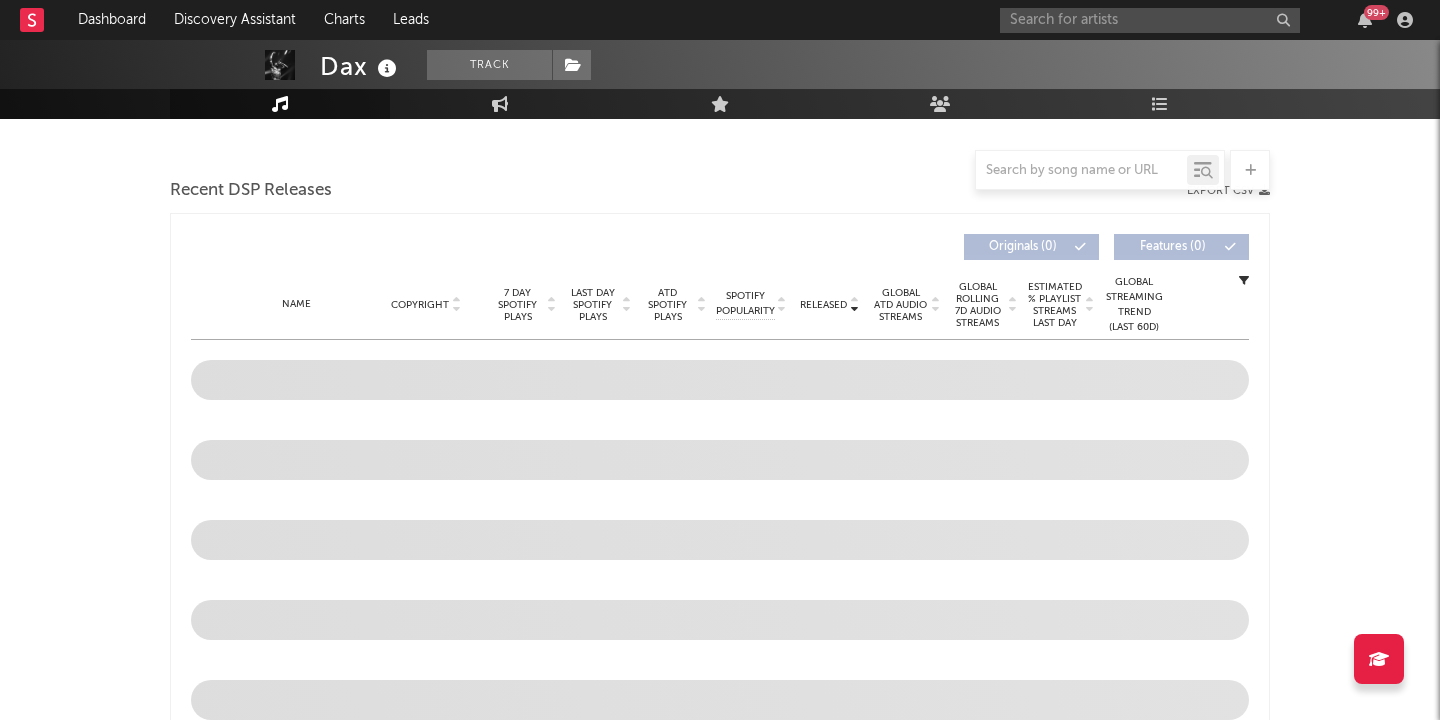 select on "6m" 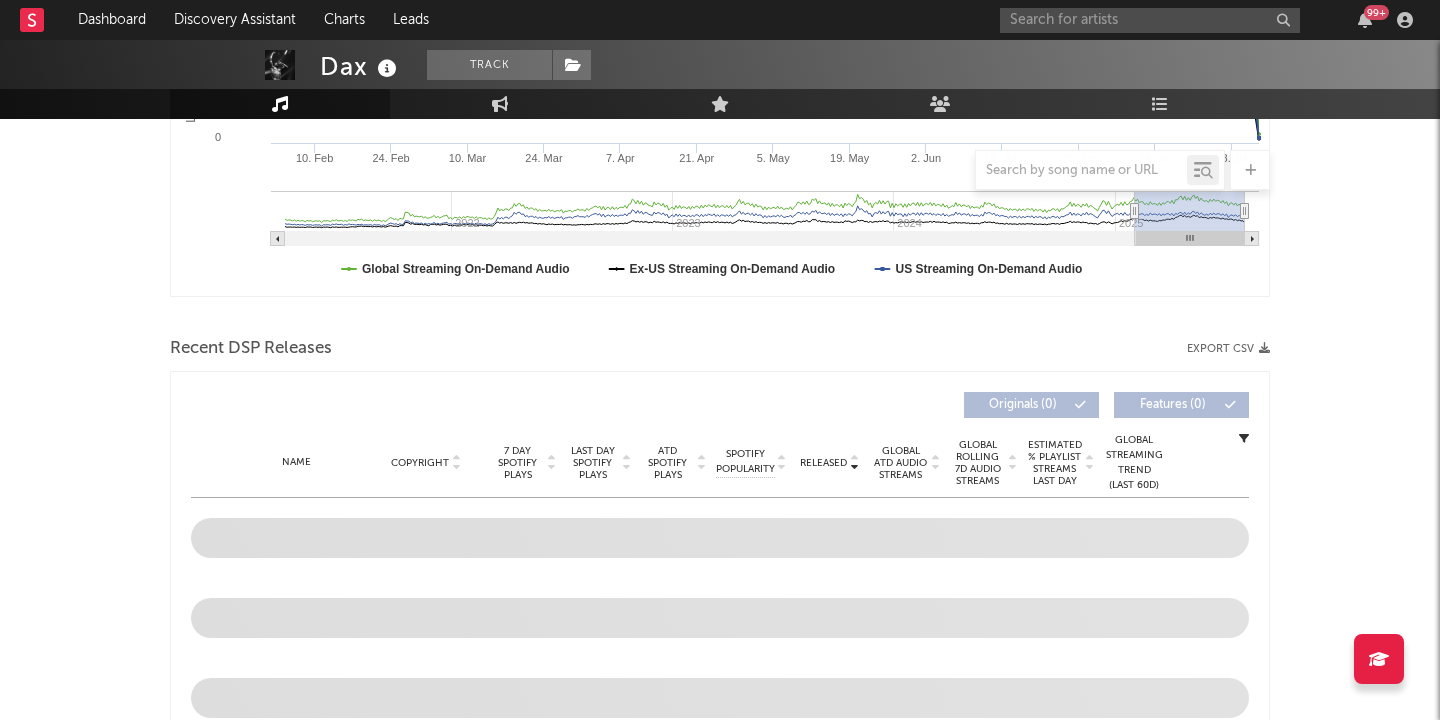 scroll, scrollTop: 659, scrollLeft: 0, axis: vertical 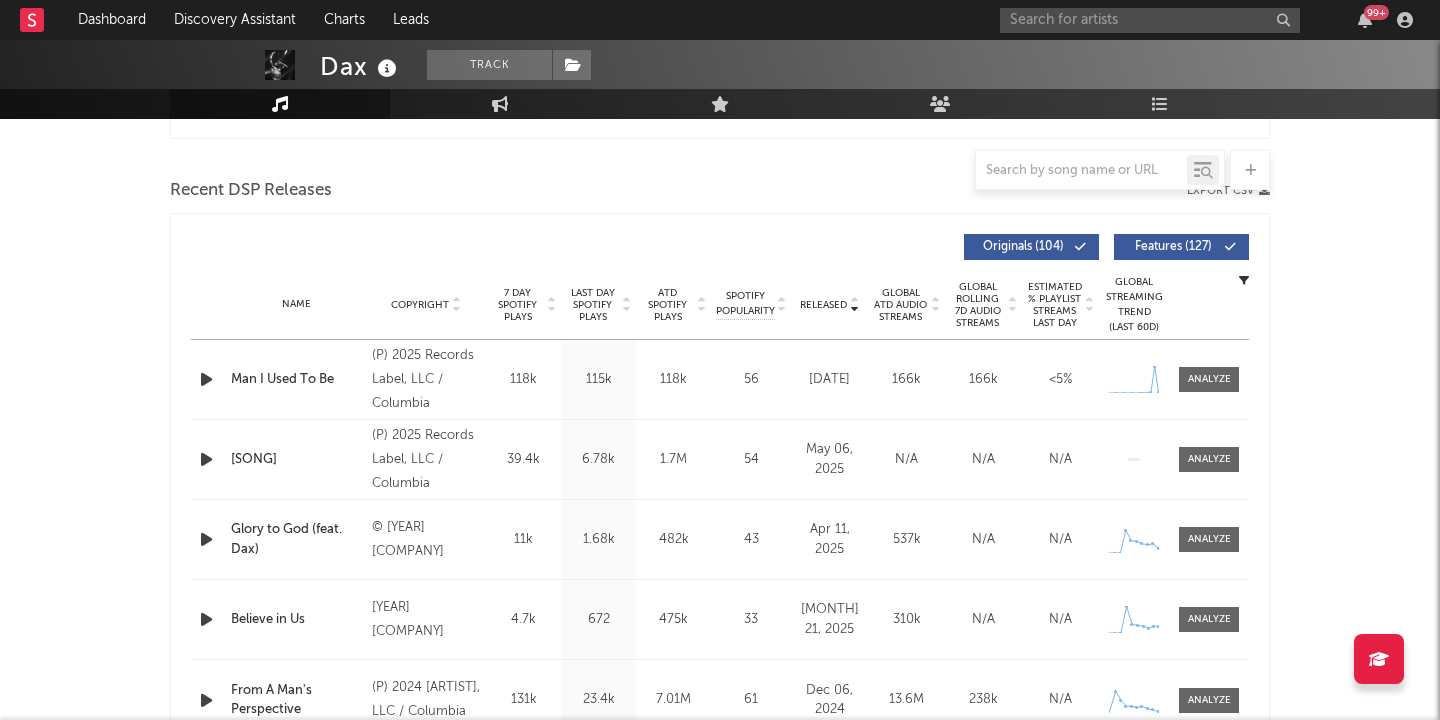 click on "(P) 2025 Records Label, LLC / Columbia" at bounding box center (426, 380) 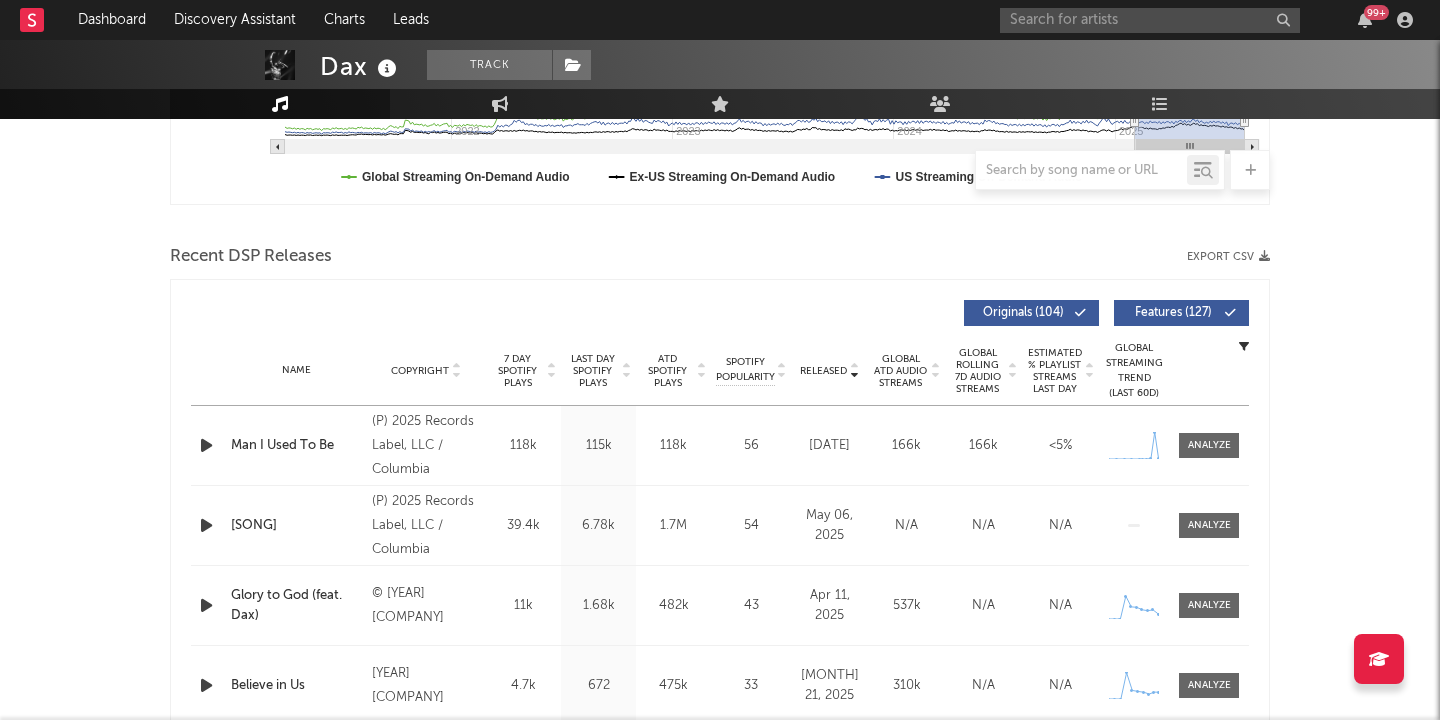 scroll, scrollTop: 600, scrollLeft: 0, axis: vertical 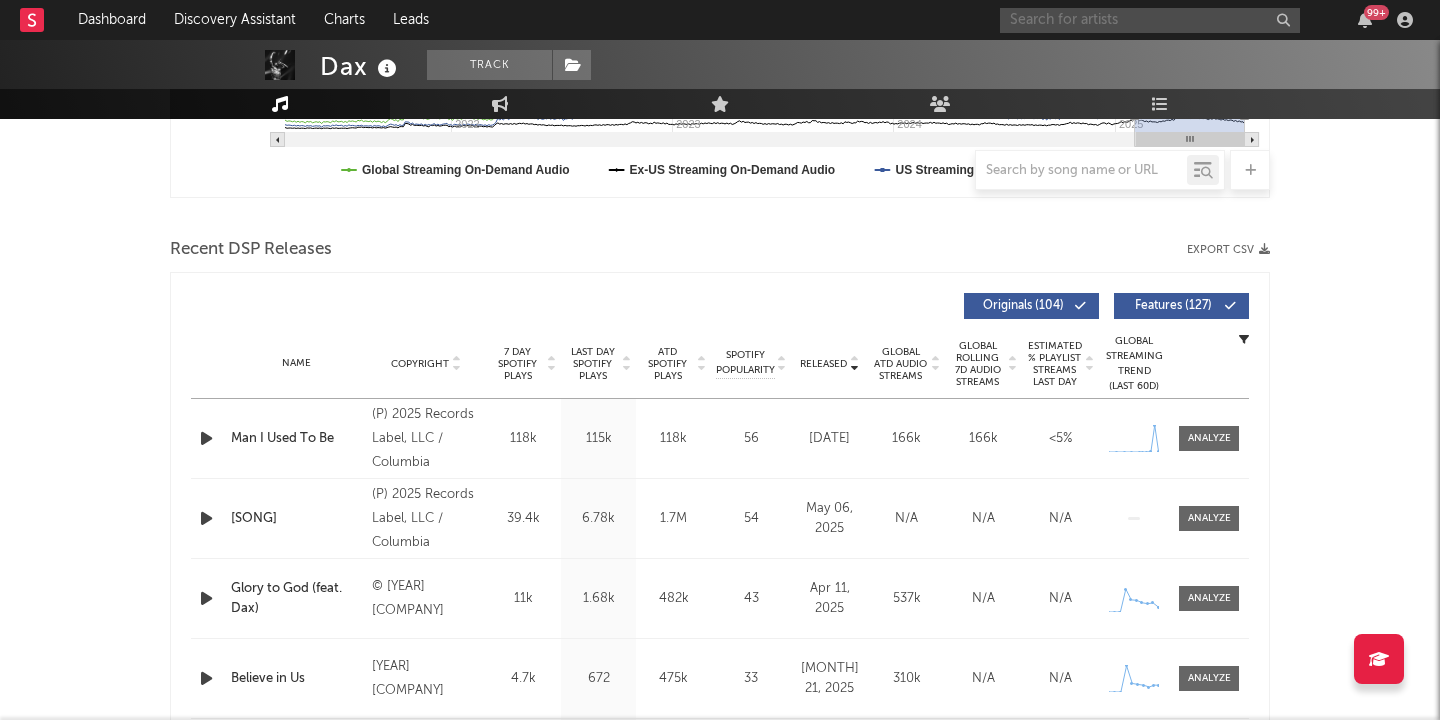 click at bounding box center [1150, 20] 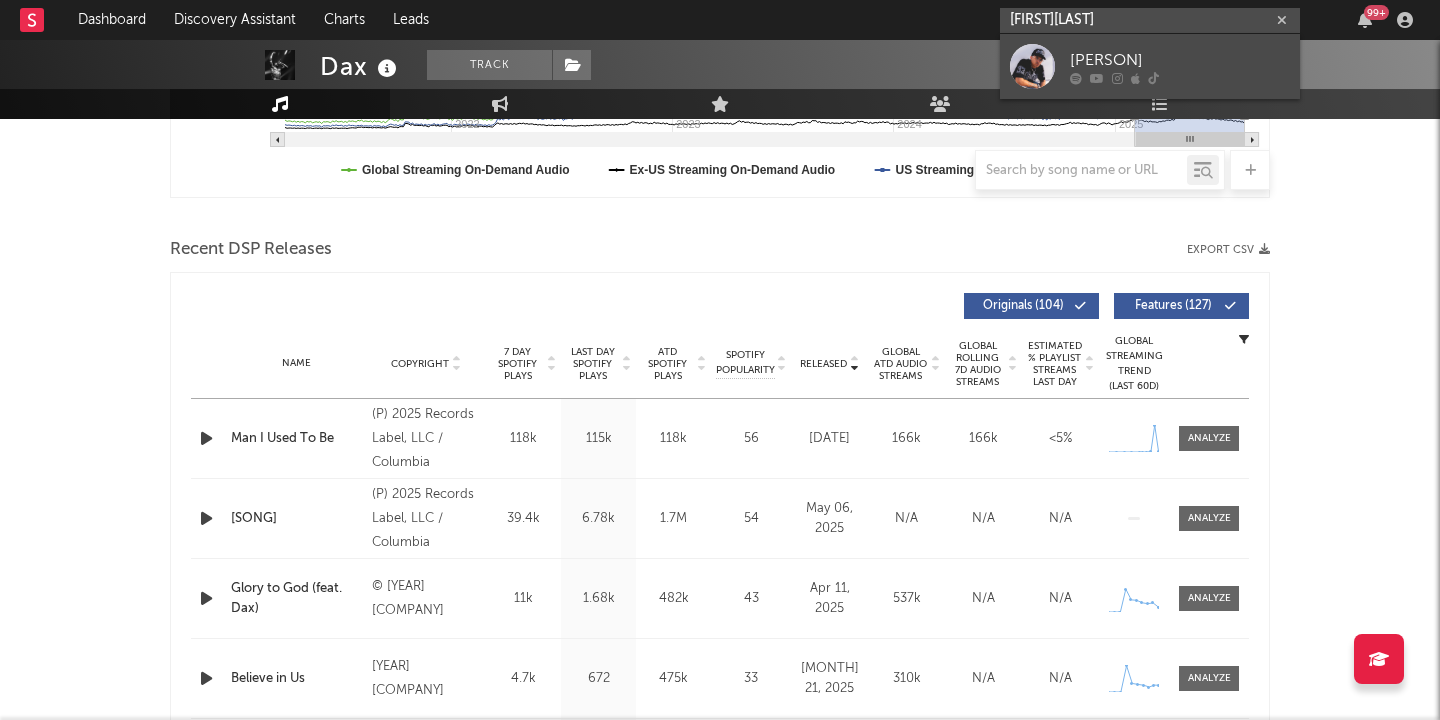 type on "[FIRST][LAST]" 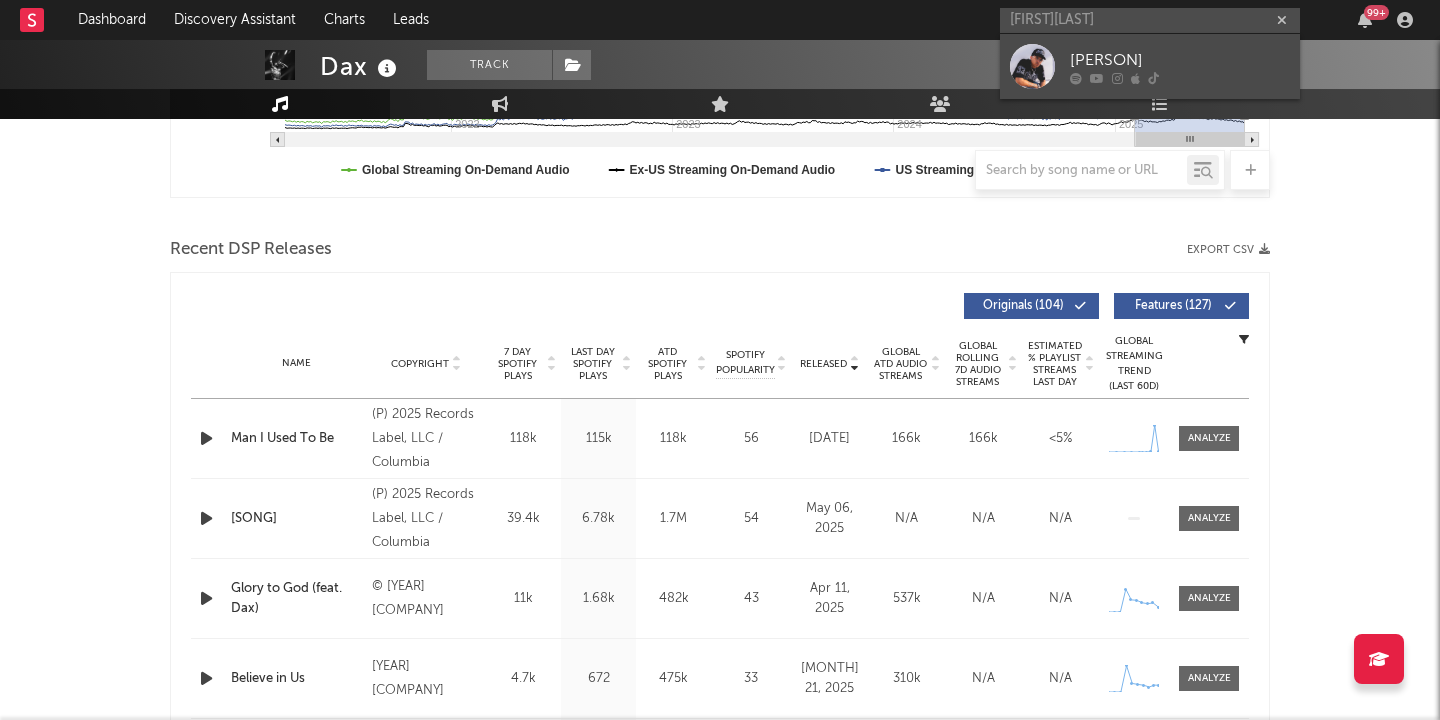 click on "[PERSON]" at bounding box center (1180, 60) 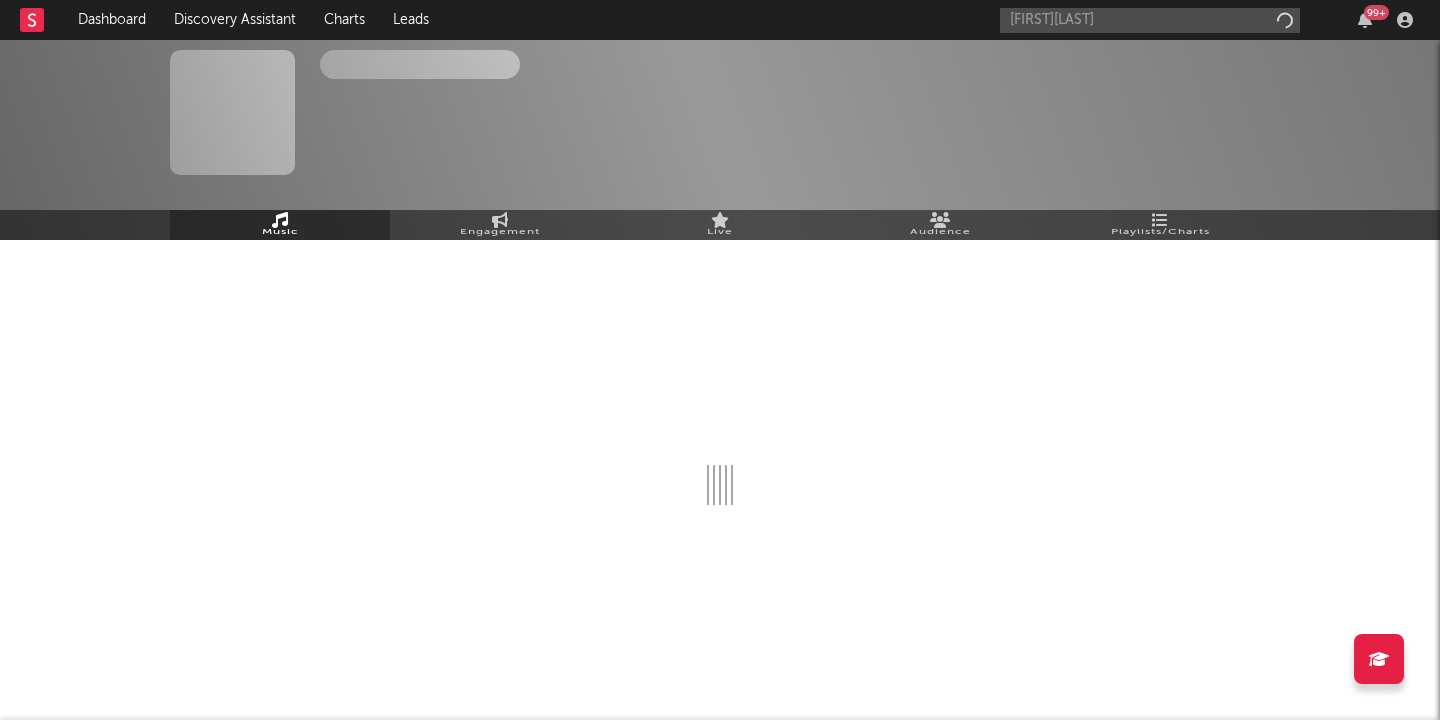 type 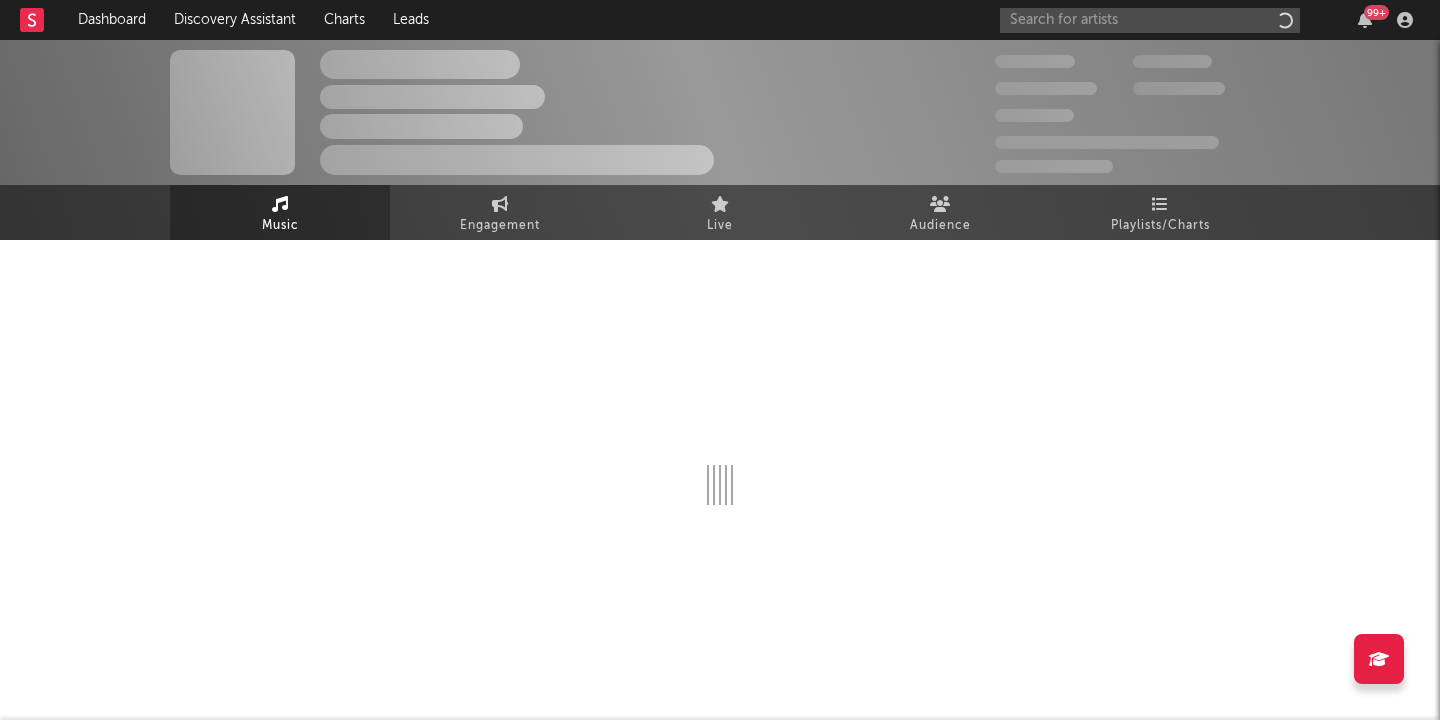 scroll, scrollTop: 0, scrollLeft: 0, axis: both 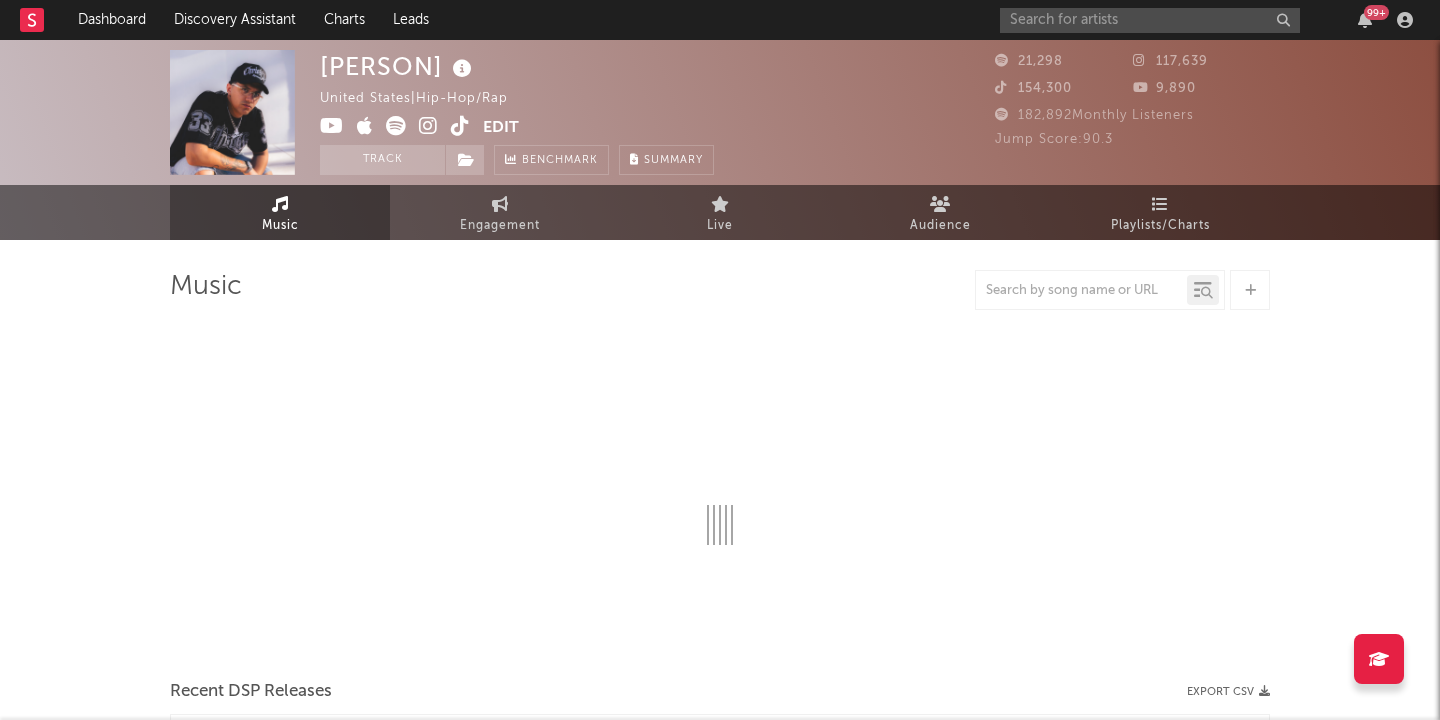 select on "6m" 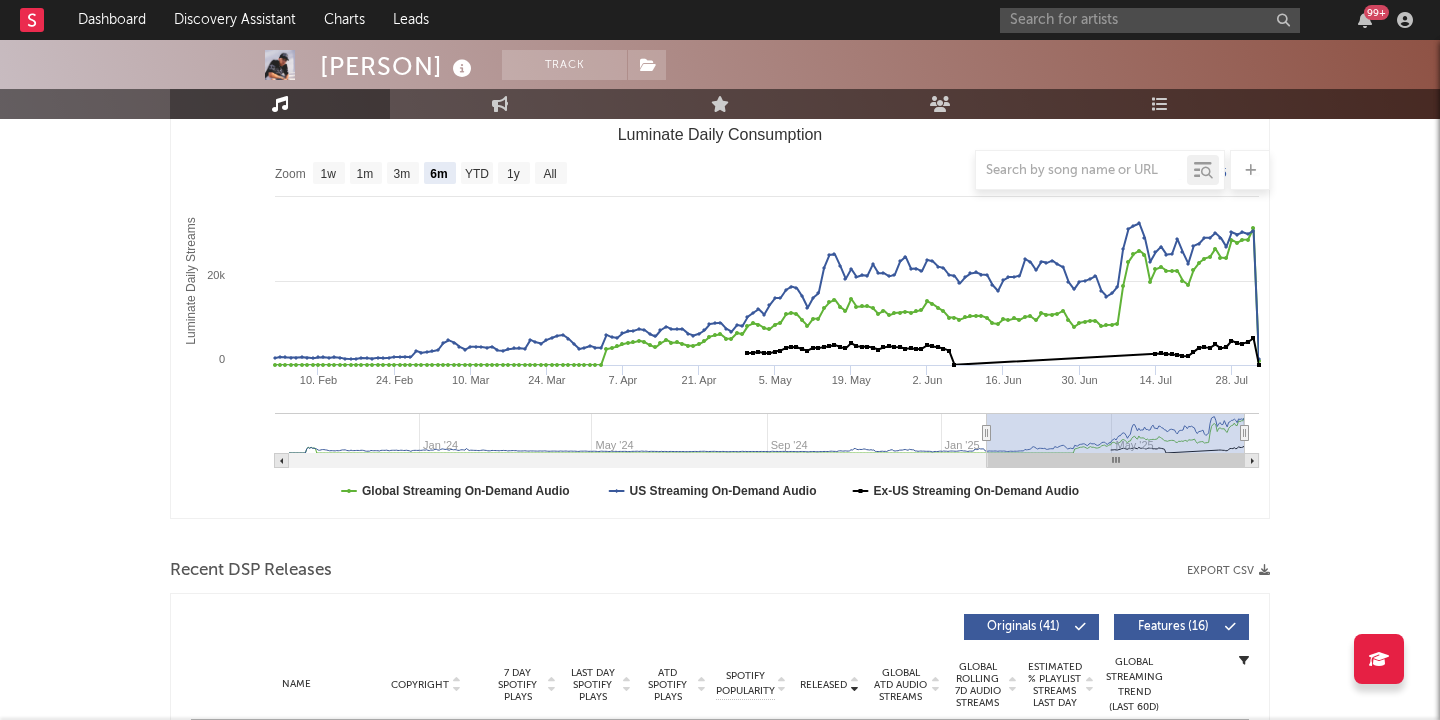 scroll, scrollTop: 465, scrollLeft: 0, axis: vertical 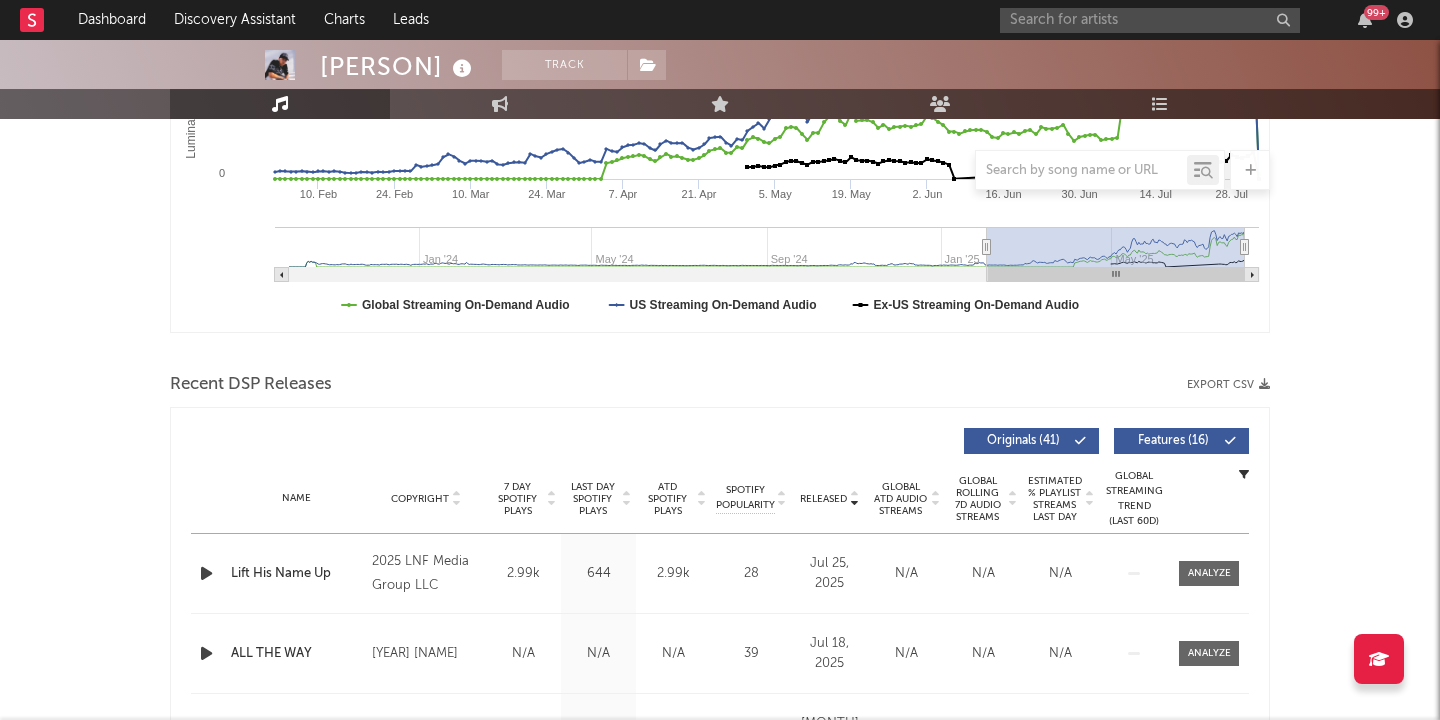 click on "2025 LNF Media Group LLC" at bounding box center (426, 574) 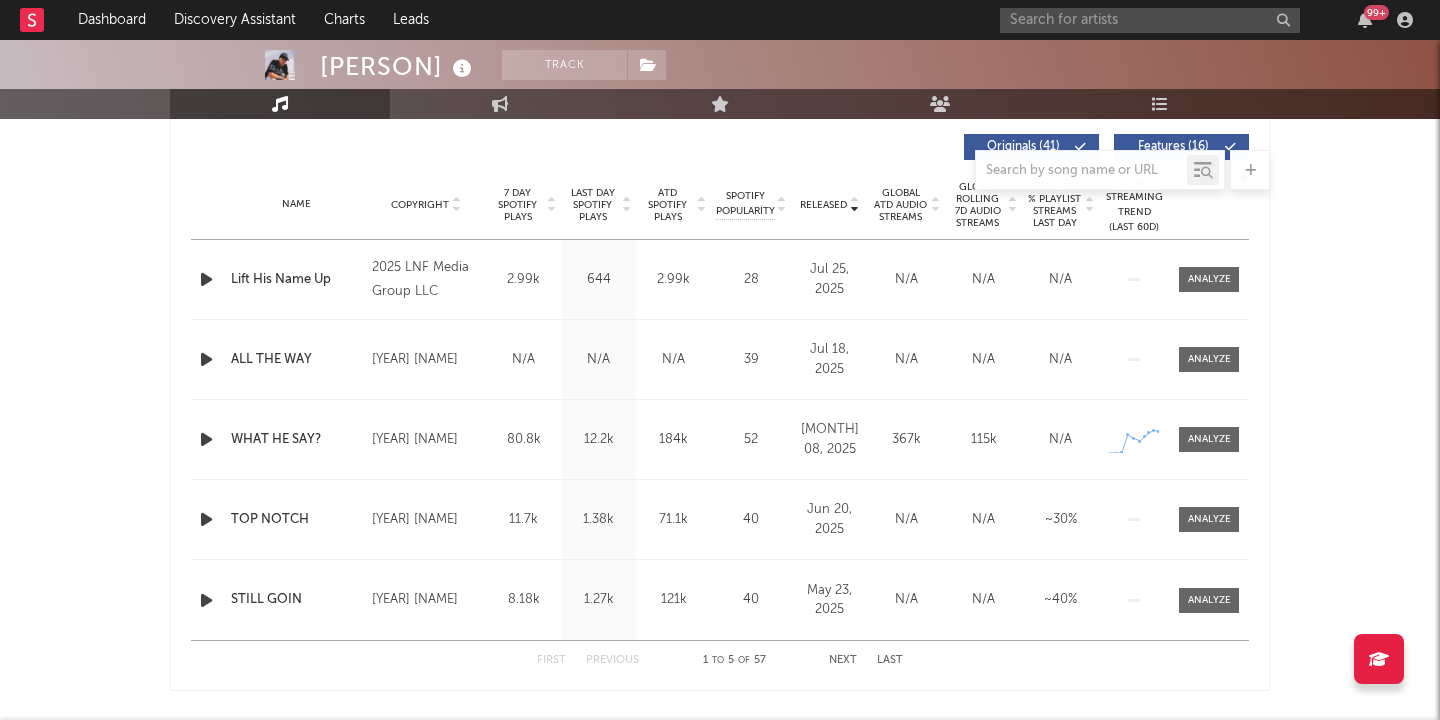 scroll, scrollTop: 766, scrollLeft: 0, axis: vertical 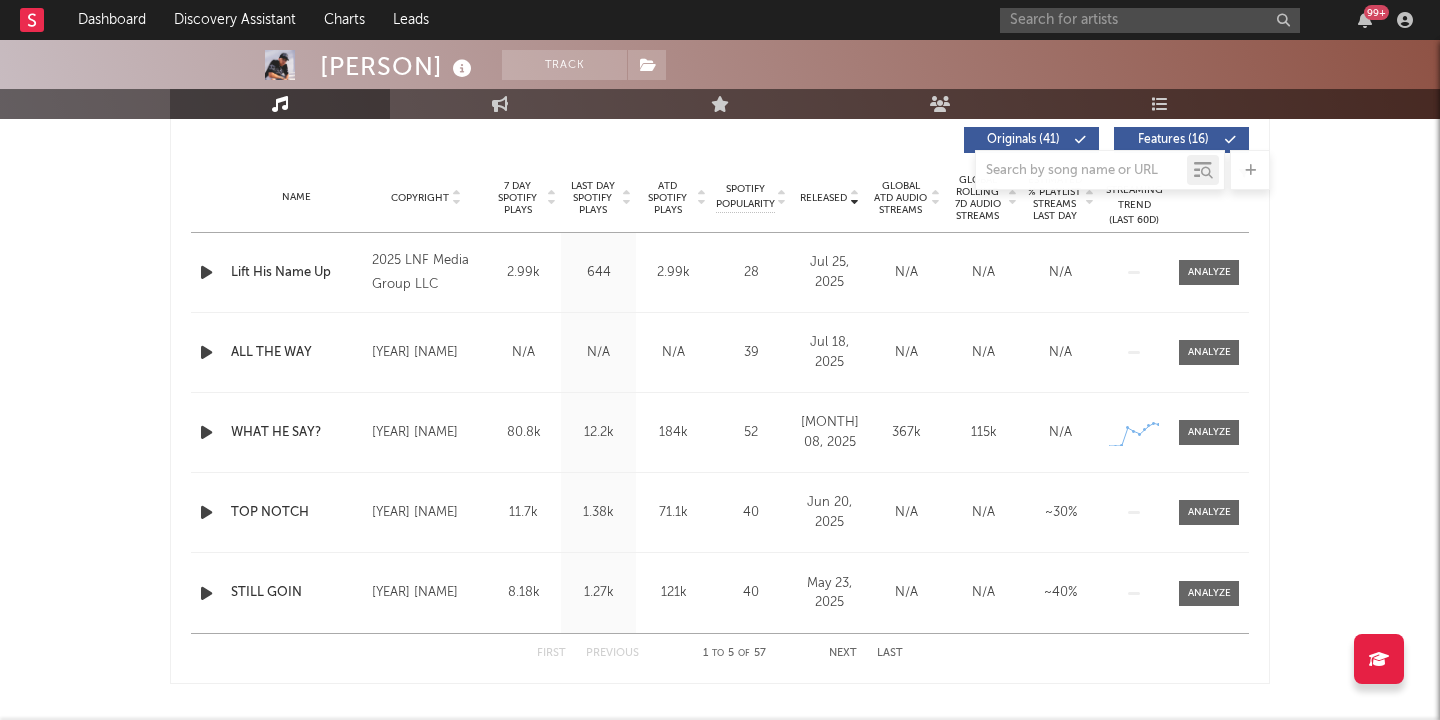 click on "2025 LNF Media Group LLC" at bounding box center (426, 273) 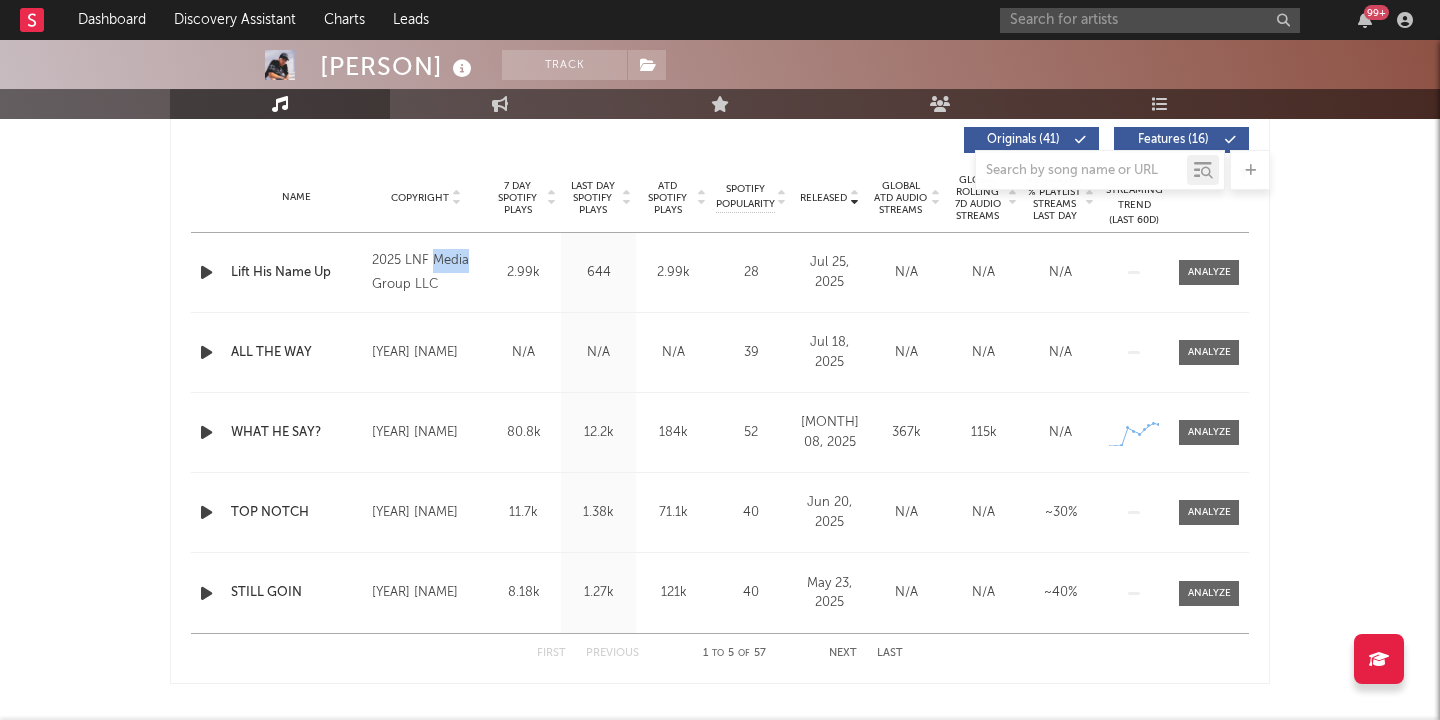 click on "2025 LNF Media Group LLC" at bounding box center (426, 273) 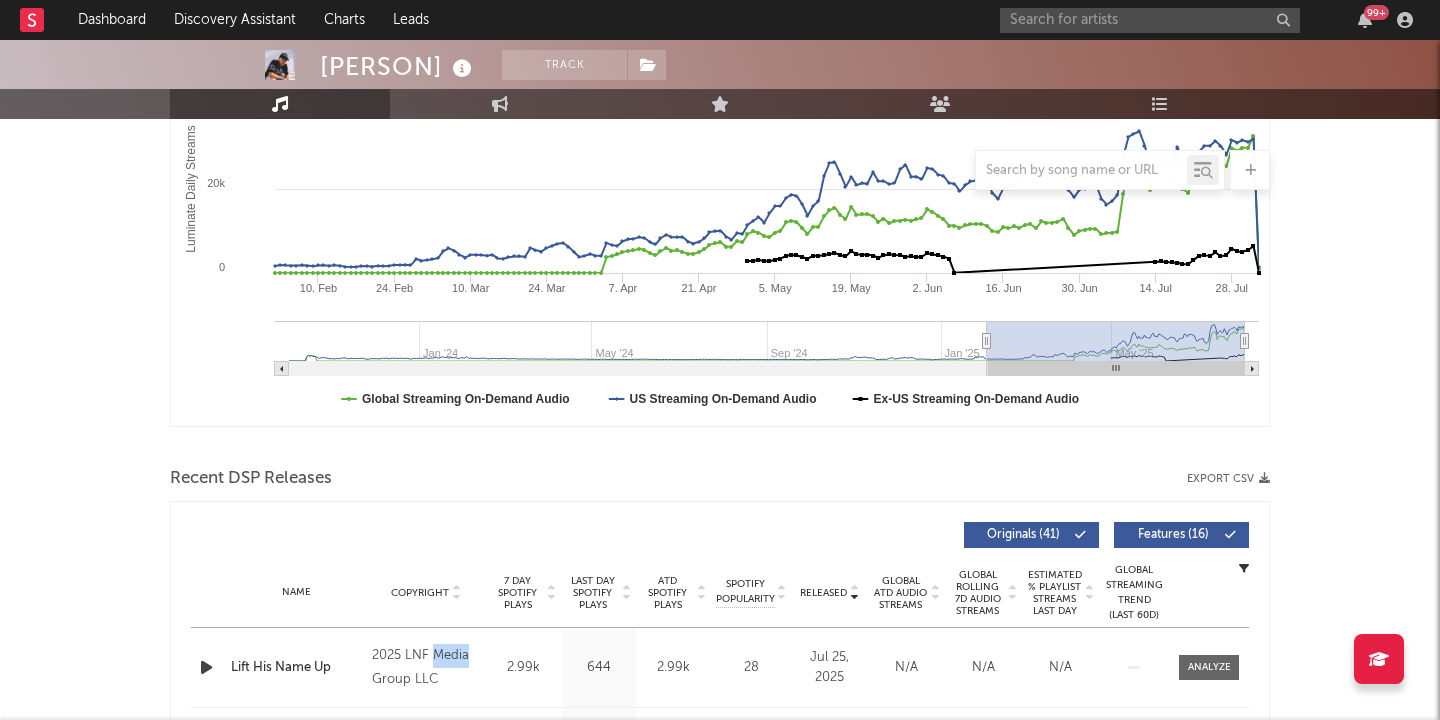 scroll, scrollTop: 369, scrollLeft: 0, axis: vertical 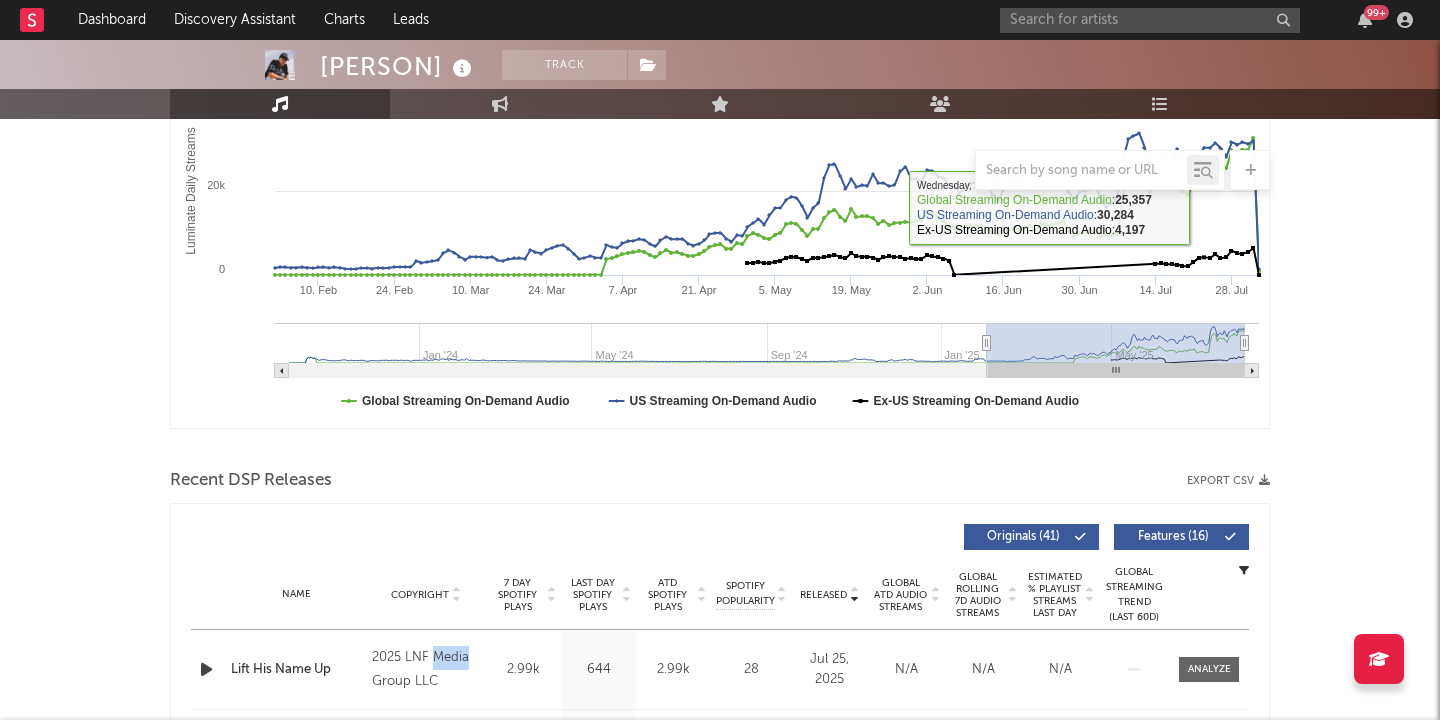 click on "Features   ( 16 )" at bounding box center (1181, 537) 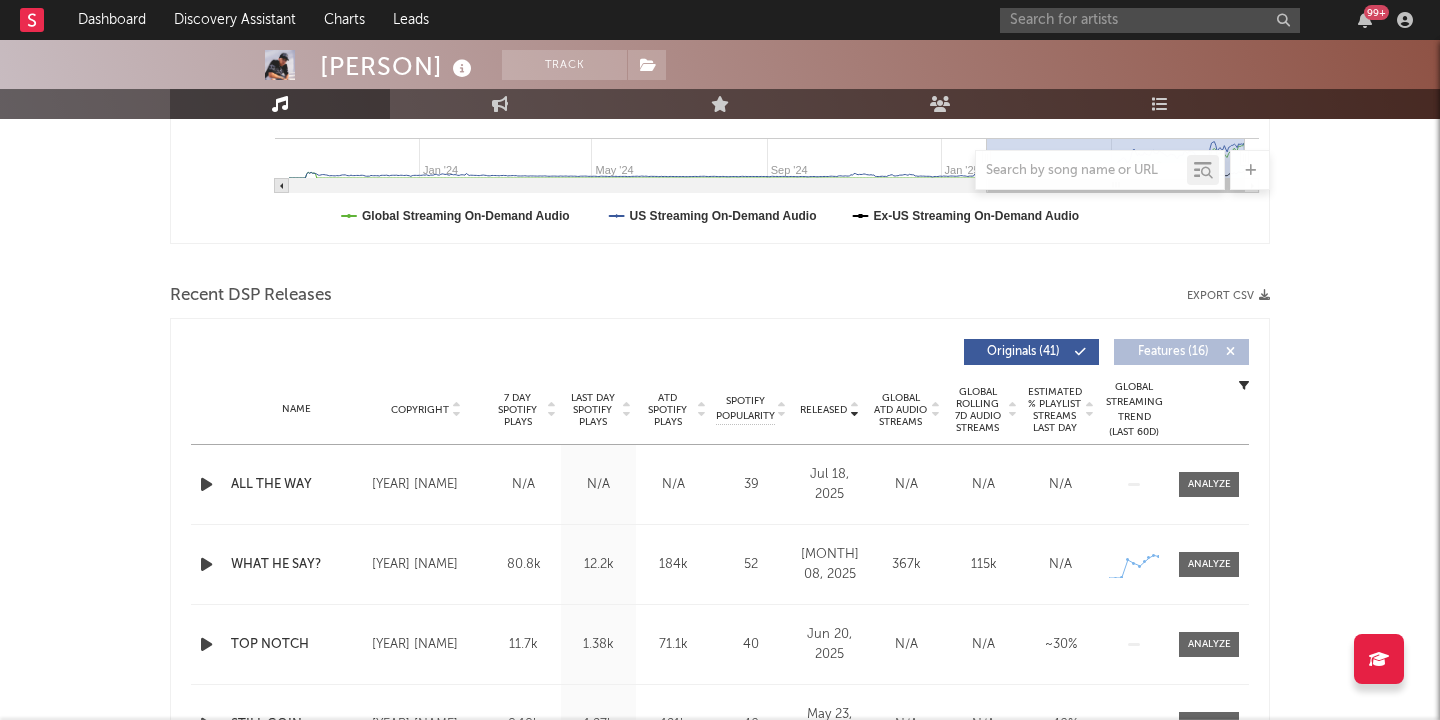 scroll, scrollTop: 556, scrollLeft: 0, axis: vertical 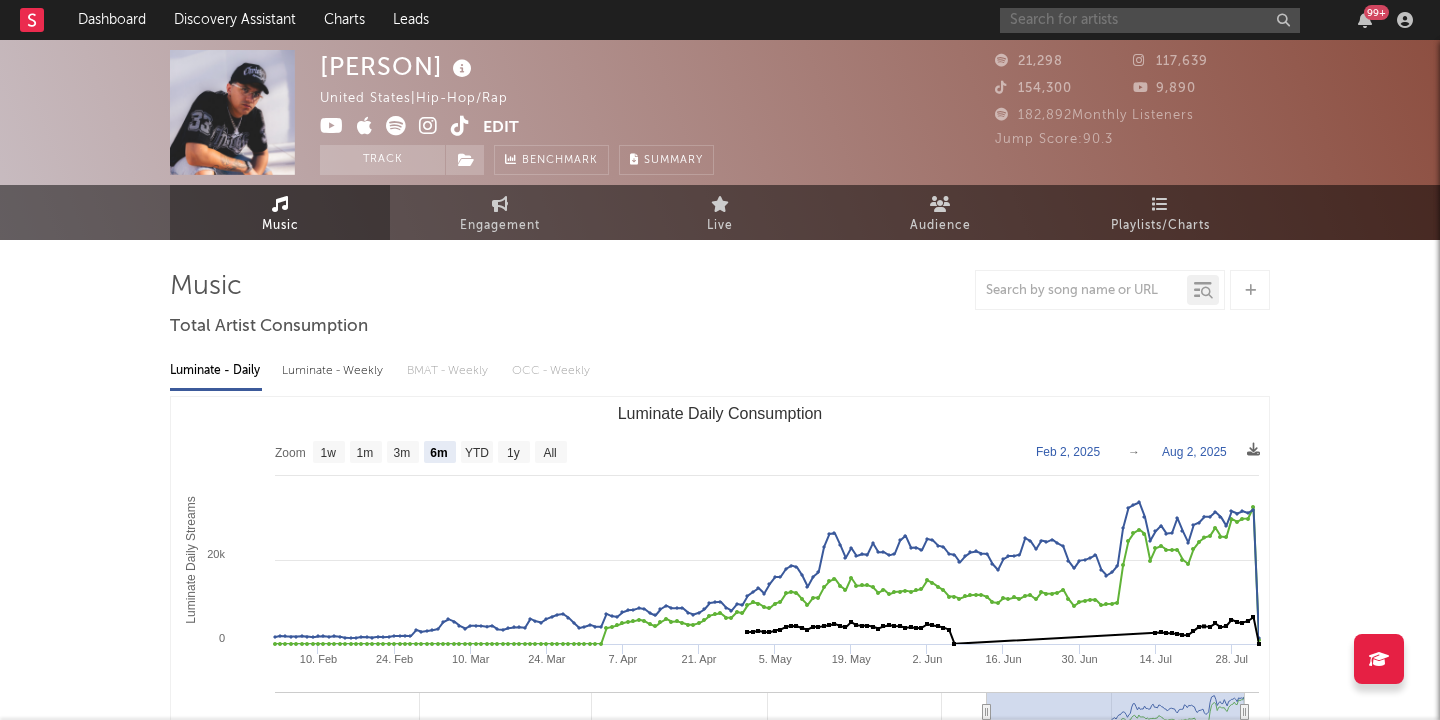 click at bounding box center (1150, 20) 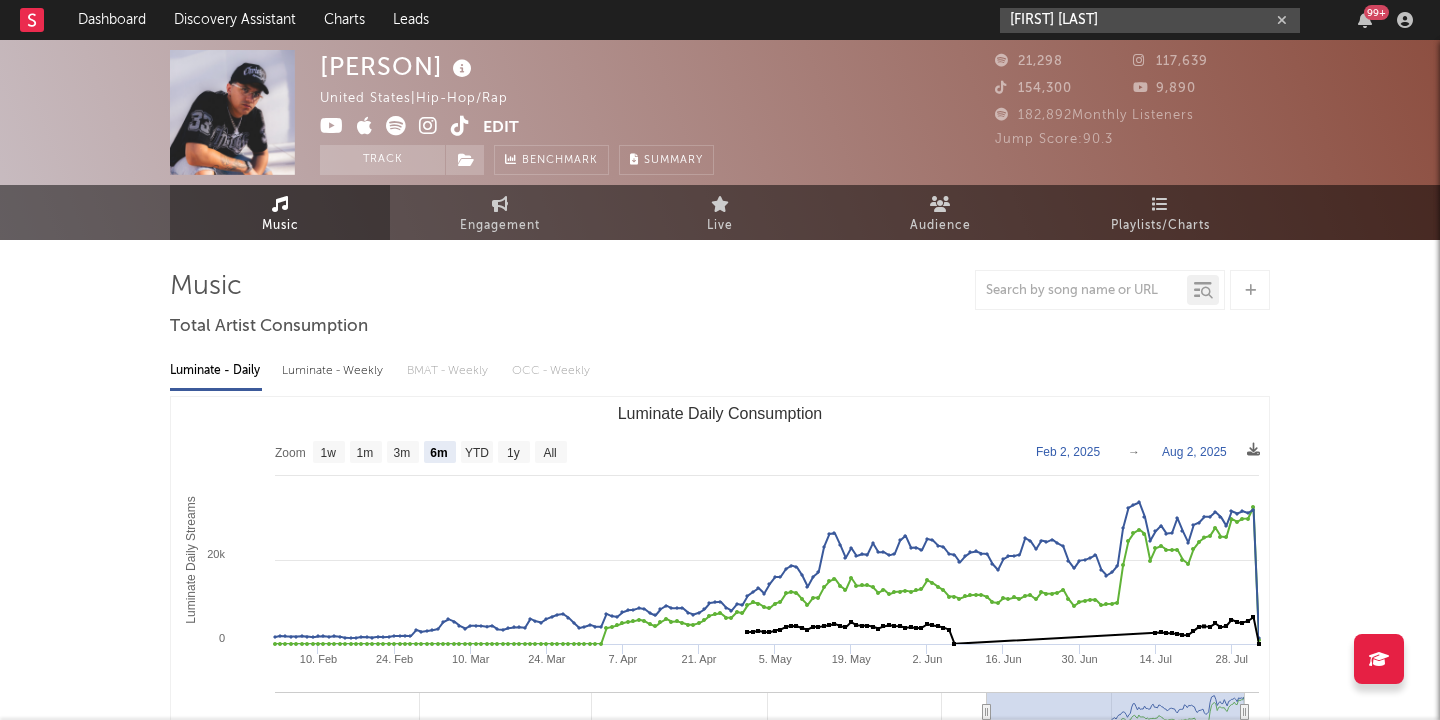 type on "[FIRST] [LAST]" 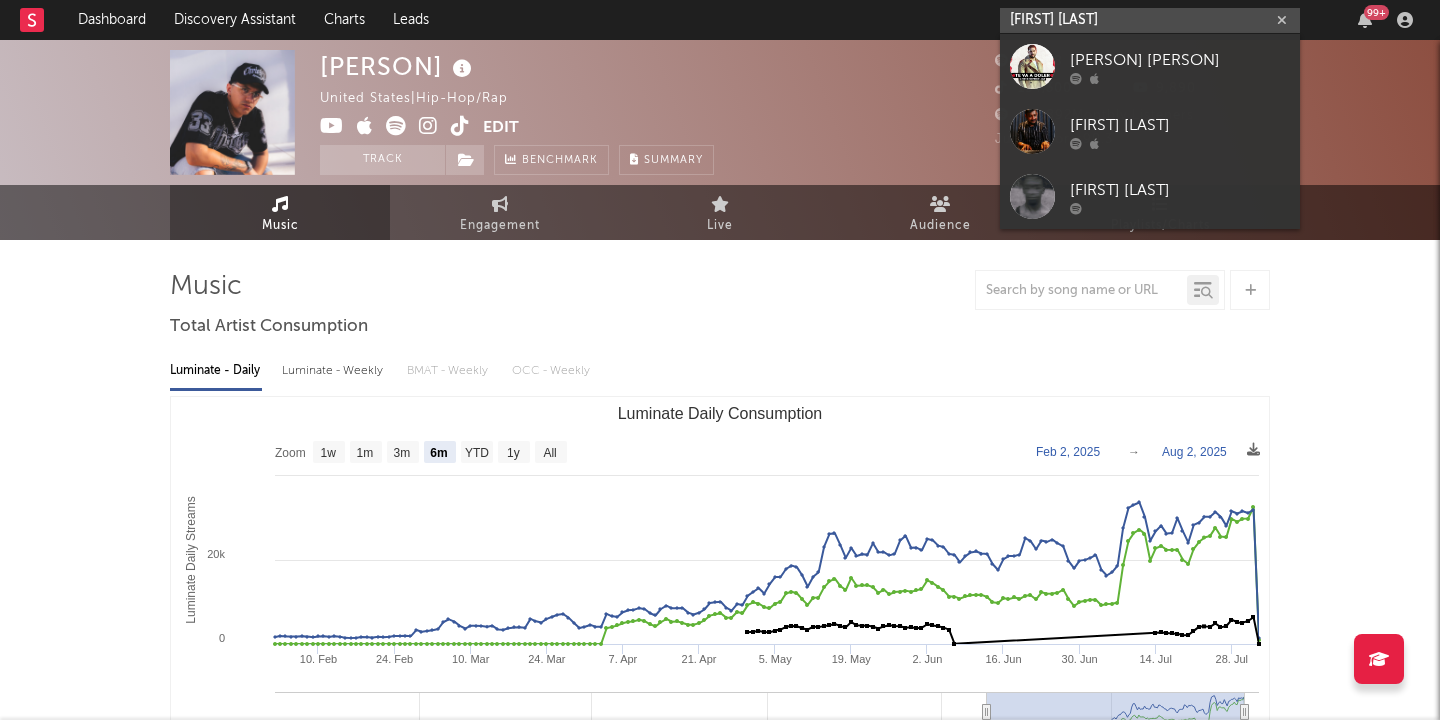 drag, startPoint x: 1129, startPoint y: 17, endPoint x: 872, endPoint y: 17, distance: 257 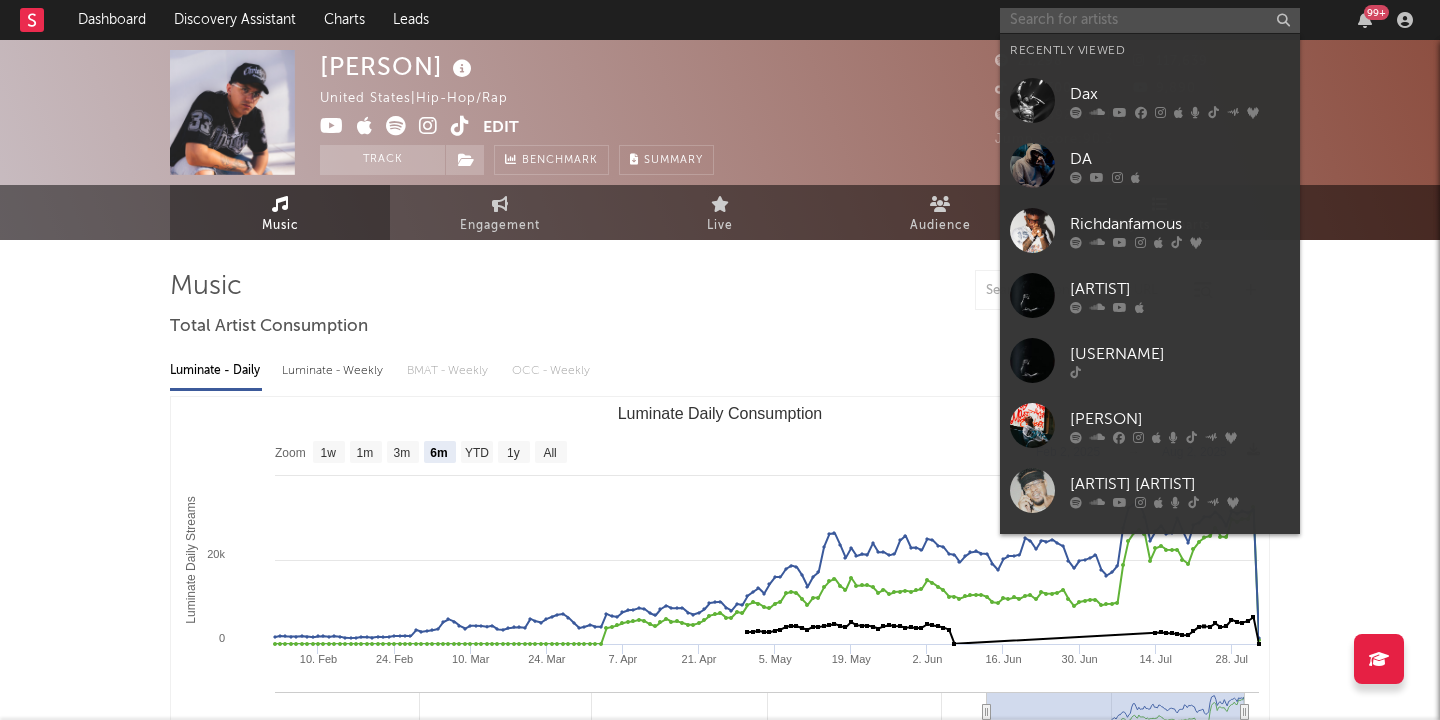 paste on "https://www.tiktok.com/@[USERNAME]" 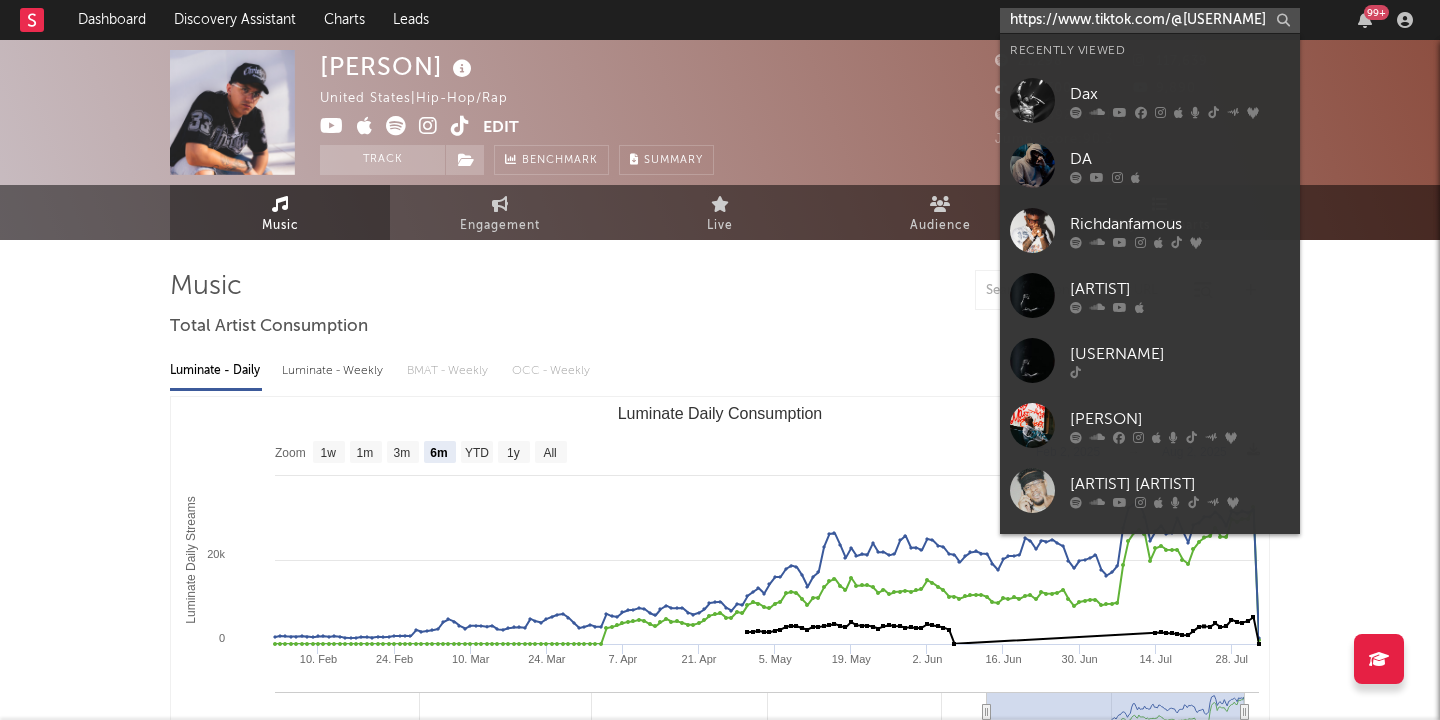 scroll, scrollTop: 0, scrollLeft: 9, axis: horizontal 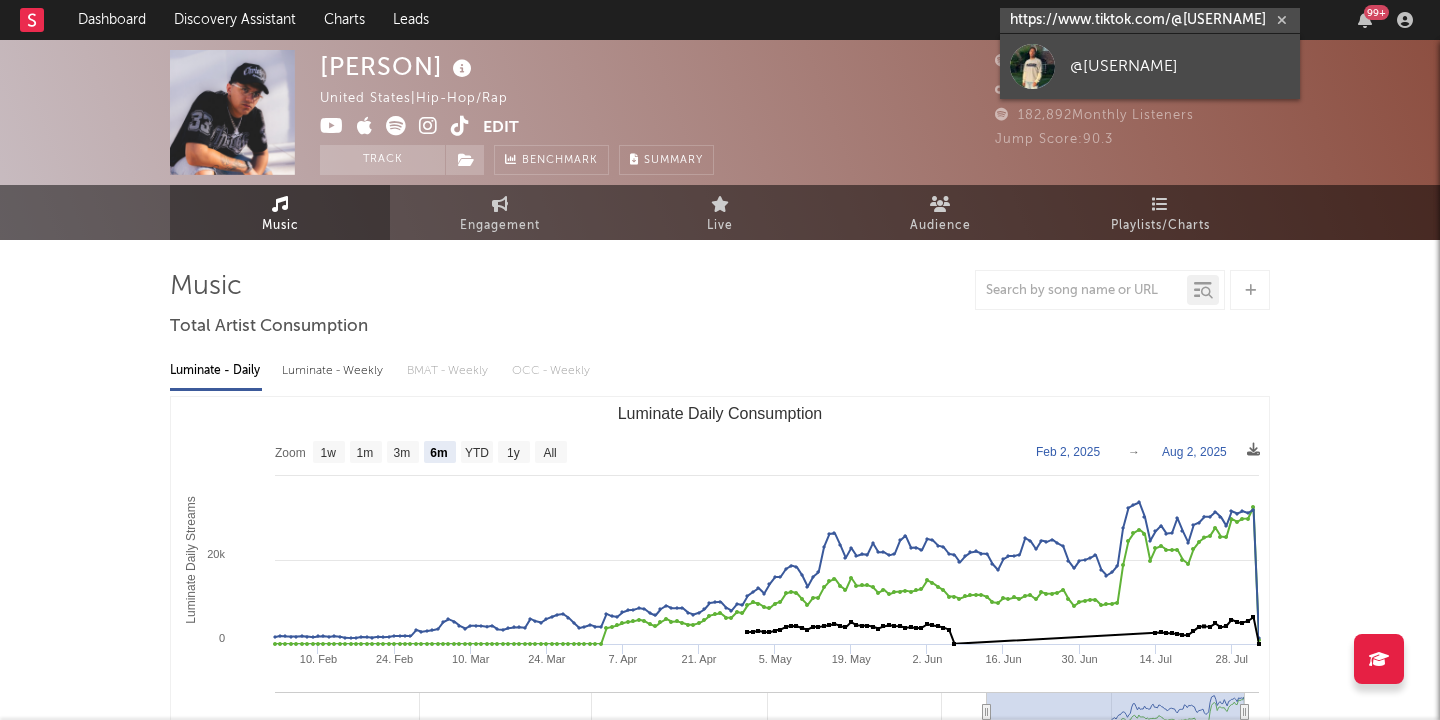 type on "https://www.tiktok.com/@[USERNAME]" 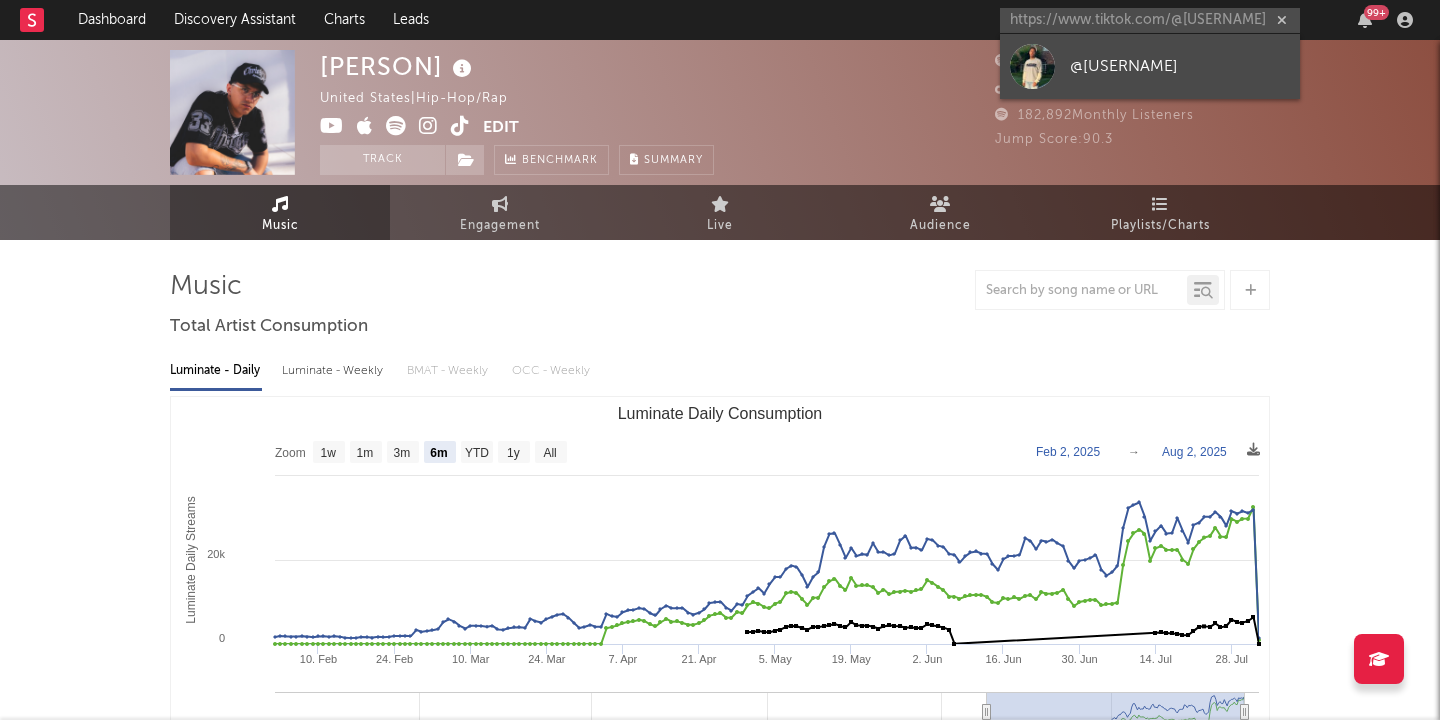 click on "@[USERNAME]" at bounding box center (1150, 66) 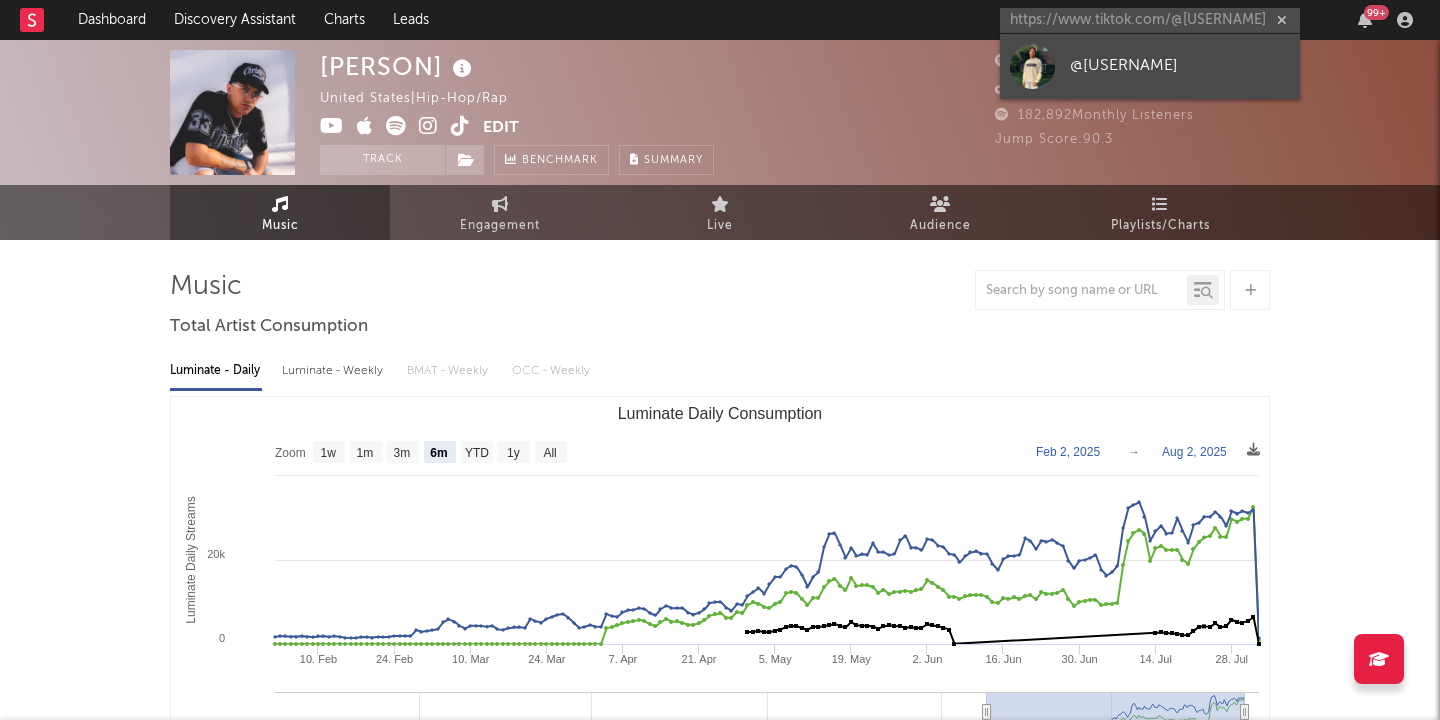 scroll, scrollTop: 0, scrollLeft: 0, axis: both 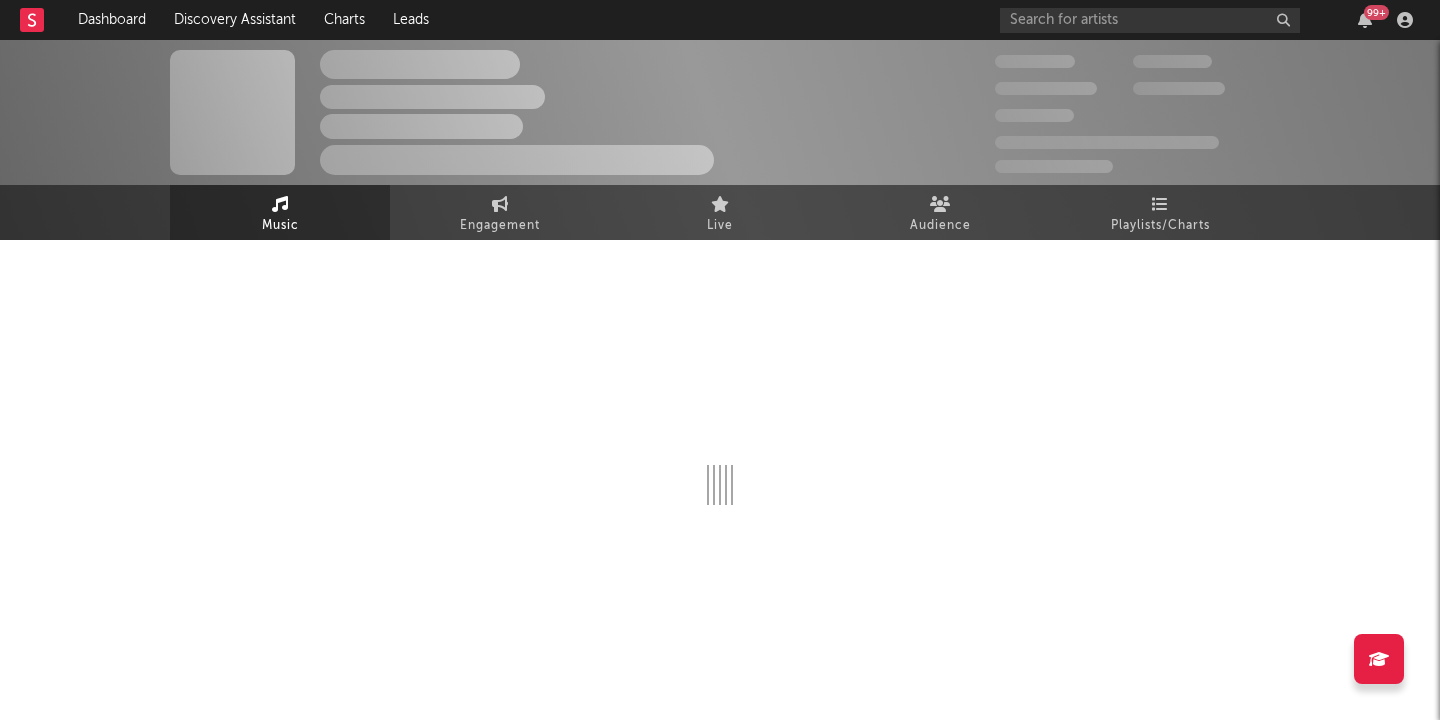 select on "1w" 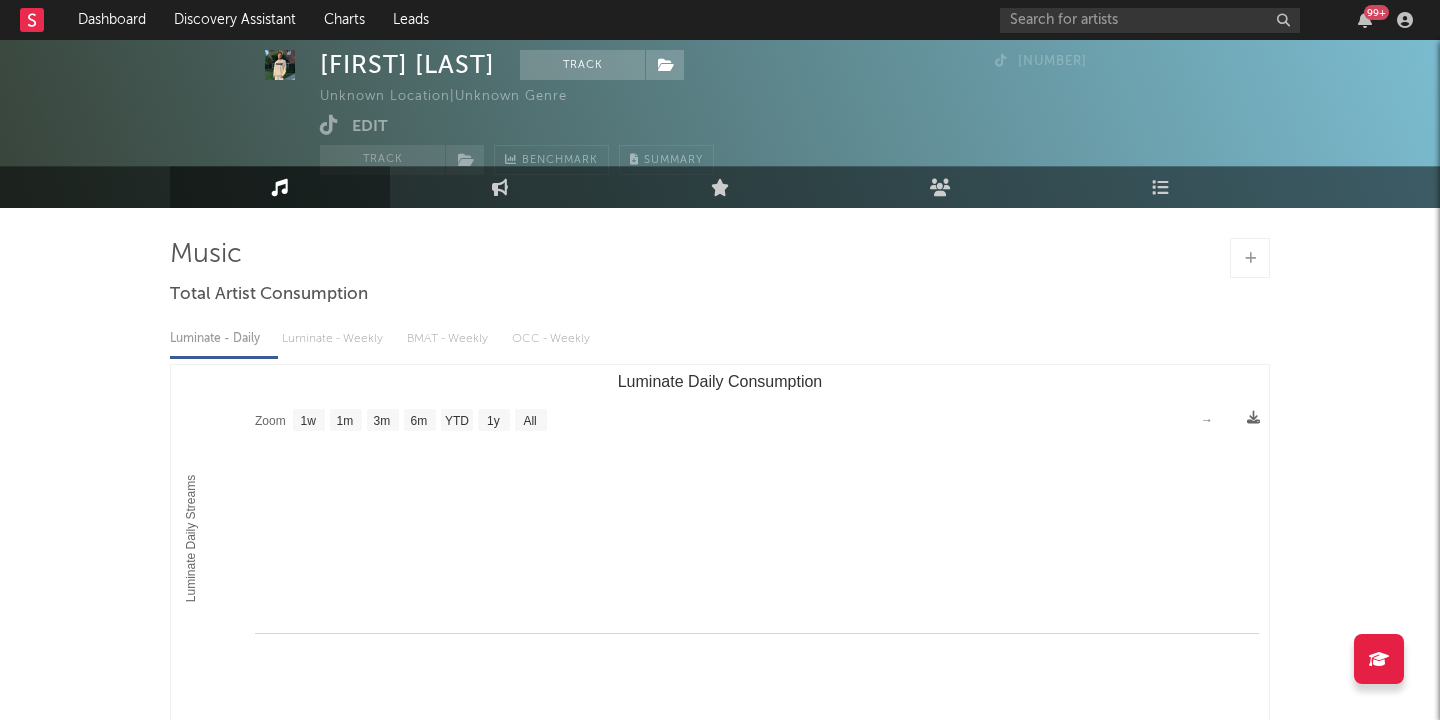 scroll, scrollTop: 0, scrollLeft: 0, axis: both 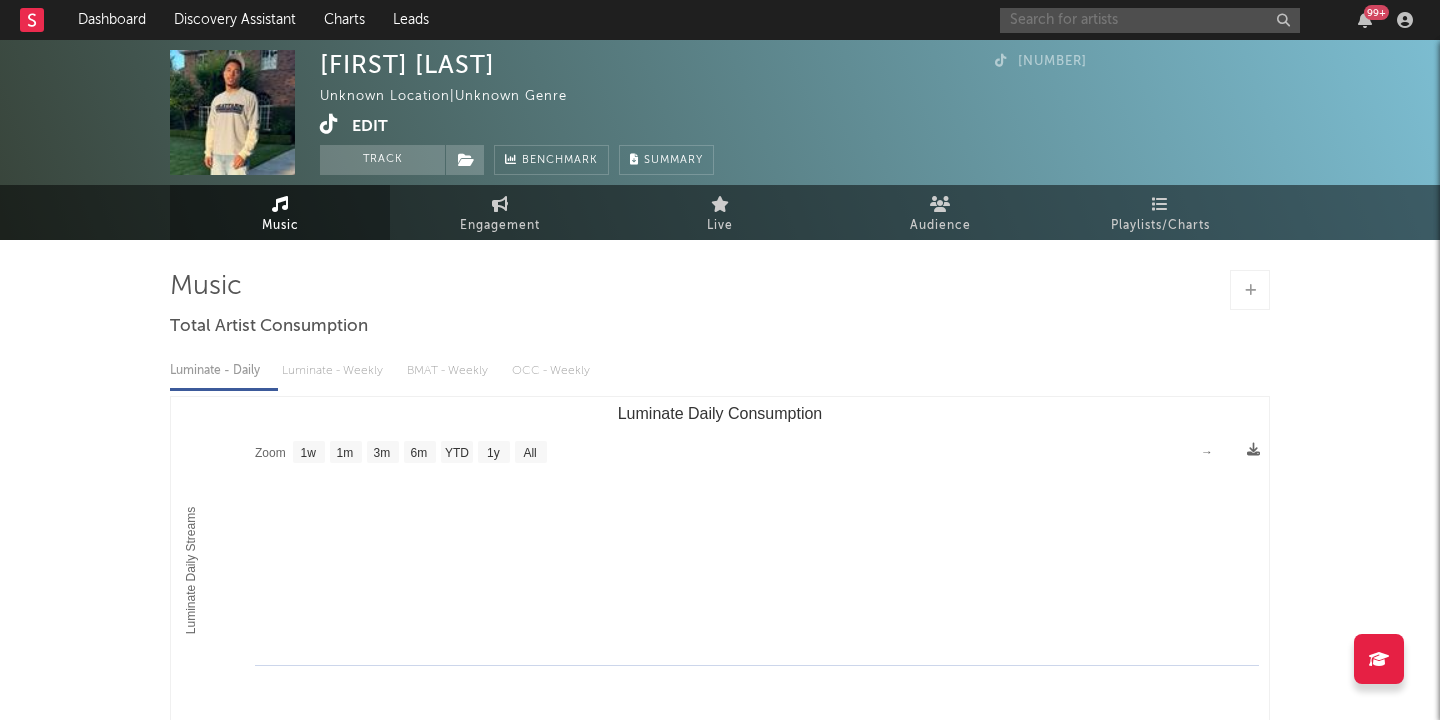 click at bounding box center [1150, 20] 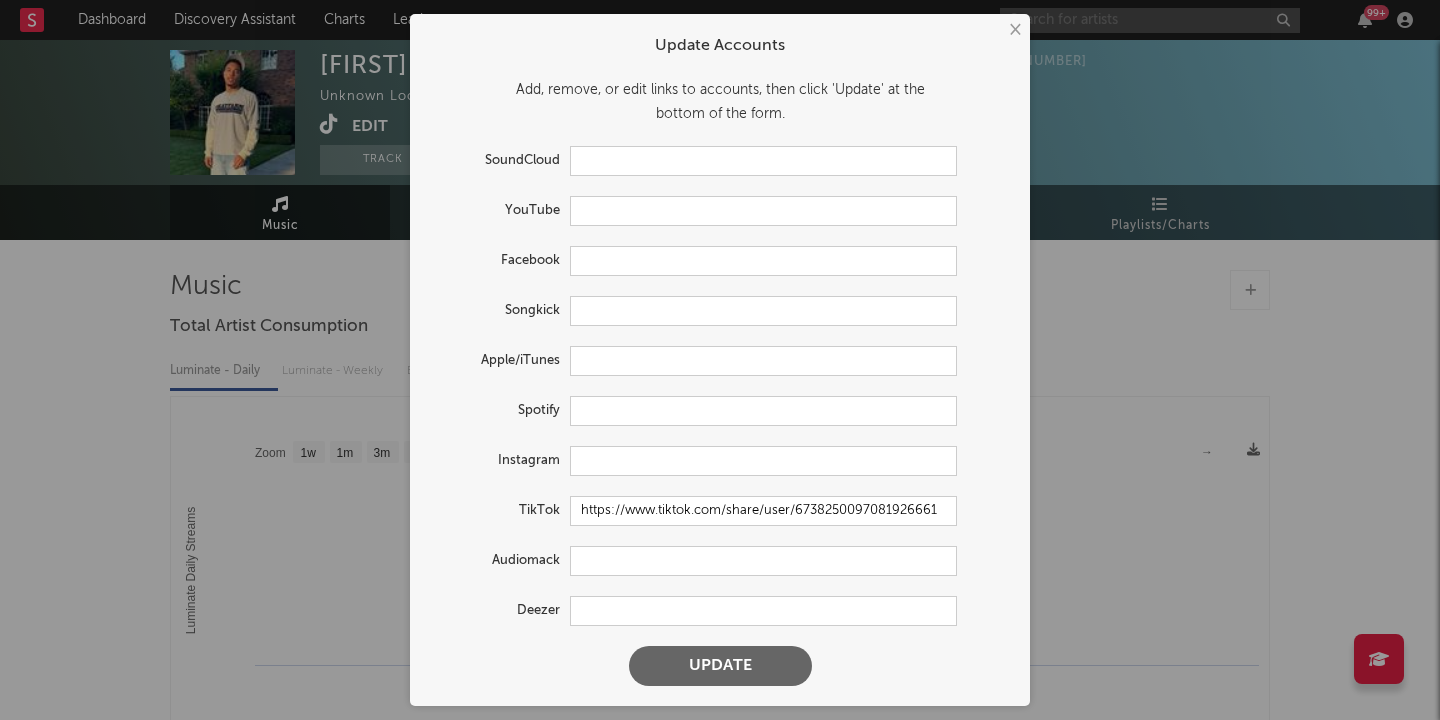 click on "× Update Accounts Add, remove, or edit links to accounts, then click 'Update' at the bottom of the form. SoundCloud YouTube Facebook Songkick Apple/iTunes Spotify Instagram TikTok https://www.tiktok.com/share/user/[NUMBER] Audiomack Deezer Update" at bounding box center [720, 360] 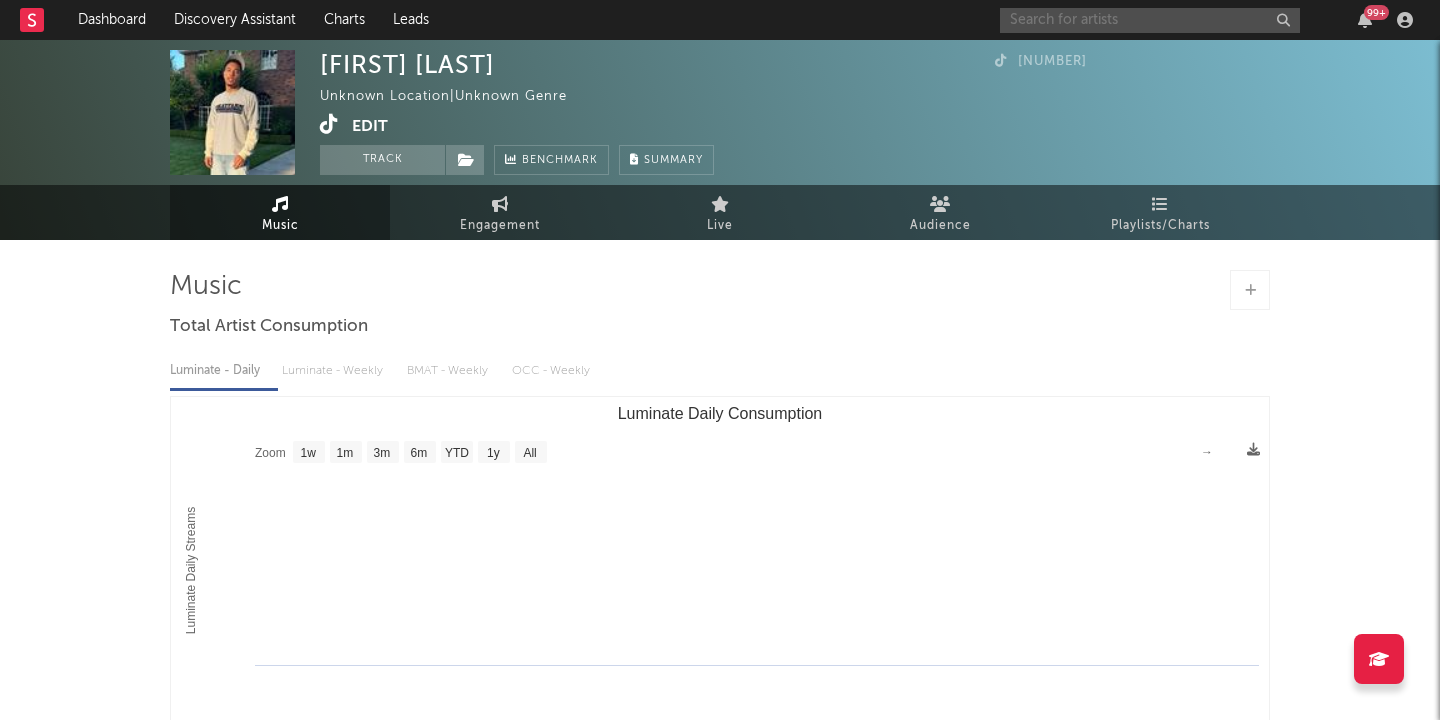 paste on "https://www.instagram.com/[USERNAME]/" 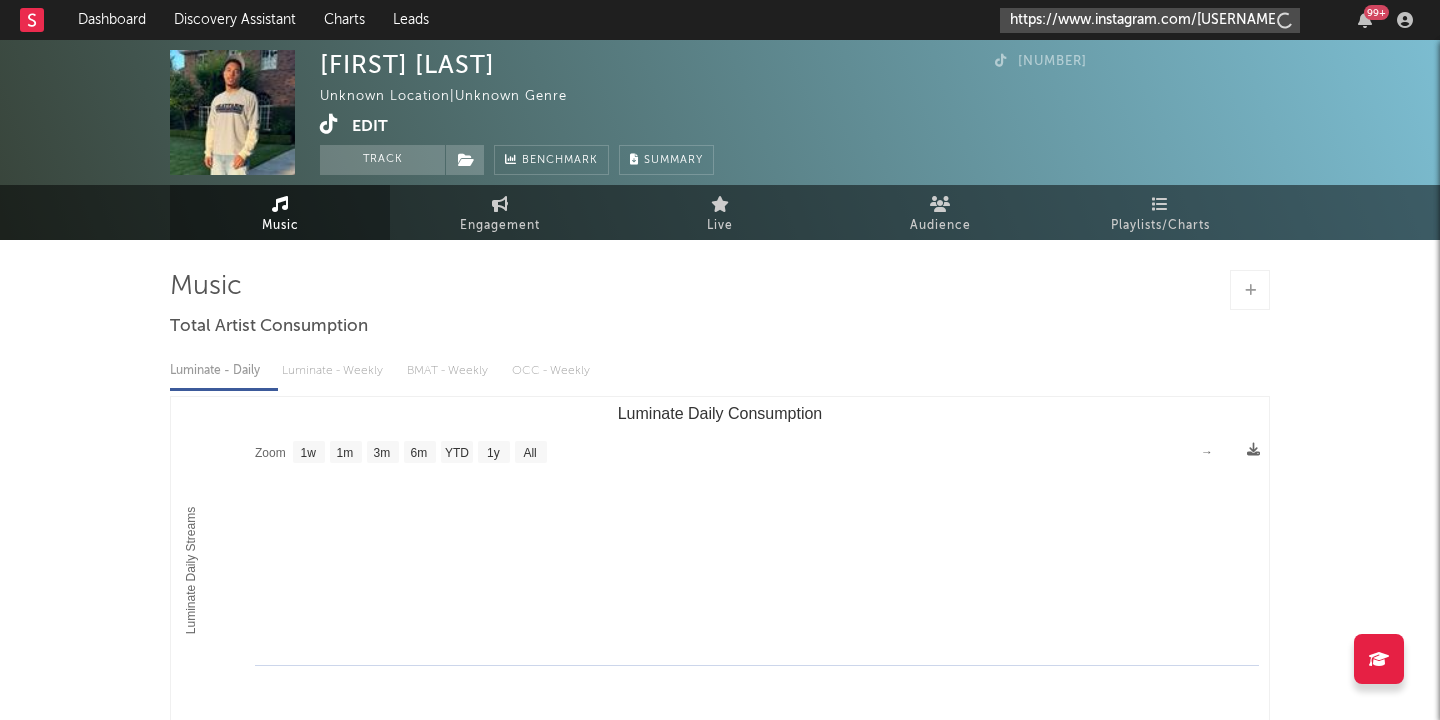 scroll, scrollTop: 0, scrollLeft: 22, axis: horizontal 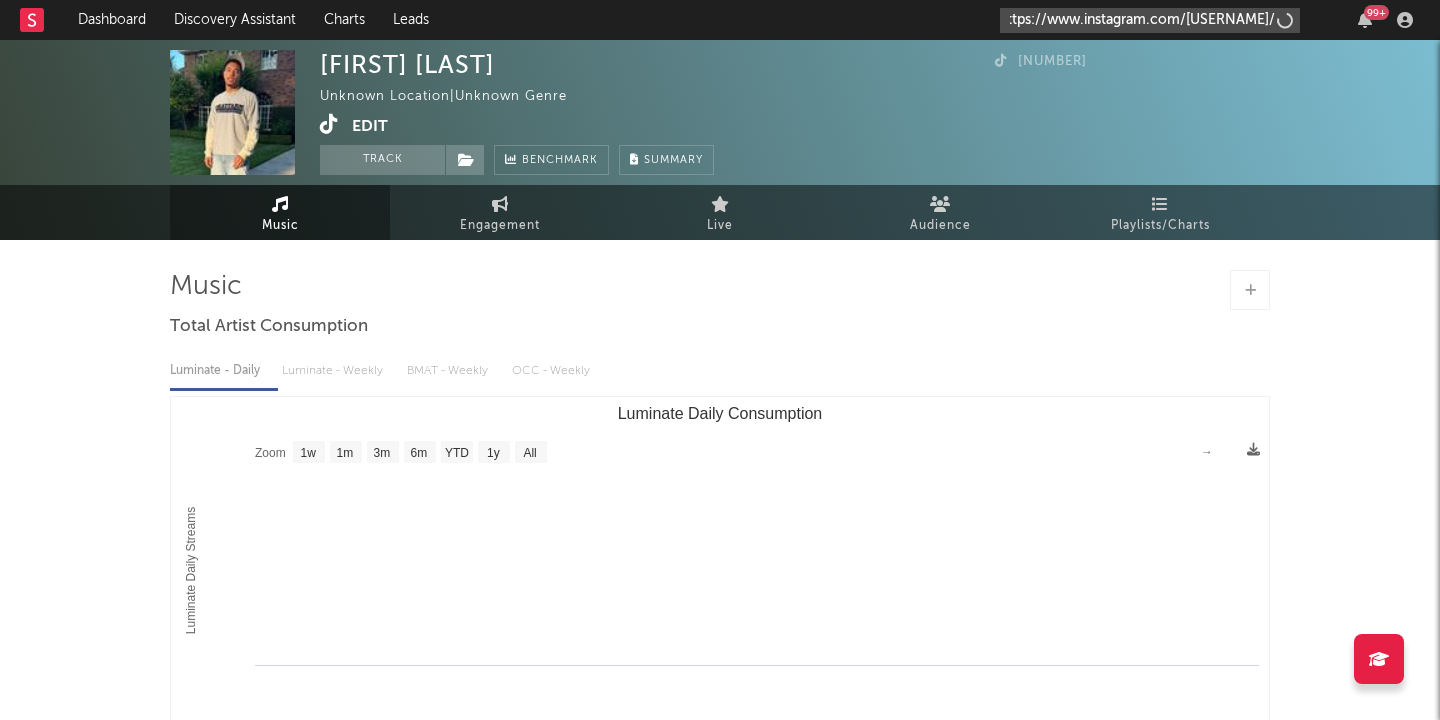 type on "https://www.instagram.com/[USERNAME]/" 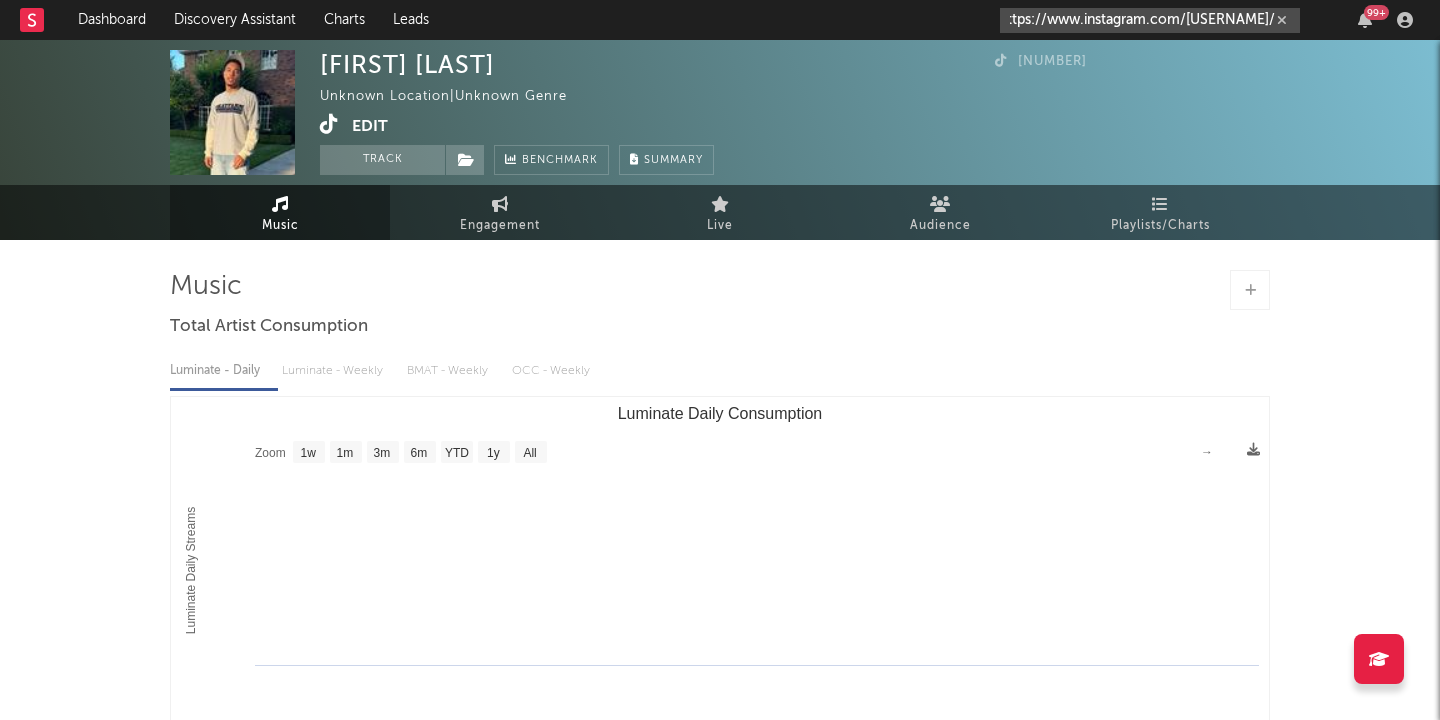click on "Edit" at bounding box center (370, 126) 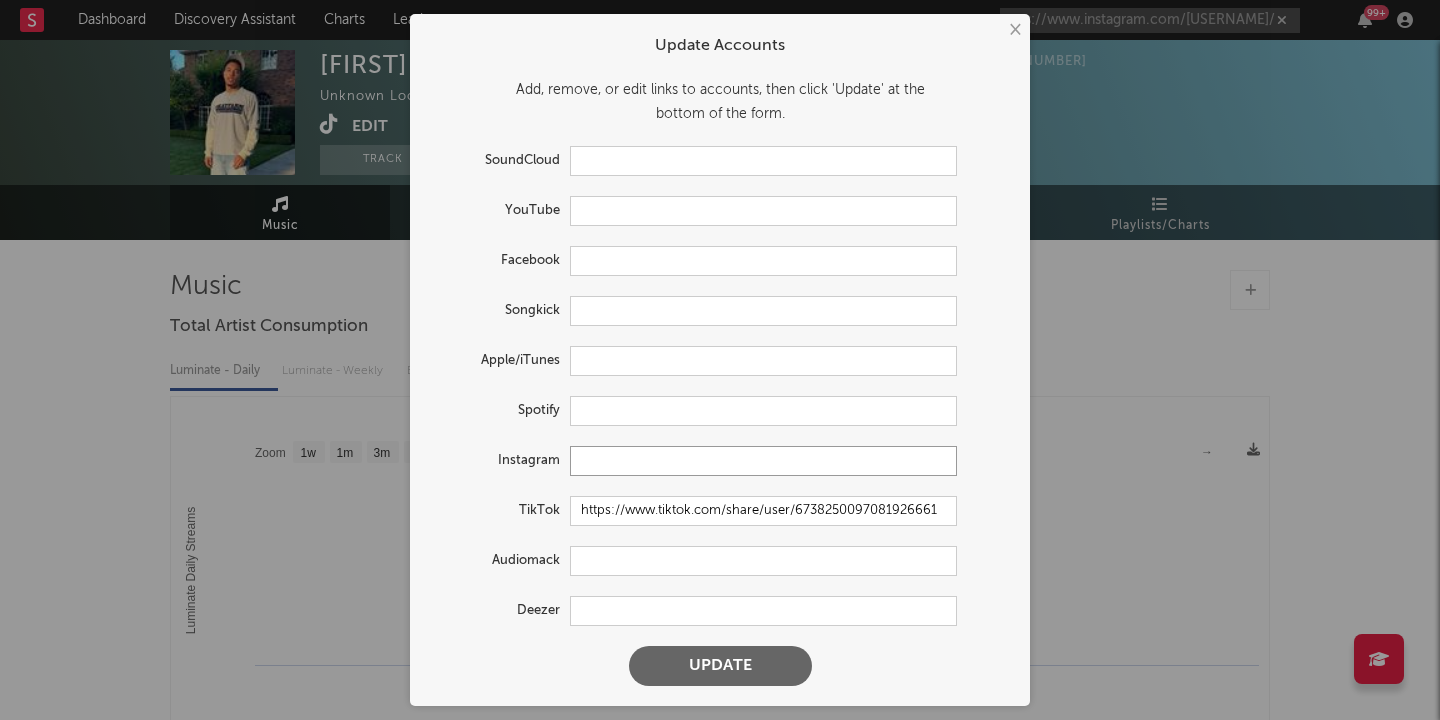 scroll, scrollTop: 0, scrollLeft: 0, axis: both 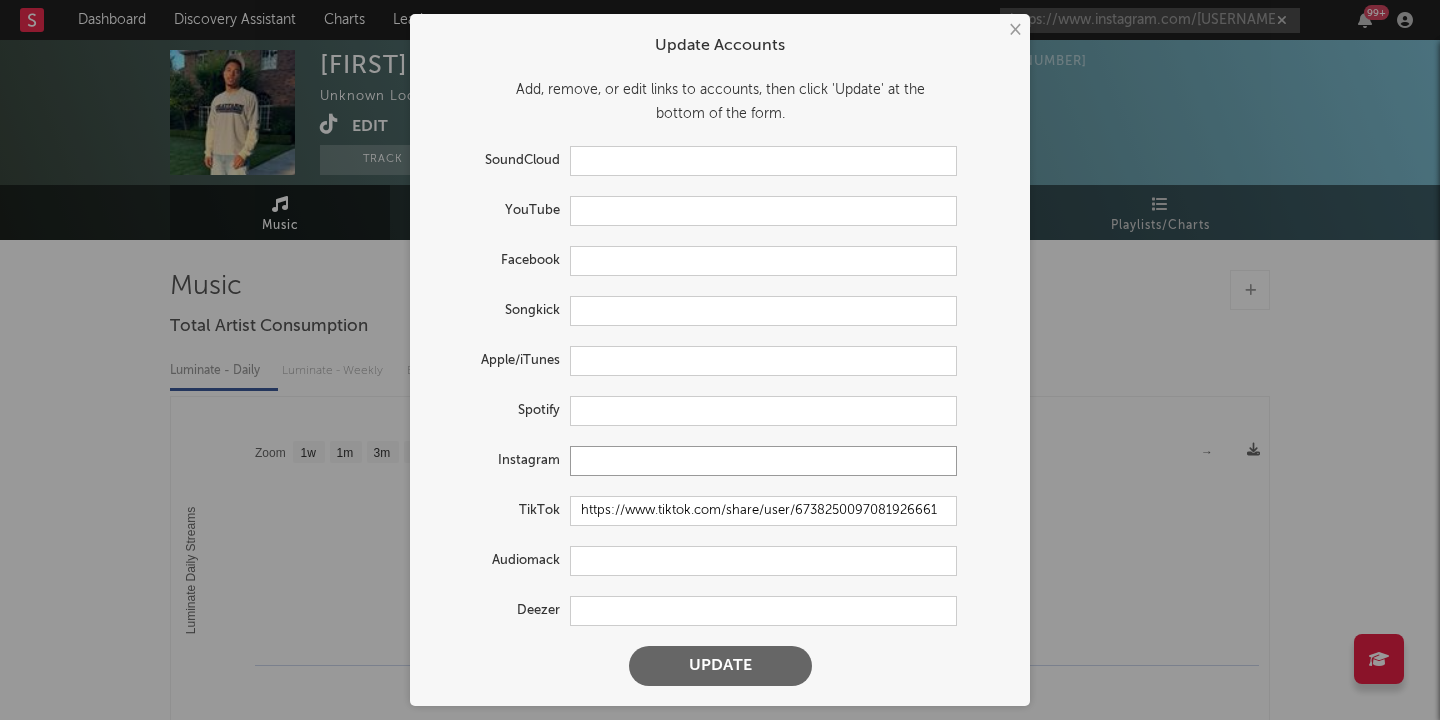 click at bounding box center (763, 461) 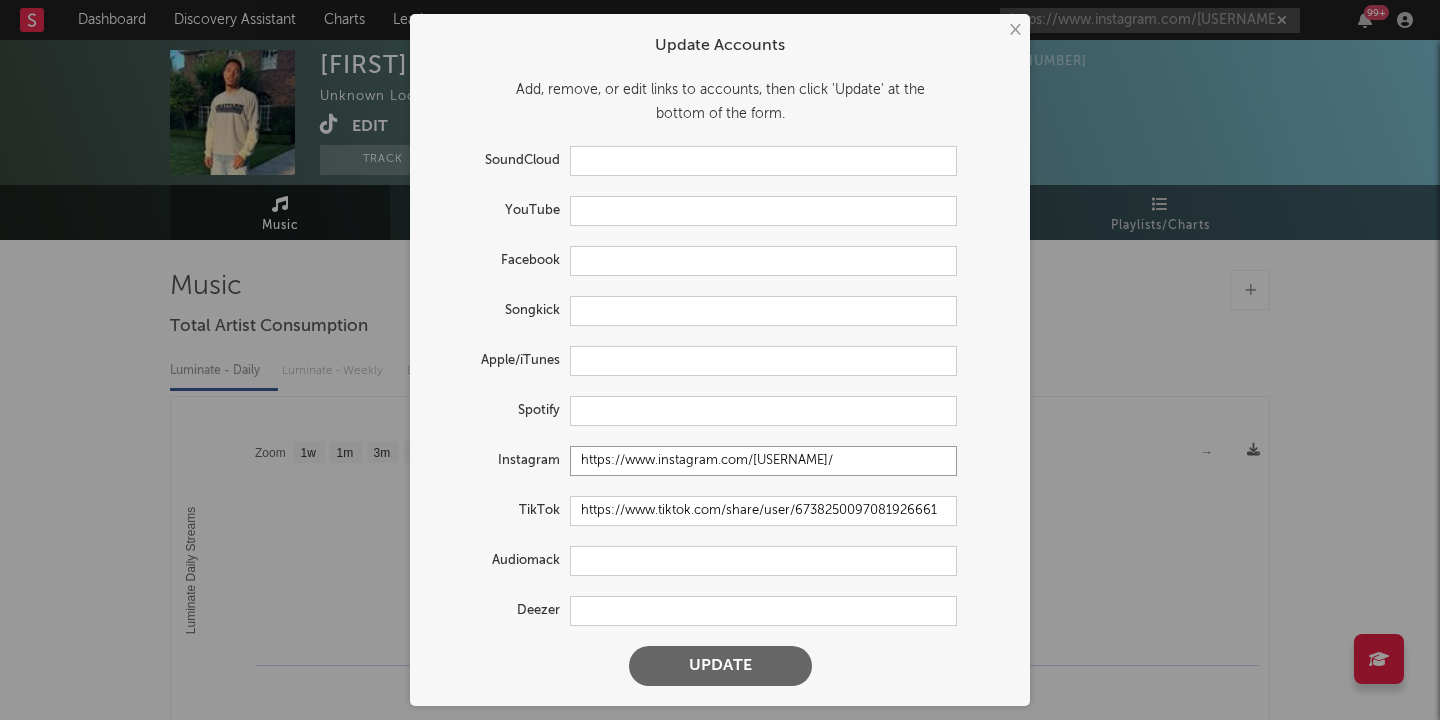 type on "https://www.instagram.com/[USERNAME]/" 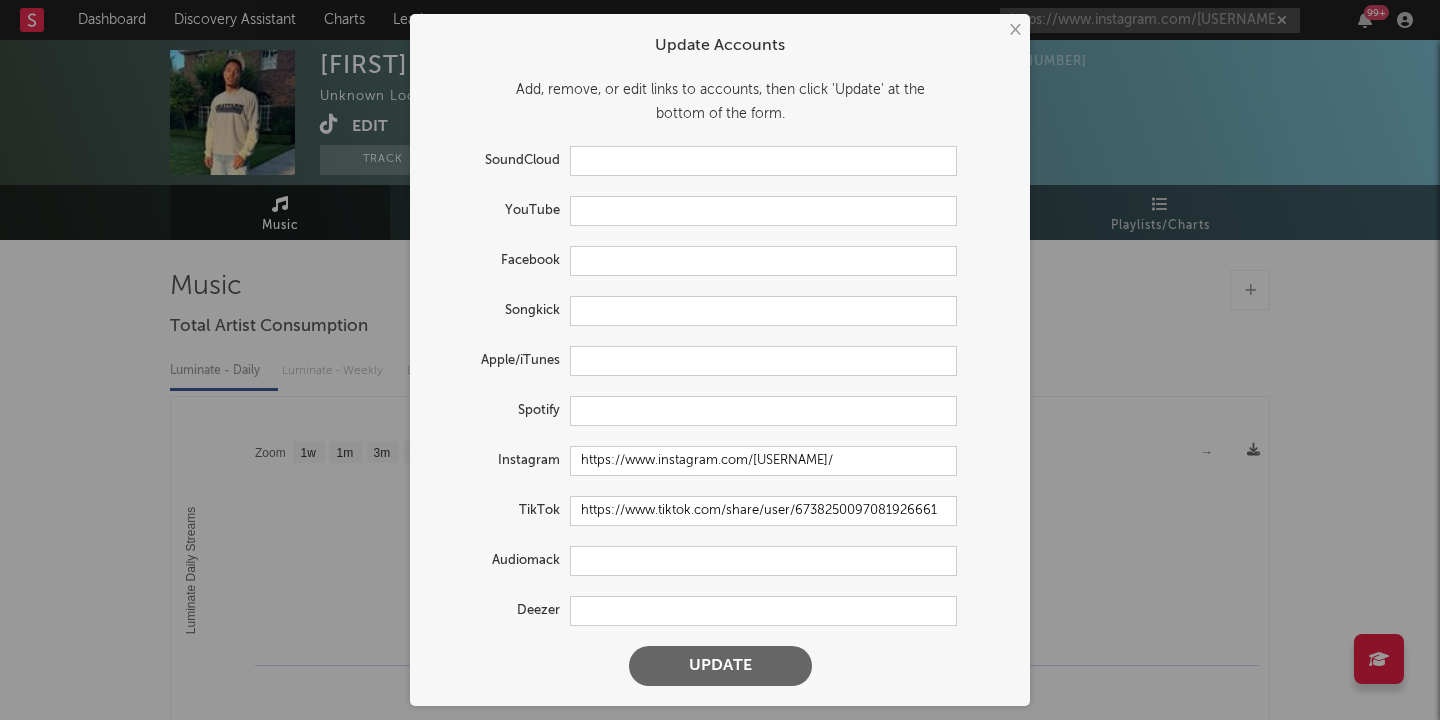 click on "Update" at bounding box center [720, 666] 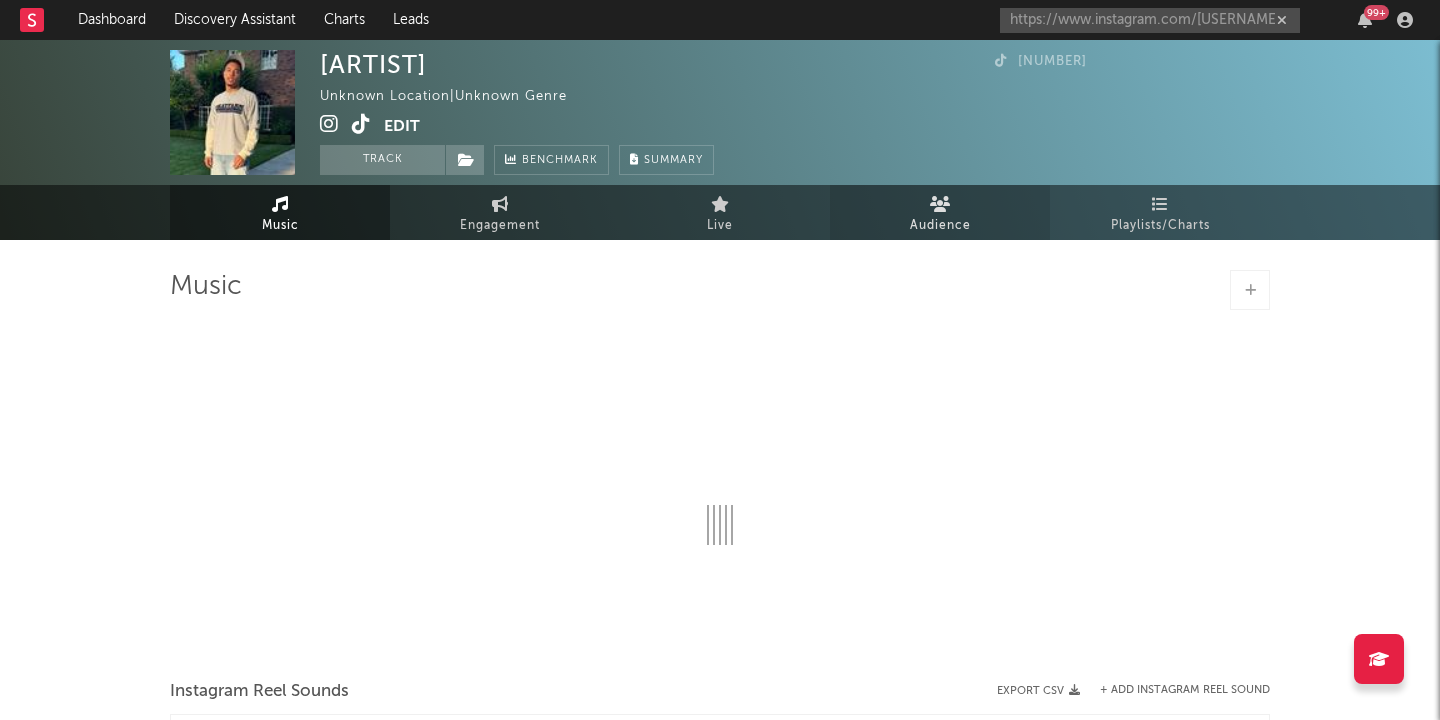 select on "1w" 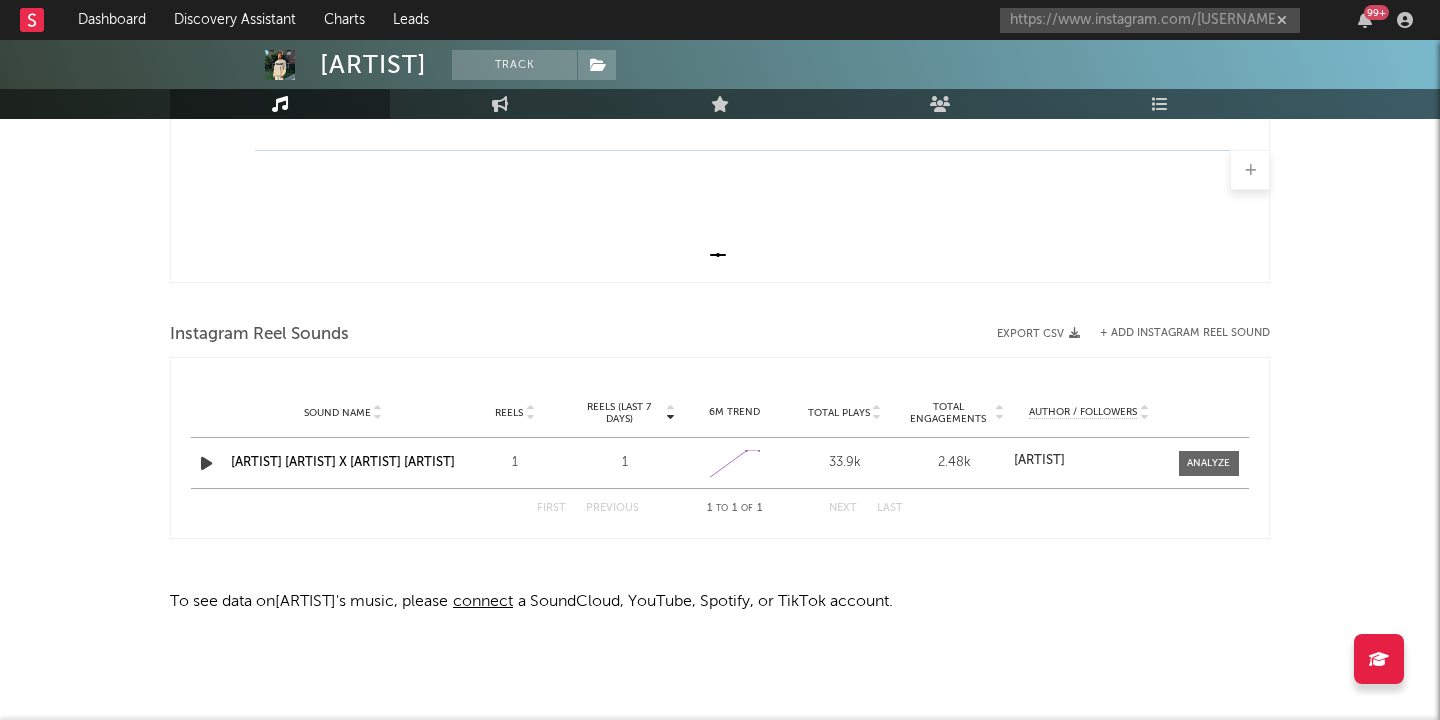 scroll, scrollTop: 0, scrollLeft: 0, axis: both 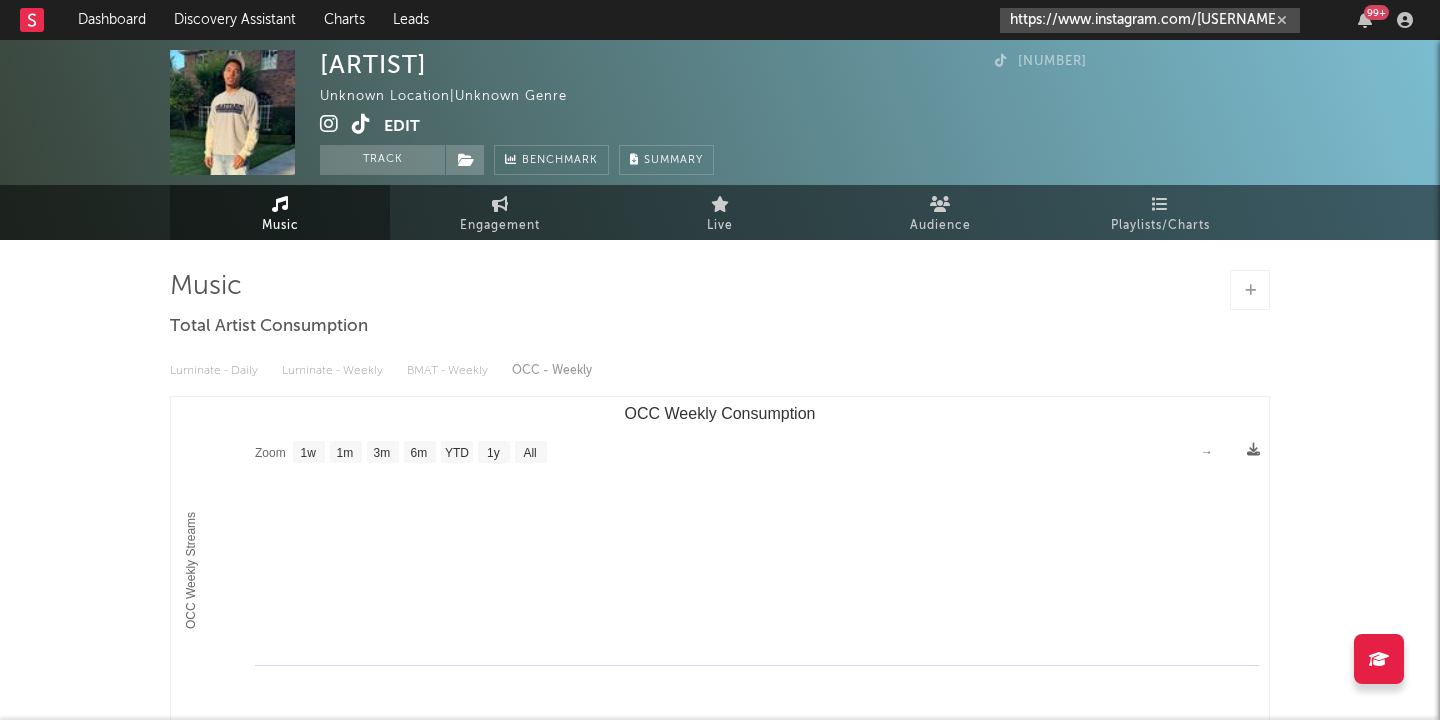 click on "https://www.instagram.com/[USERNAME]/" at bounding box center [1150, 20] 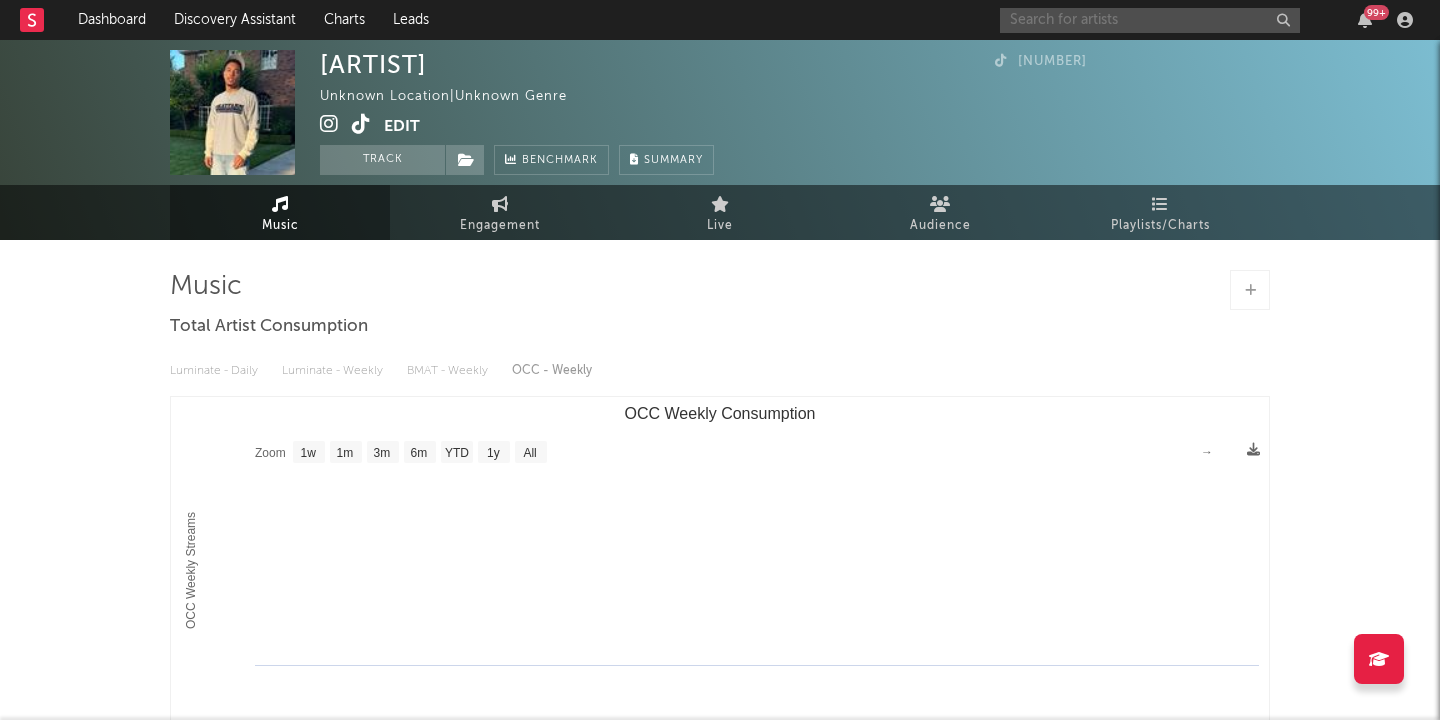 paste on "https://open.spotify.com/artist/6AEzwX1UYiXTnbyghG9HQn" 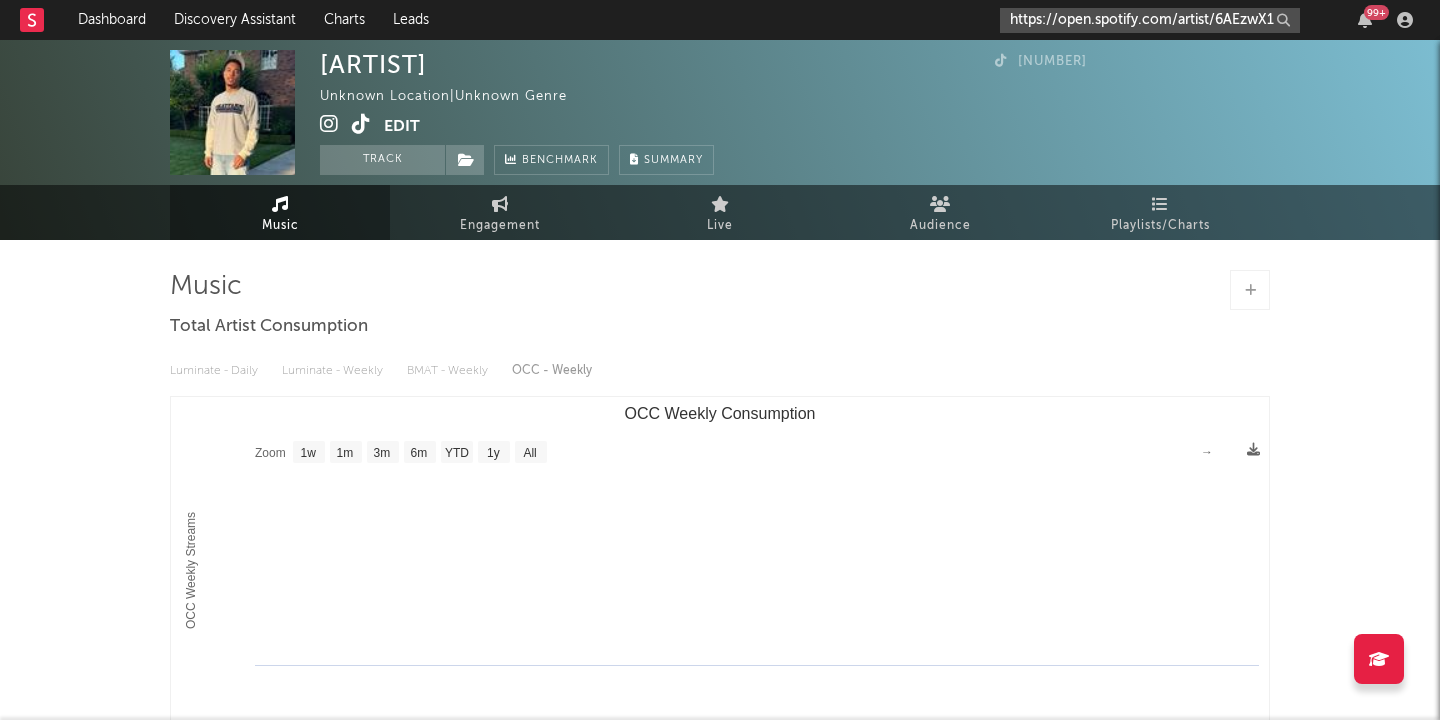 scroll, scrollTop: 0, scrollLeft: 129, axis: horizontal 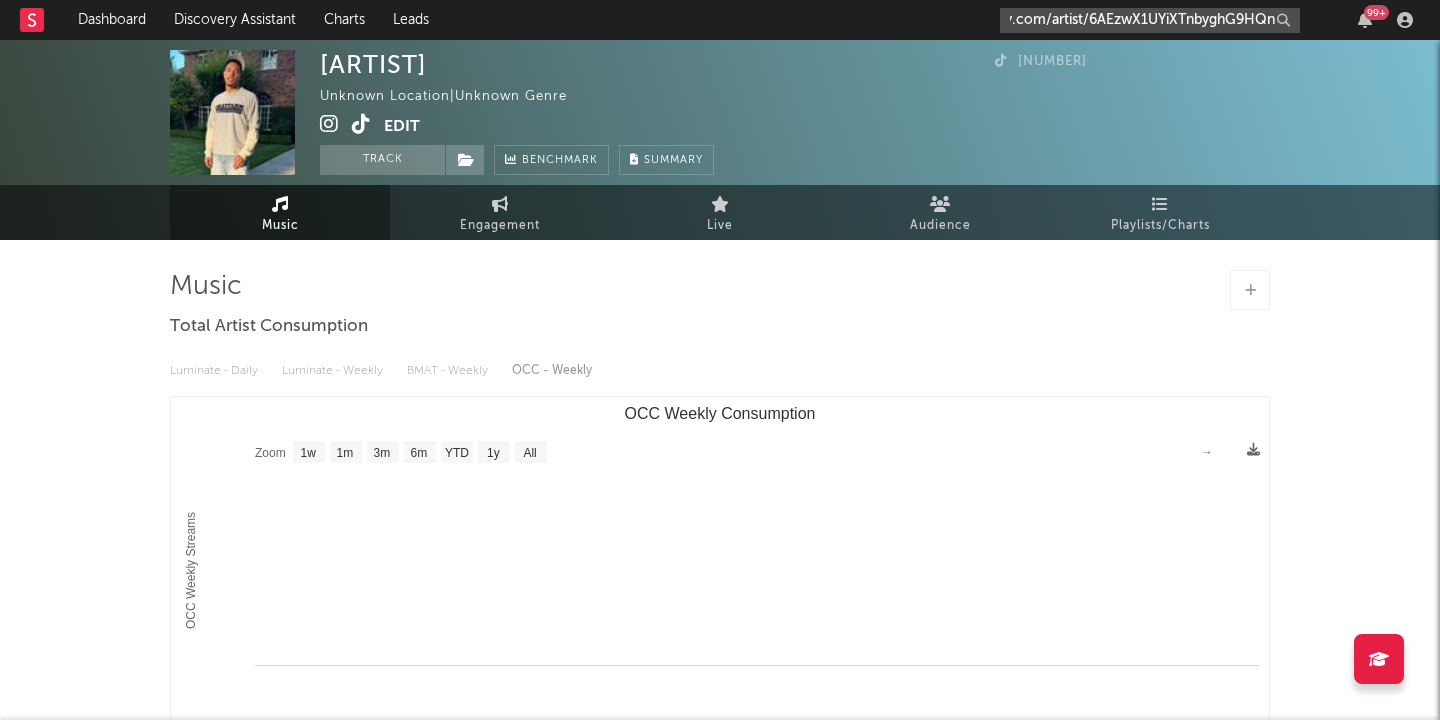 type on "https://open.spotify.com/artist/6AEzwX1UYiXTnbyghG9HQn" 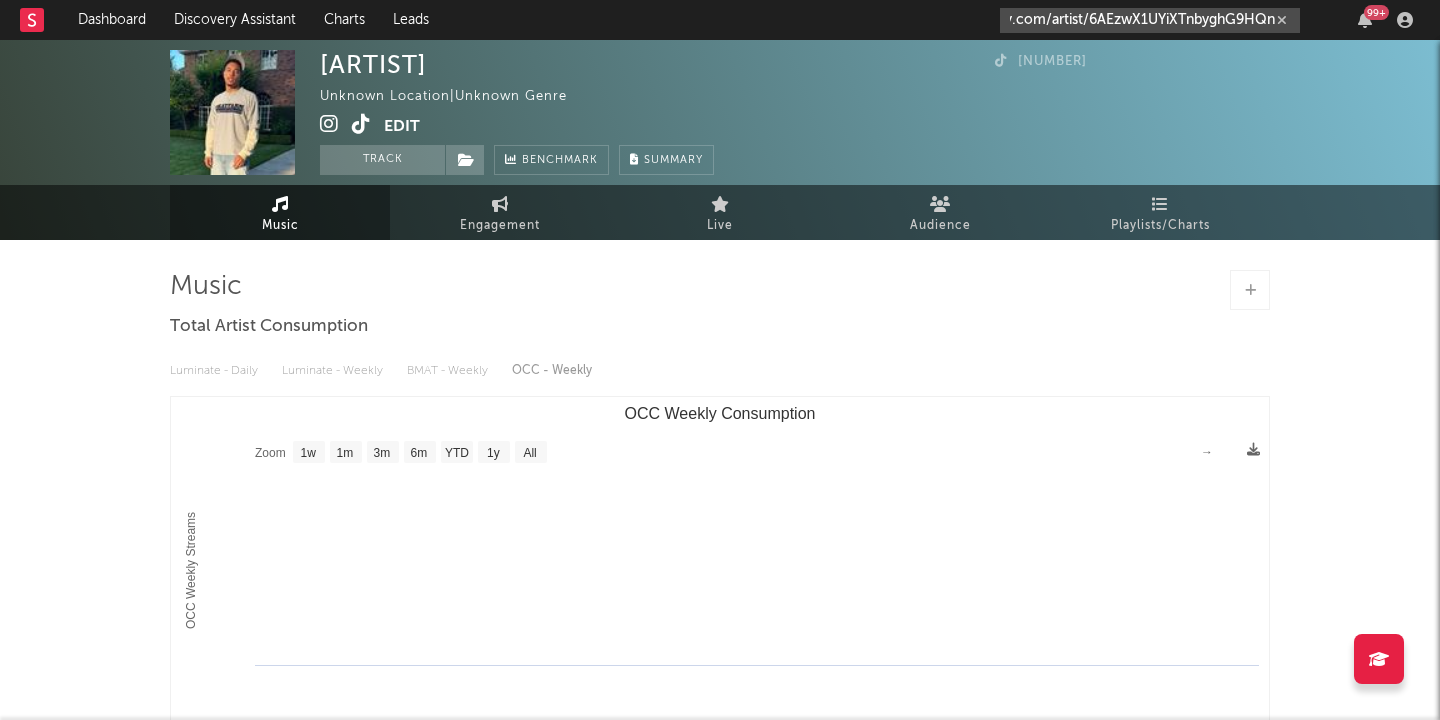 click on "https://open.spotify.com/artist/6AEzwX1UYiXTnbyghG9HQn" at bounding box center [1150, 20] 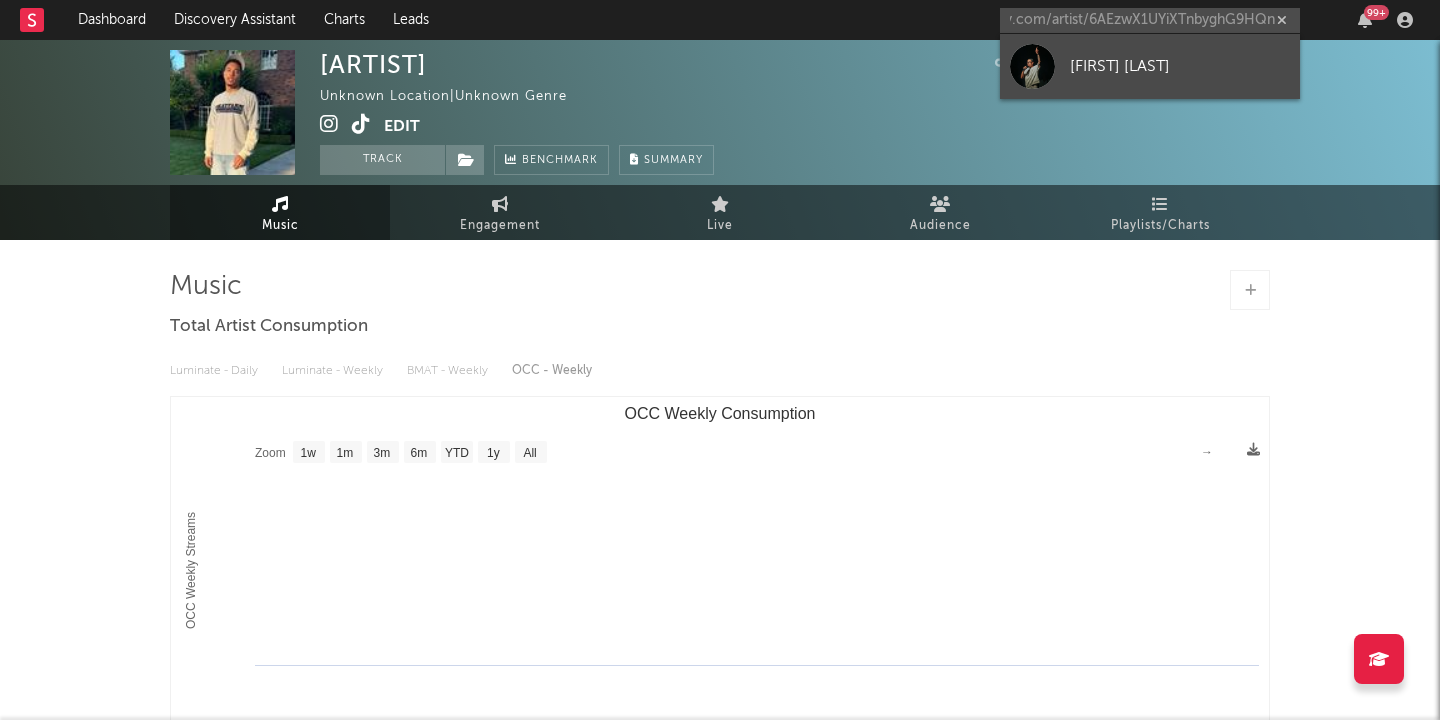 scroll, scrollTop: 0, scrollLeft: 0, axis: both 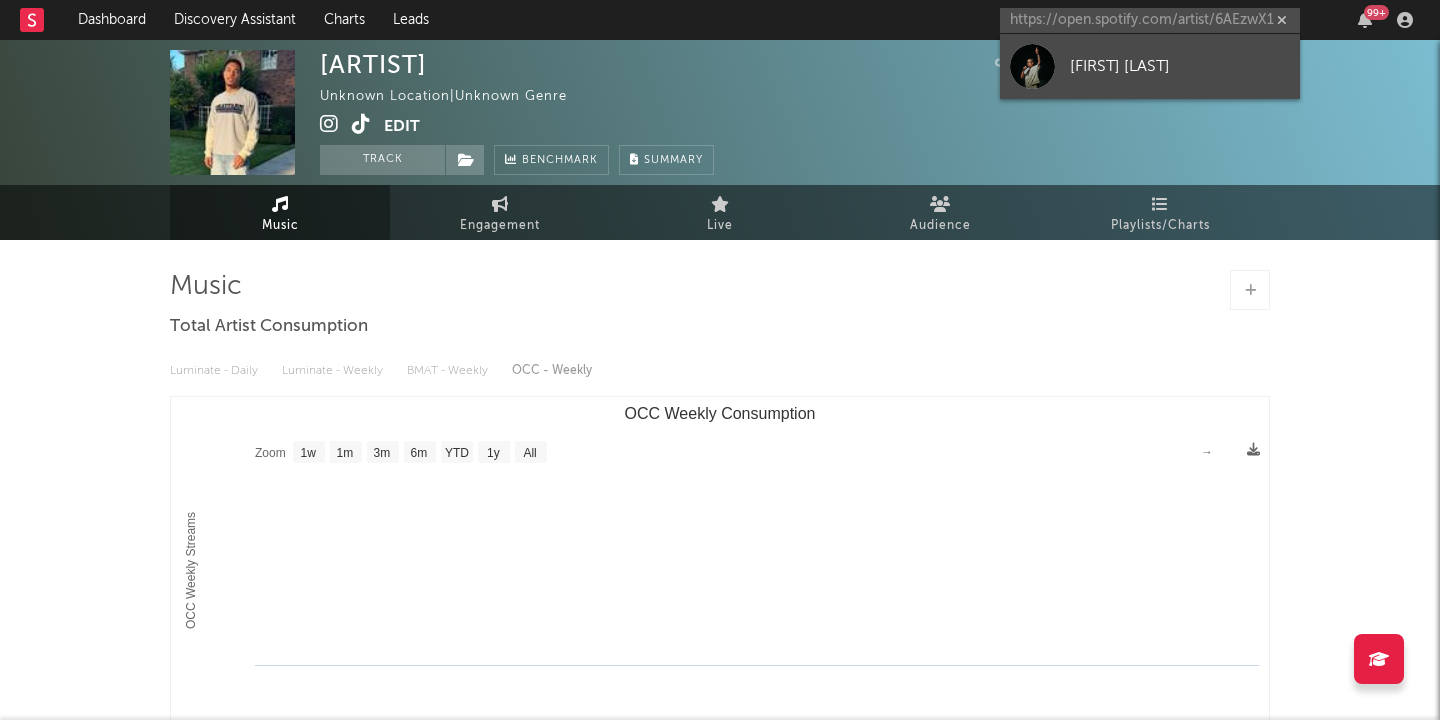 click on "[FIRST] [LAST]" at bounding box center (1180, 66) 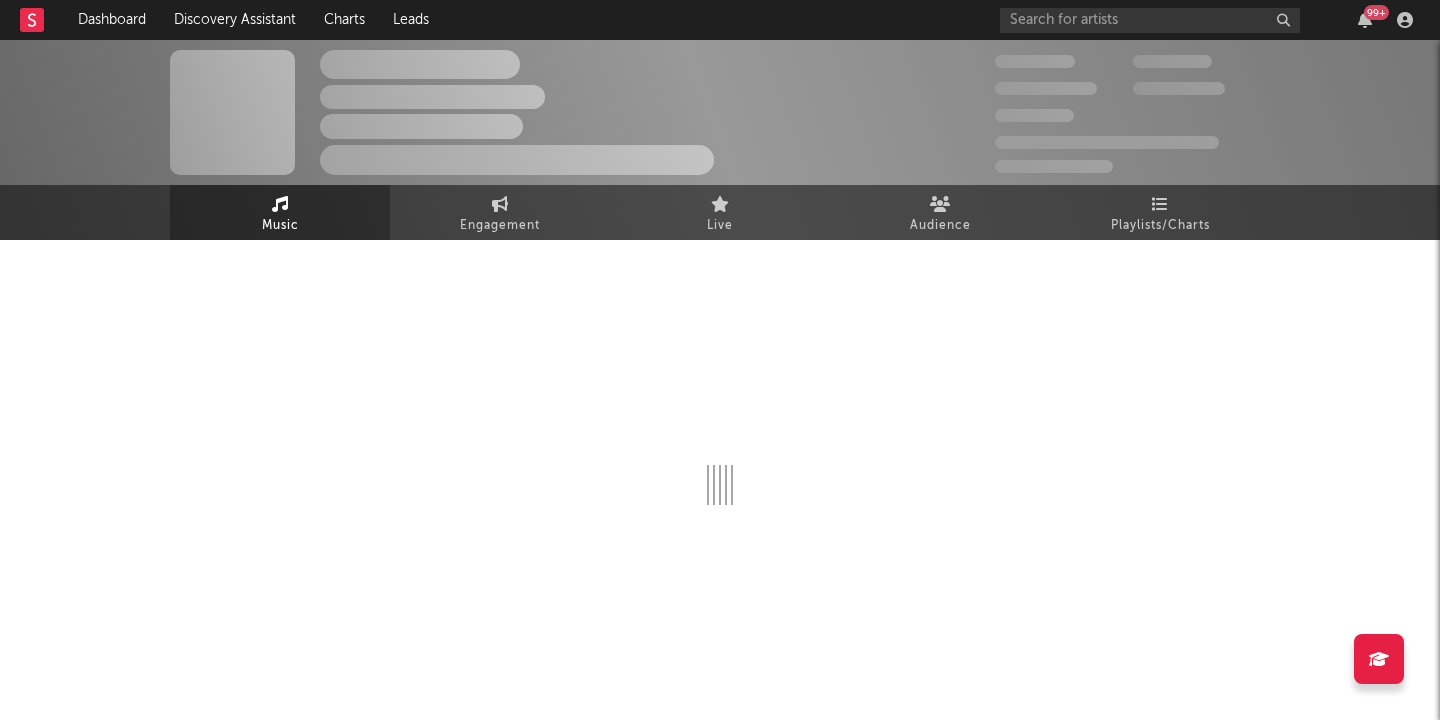 select on "1w" 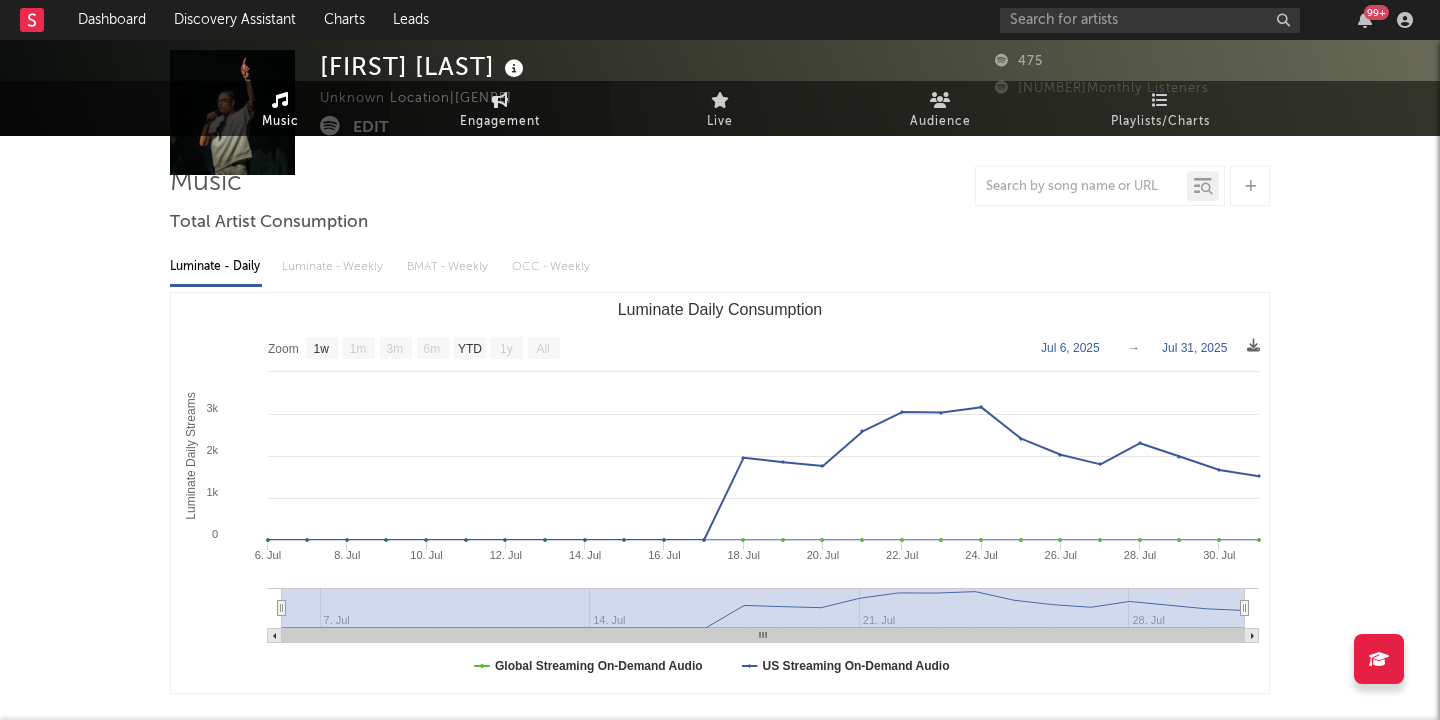 scroll, scrollTop: 0, scrollLeft: 0, axis: both 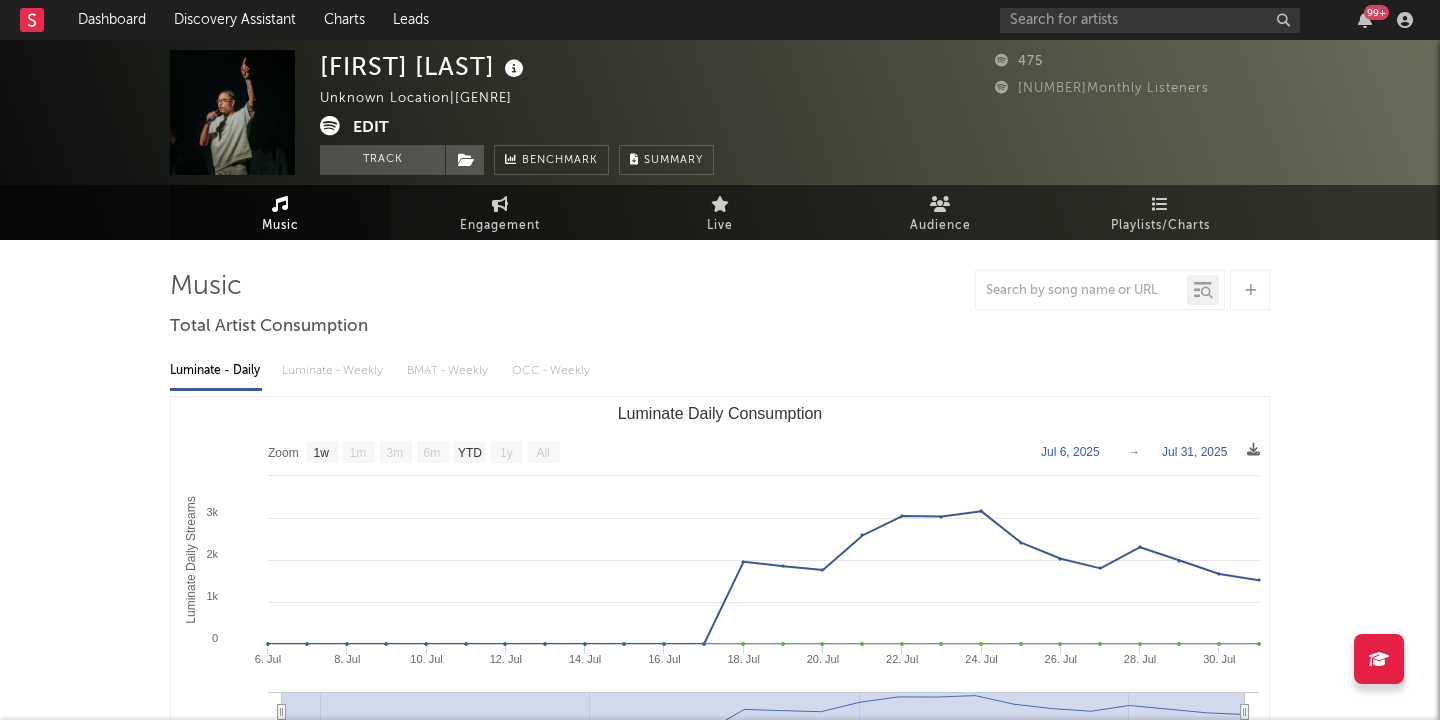 click on "Edit" at bounding box center [371, 128] 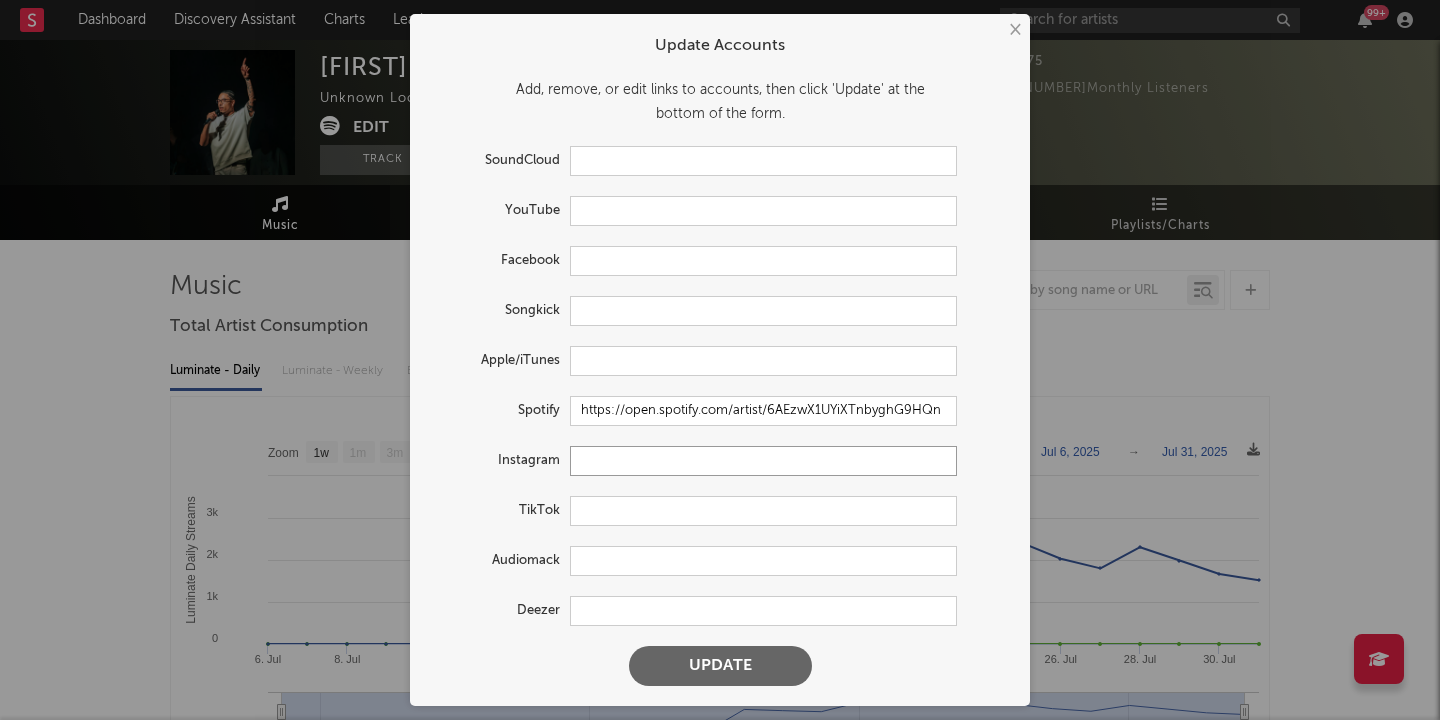 click at bounding box center [763, 461] 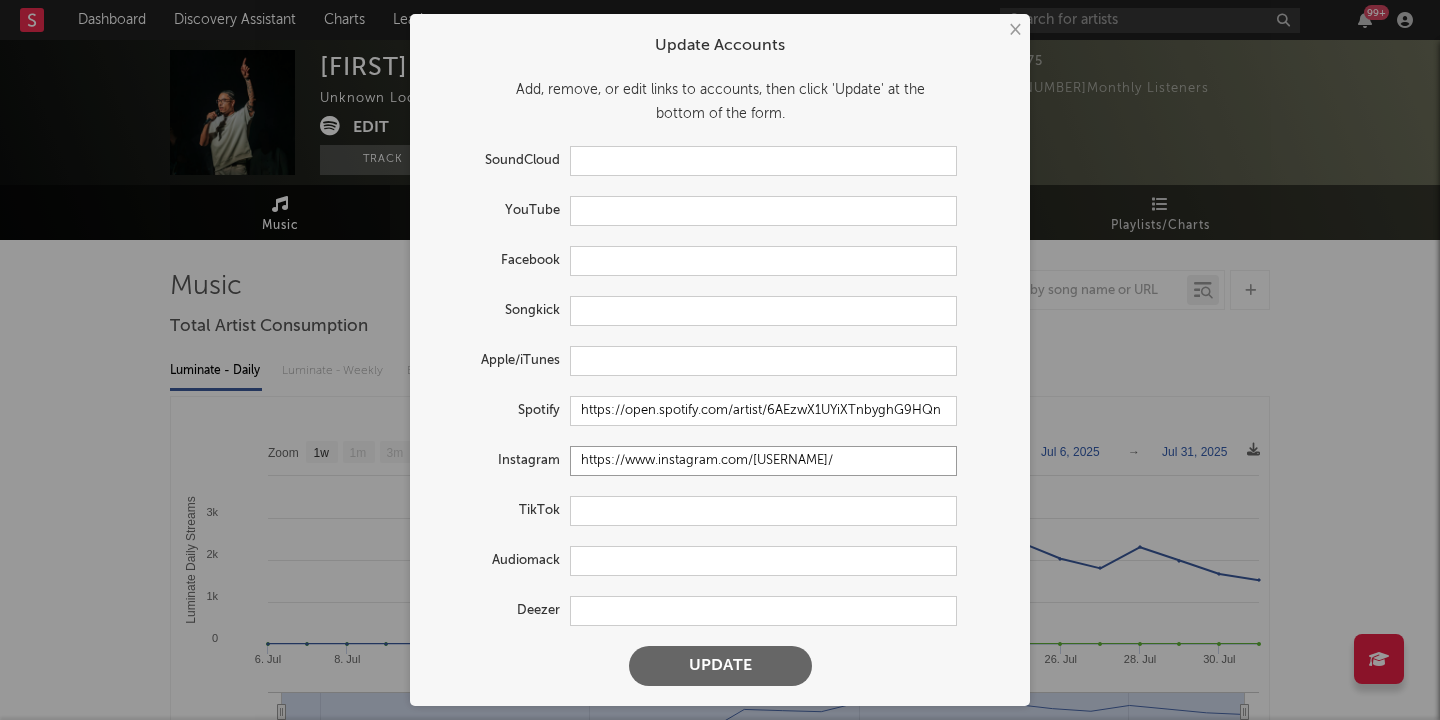 type on "https://www.instagram.com/[USERNAME]/" 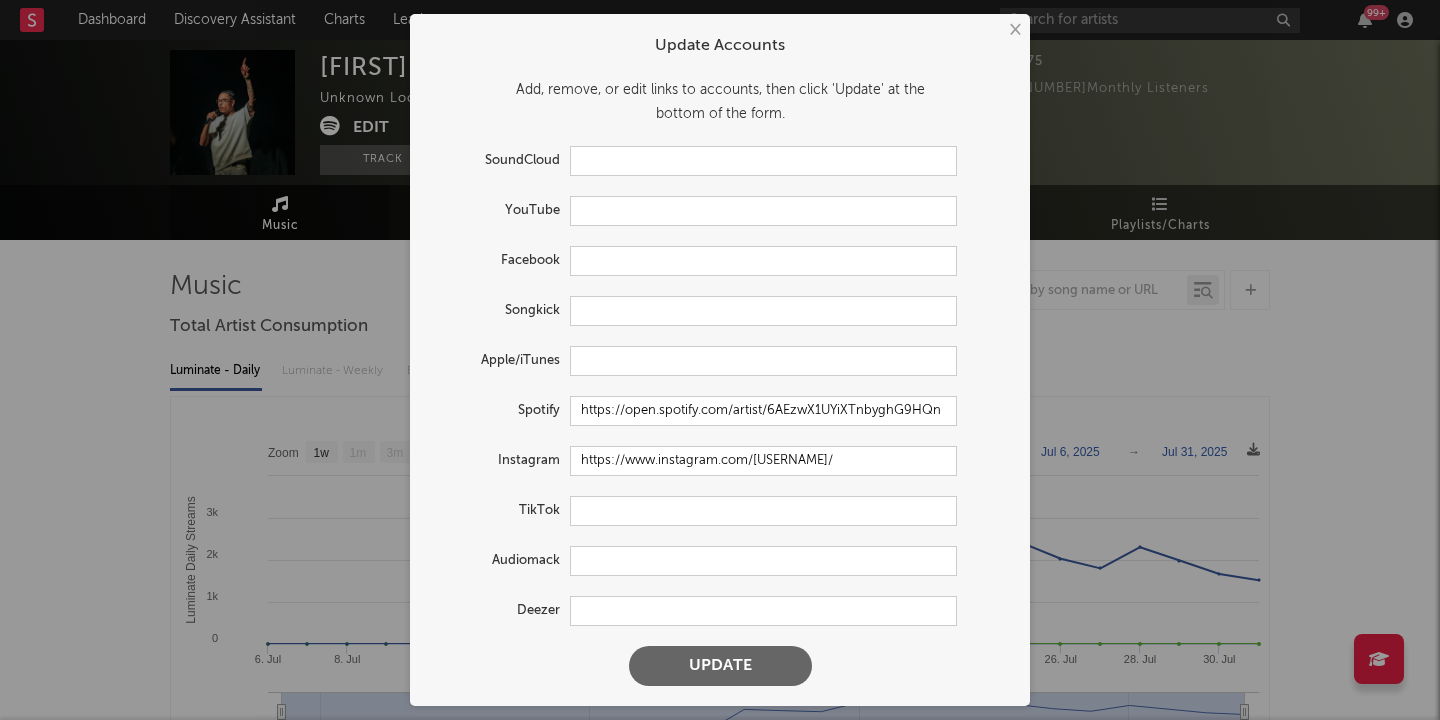click on "Update" at bounding box center (720, 666) 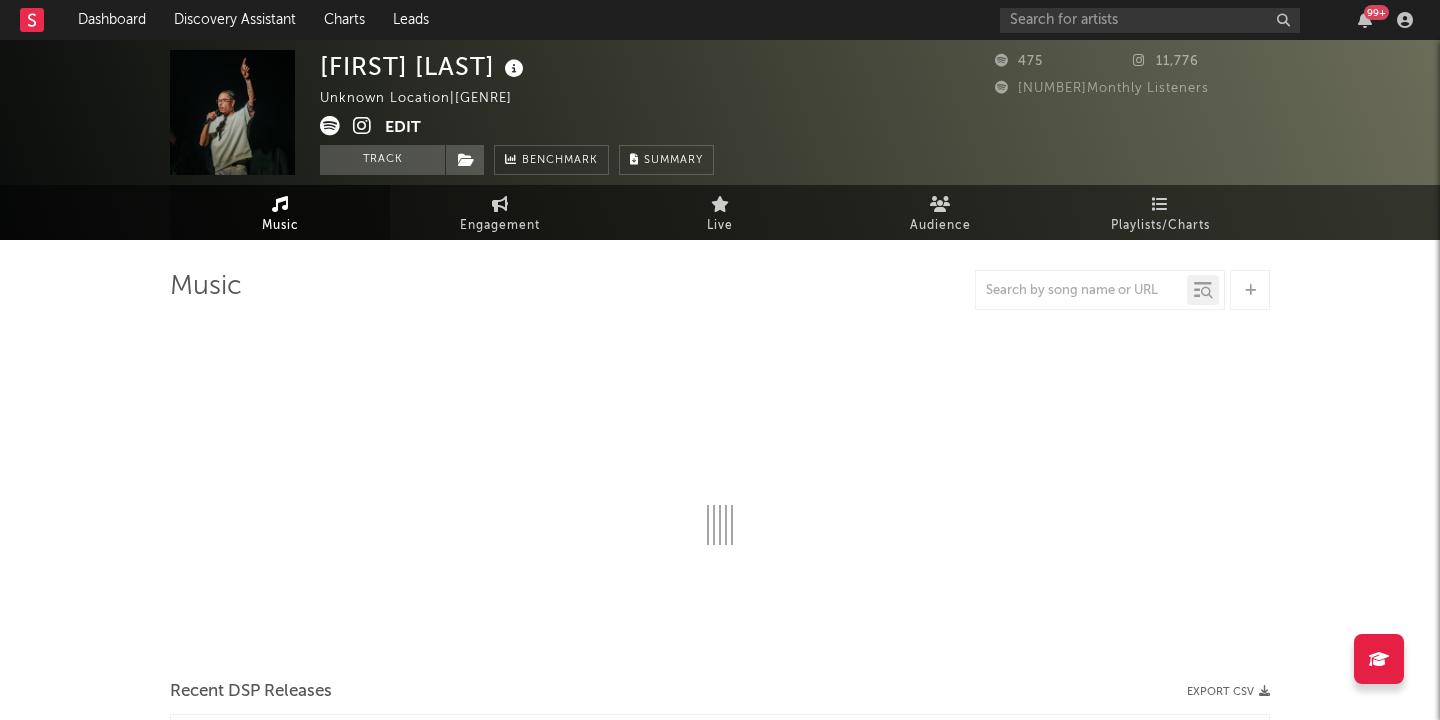 select on "1w" 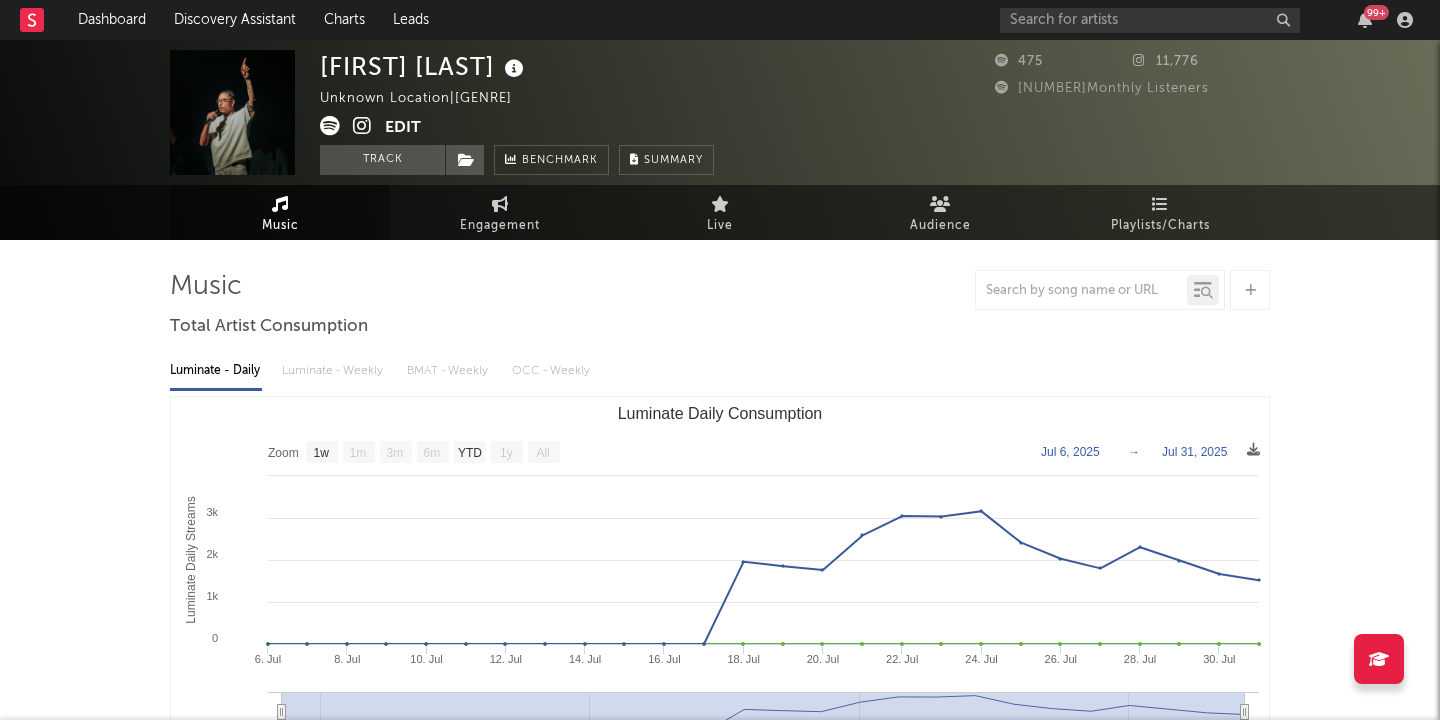 click on "Edit" at bounding box center (403, 128) 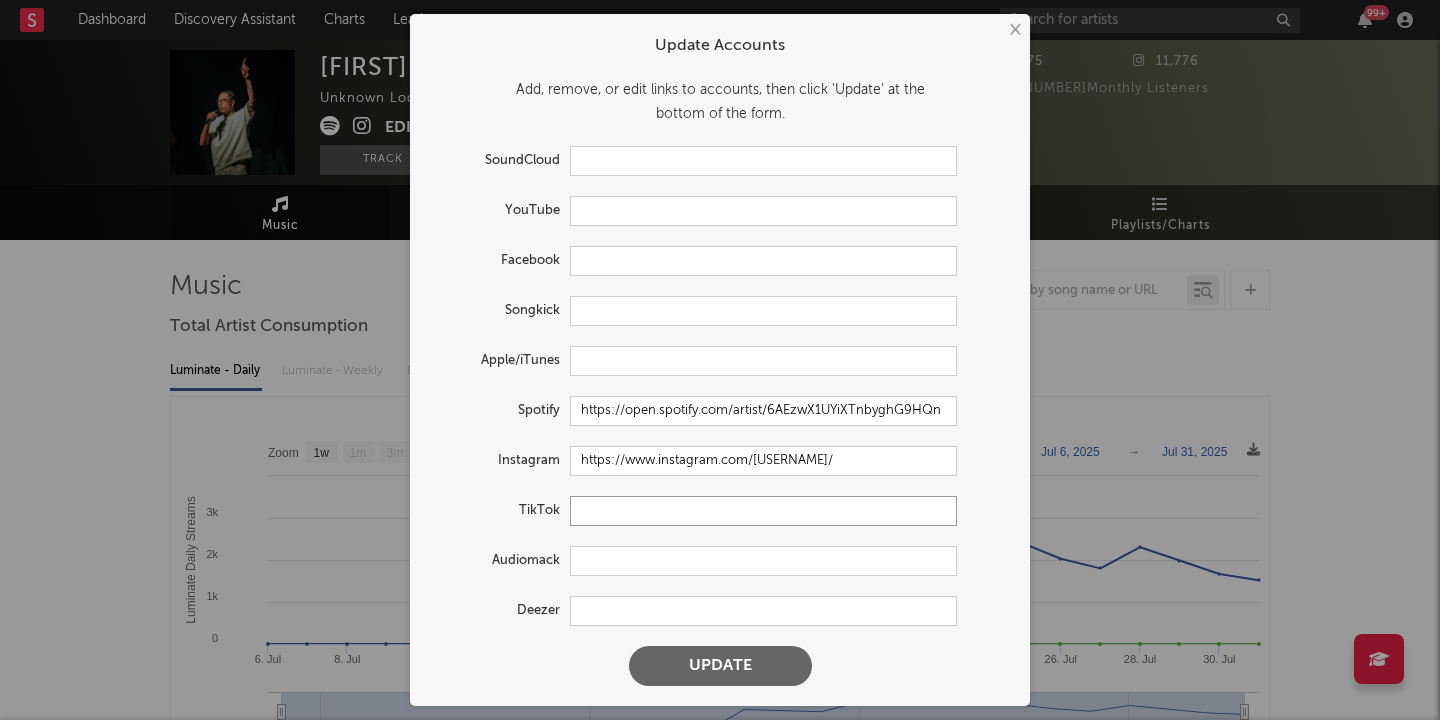 click at bounding box center (763, 511) 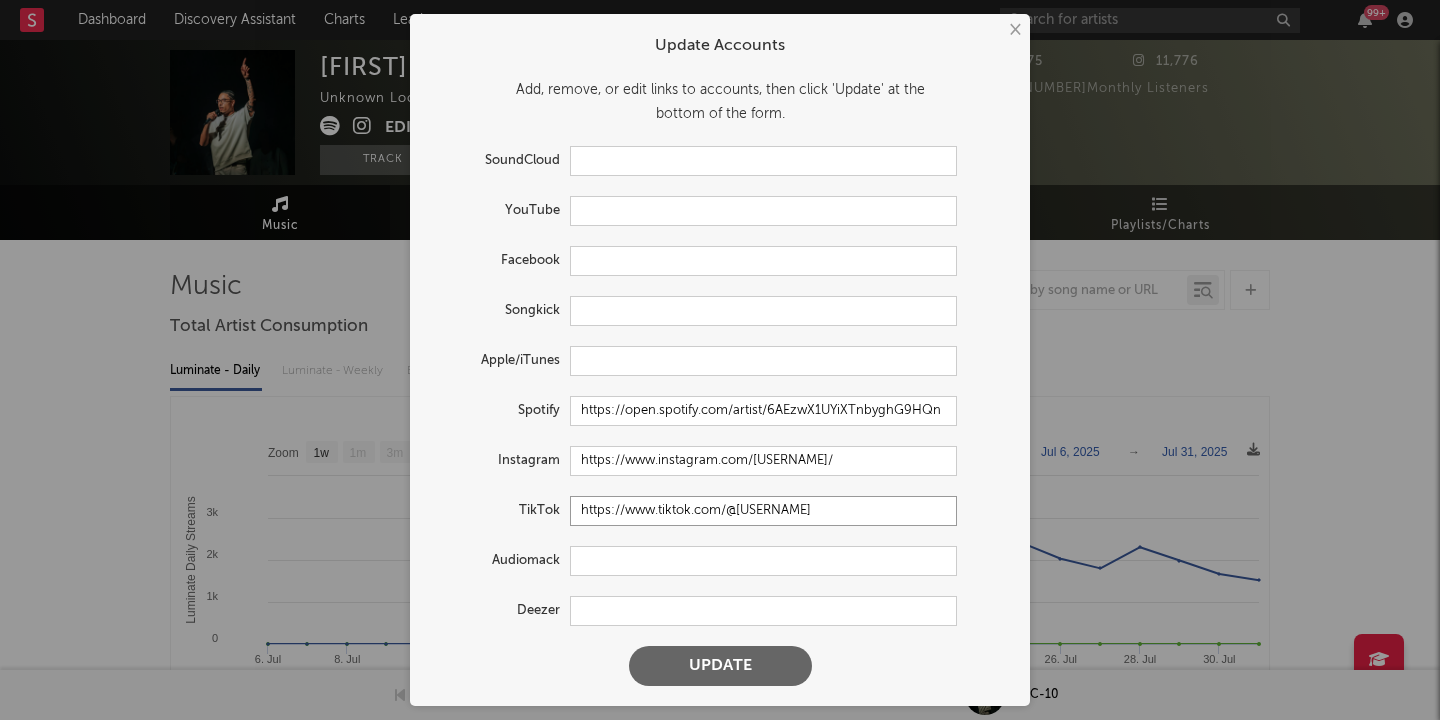 type on "https://www.tiktok.com/@[USERNAME]" 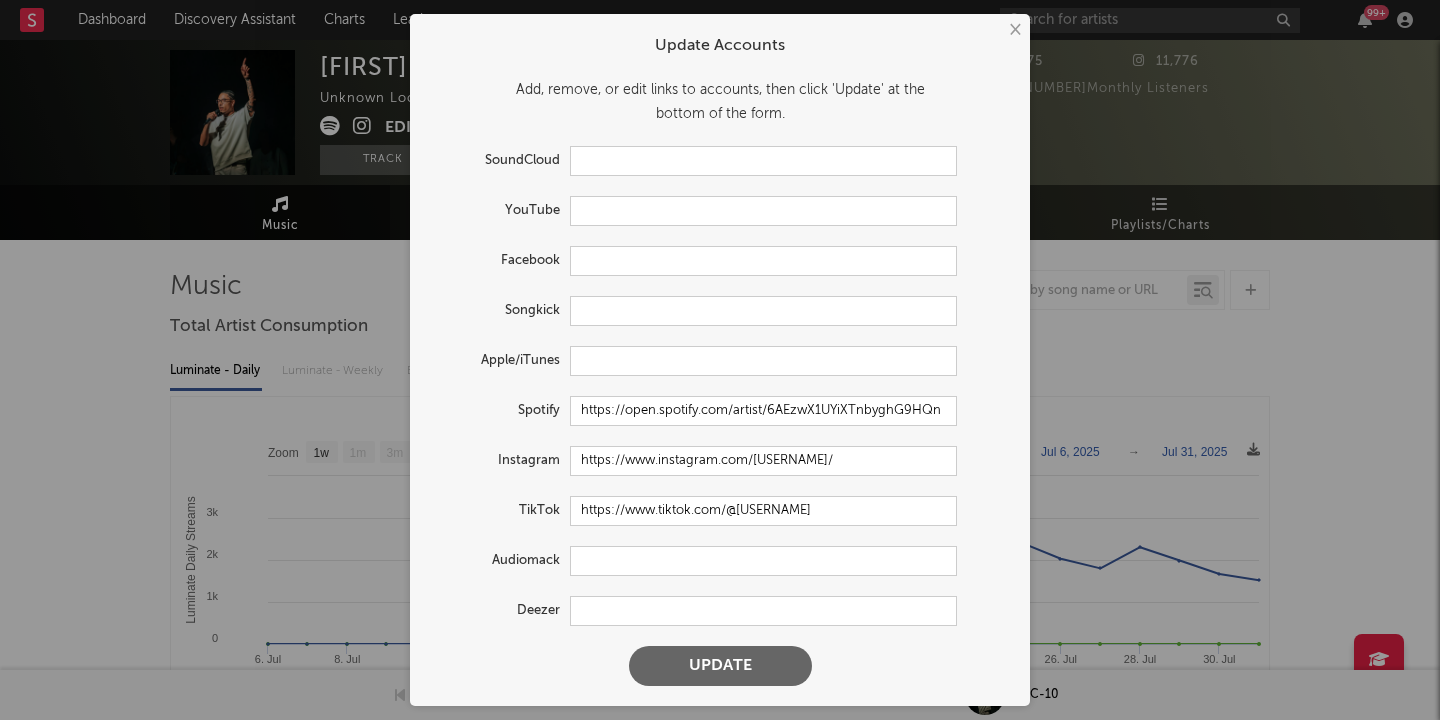 click on "Update" at bounding box center (720, 666) 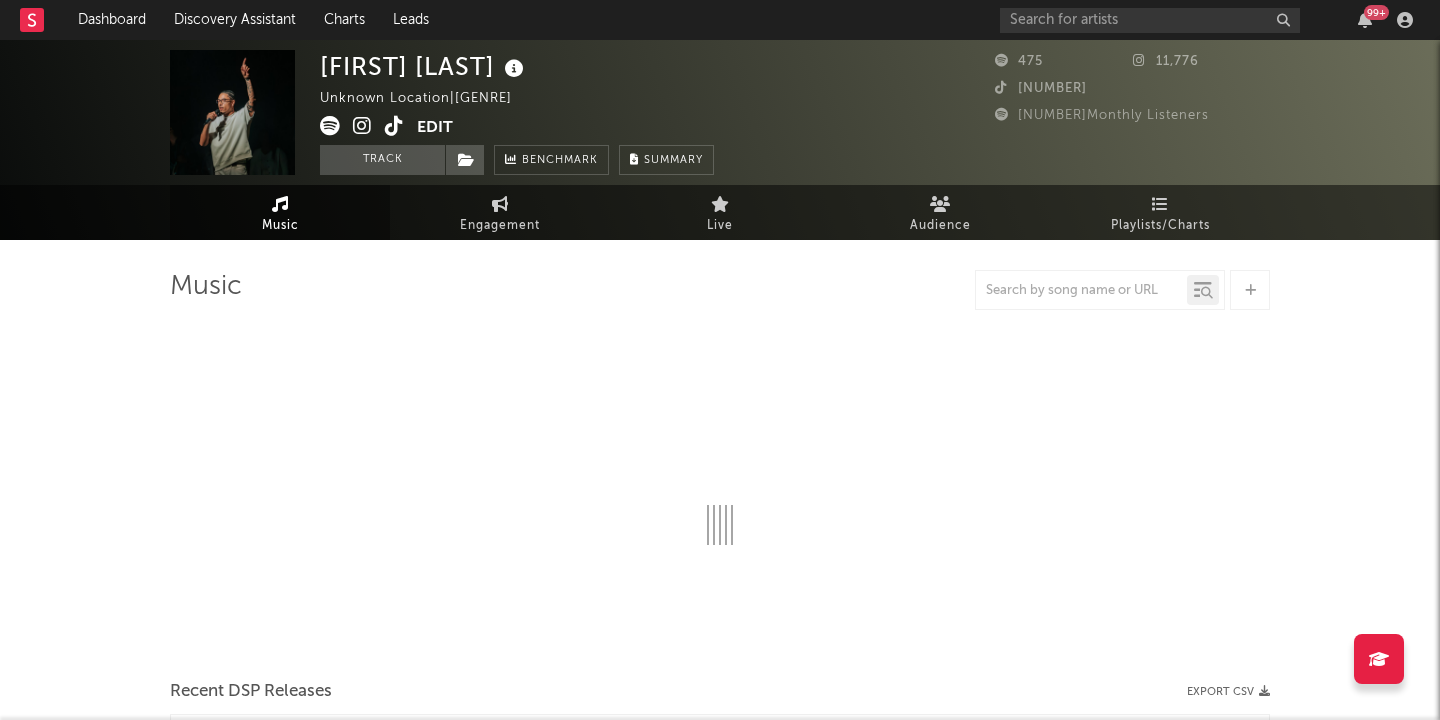 select on "1w" 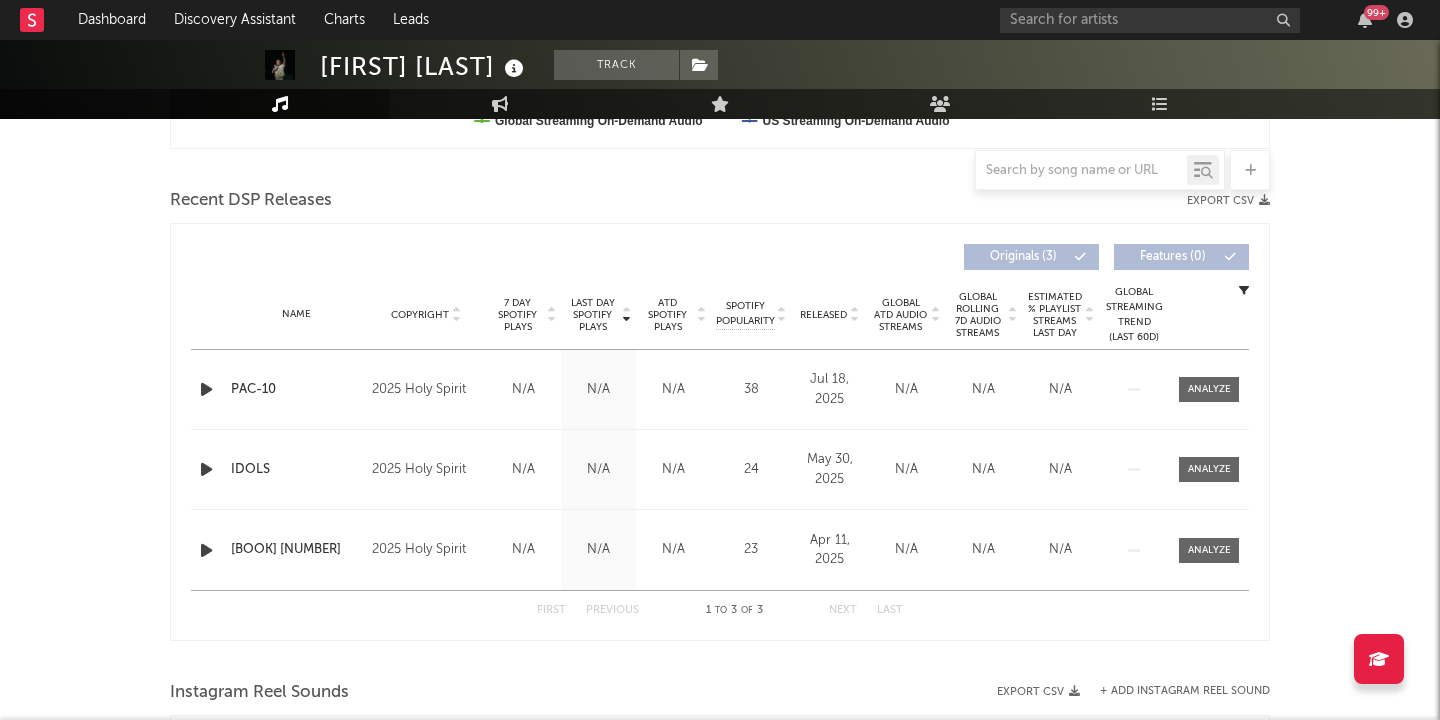 scroll, scrollTop: 678, scrollLeft: 0, axis: vertical 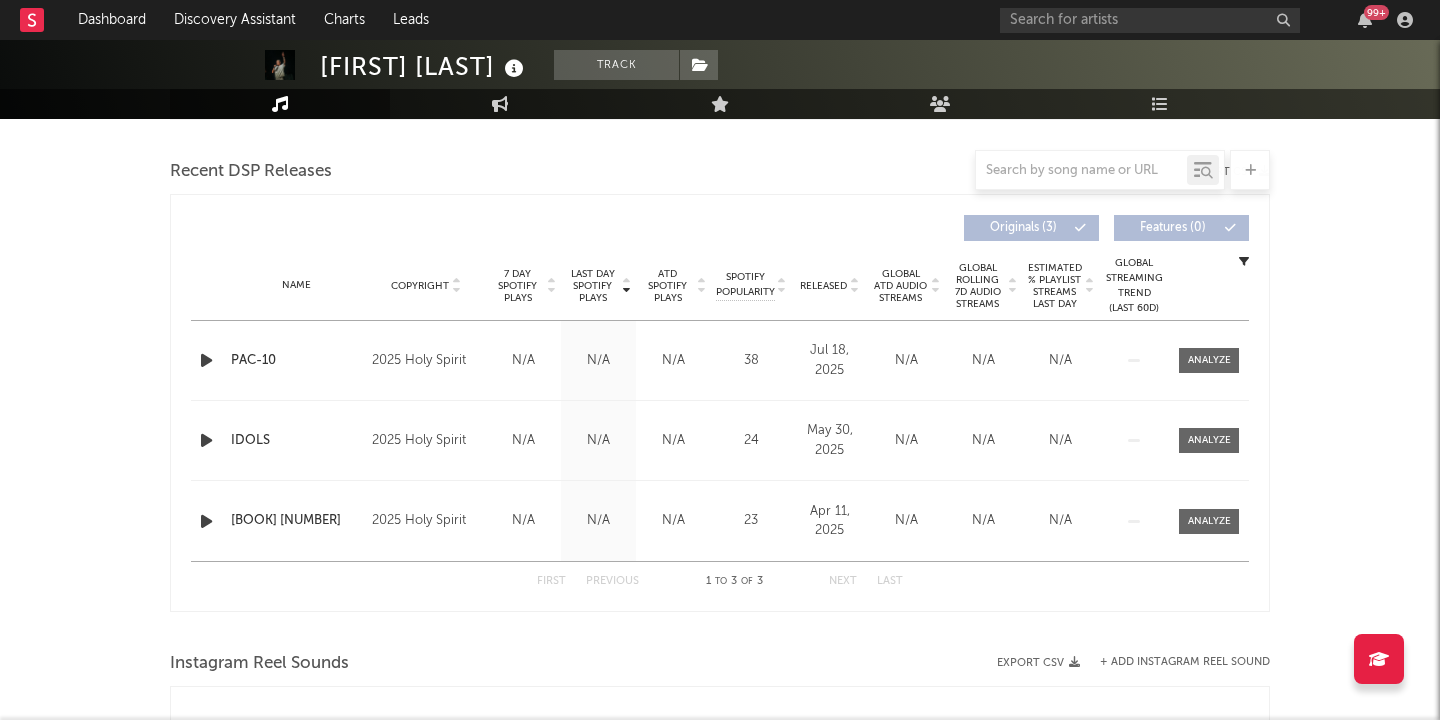 click on "Name [SONG] Copyright [YEAR] Holy Spirit Label Holy Spirit Album Names [ARTIST] Composer Names [NUMBER] Day Spotify Plays N/A Last Day Spotify Plays N/A ATD Spotify Plays N/A Spotify Popularity [NUMBER] Total US Streams N/A Total US SES N/A Total UK Streams N/A Total UK Audio Streams N/A UK Weekly Streams N/A UK Weekly Audio Streams N/A Released [DATE] US ATD Audio Streams [NUMBER]k US Rolling 7D Audio Streams [NUMBER]k US Rolling WoW % Chg [NUMBER] Global ATD Audio Streams N/A Global Rolling 7D Audio Streams N/A Global Rolling WoW % Chg N/A Estimated % Playlist Streams Last Day N/A Global Streaming Trend (Last 60D) Ex-US Streaming Trend (Last 60D) US Streaming Trend (Last 60D) Created with Highcharts 10.3.3 Global Latest Day Audio Streams N/A US Latest Day Audio Streams N/A" at bounding box center (720, 360) 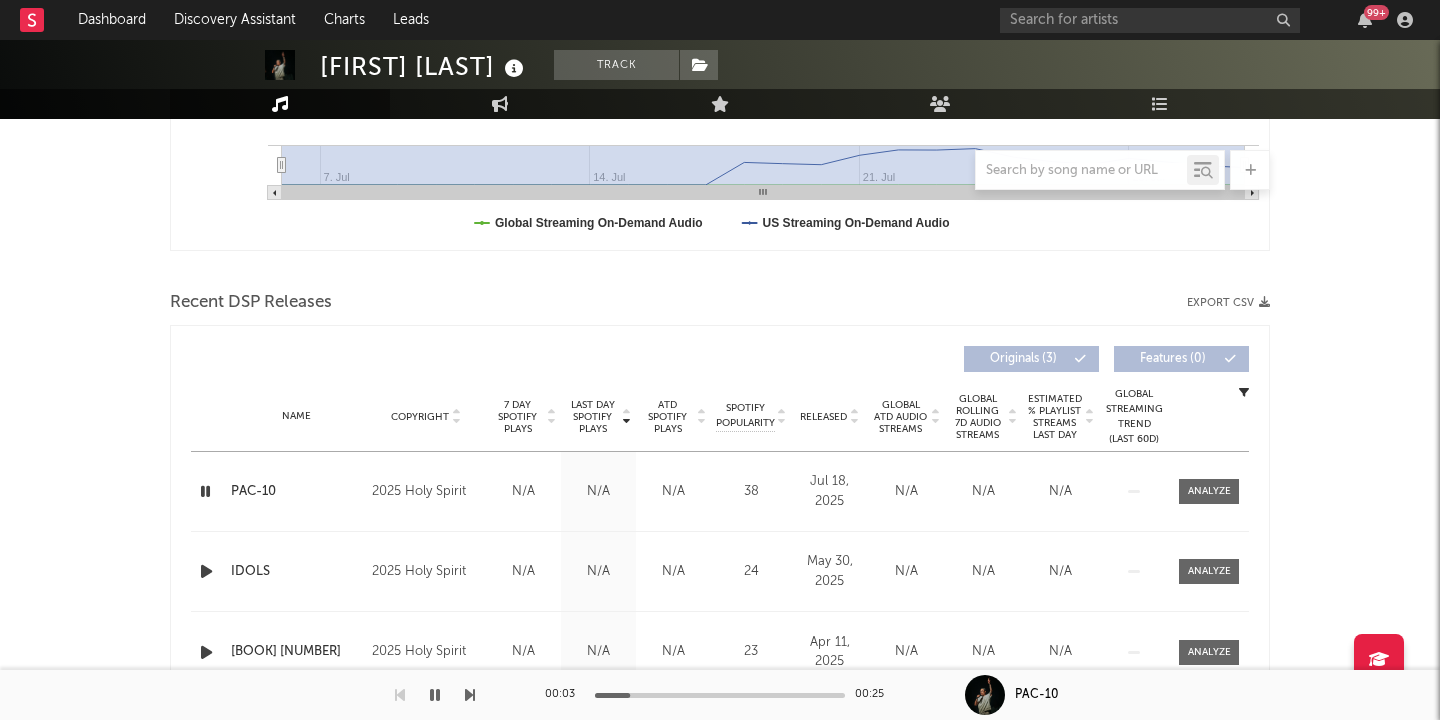 scroll, scrollTop: 0, scrollLeft: 0, axis: both 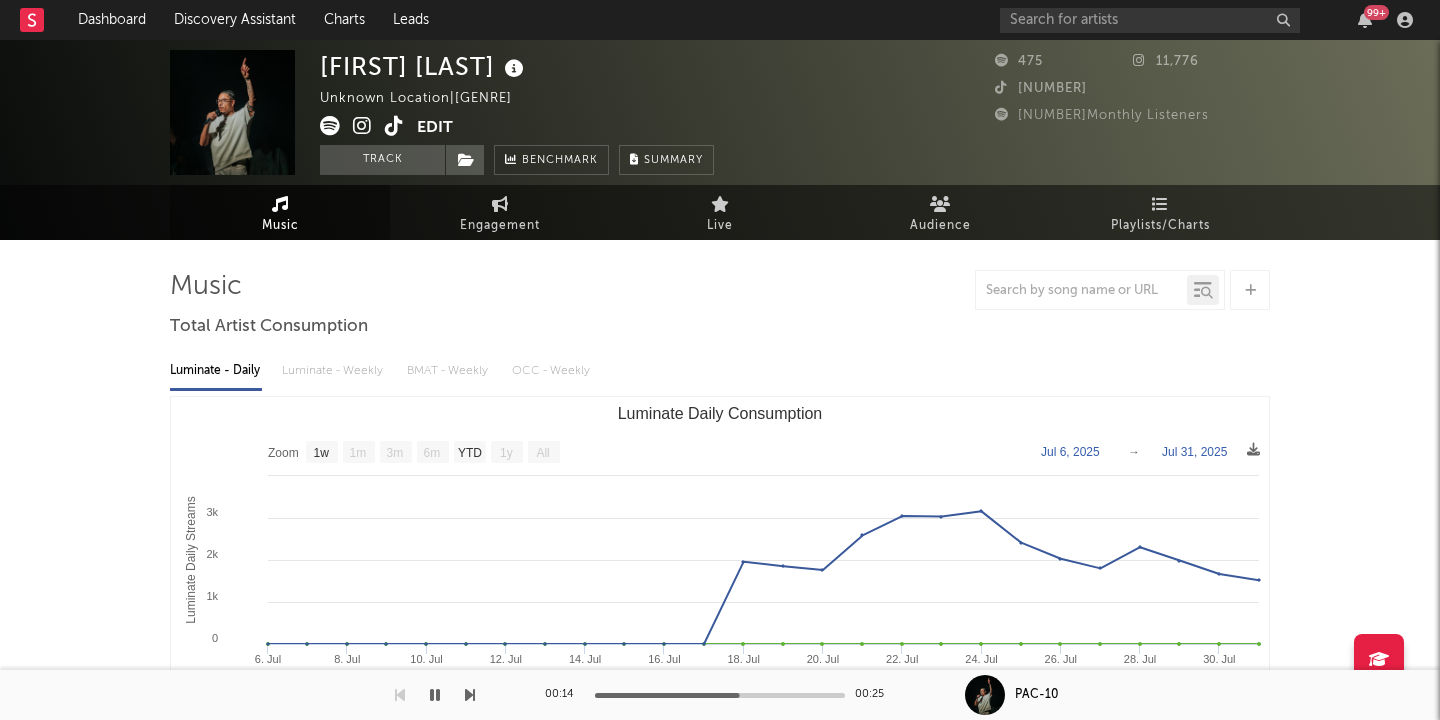 click at bounding box center [435, 695] 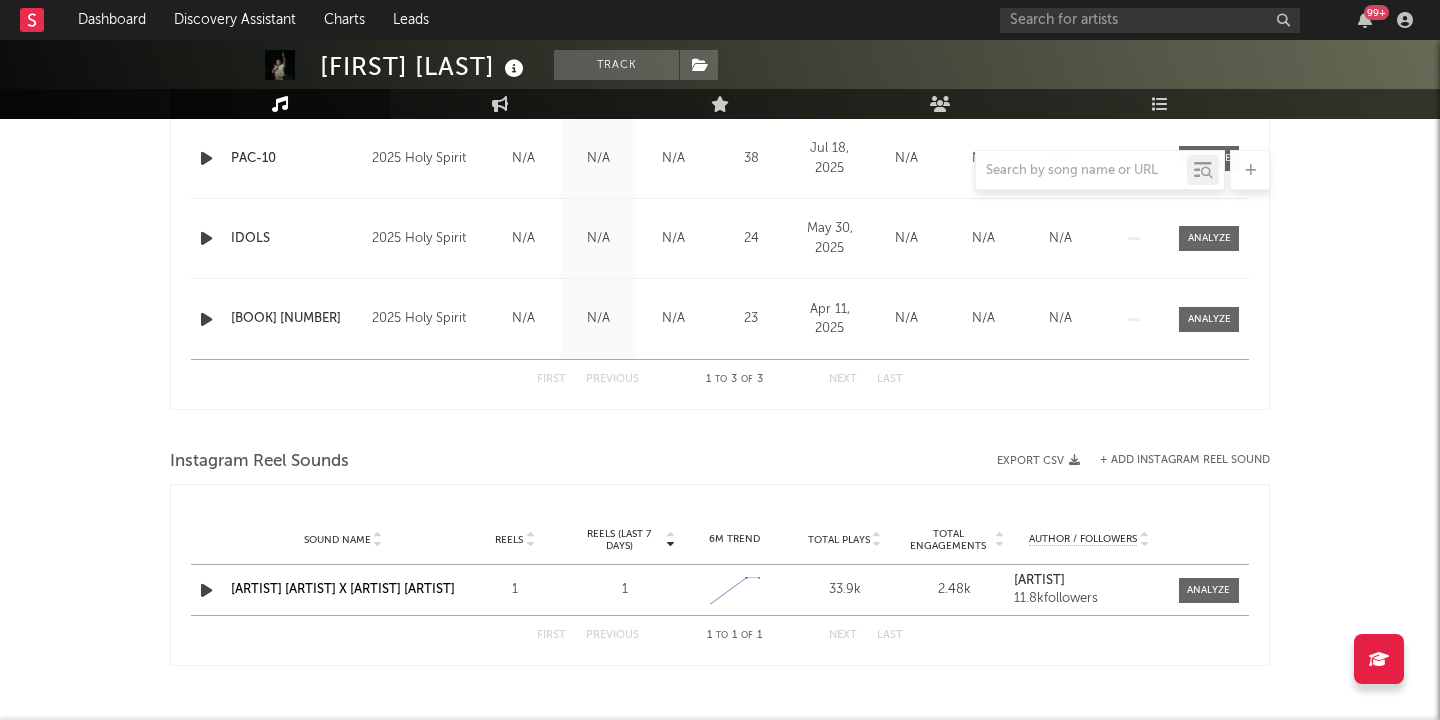 scroll, scrollTop: 0, scrollLeft: 0, axis: both 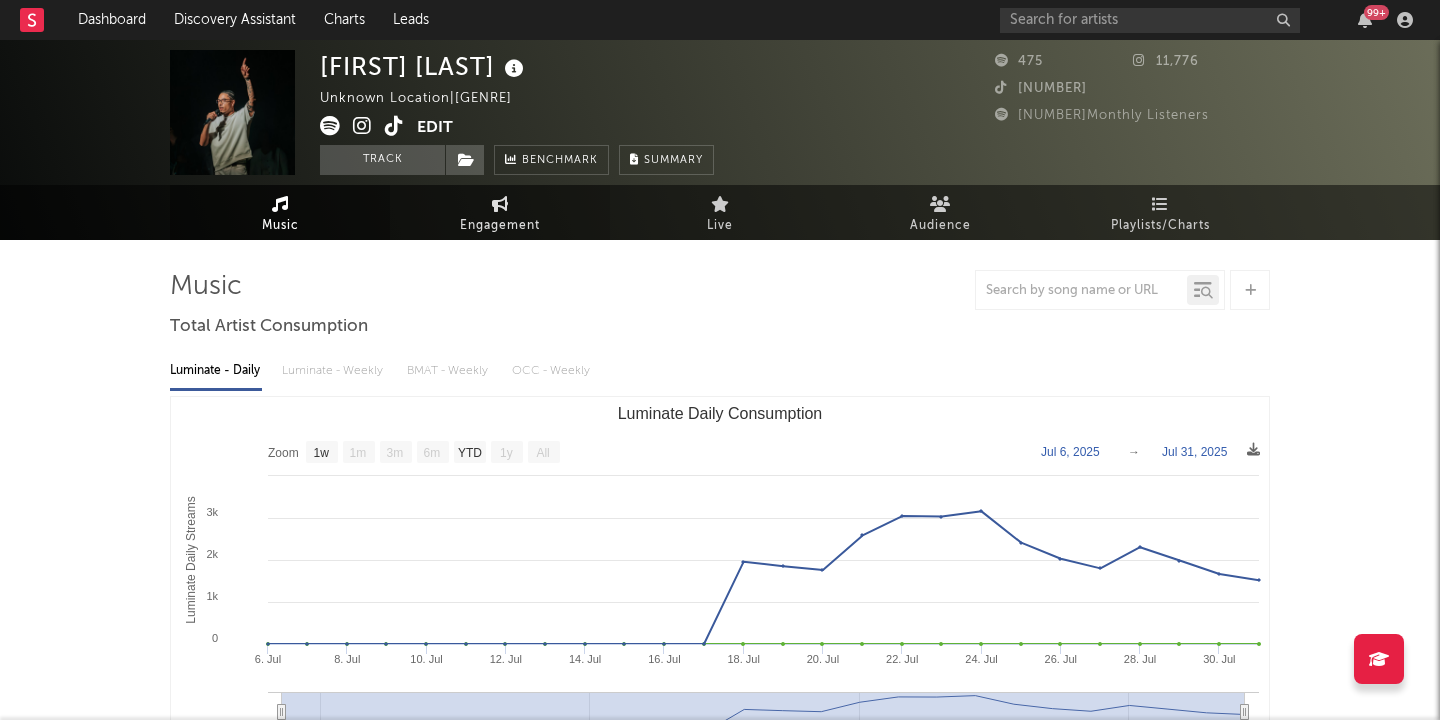 click on "Engagement" at bounding box center [500, 226] 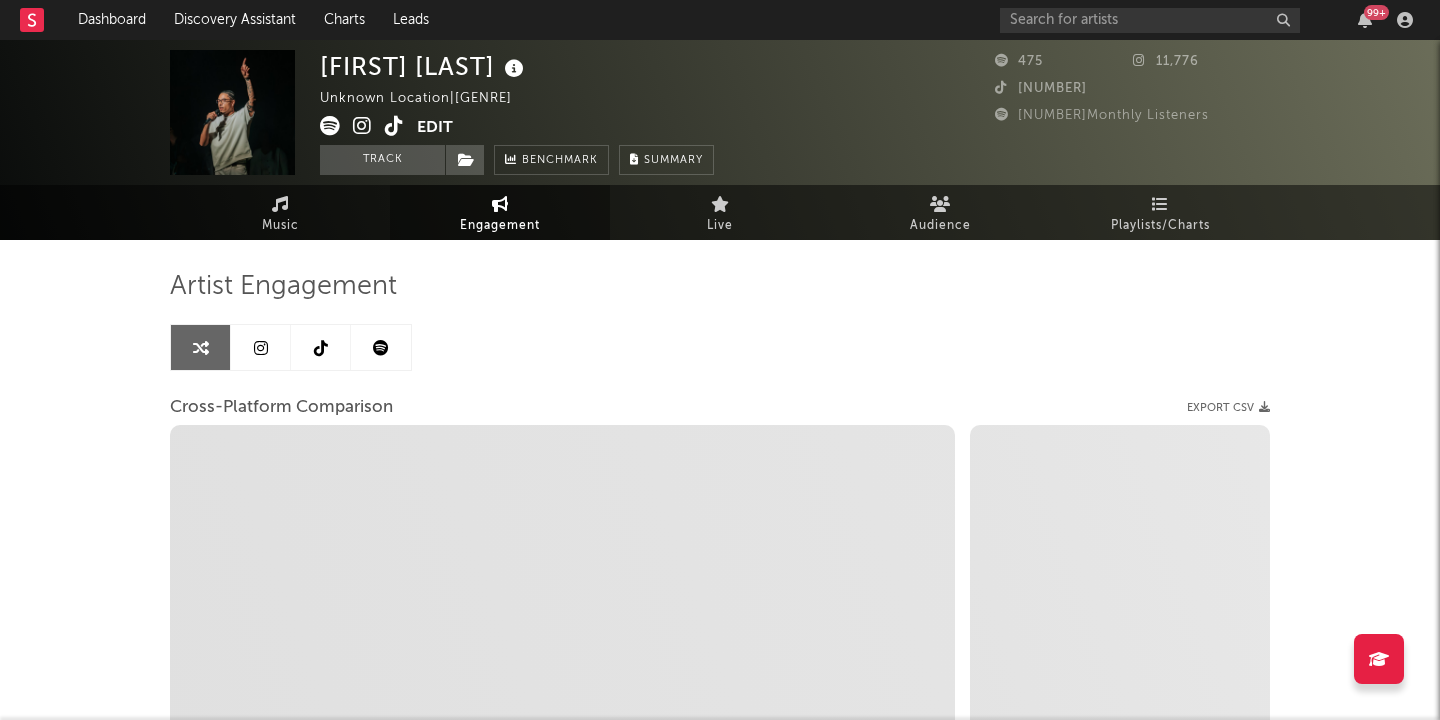 select on "1m" 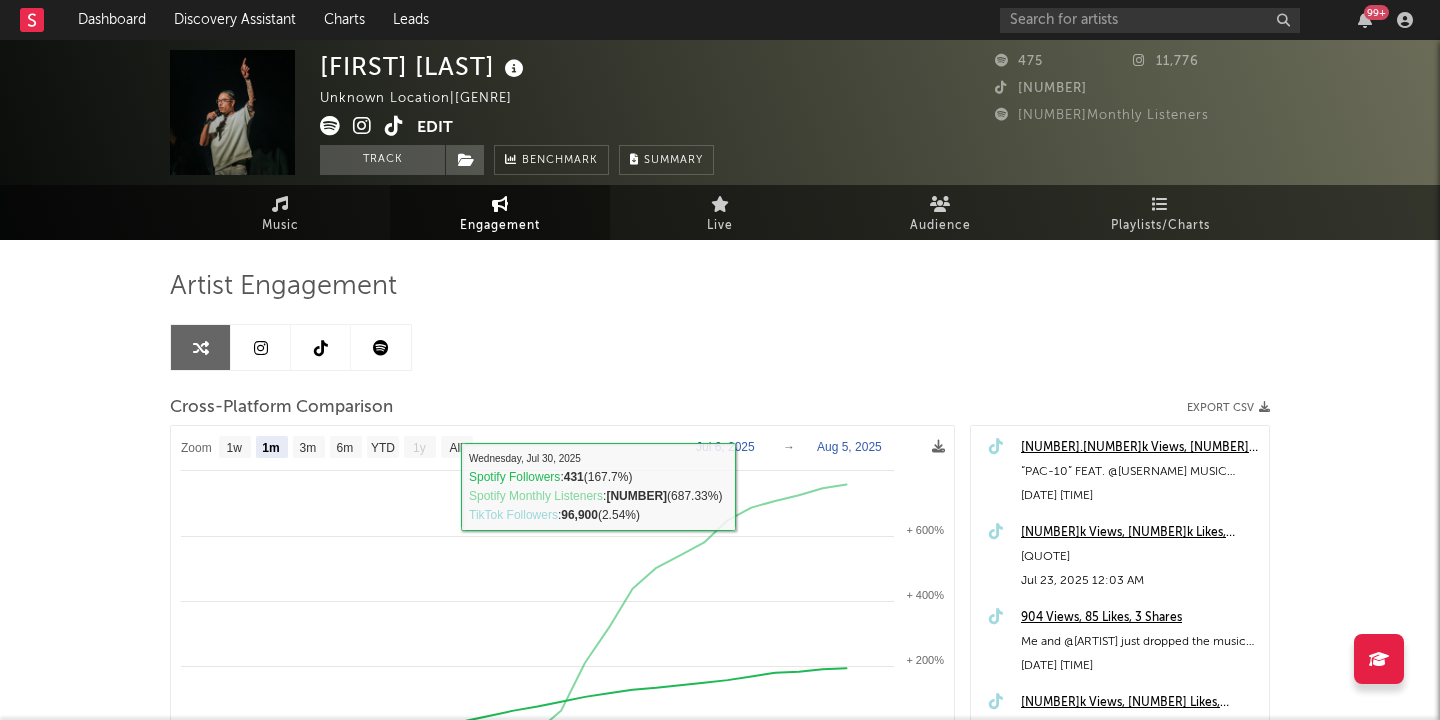 click at bounding box center (261, 347) 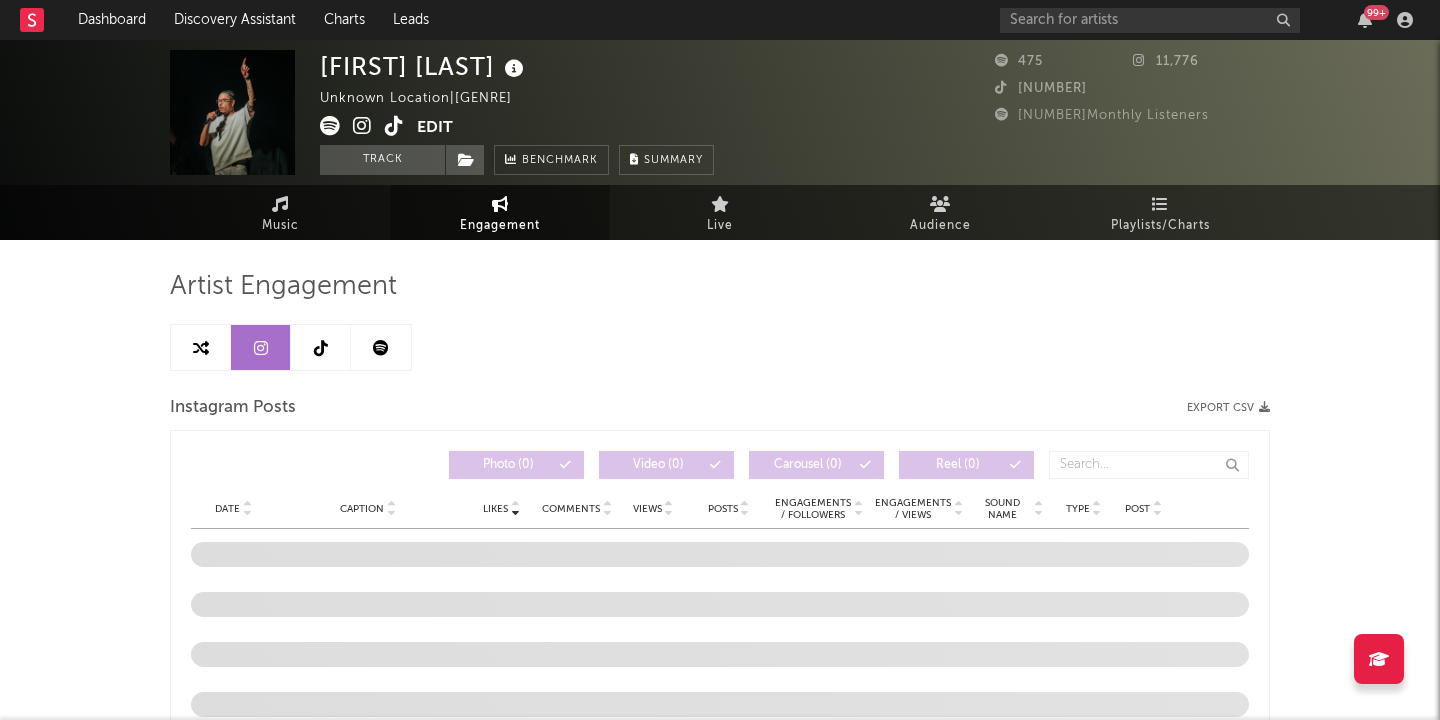 select on "1w" 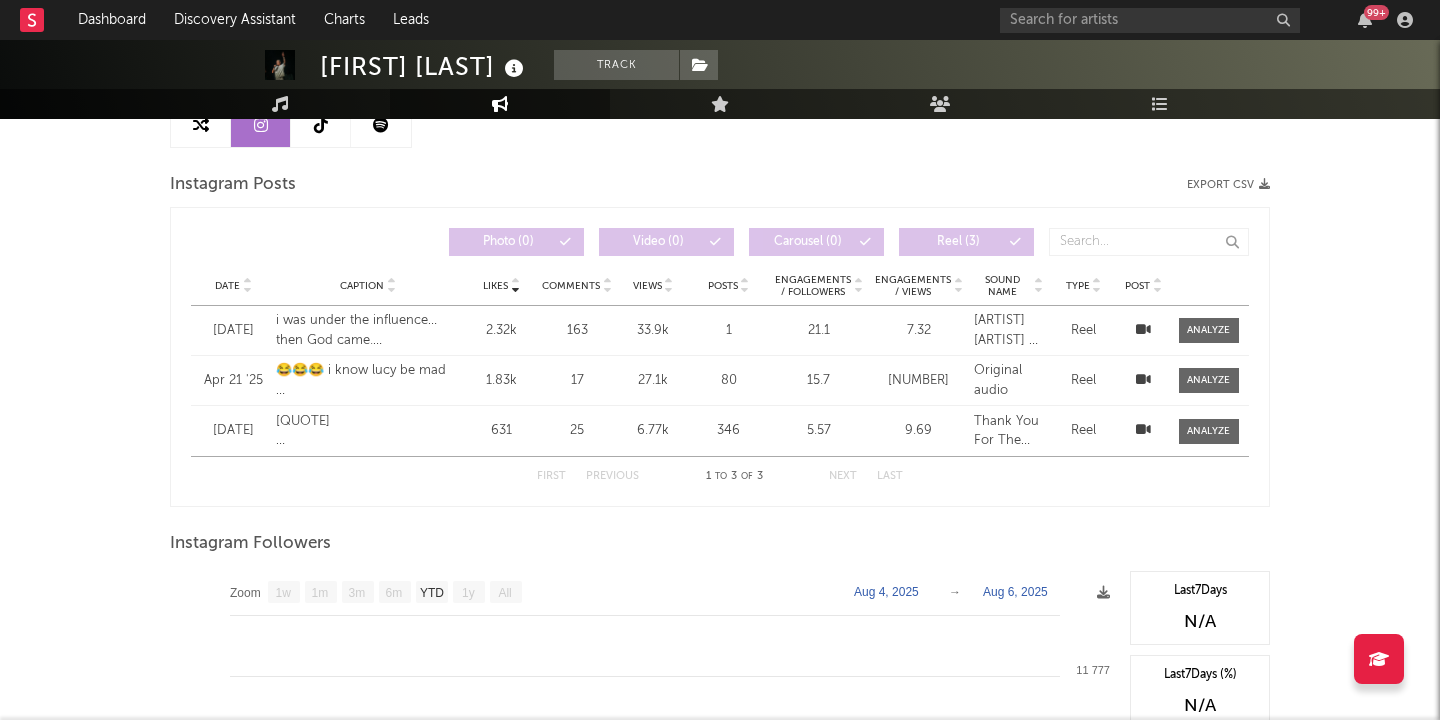scroll, scrollTop: 44, scrollLeft: 0, axis: vertical 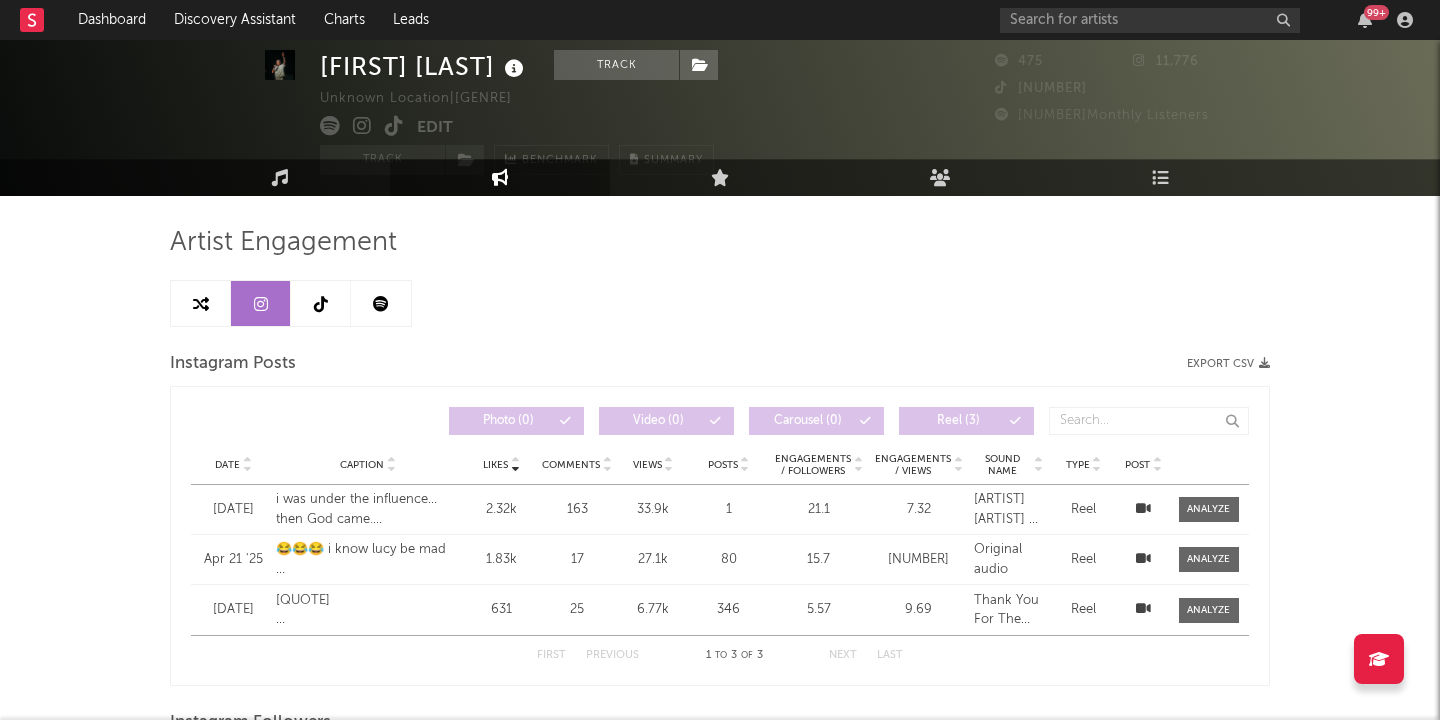 click at bounding box center (321, 304) 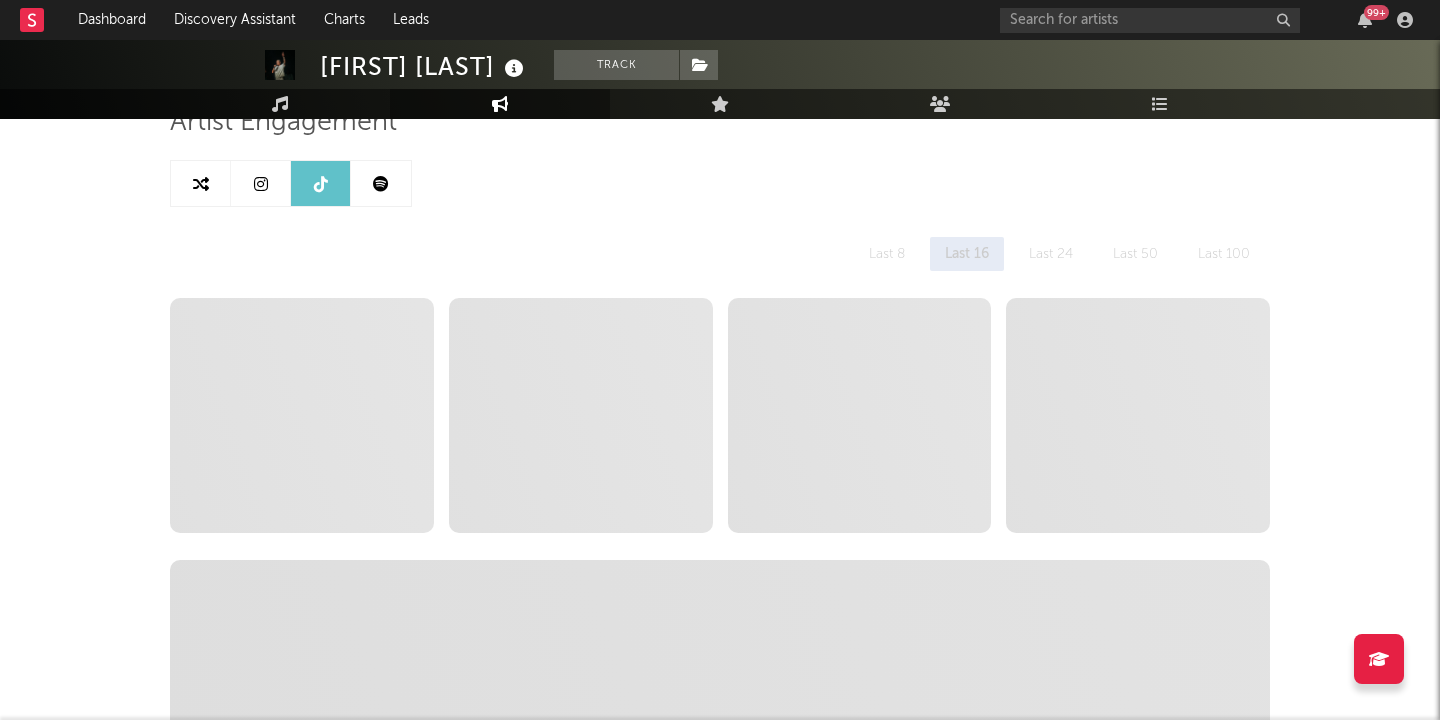 select on "6m" 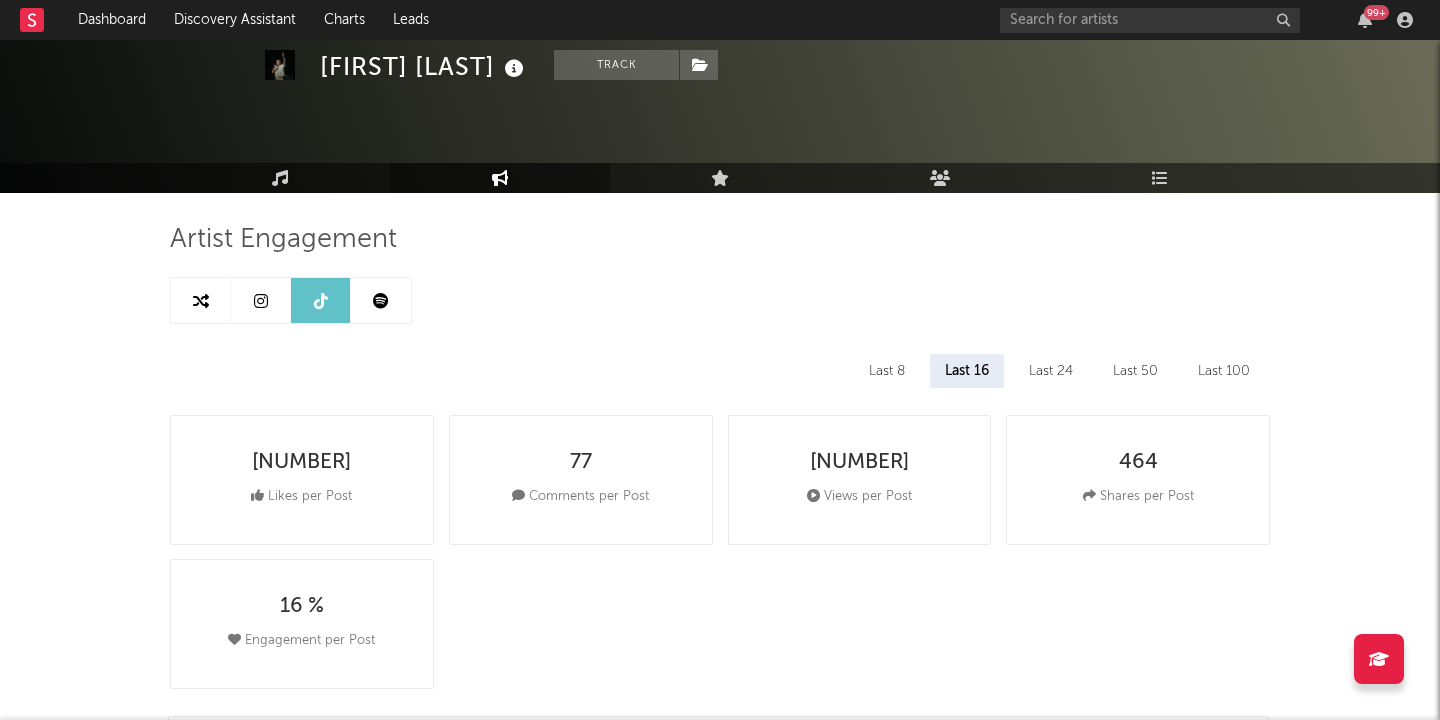scroll, scrollTop: 0, scrollLeft: 0, axis: both 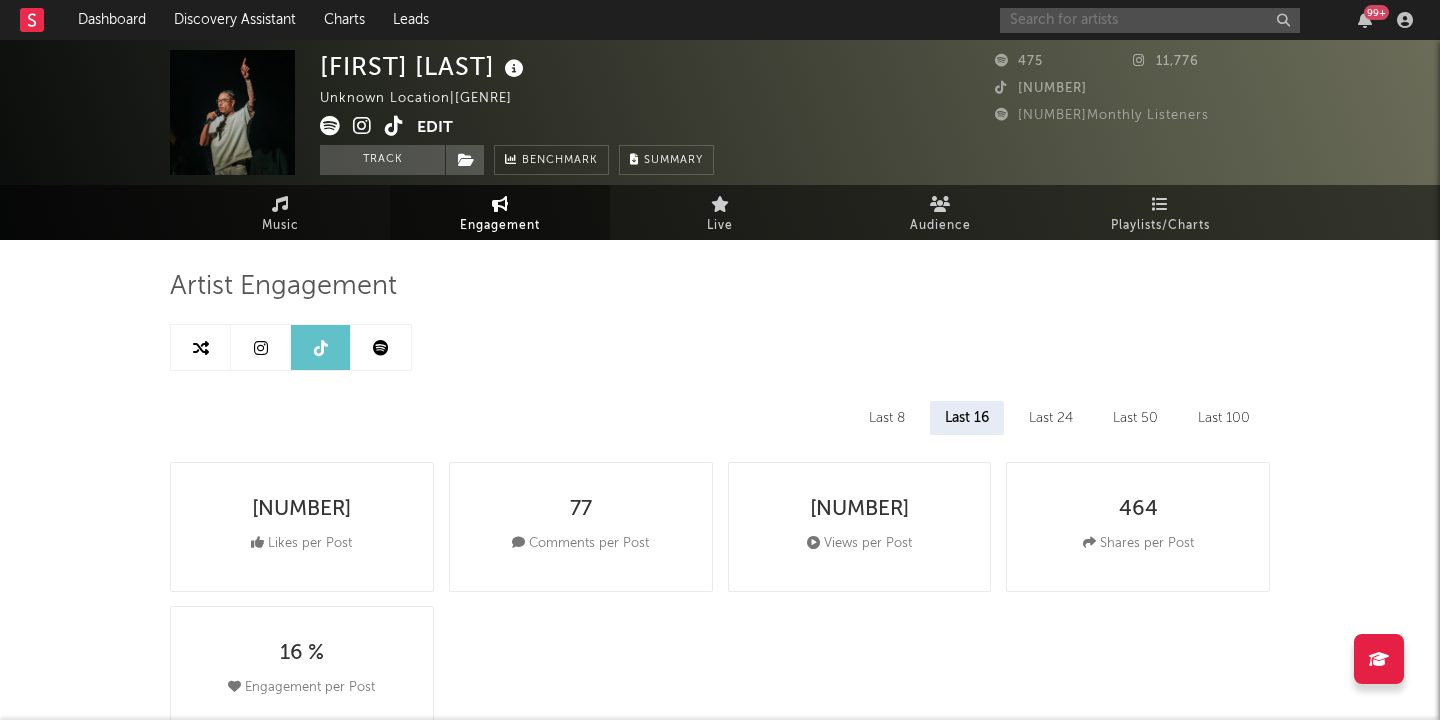 click at bounding box center [1150, 20] 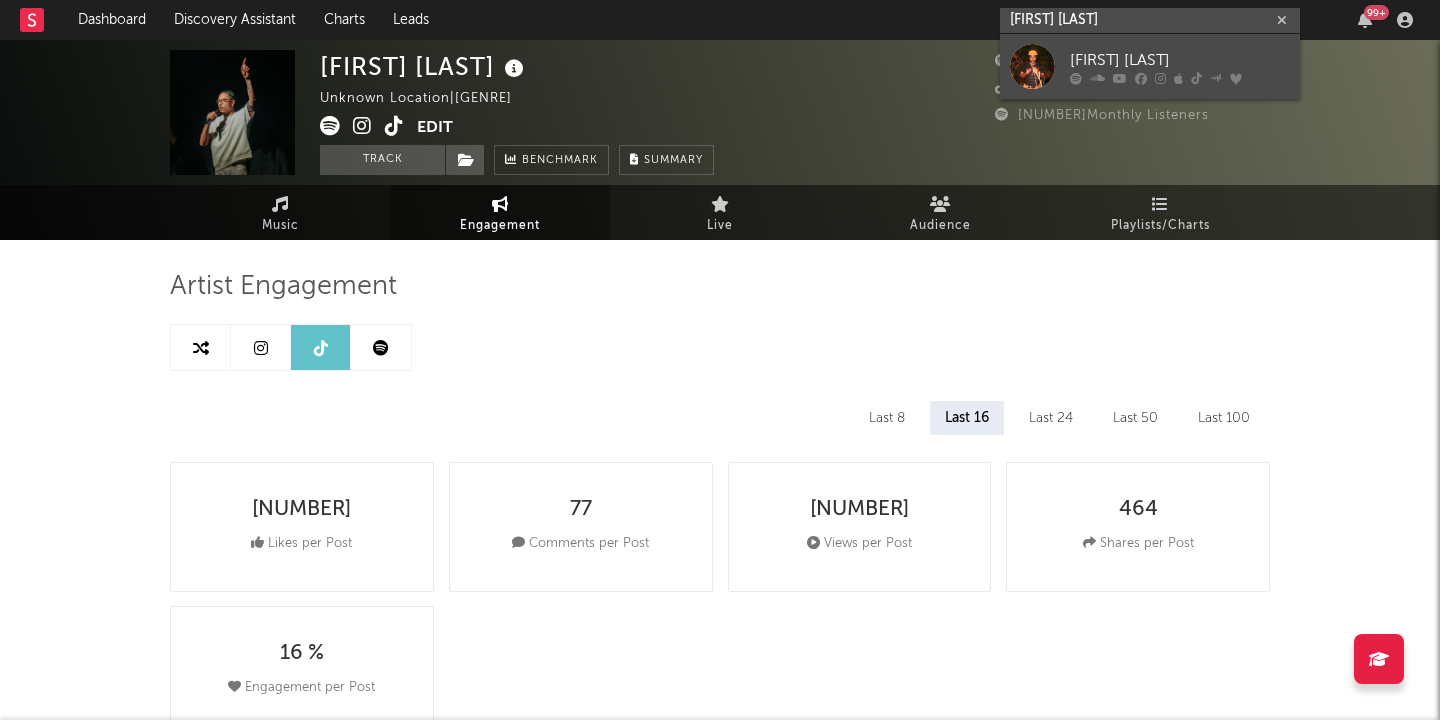 type on "[FIRST] [LAST]" 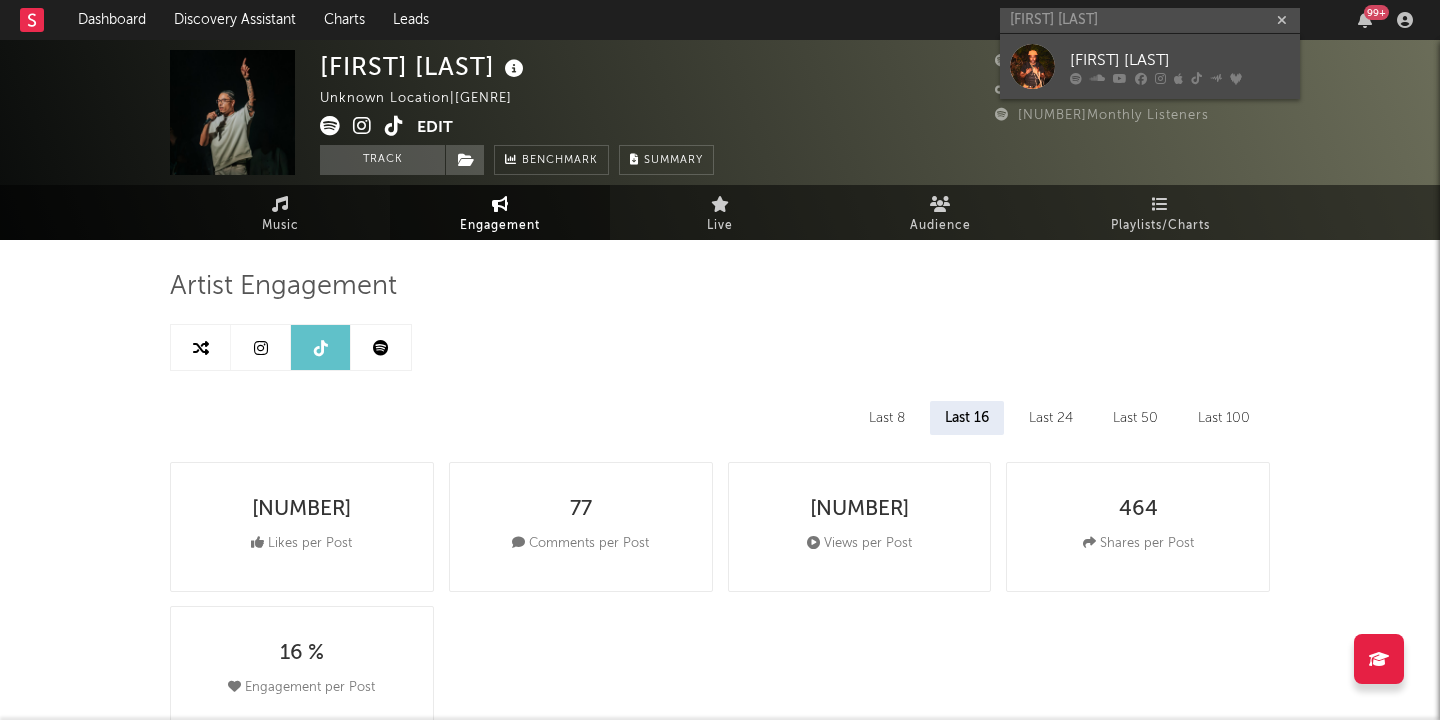click on "[FIRST] [LAST]" at bounding box center (1180, 60) 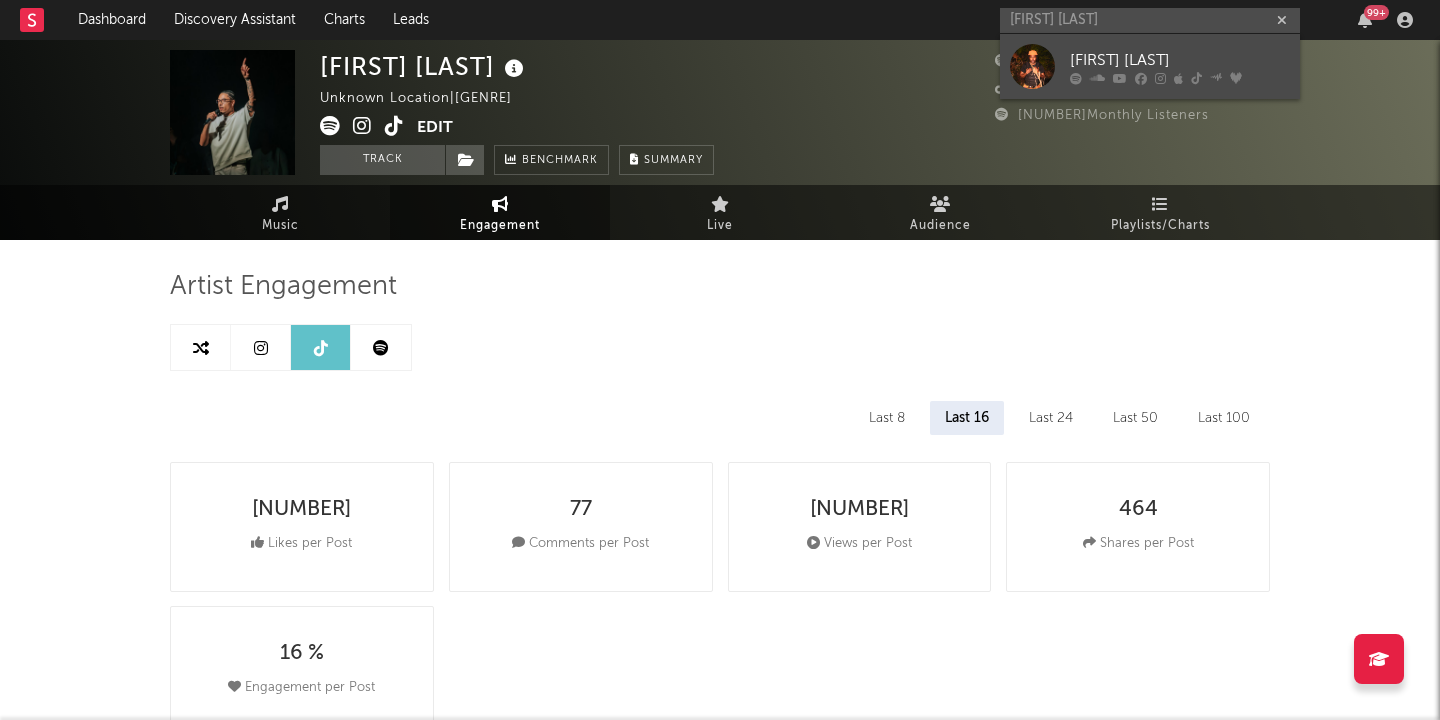 type 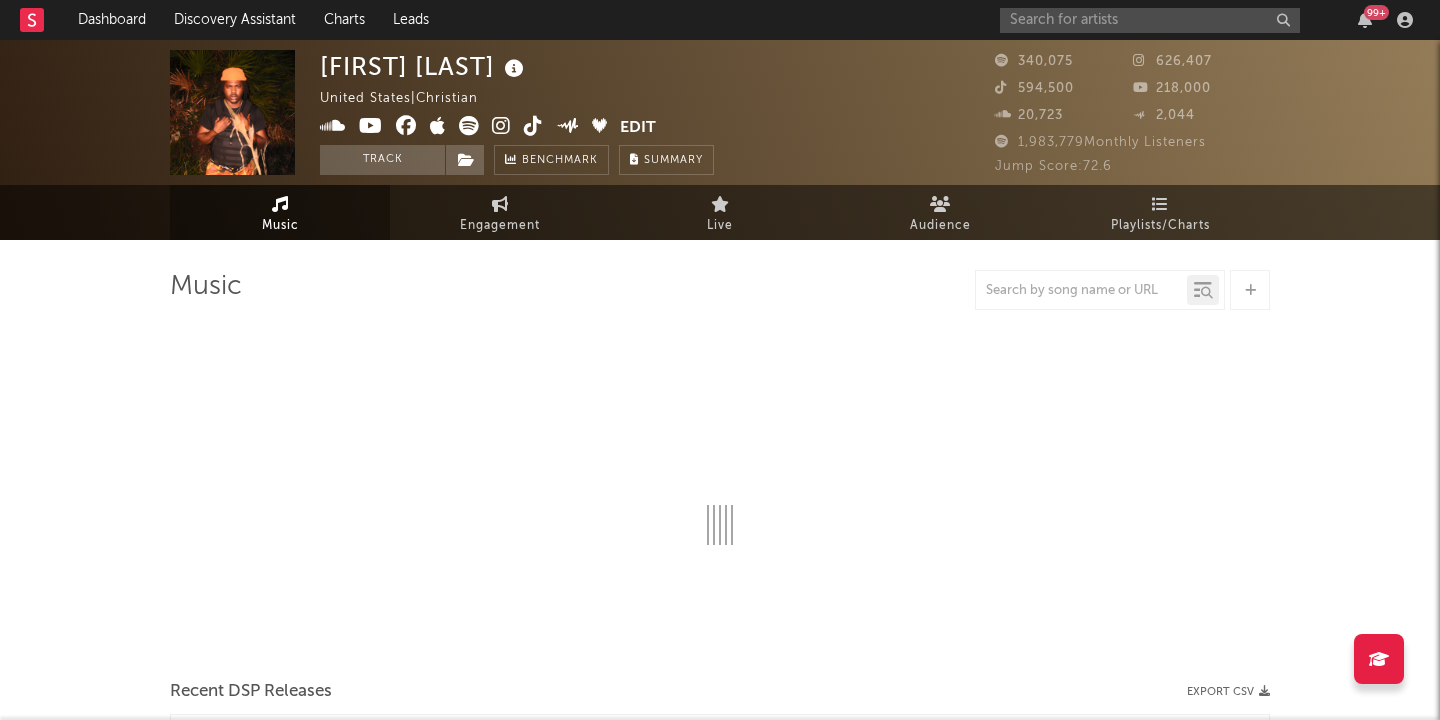select on "6m" 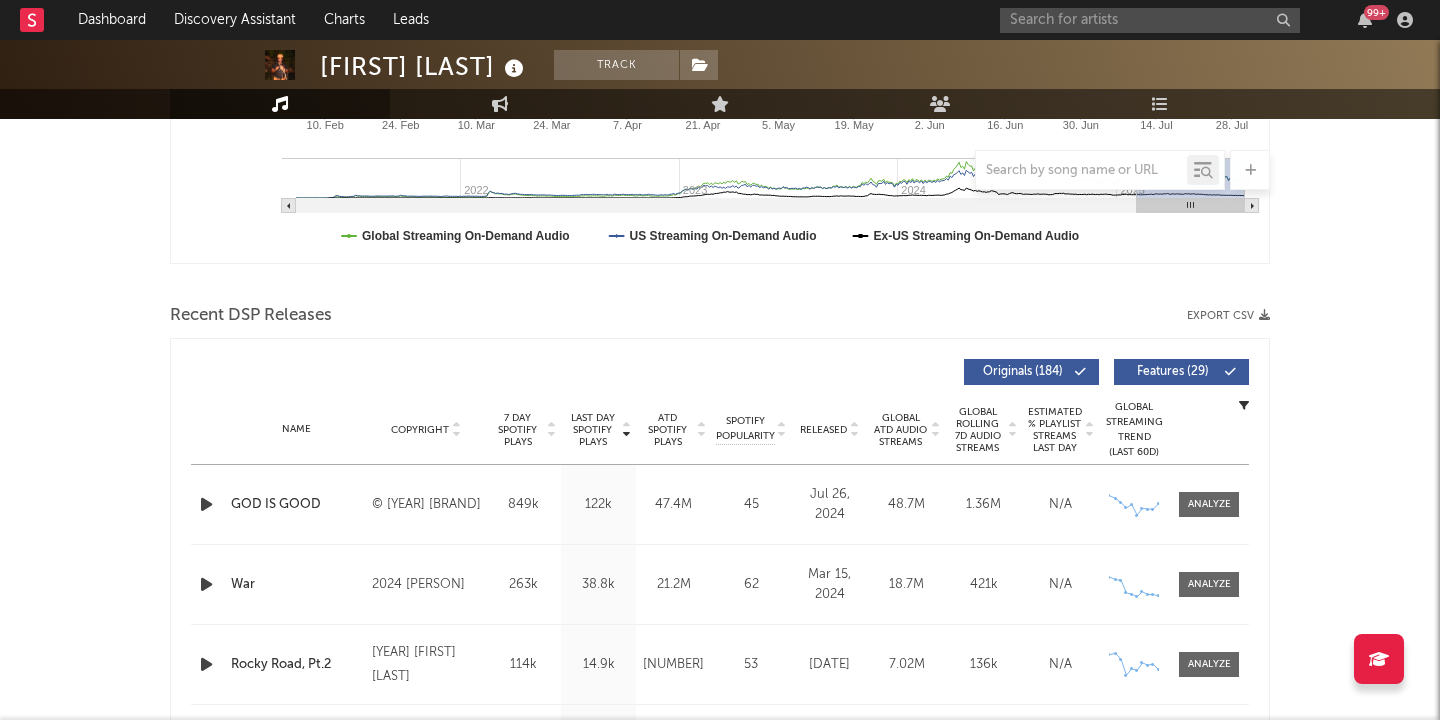 scroll, scrollTop: 557, scrollLeft: 0, axis: vertical 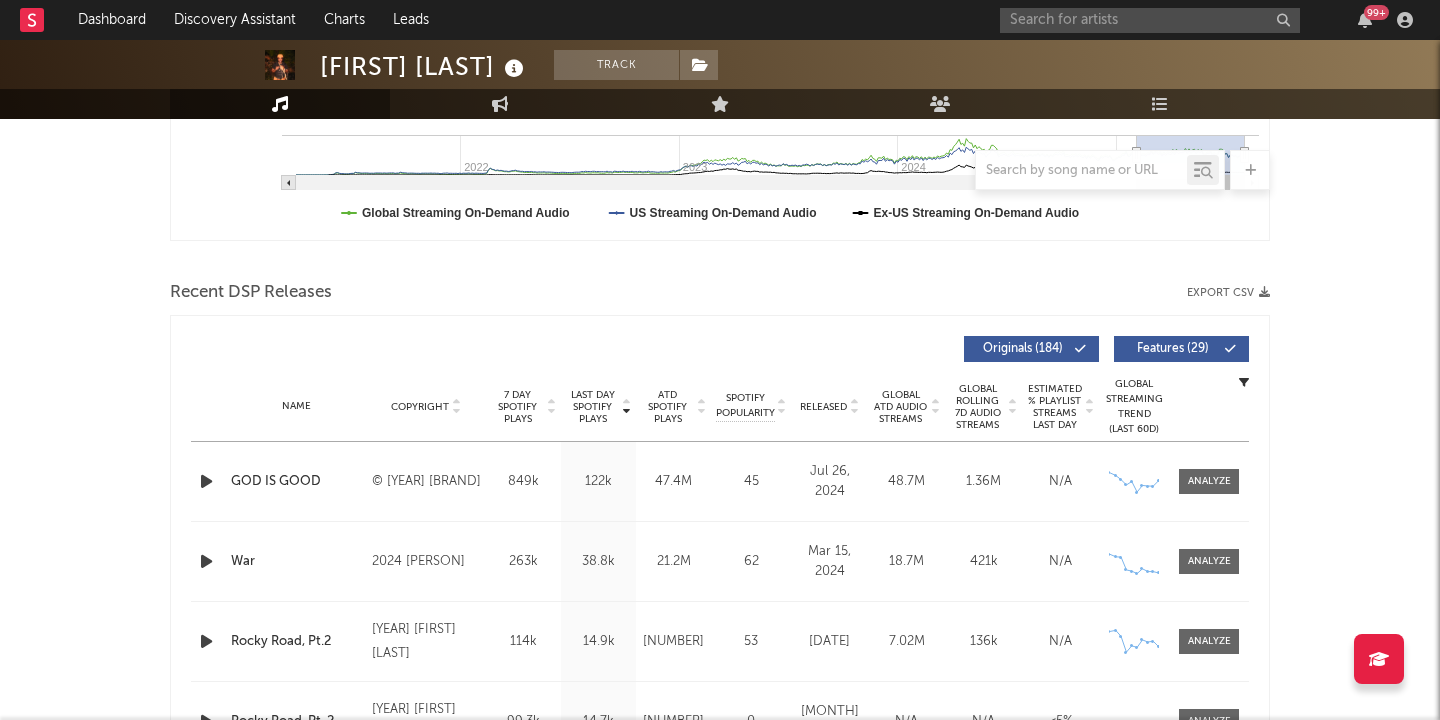 click on "© [YEAR] [BRAND]" at bounding box center (426, 482) 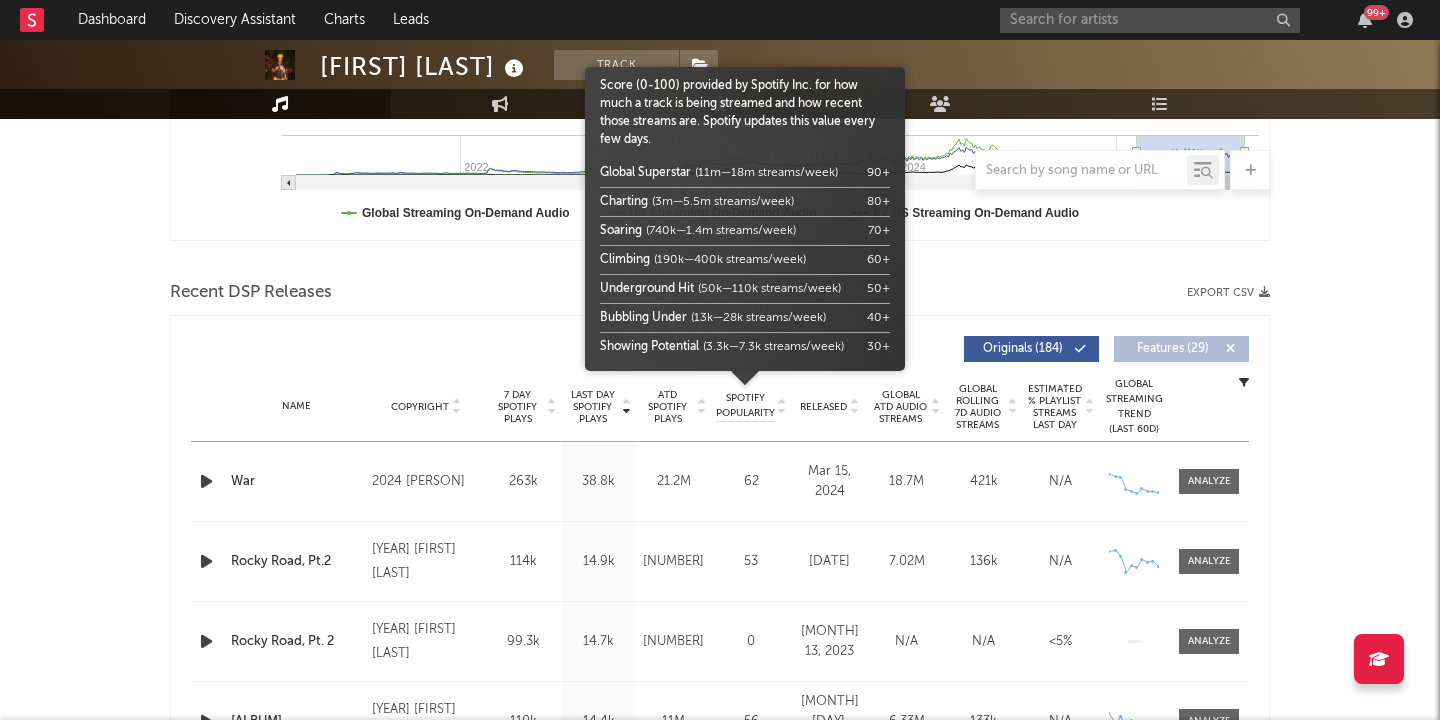 click on "Released" at bounding box center (823, 407) 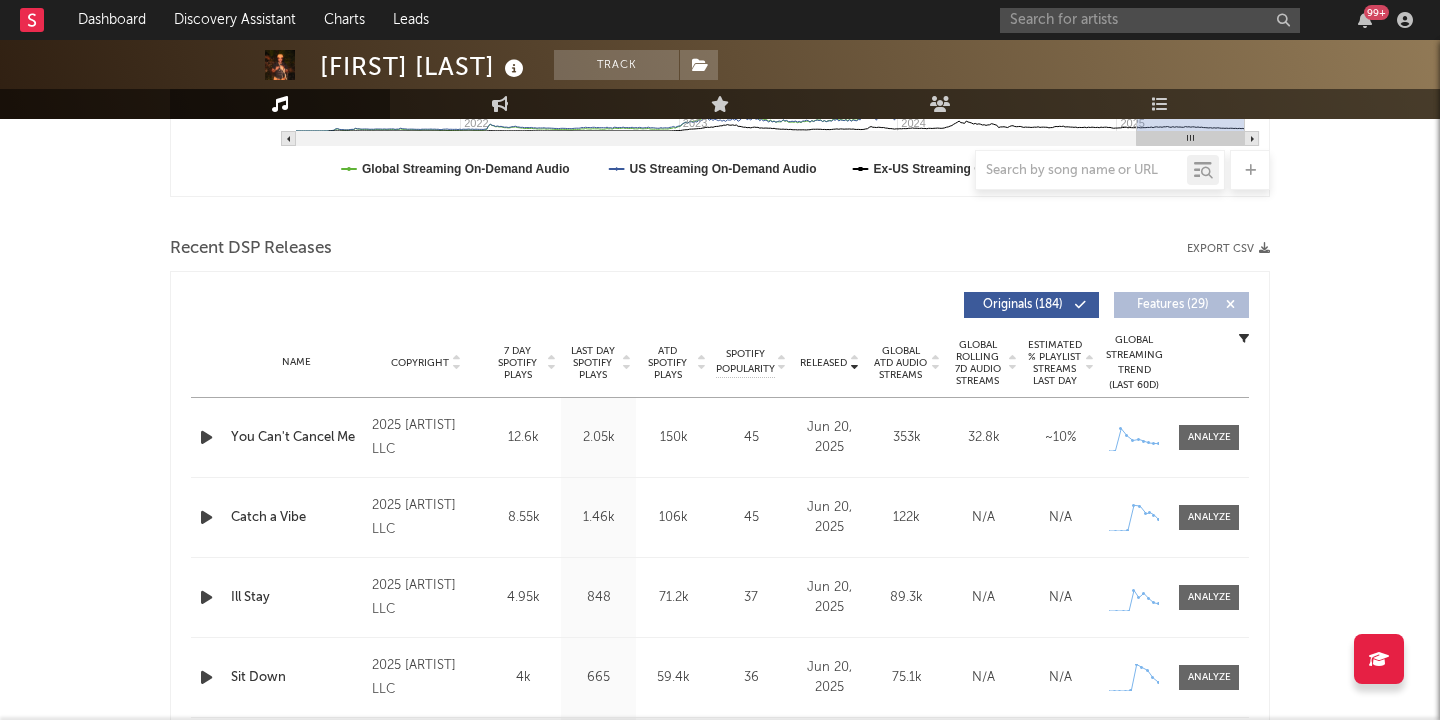 scroll, scrollTop: 702, scrollLeft: 0, axis: vertical 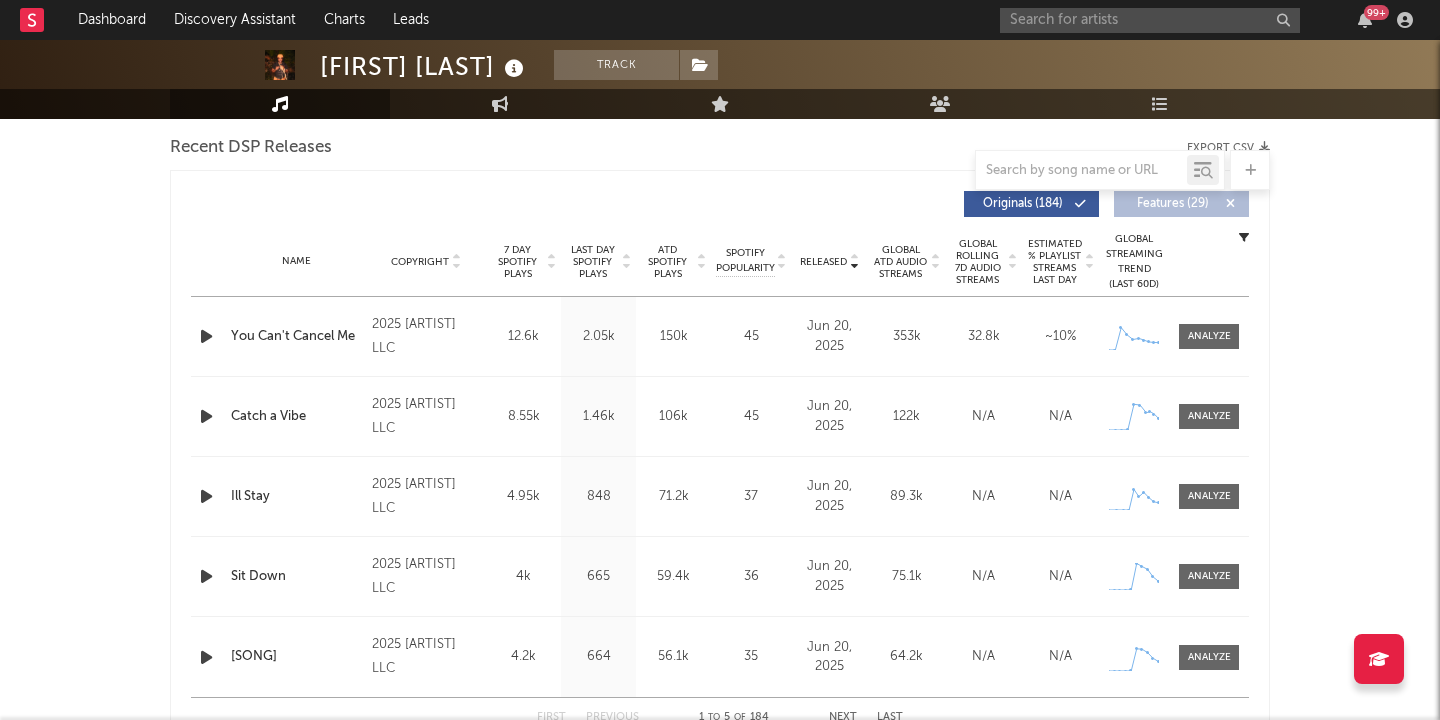 click on "2025 [ARTIST] LLC" at bounding box center [426, 337] 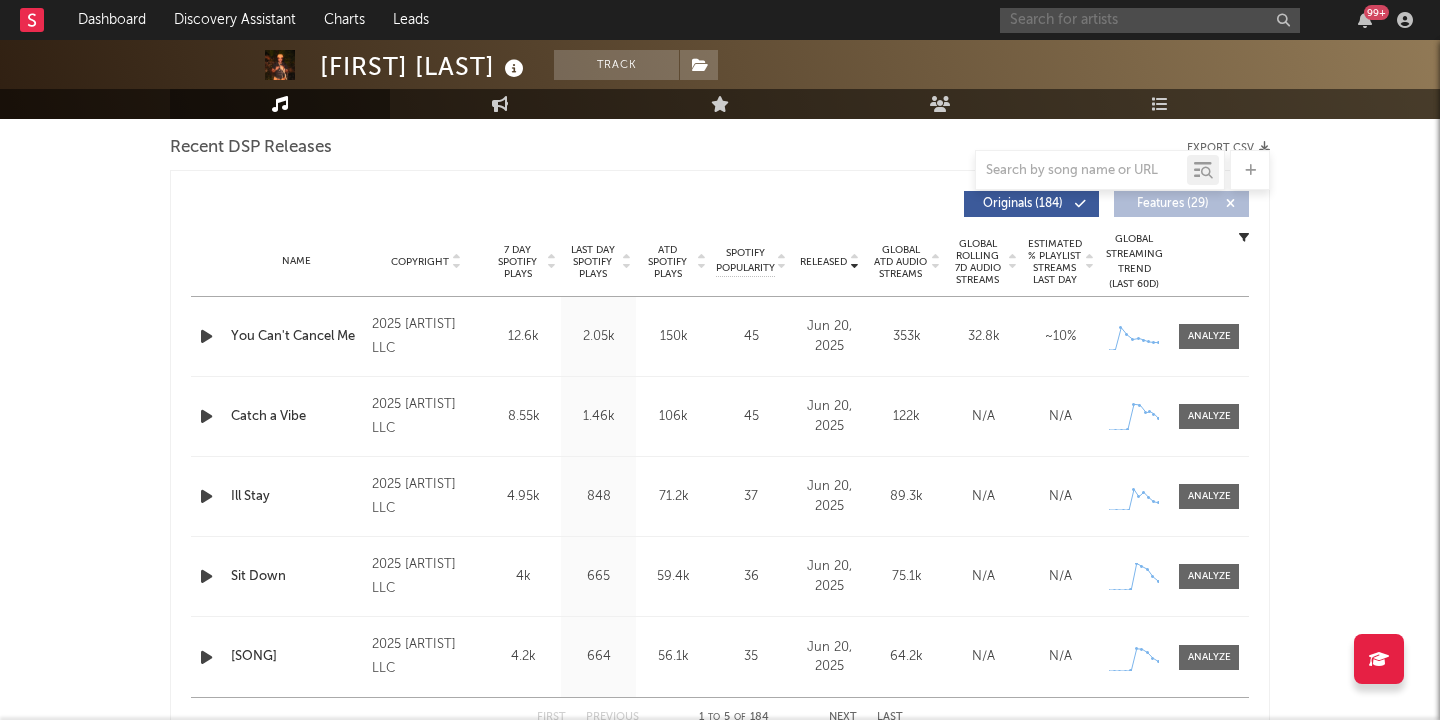 click at bounding box center [1150, 20] 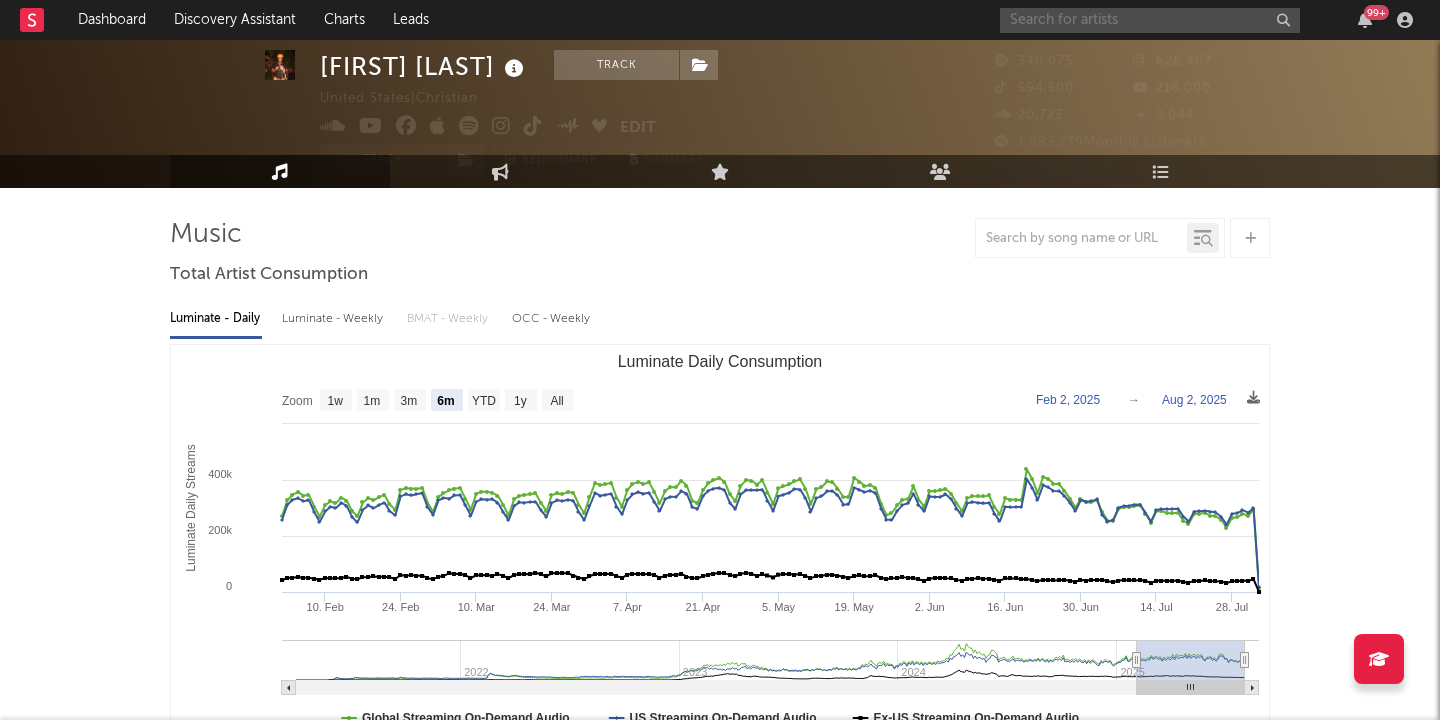 scroll, scrollTop: 0, scrollLeft: 0, axis: both 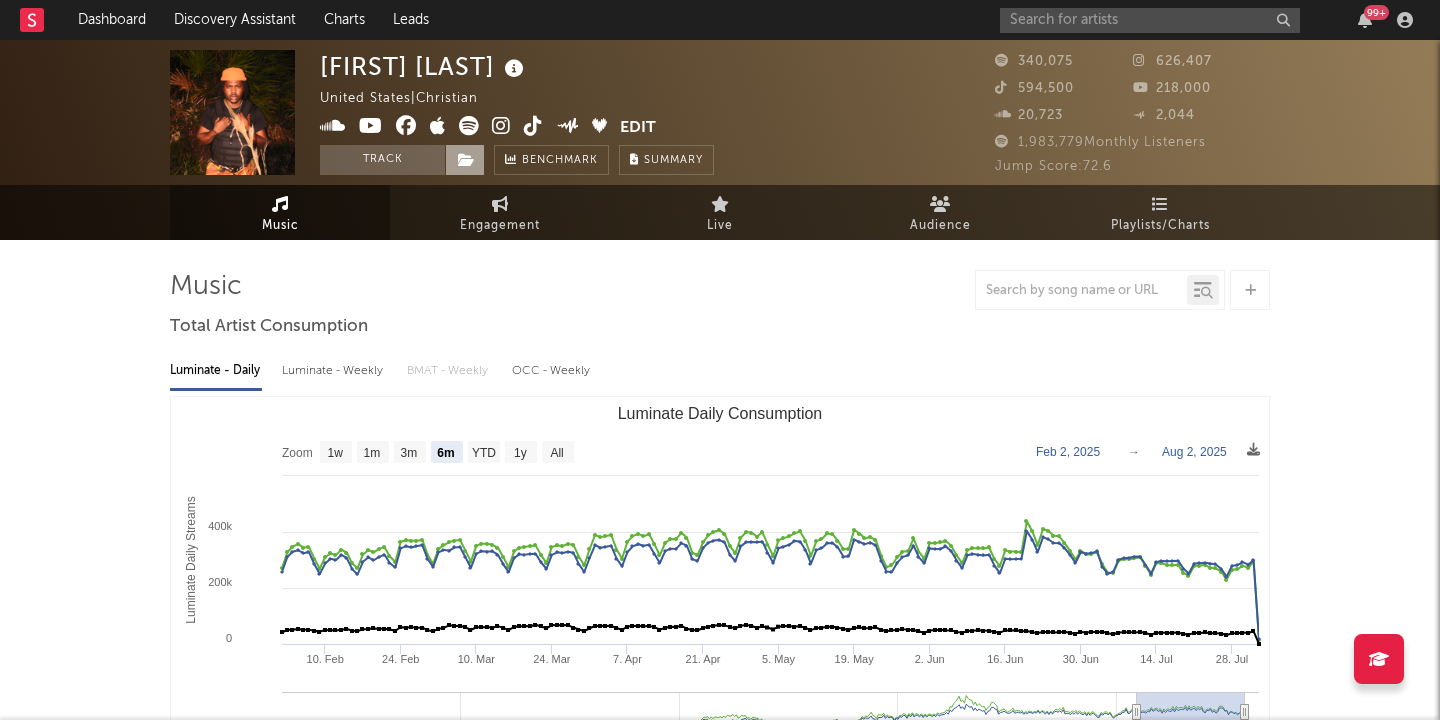click at bounding box center [466, 160] 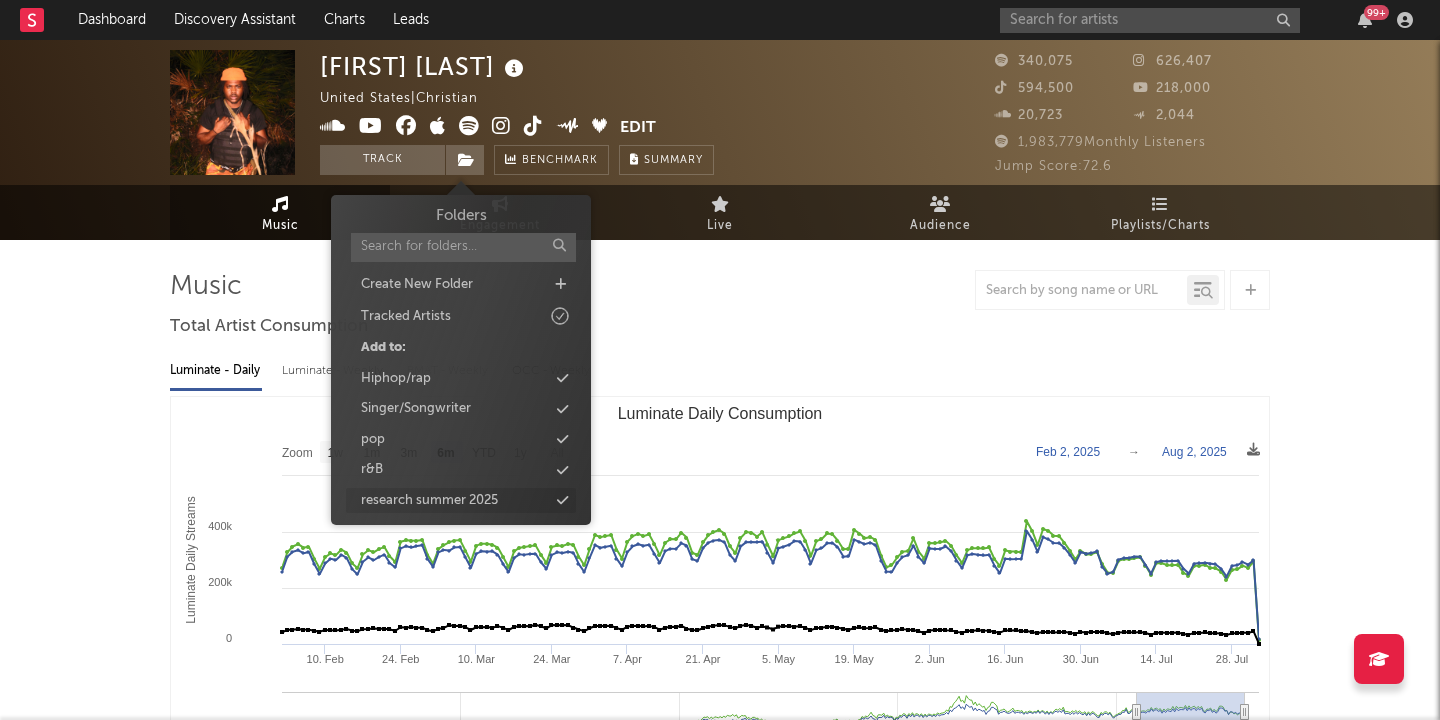 click at bounding box center (562, 500) 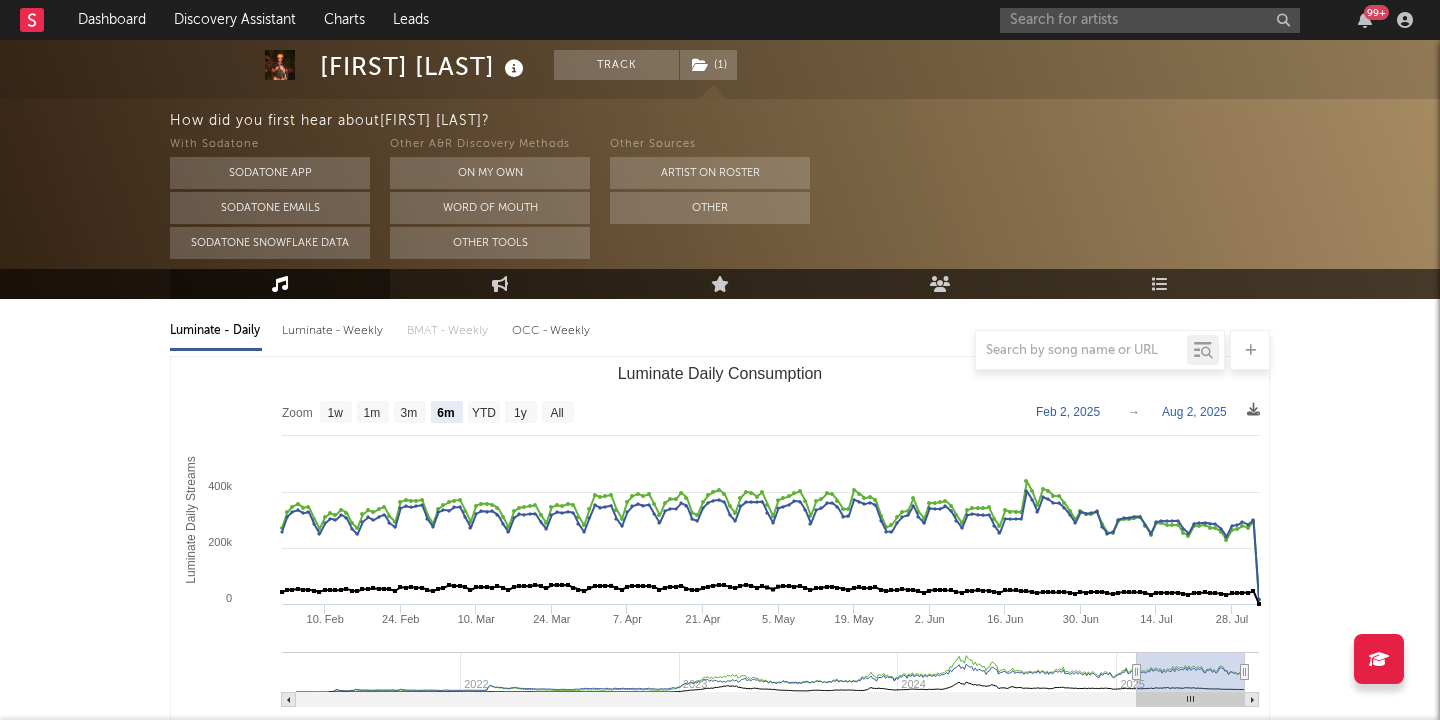 scroll, scrollTop: 230, scrollLeft: 0, axis: vertical 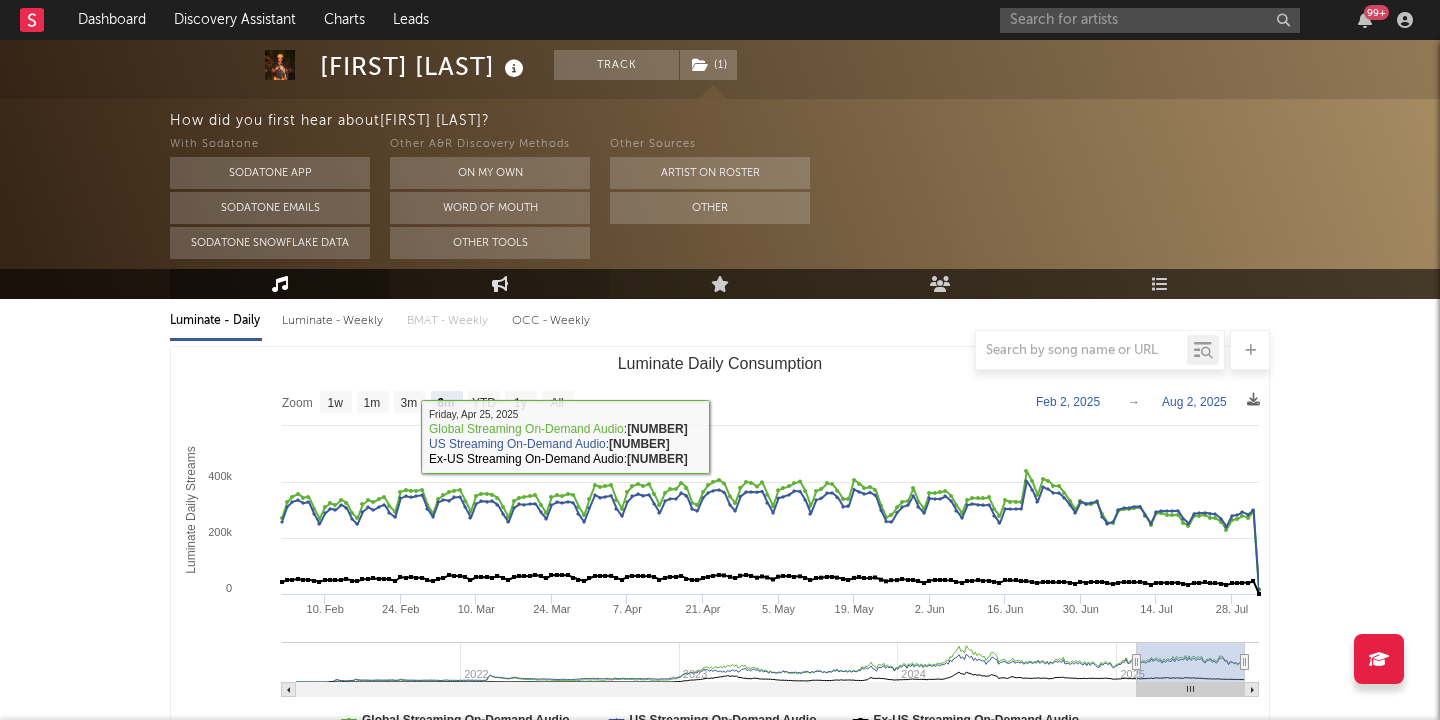 click on "Engagement" at bounding box center (500, 284) 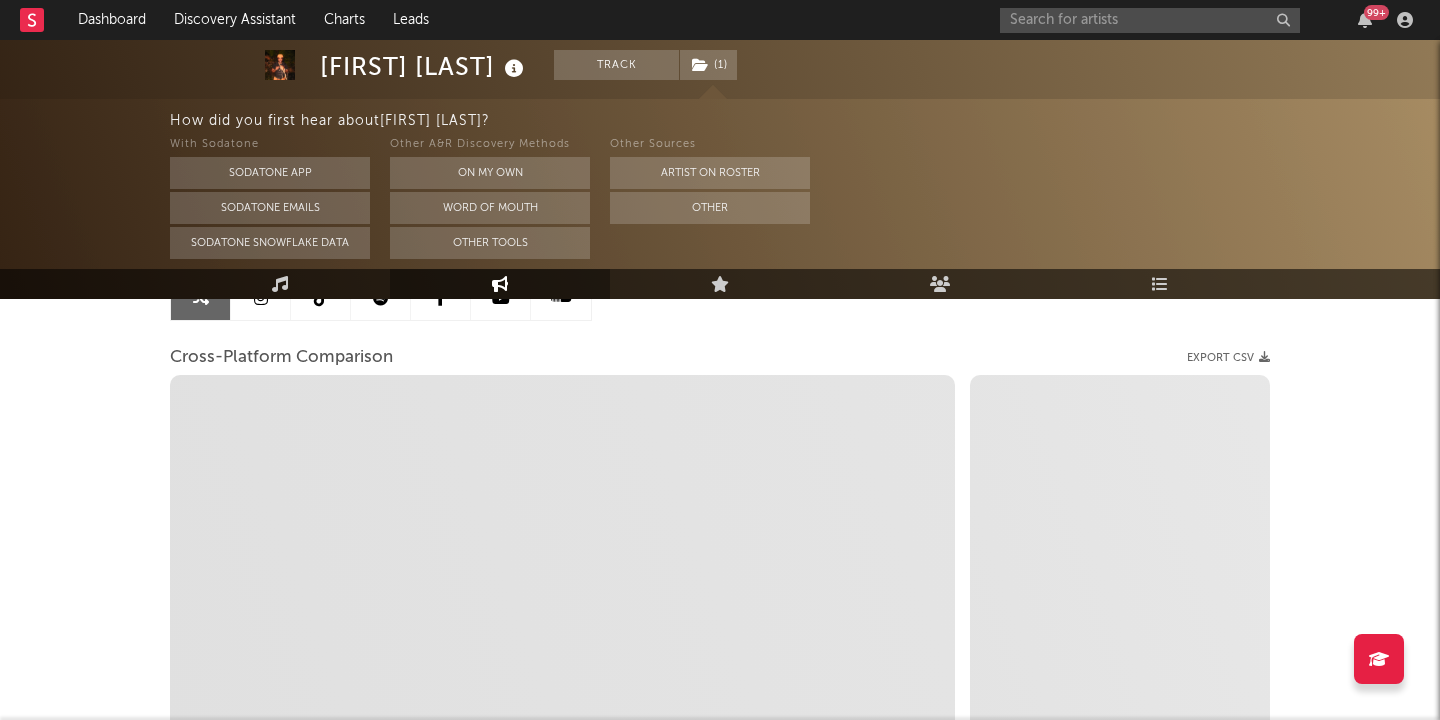 select on "1m" 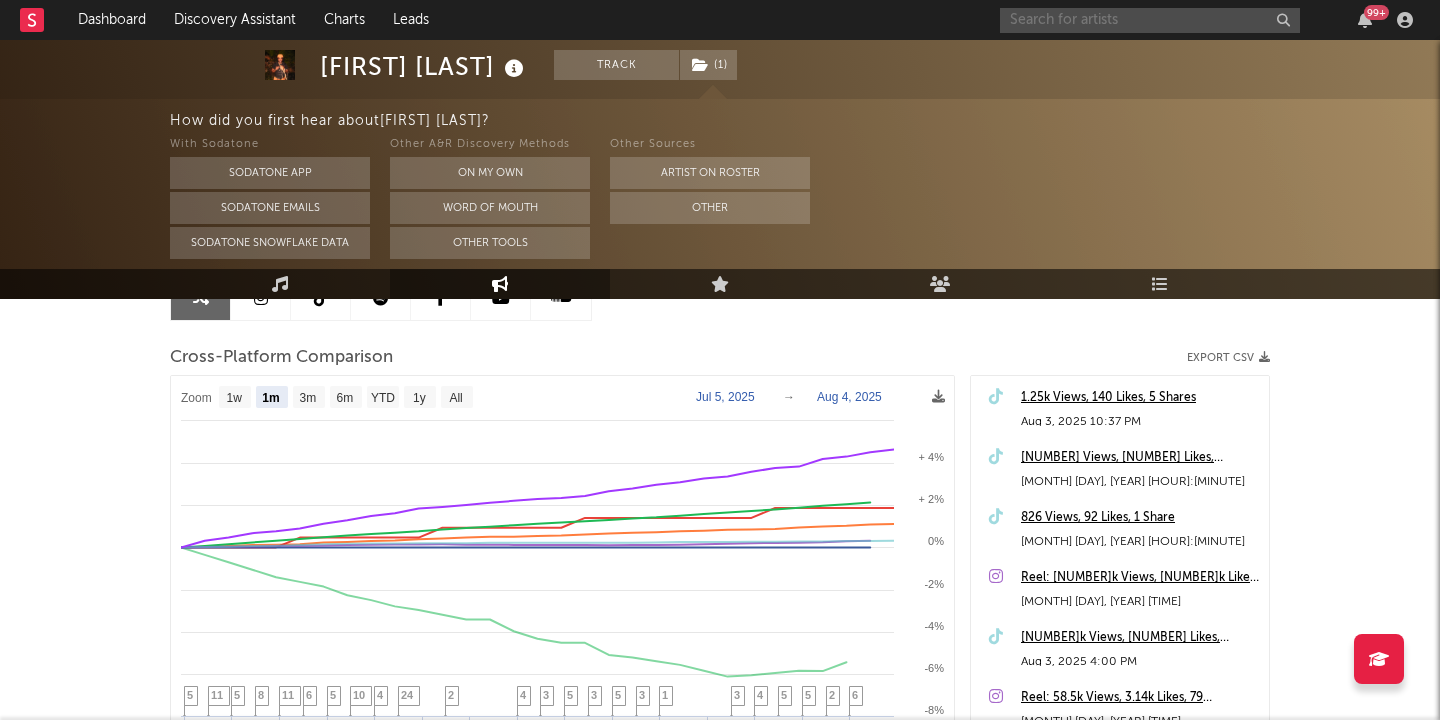 click at bounding box center [1150, 20] 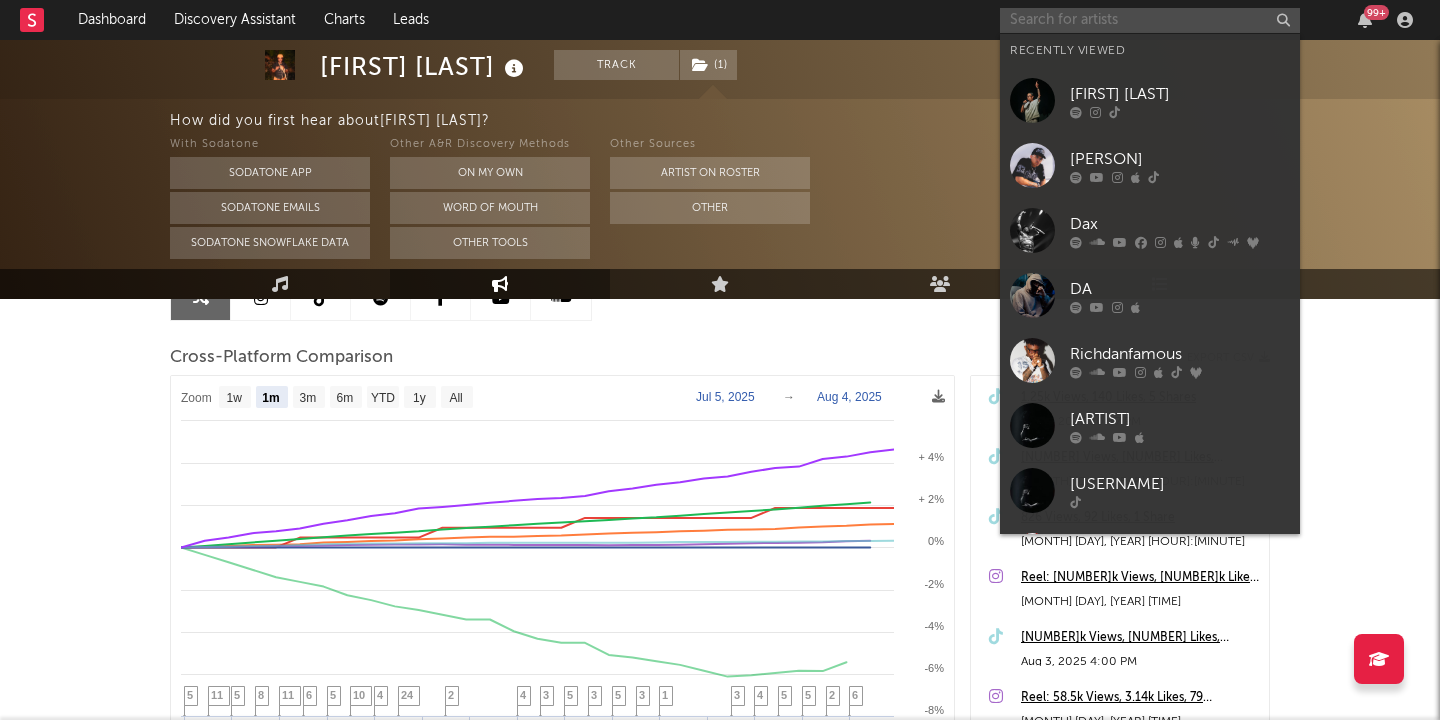 paste on "https://www.tiktok.com/@wrldhatesjo" 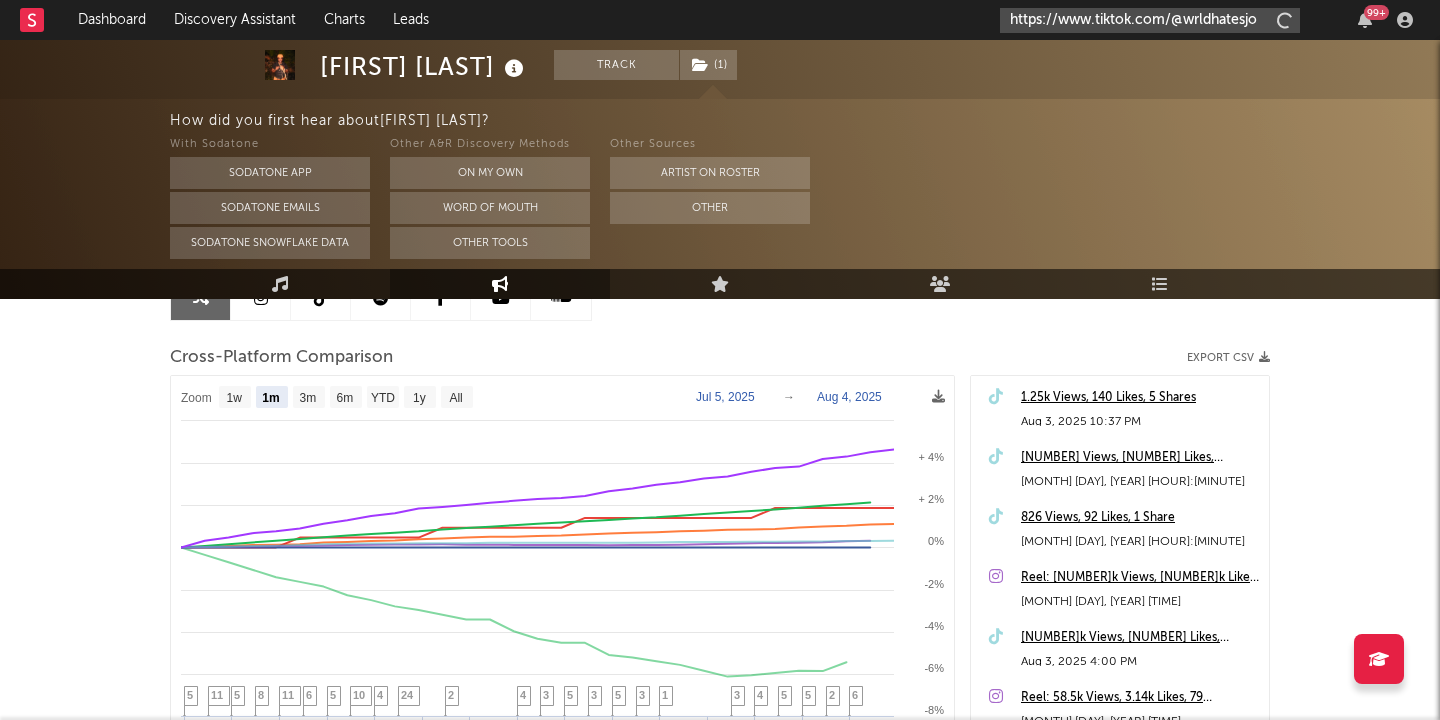 type on "https://www.tiktok.com/@wrldhatesjo" 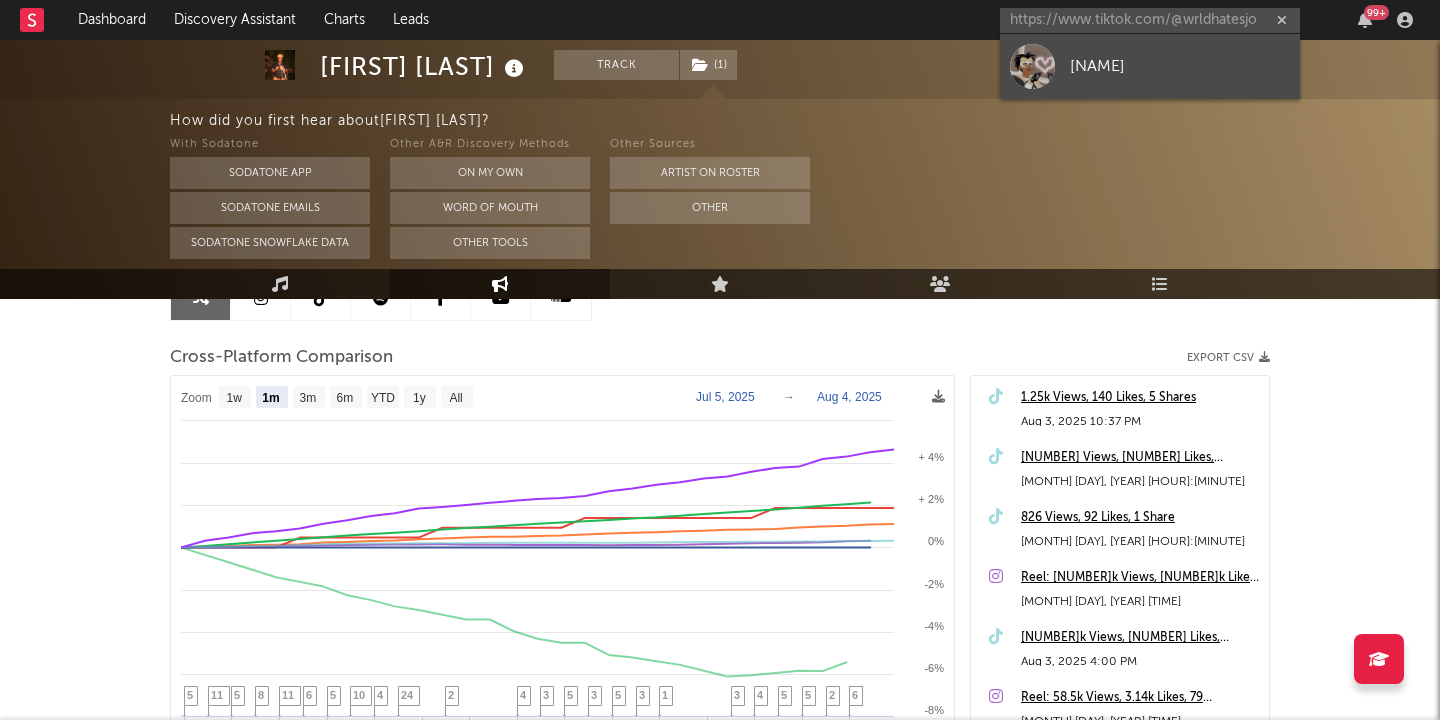 click on "[NAME]" at bounding box center (1180, 66) 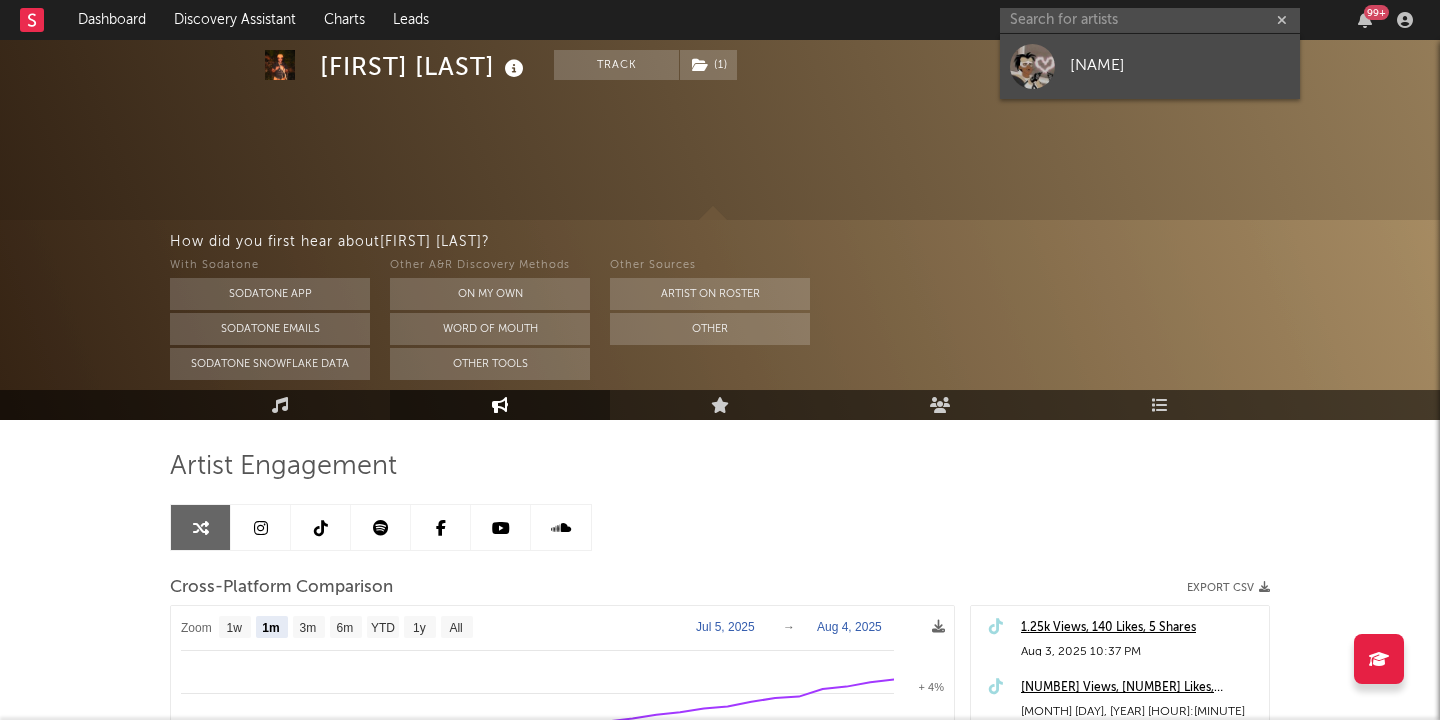 scroll, scrollTop: 0, scrollLeft: 0, axis: both 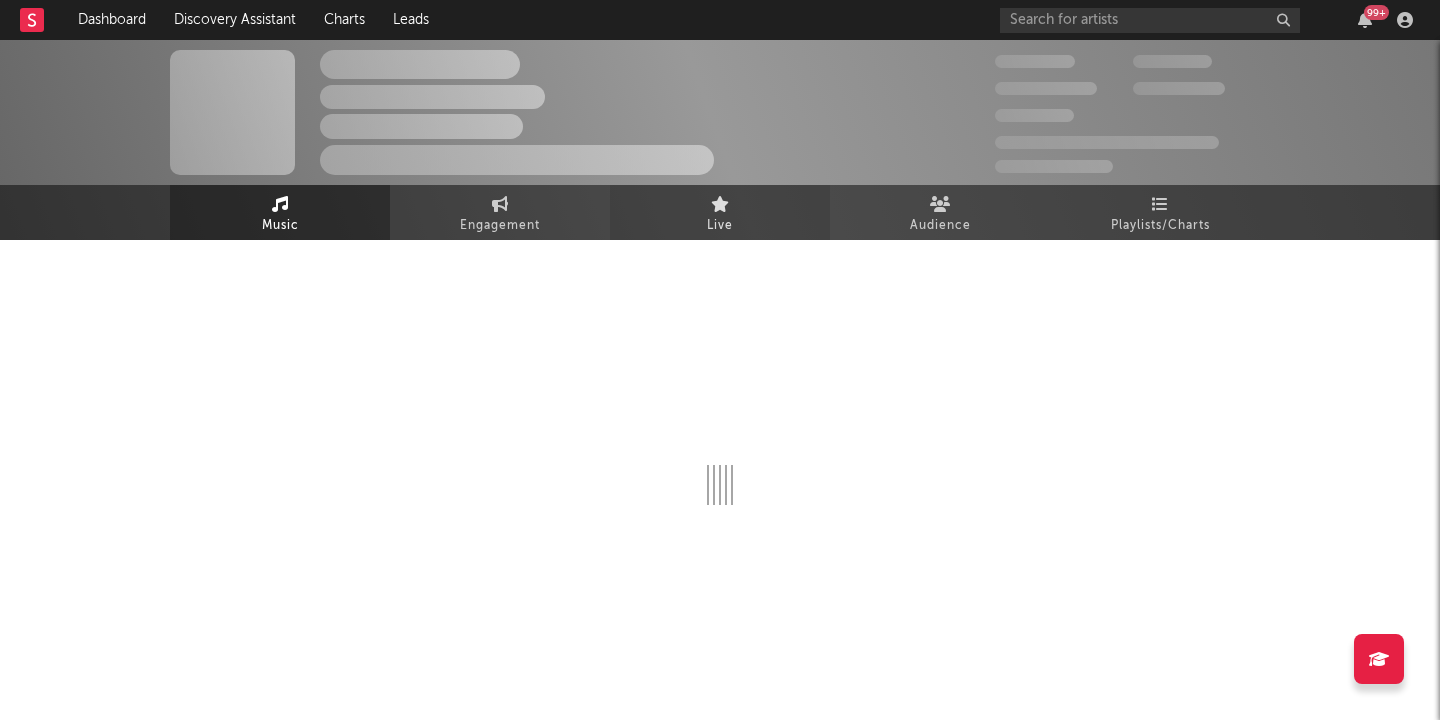 select on "1w" 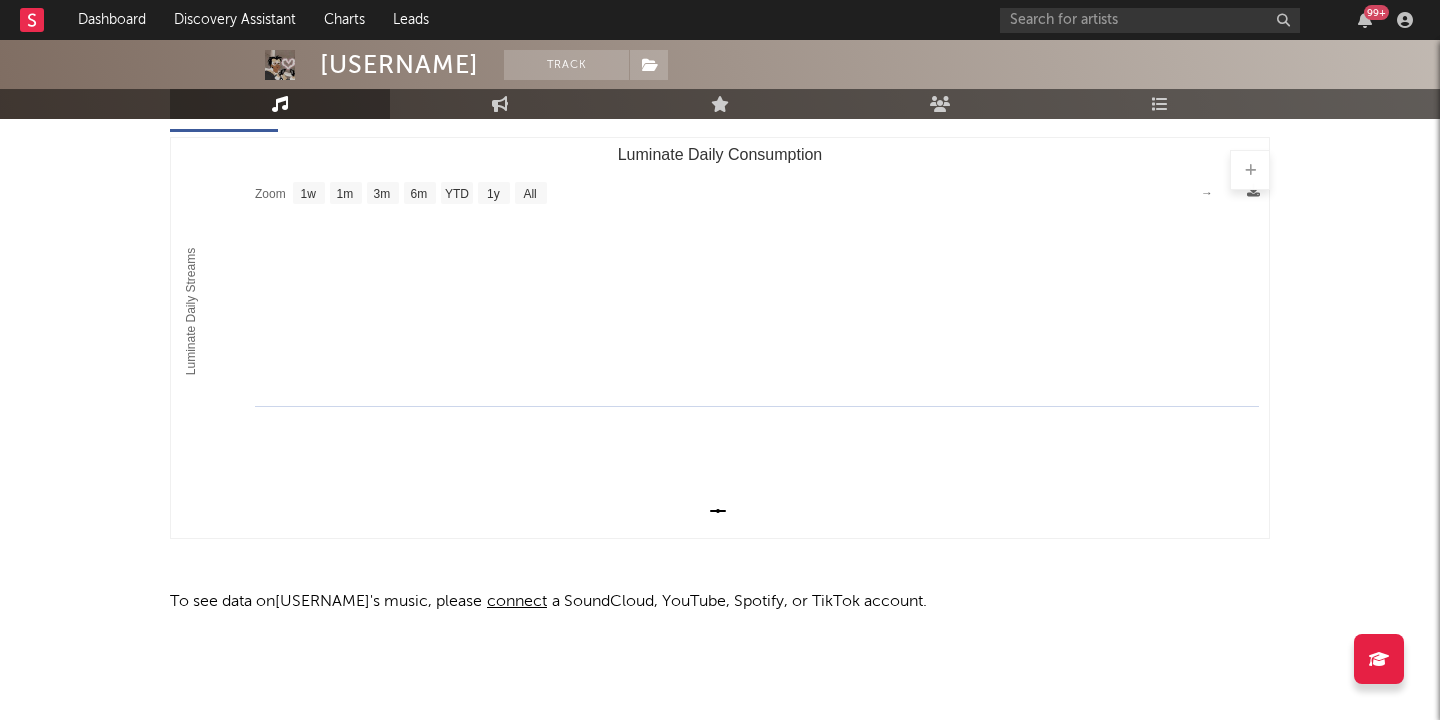 scroll, scrollTop: 0, scrollLeft: 0, axis: both 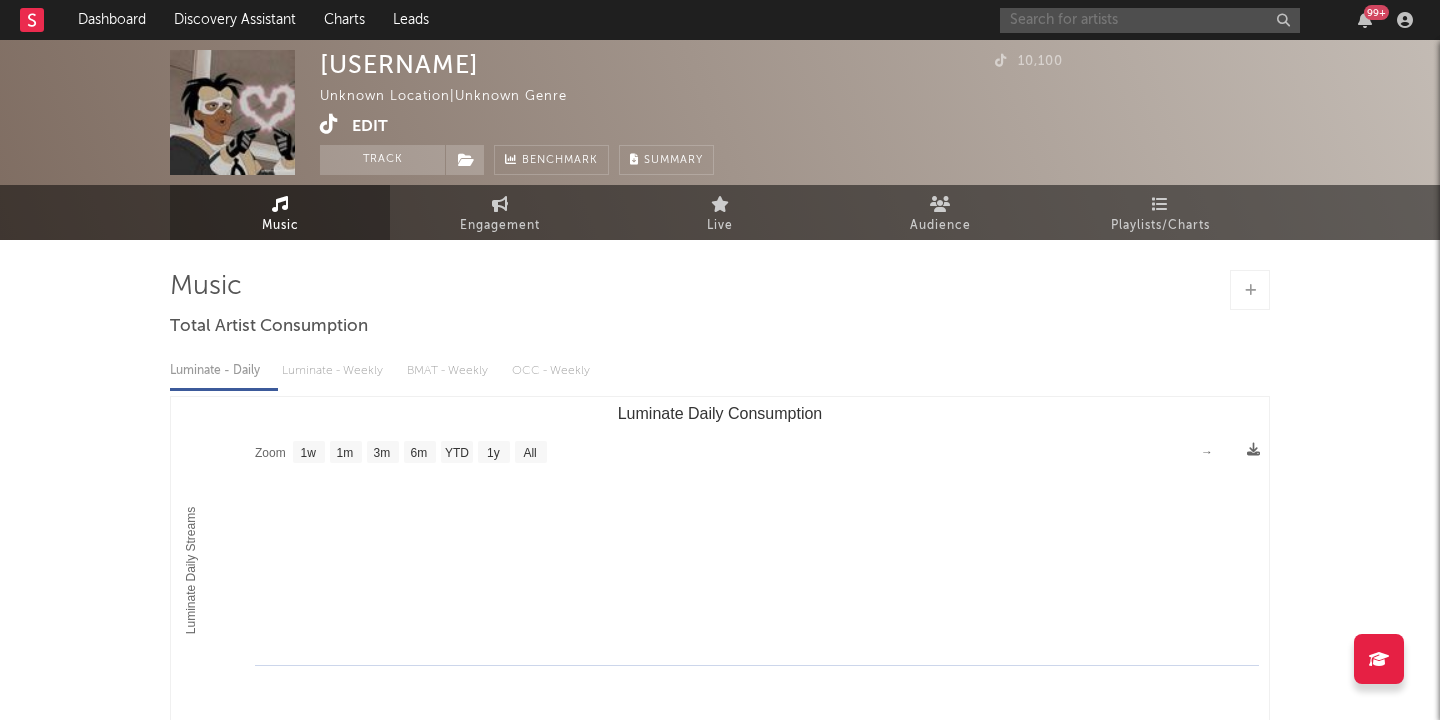 click at bounding box center (1150, 20) 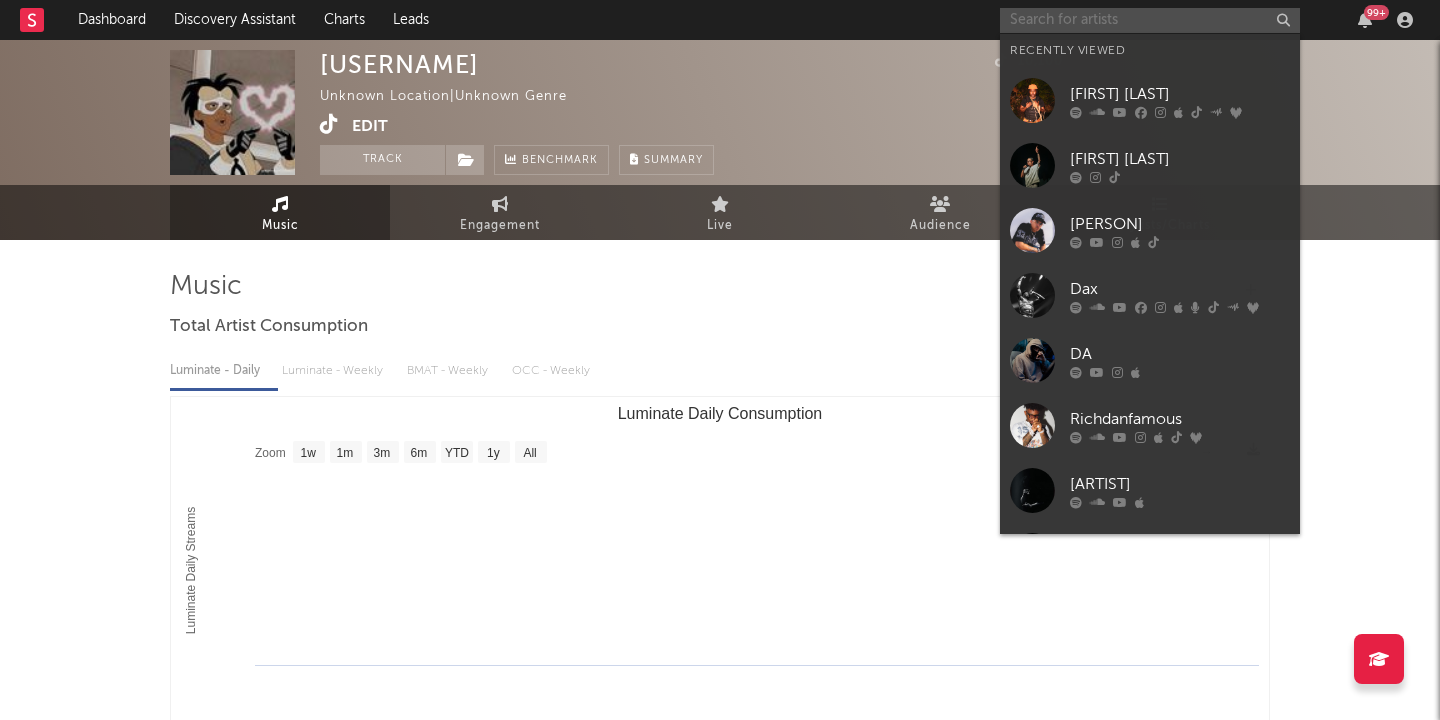paste on "https://open.spotify.com/artist/[ARTIST_ID]" 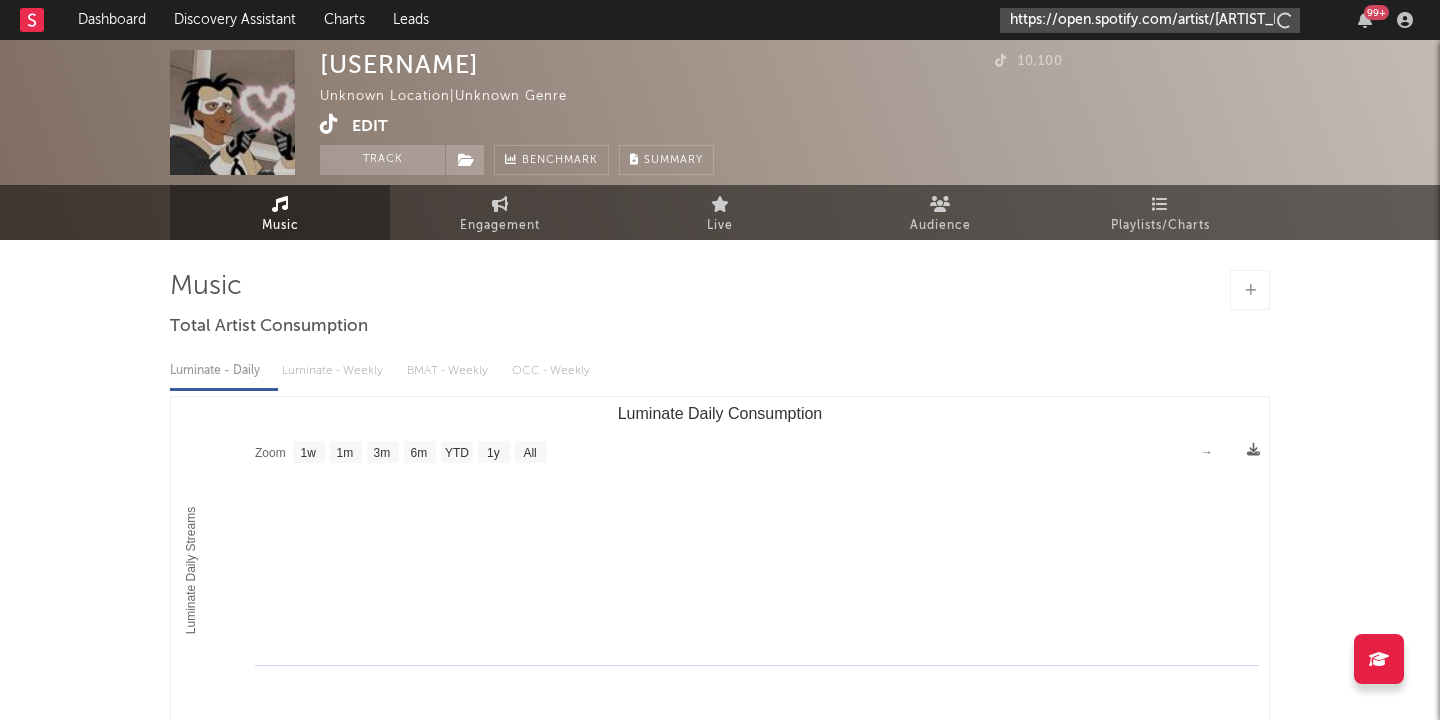 type on "https://open.spotify.com/artist/[ARTIST_ID]" 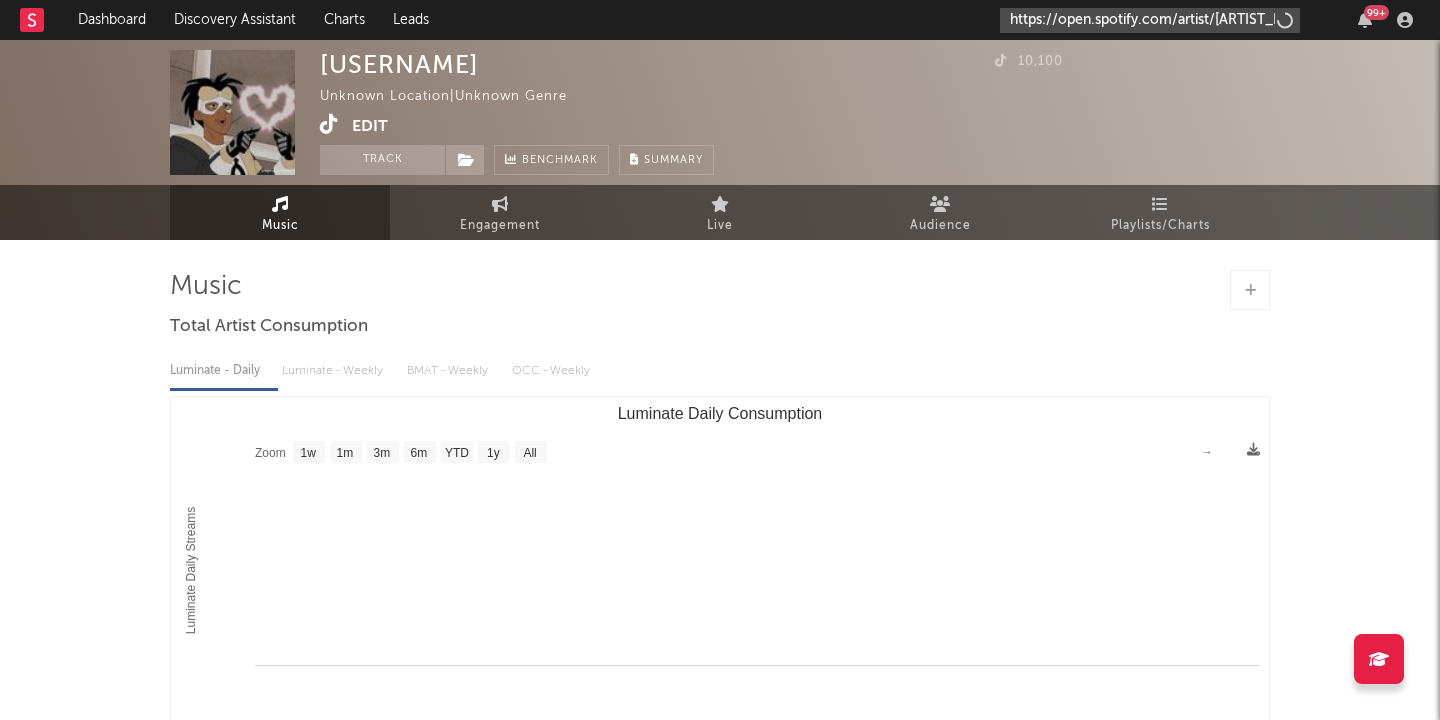 scroll, scrollTop: 0, scrollLeft: 101, axis: horizontal 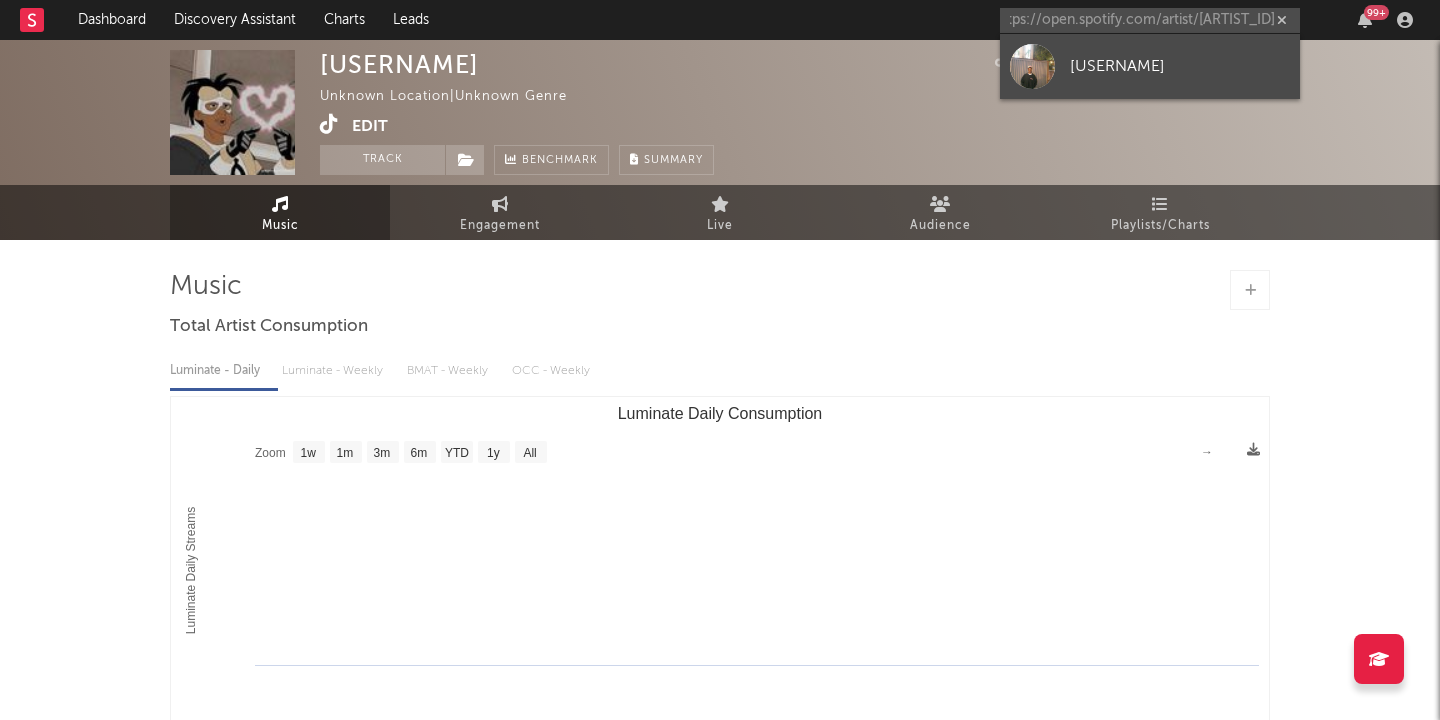 click on "[USERNAME]" at bounding box center [1180, 66] 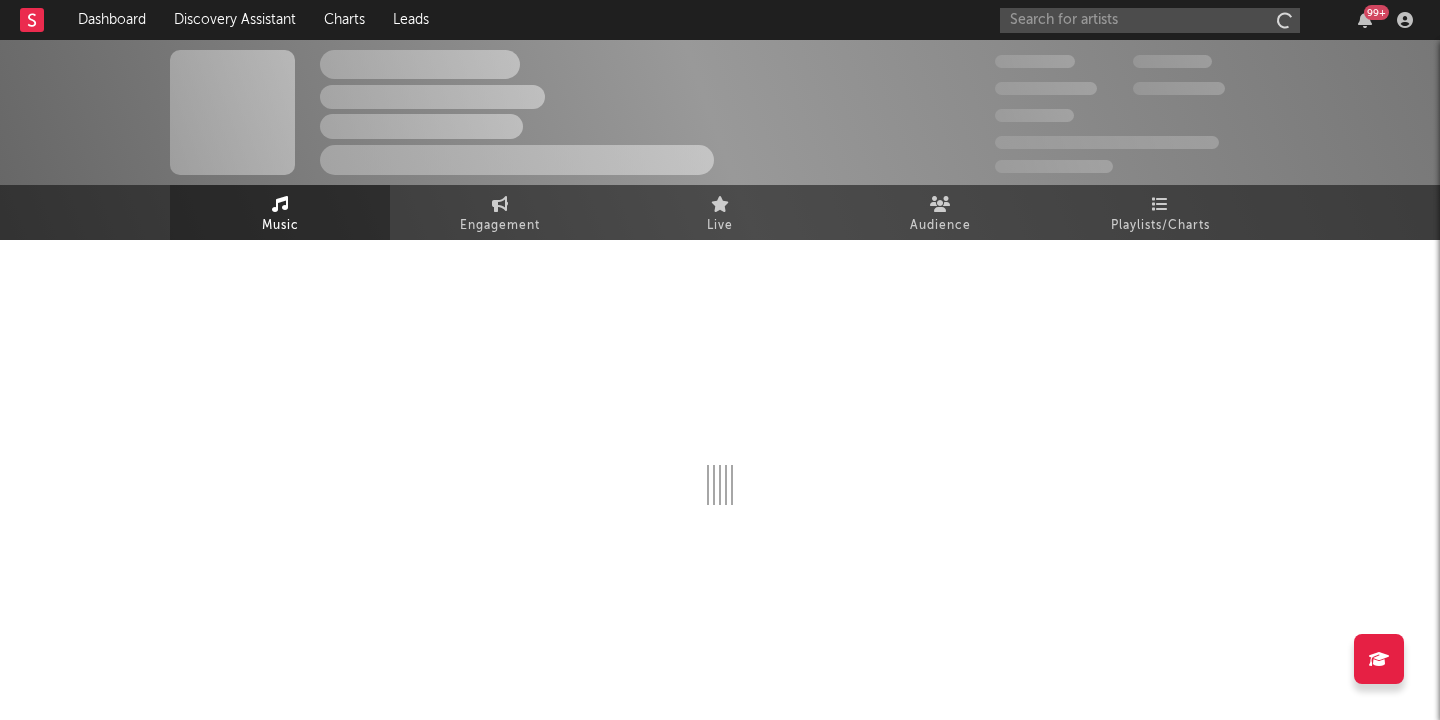 scroll, scrollTop: 0, scrollLeft: 0, axis: both 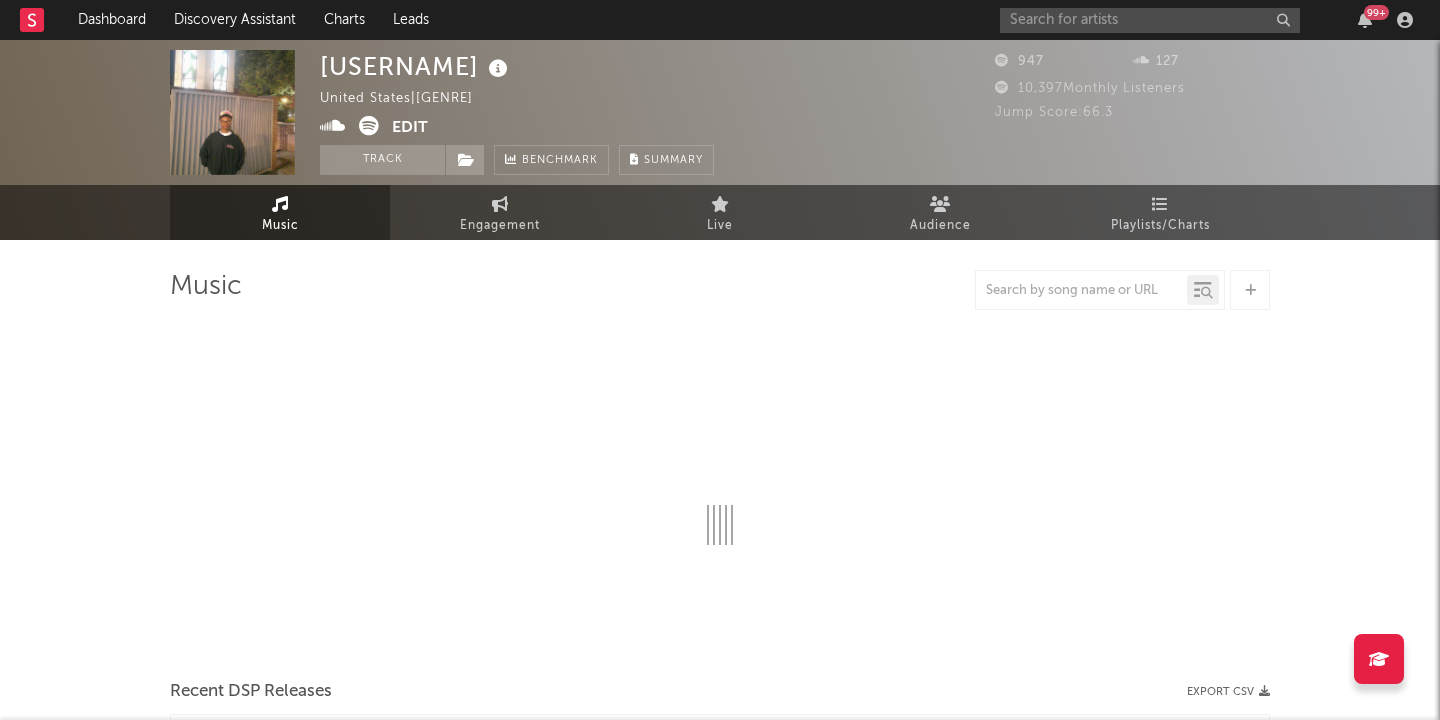 select on "1w" 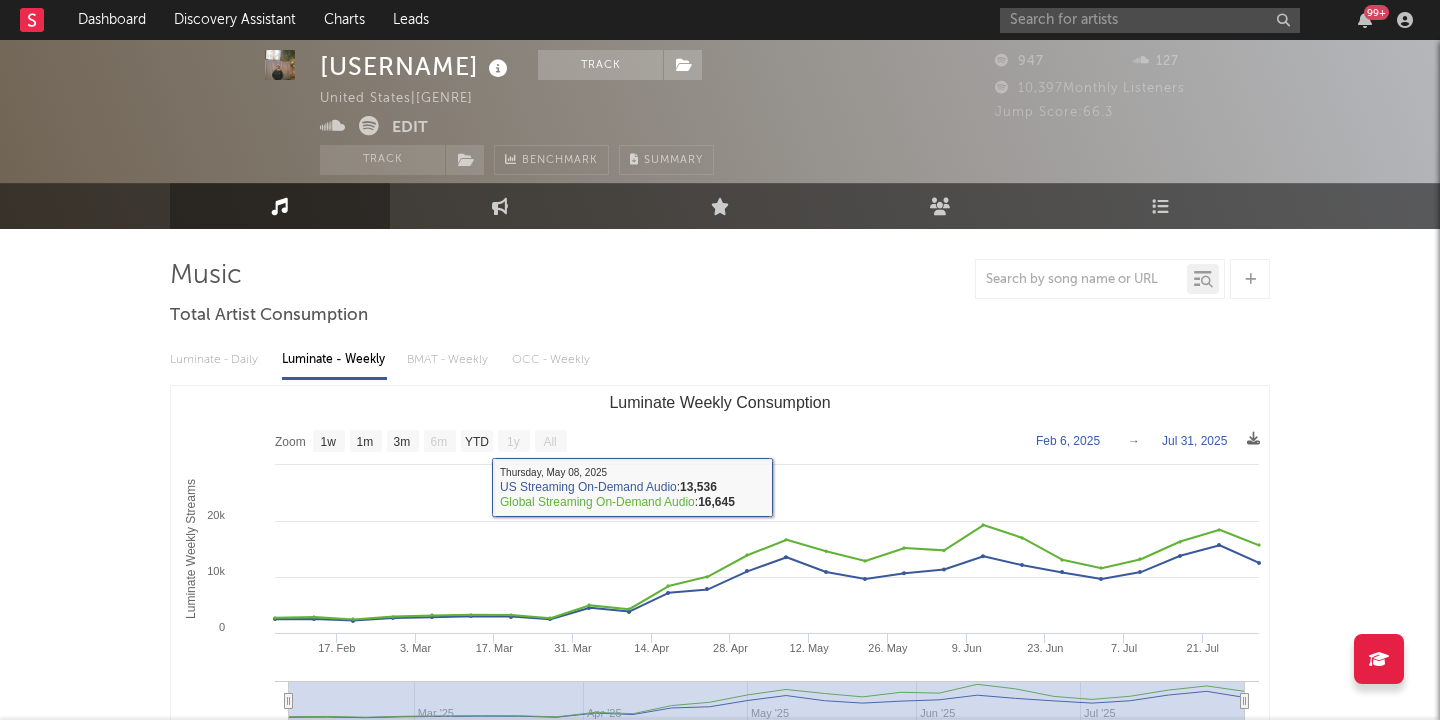 scroll, scrollTop: 0, scrollLeft: 0, axis: both 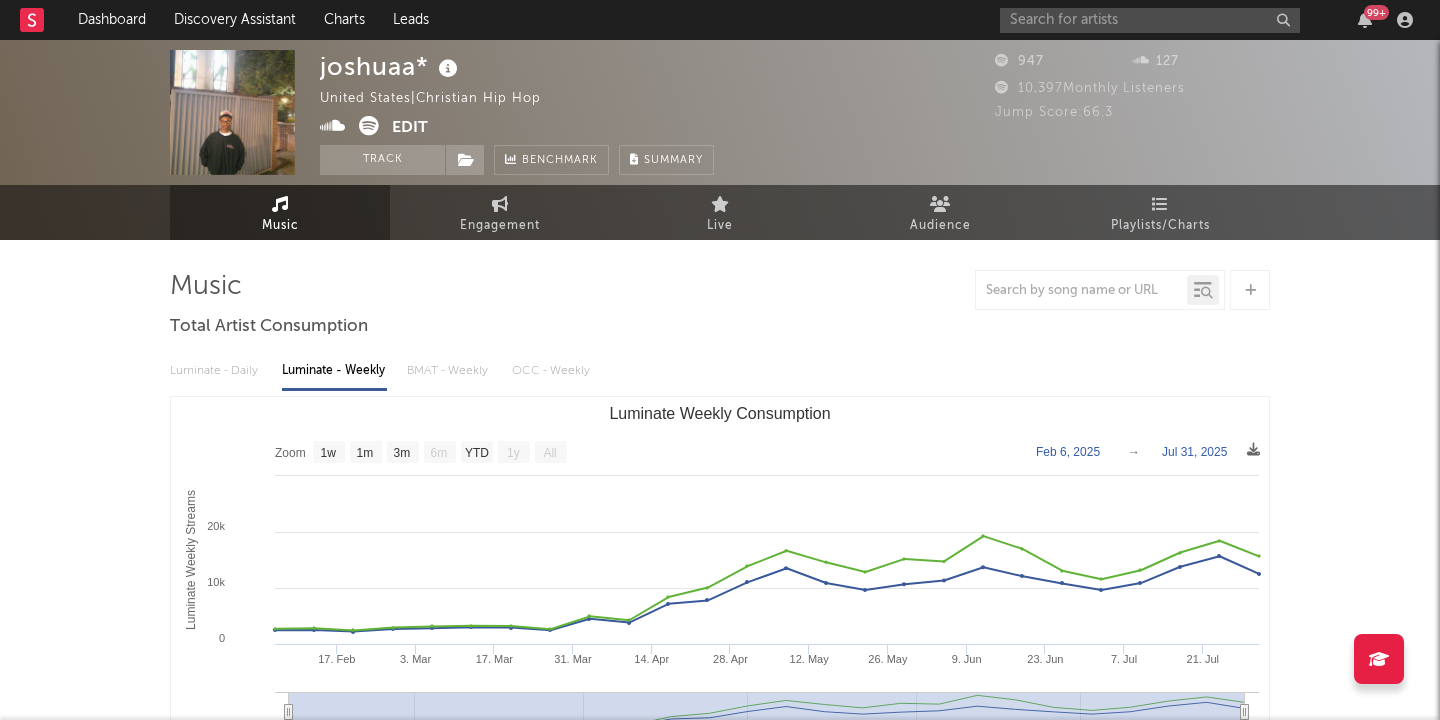 select on "1w" 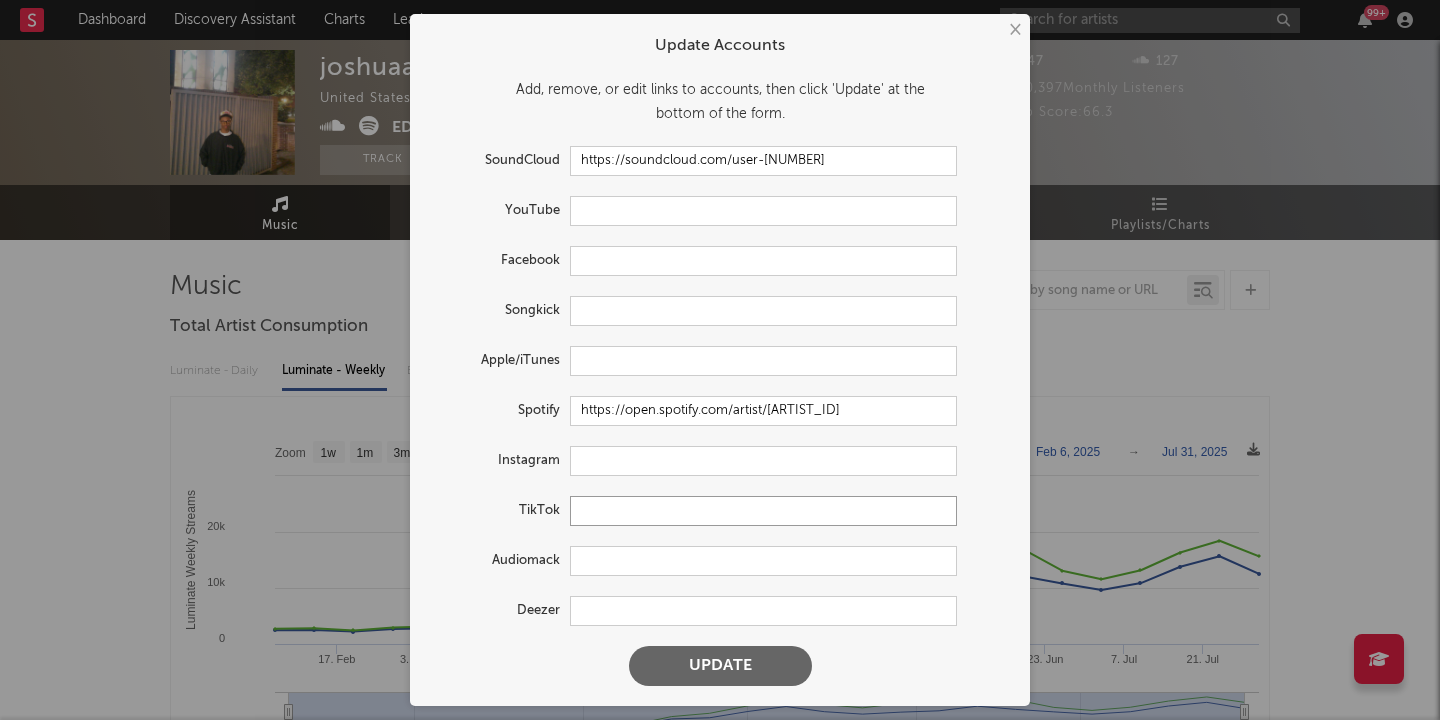 click at bounding box center (763, 511) 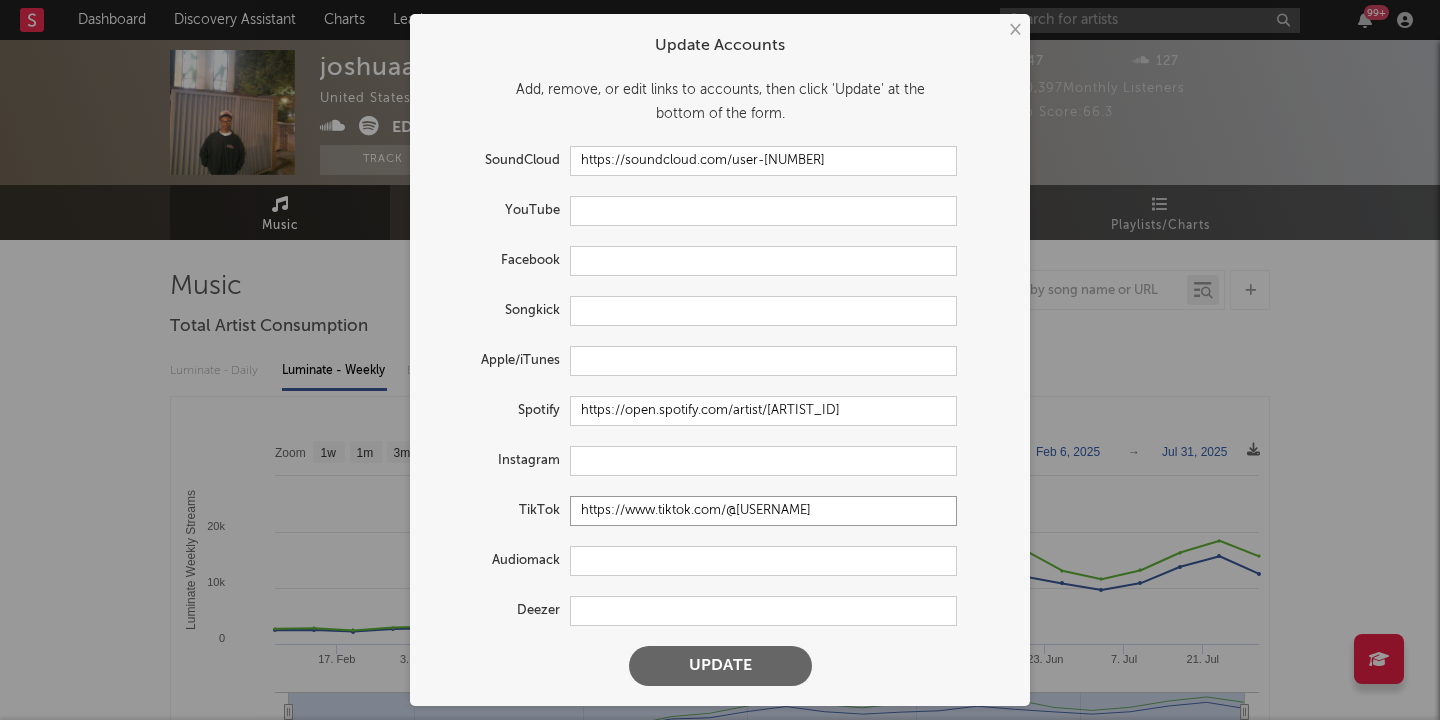 type on "https://www.tiktok.com/@[USERNAME]" 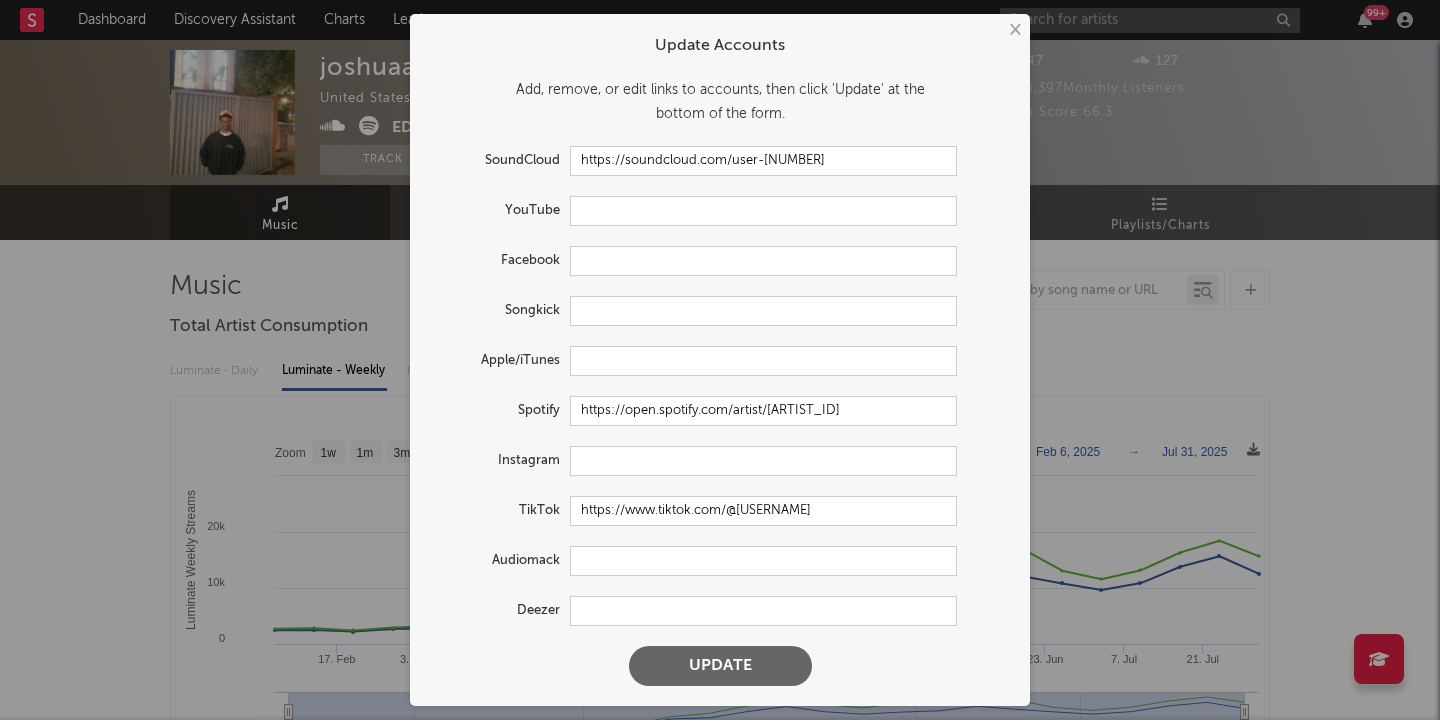 click on "Update" at bounding box center (720, 666) 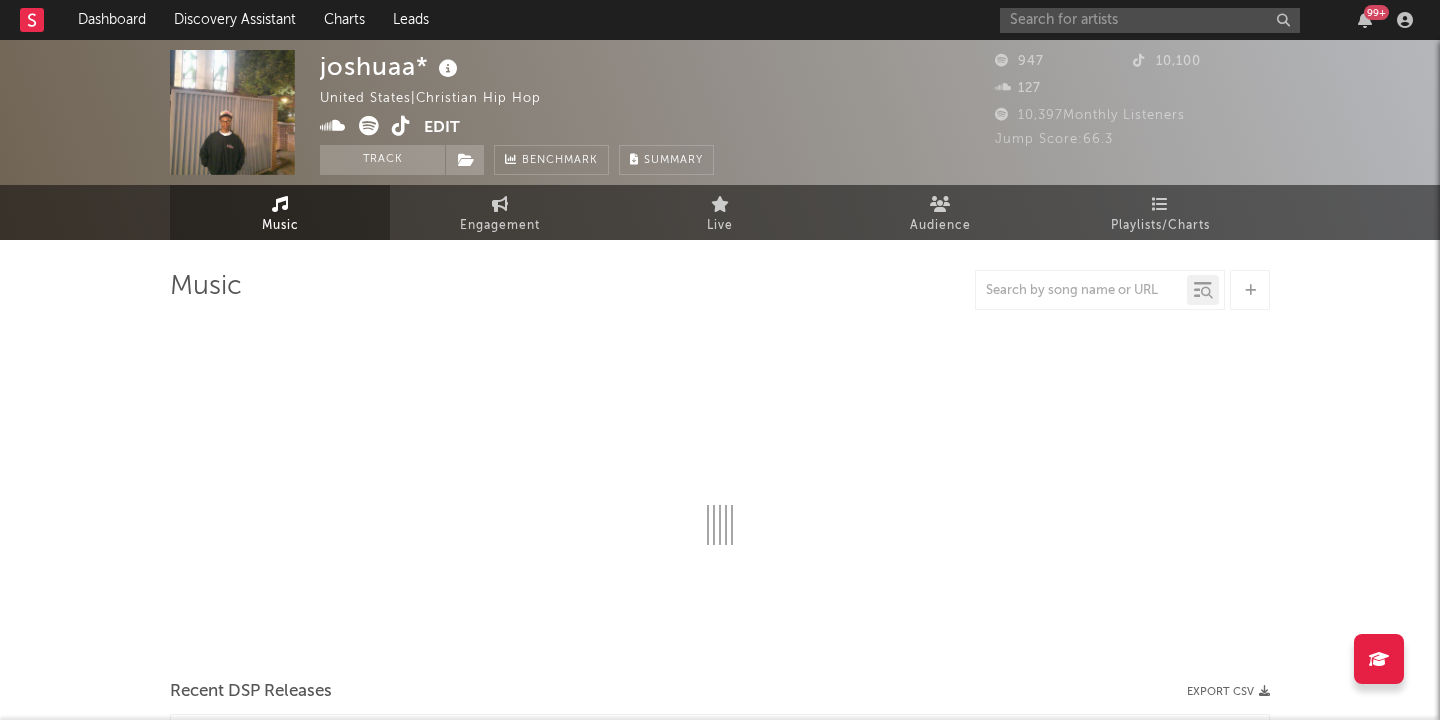 select on "1w" 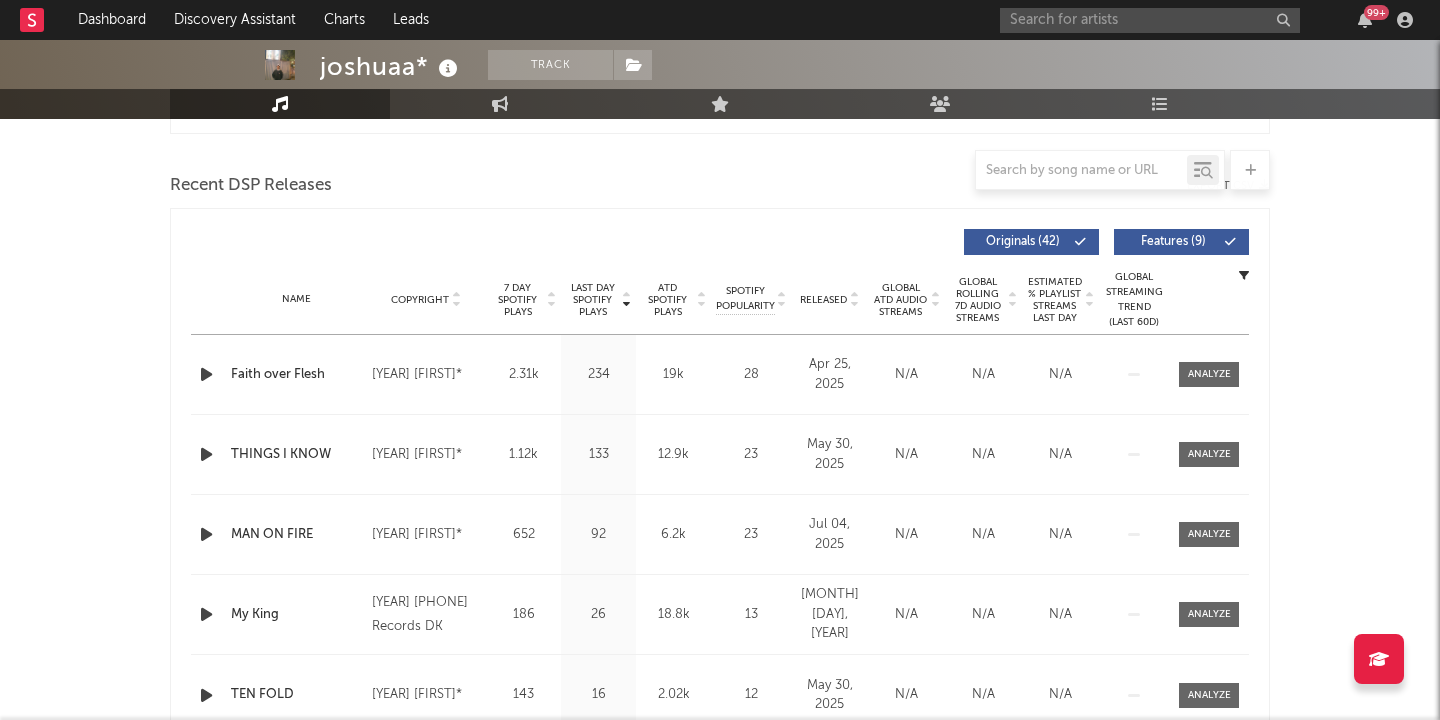 scroll, scrollTop: 657, scrollLeft: 0, axis: vertical 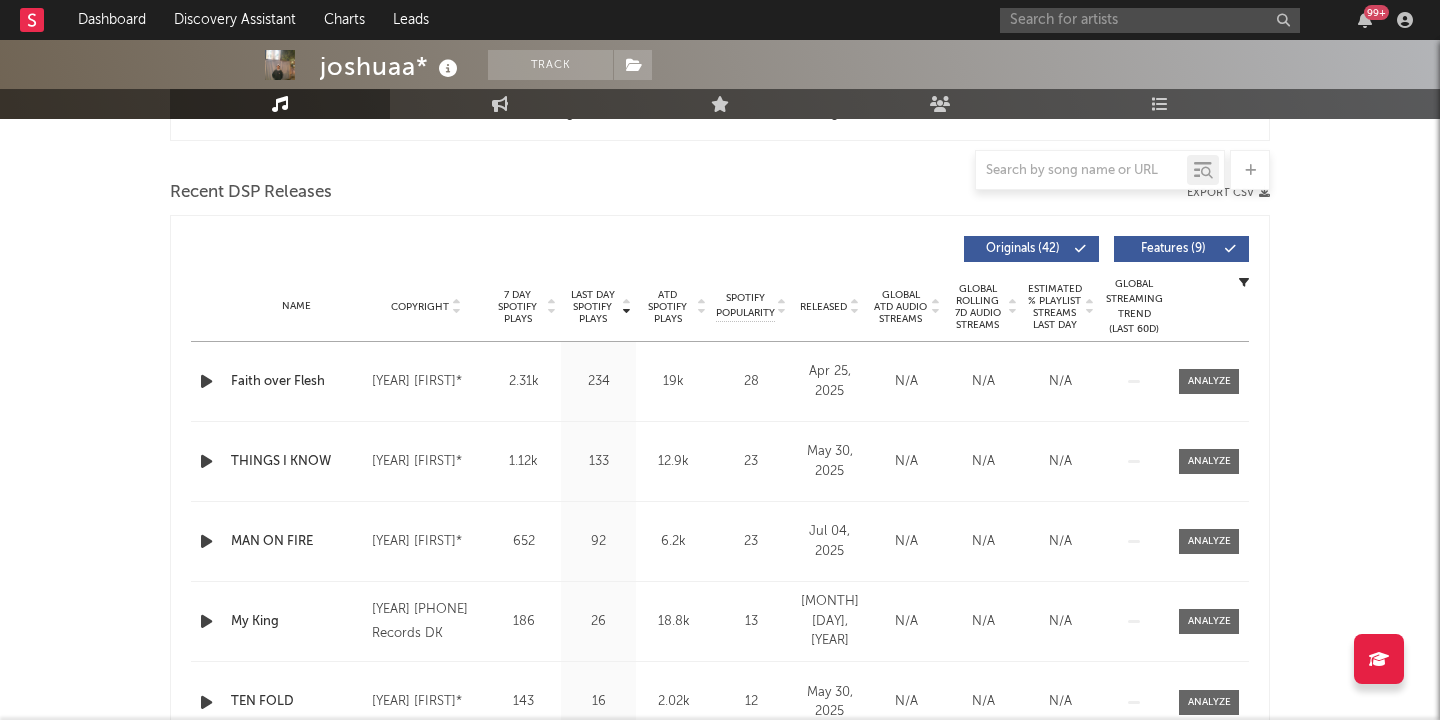 click on "Features   ( 9 )" at bounding box center [1173, 249] 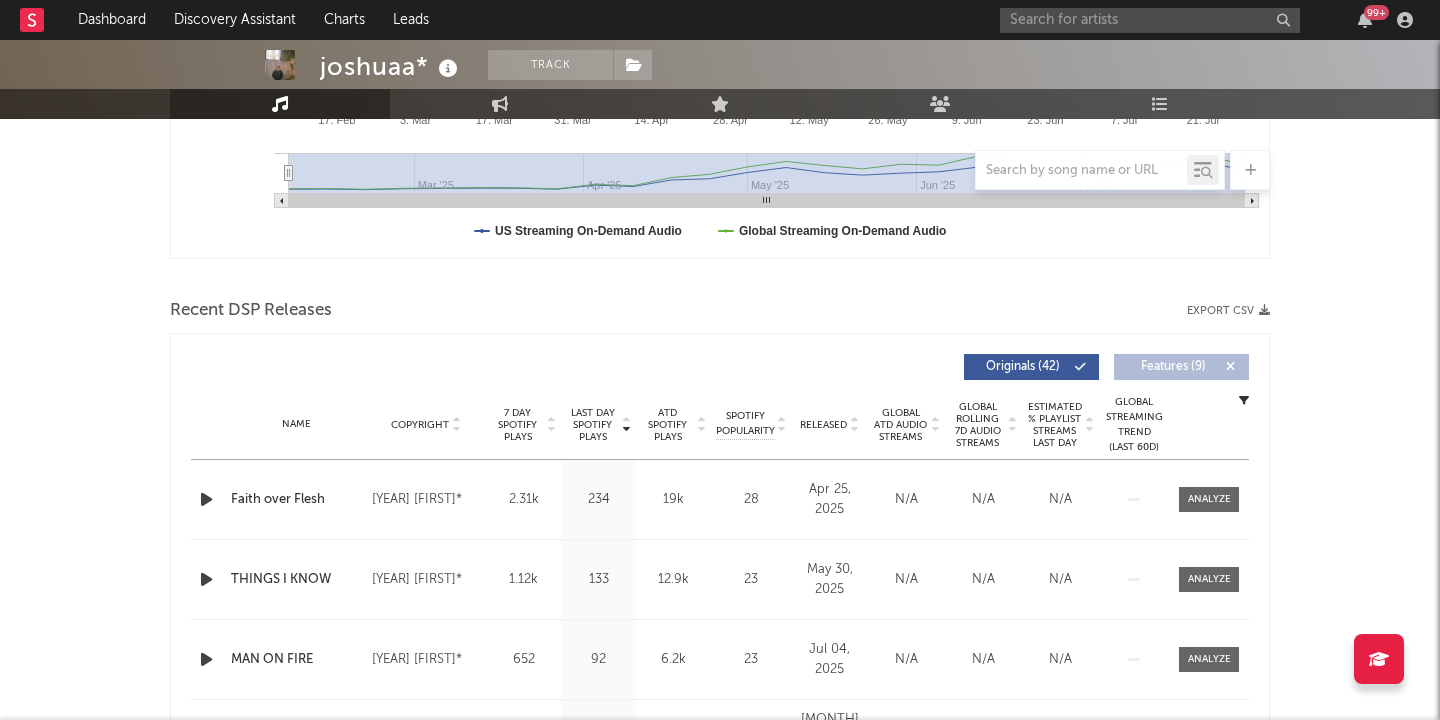 scroll, scrollTop: 536, scrollLeft: 0, axis: vertical 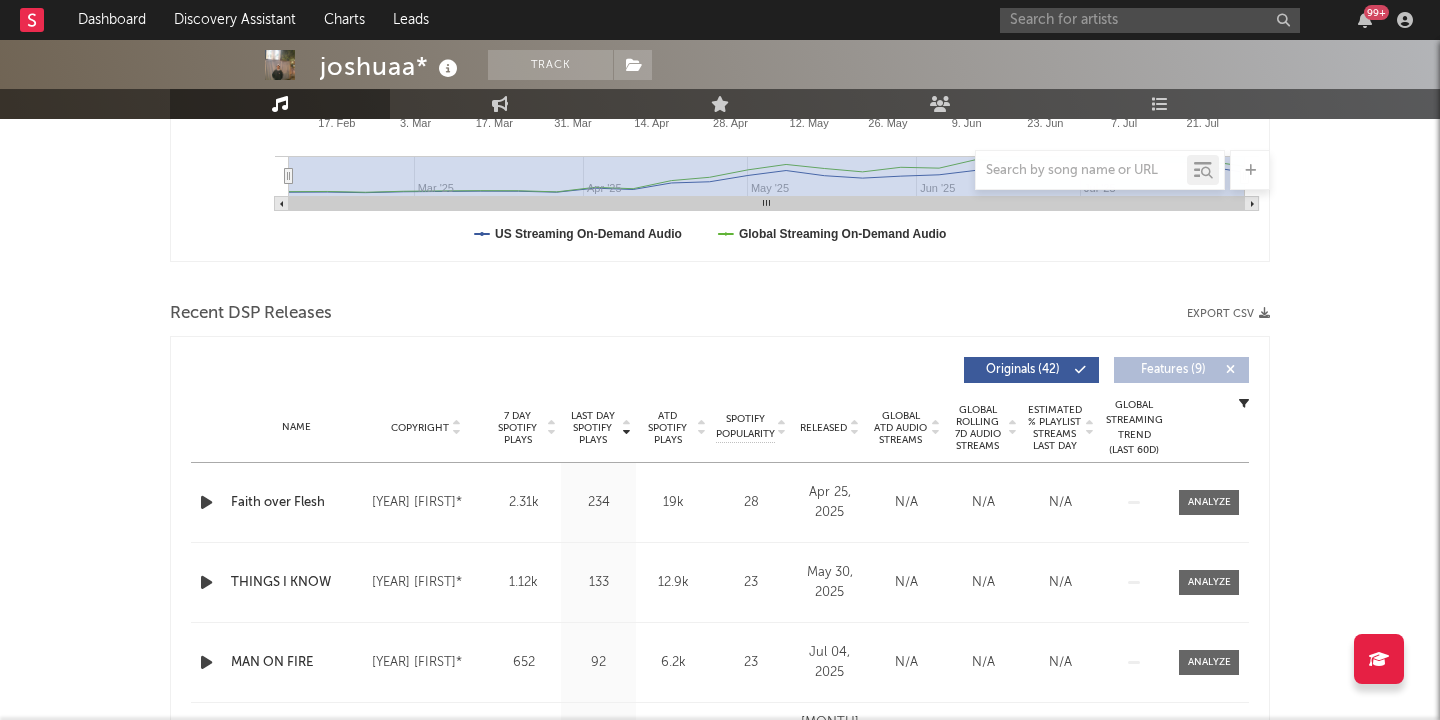 click at bounding box center [206, 502] 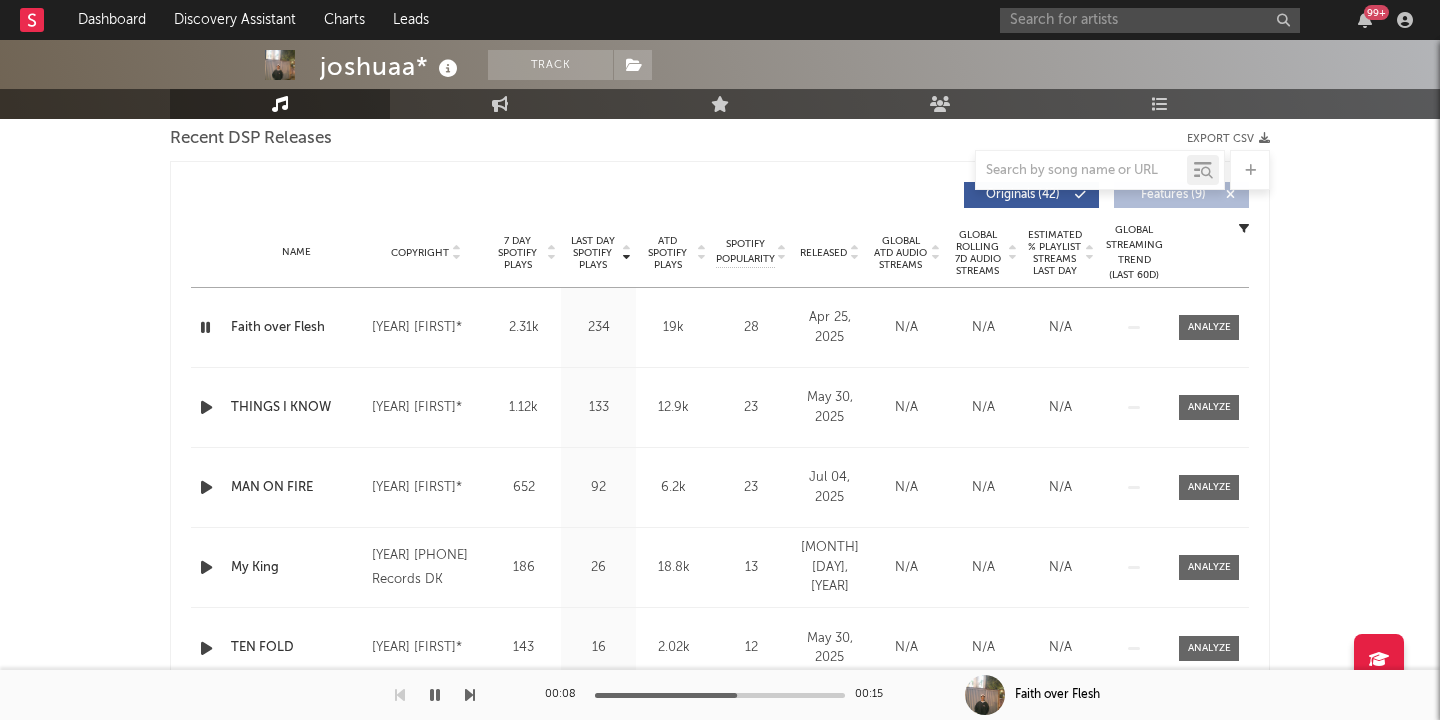 scroll, scrollTop: 682, scrollLeft: 0, axis: vertical 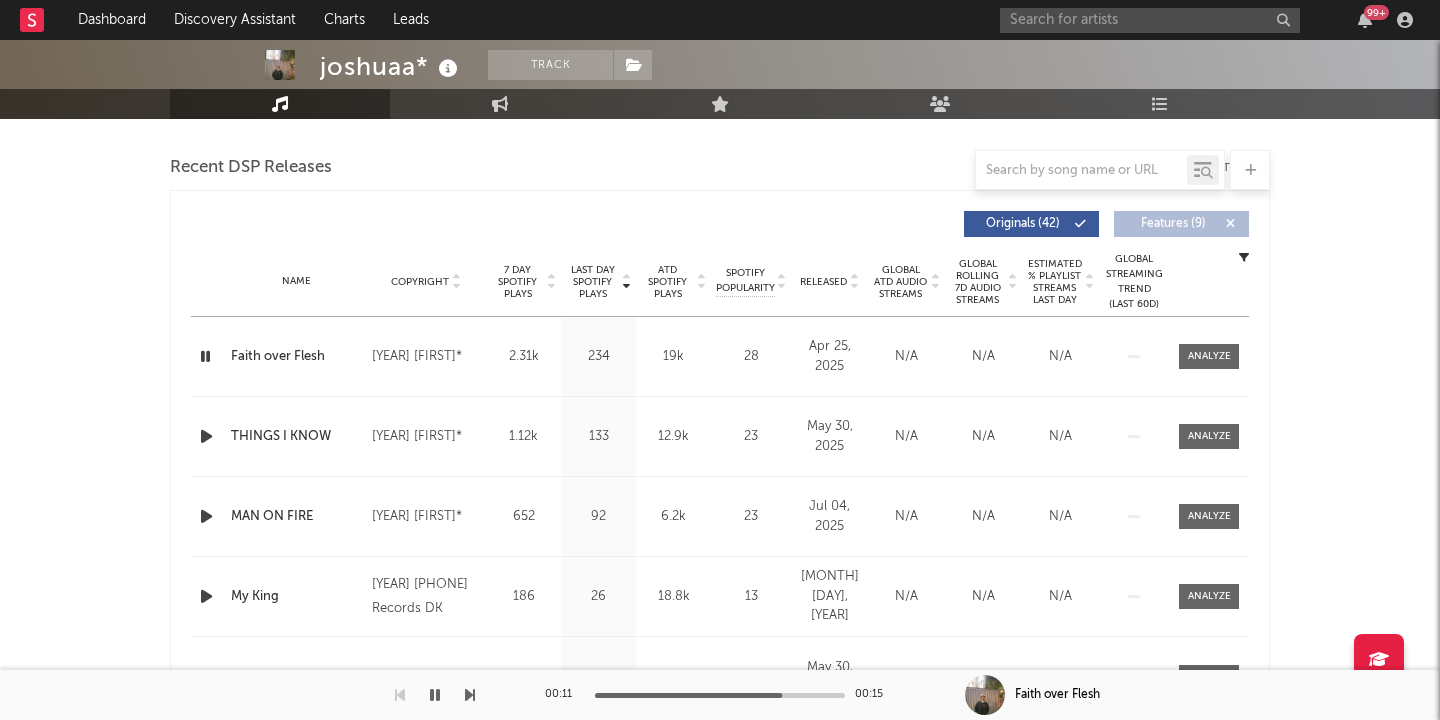 click at bounding box center (205, 356) 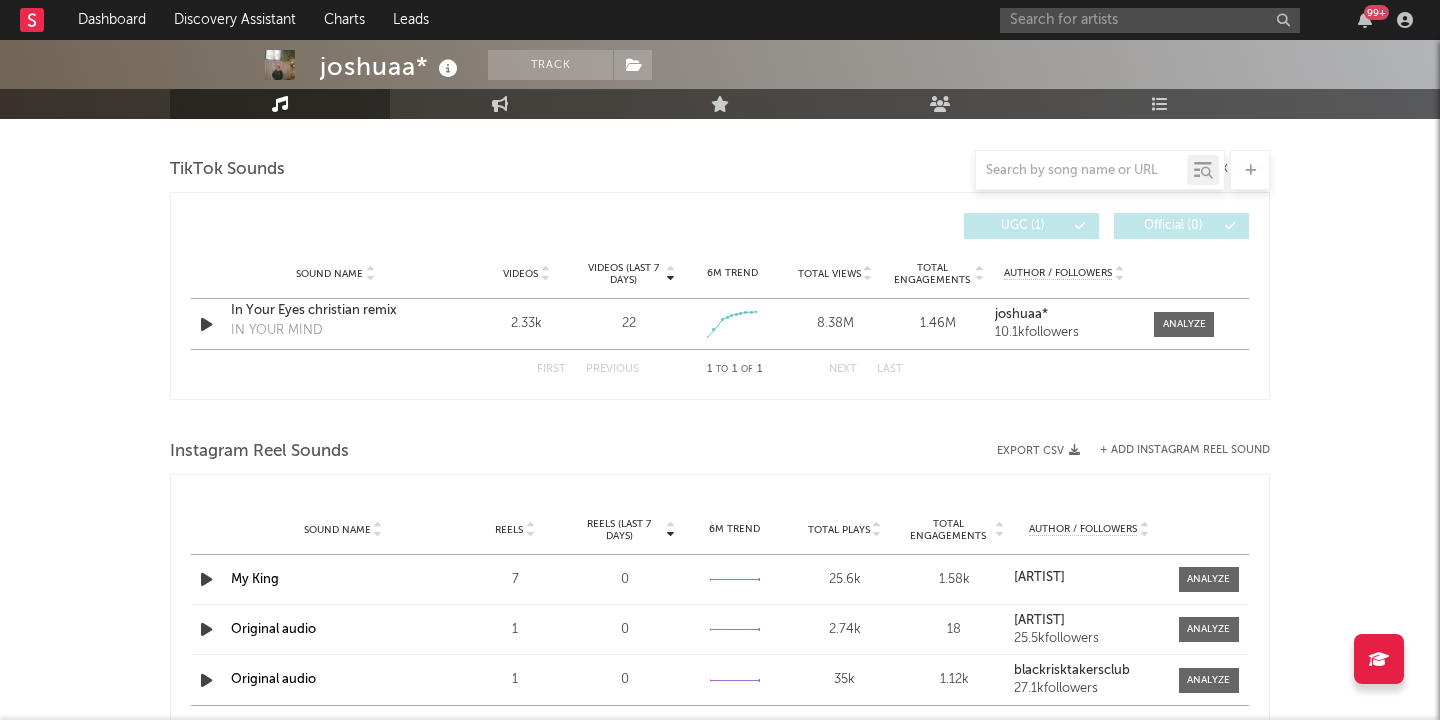 scroll, scrollTop: 1360, scrollLeft: 0, axis: vertical 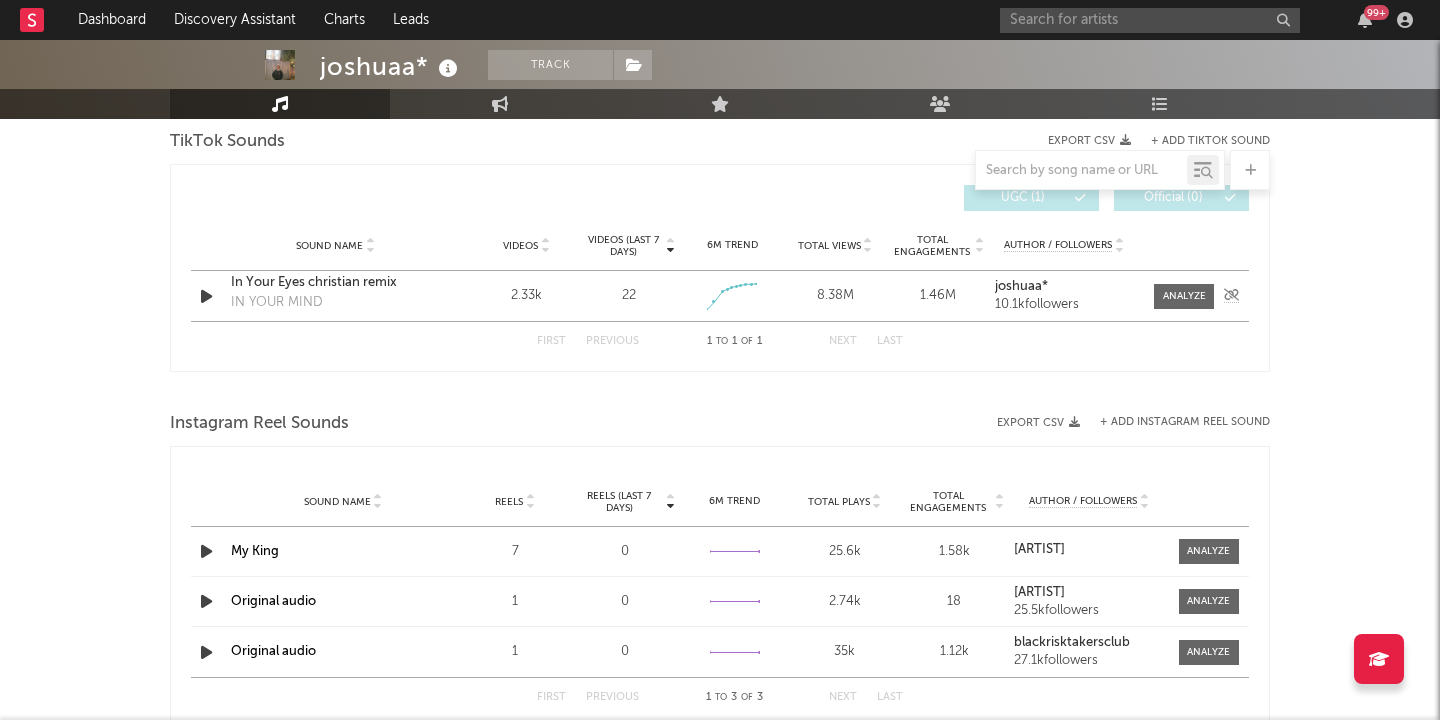 click at bounding box center [206, 296] 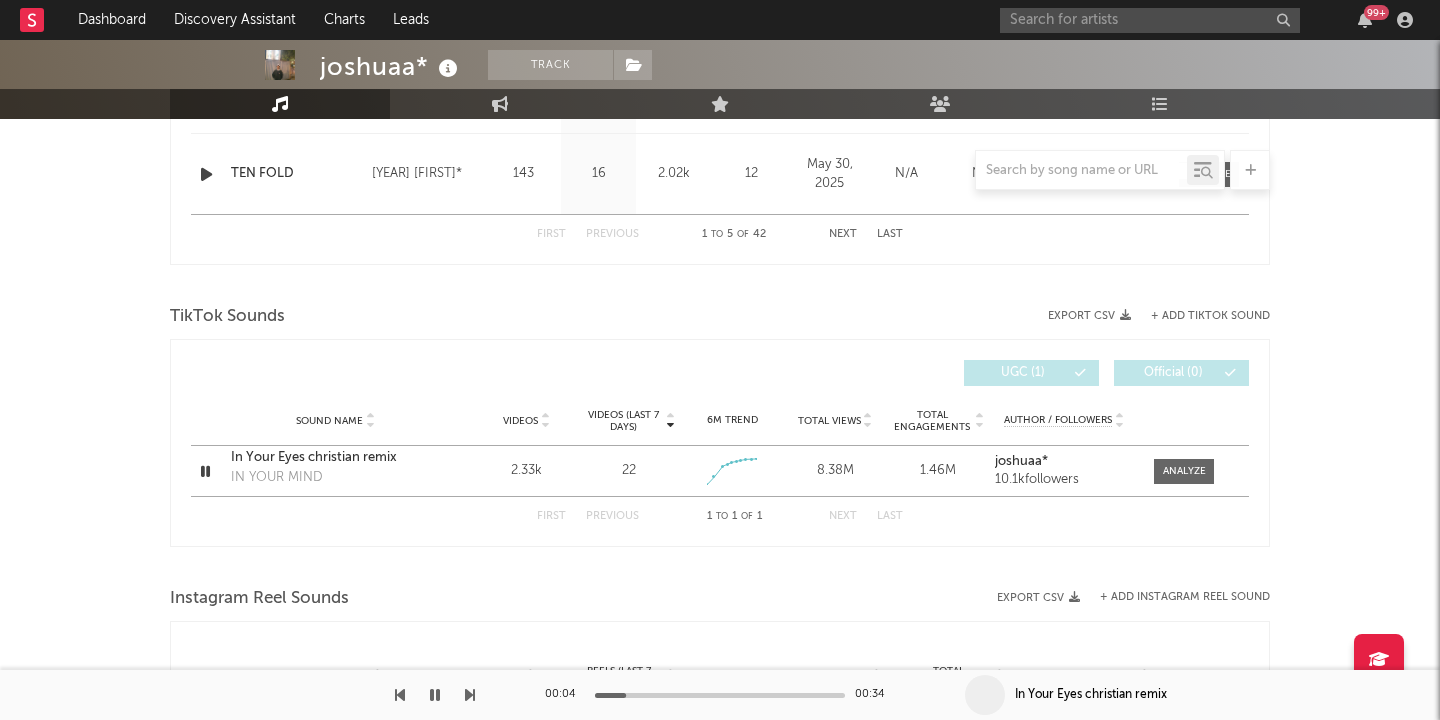 scroll, scrollTop: 1237, scrollLeft: 0, axis: vertical 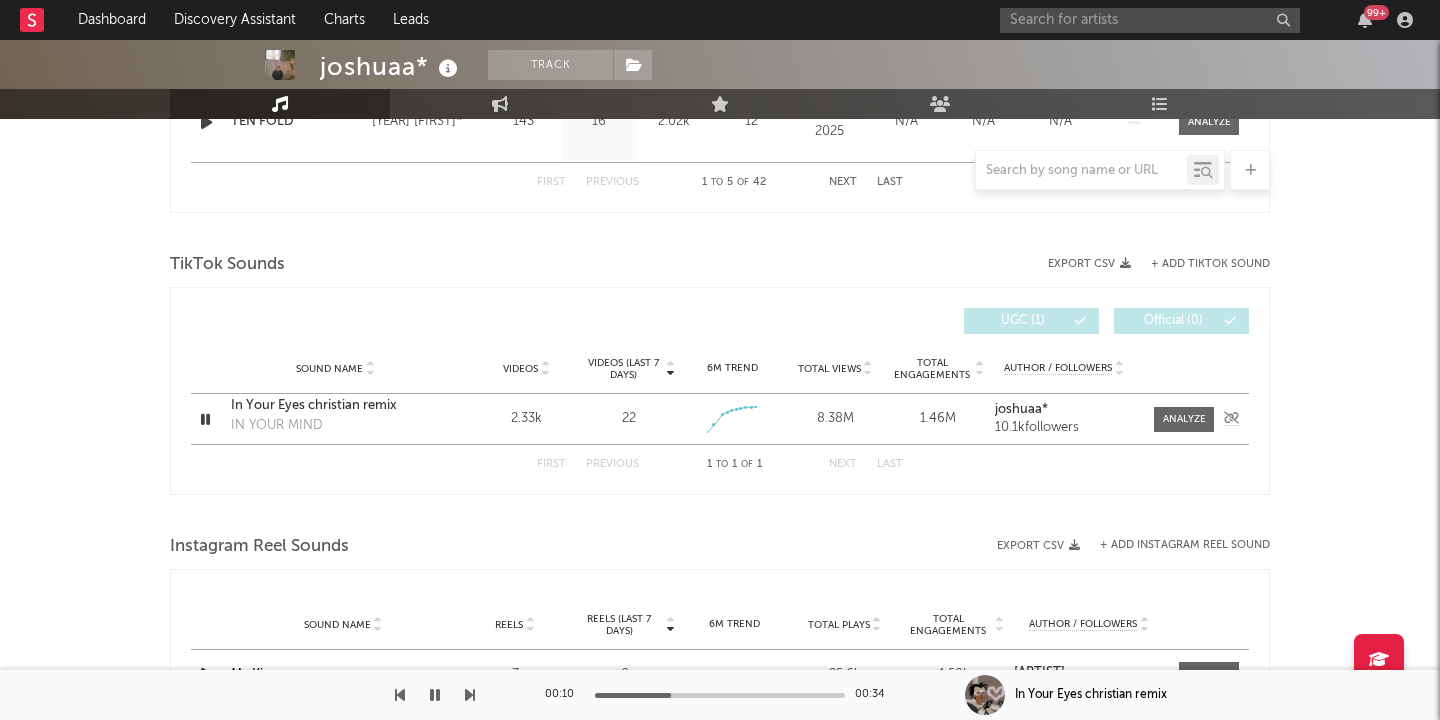 click at bounding box center (205, 419) 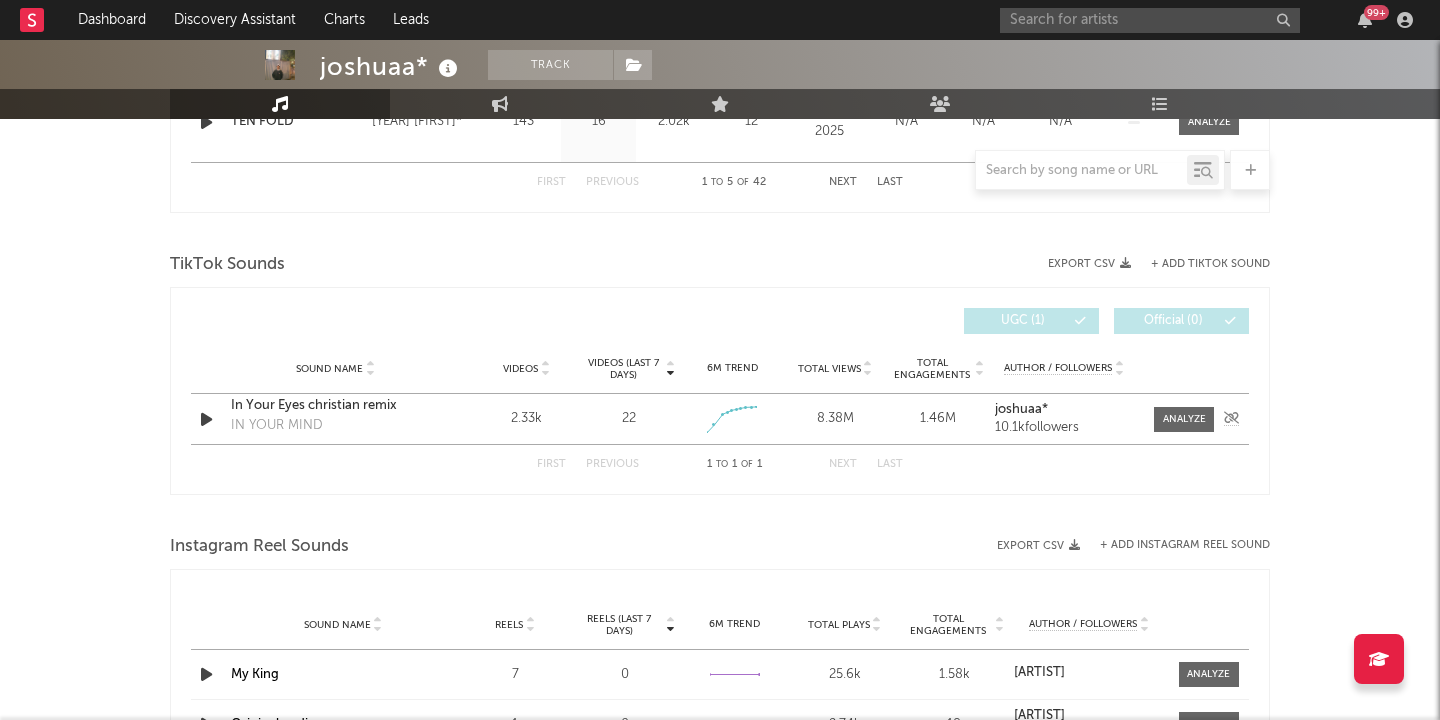 click on "In Your Eyes christian remix" at bounding box center [335, 406] 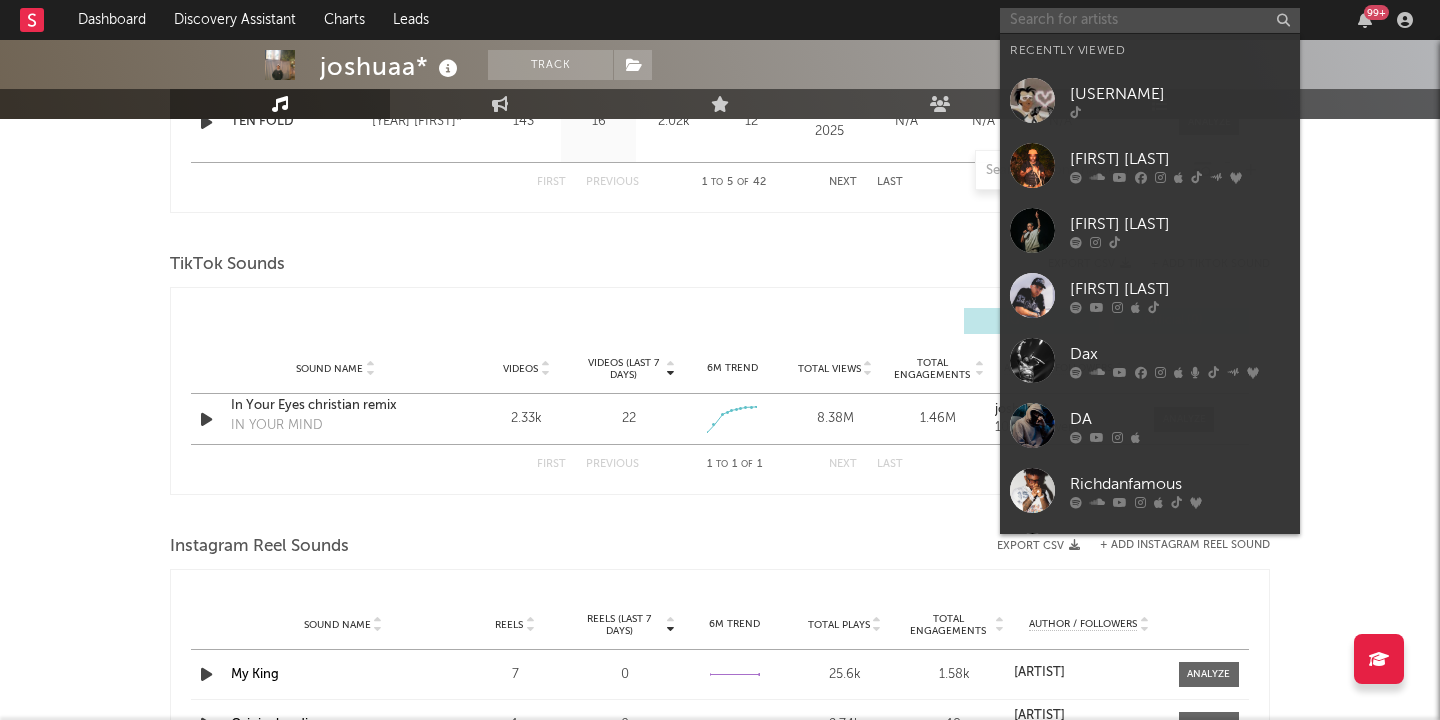 click at bounding box center (1150, 20) 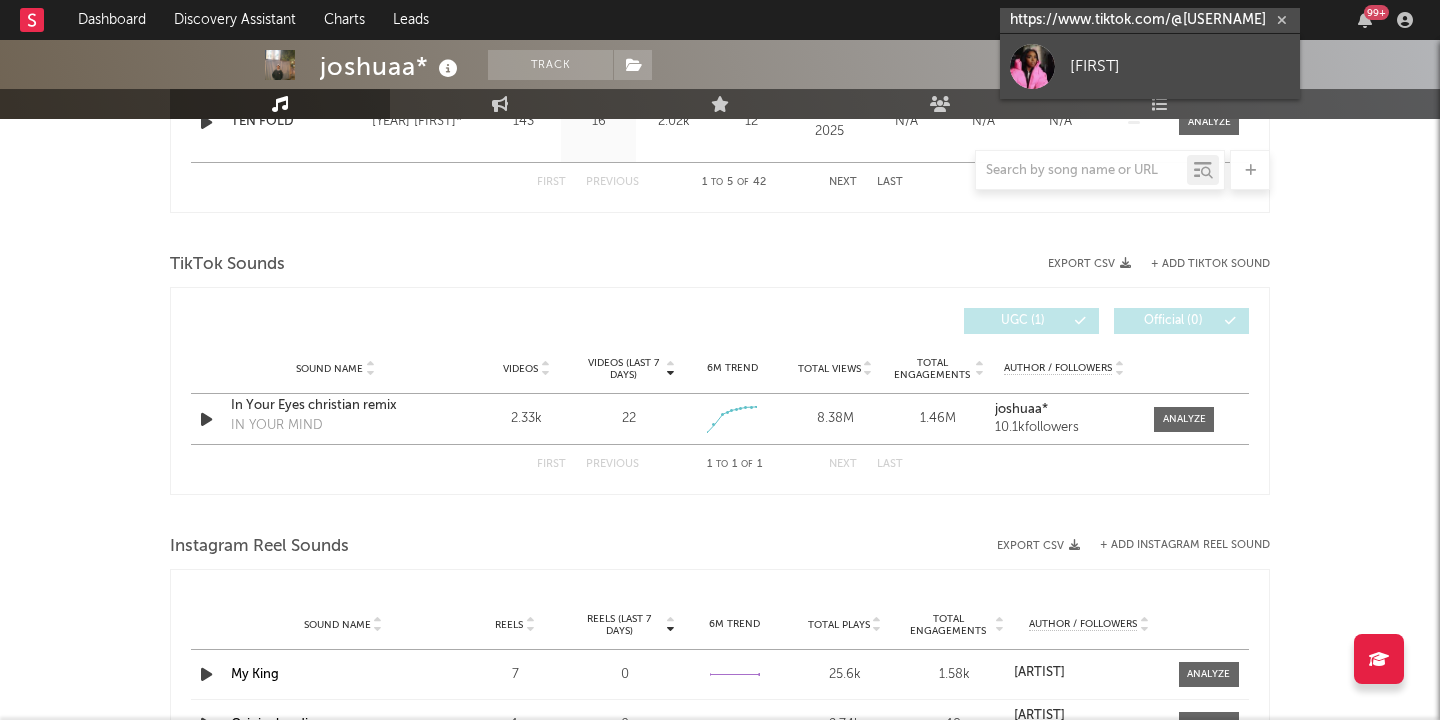 type on "https://www.tiktok.com/@anike" 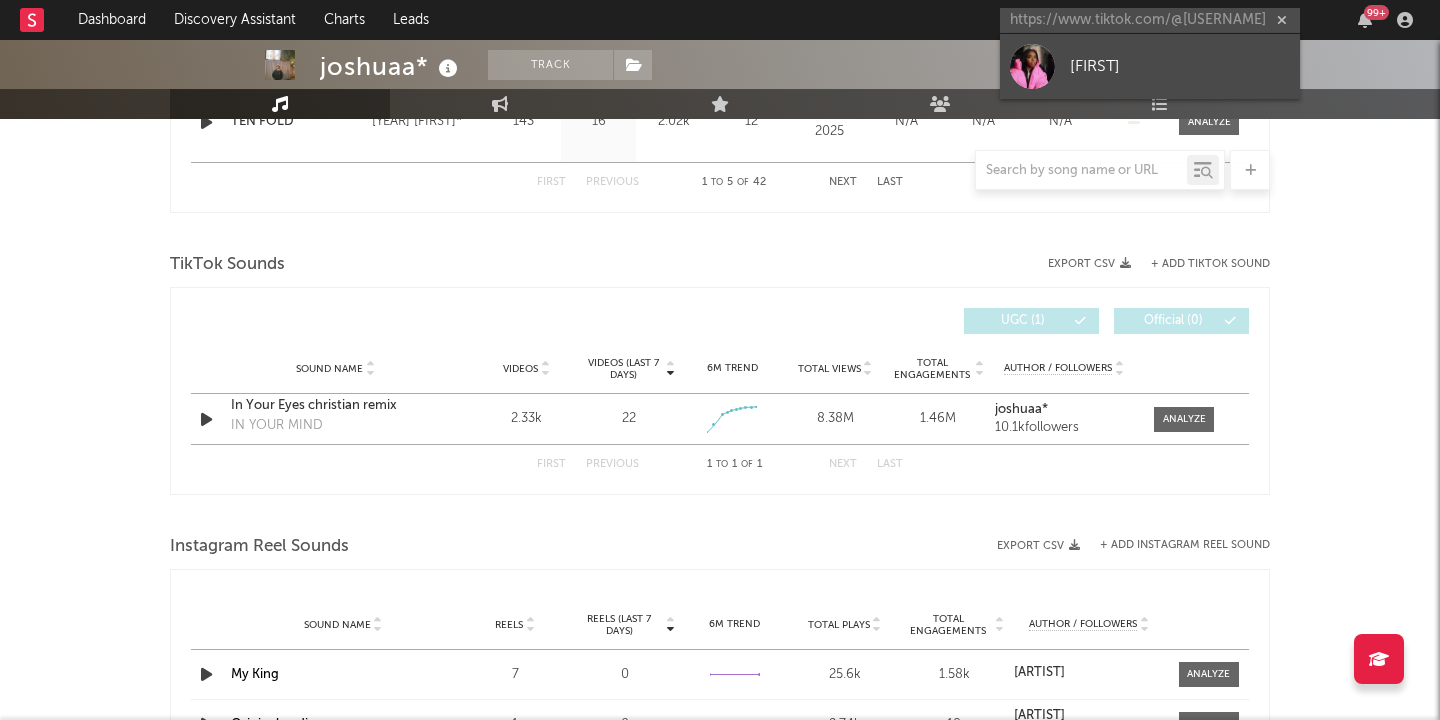click on "anike" at bounding box center [1180, 66] 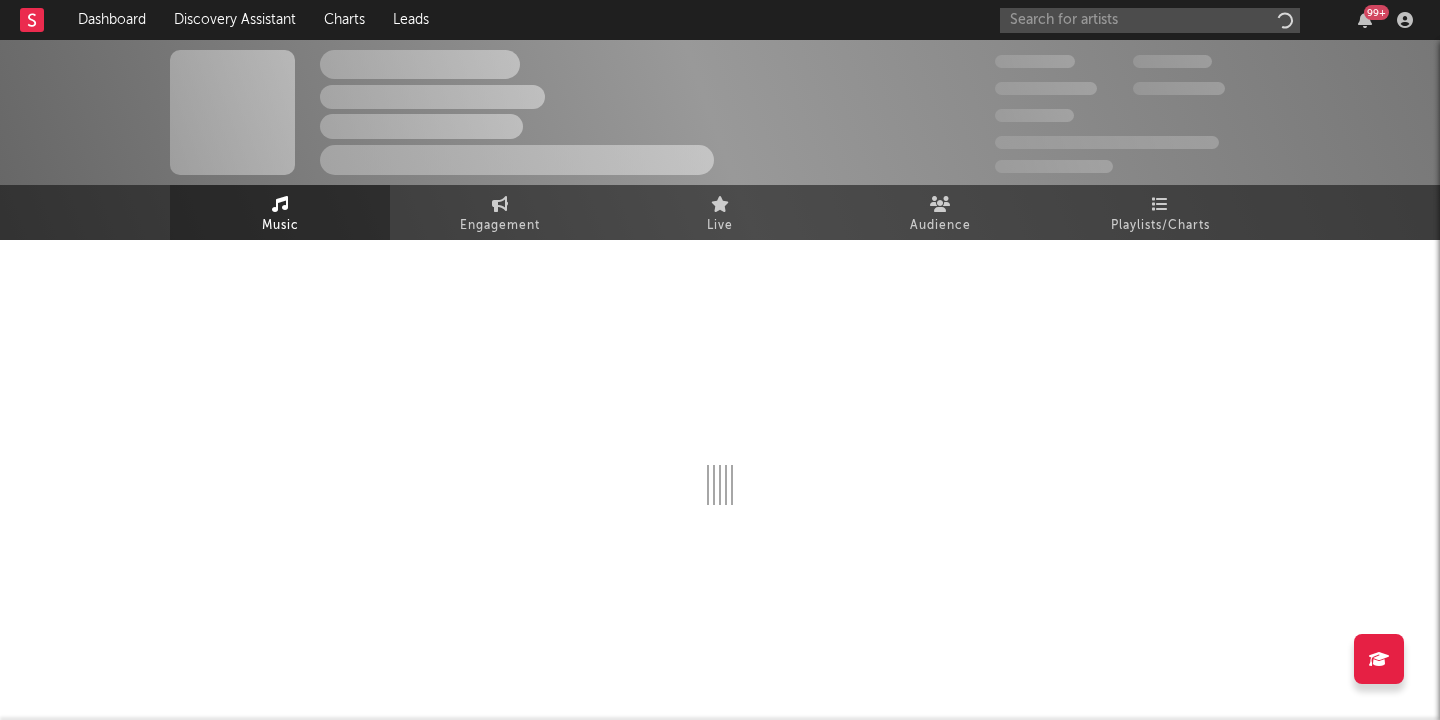 scroll, scrollTop: 0, scrollLeft: 0, axis: both 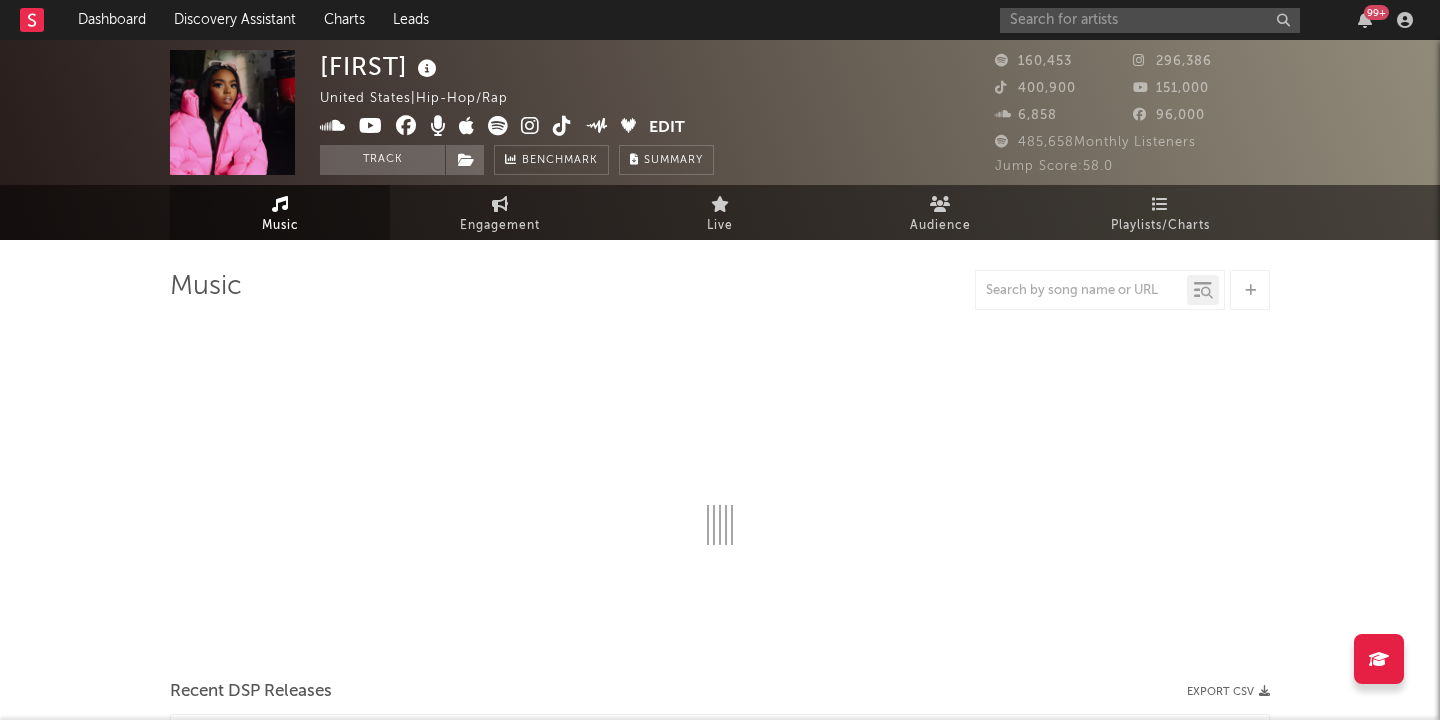 select on "6m" 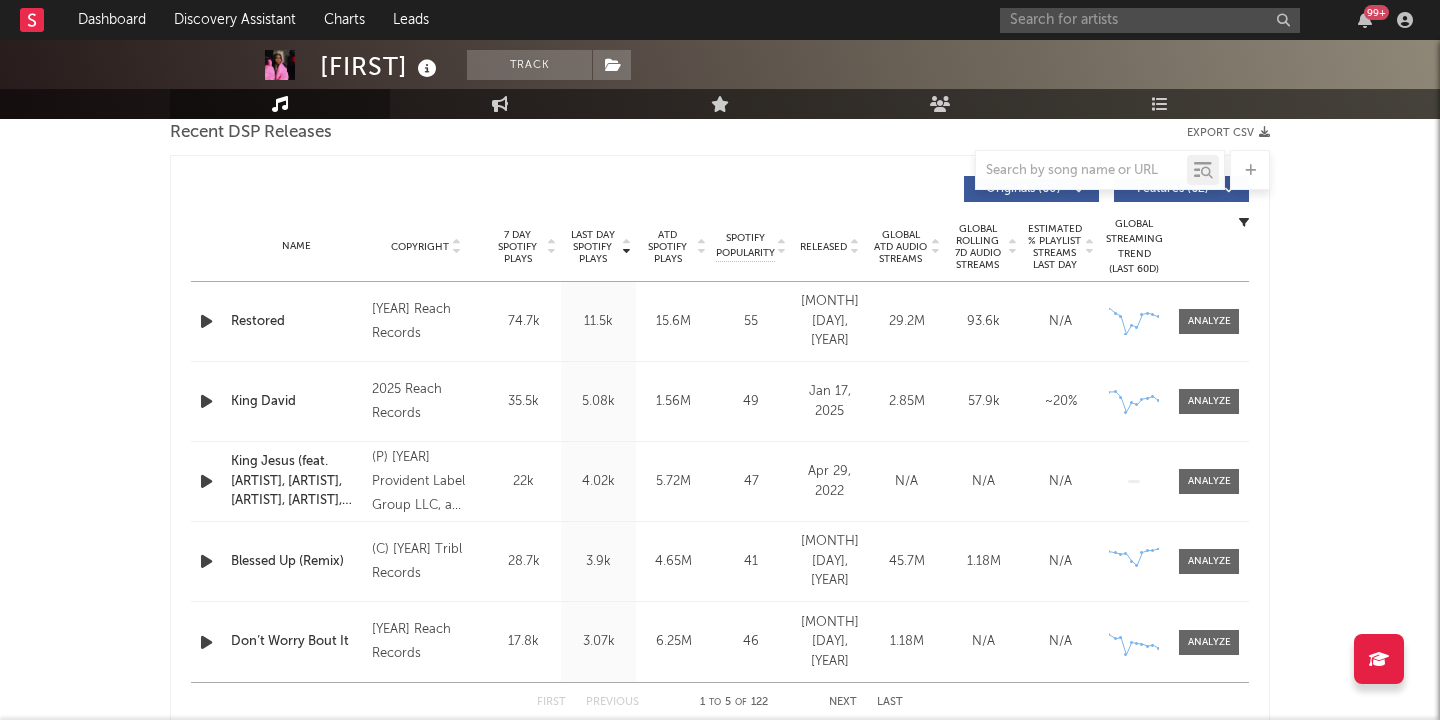 scroll, scrollTop: 723, scrollLeft: 0, axis: vertical 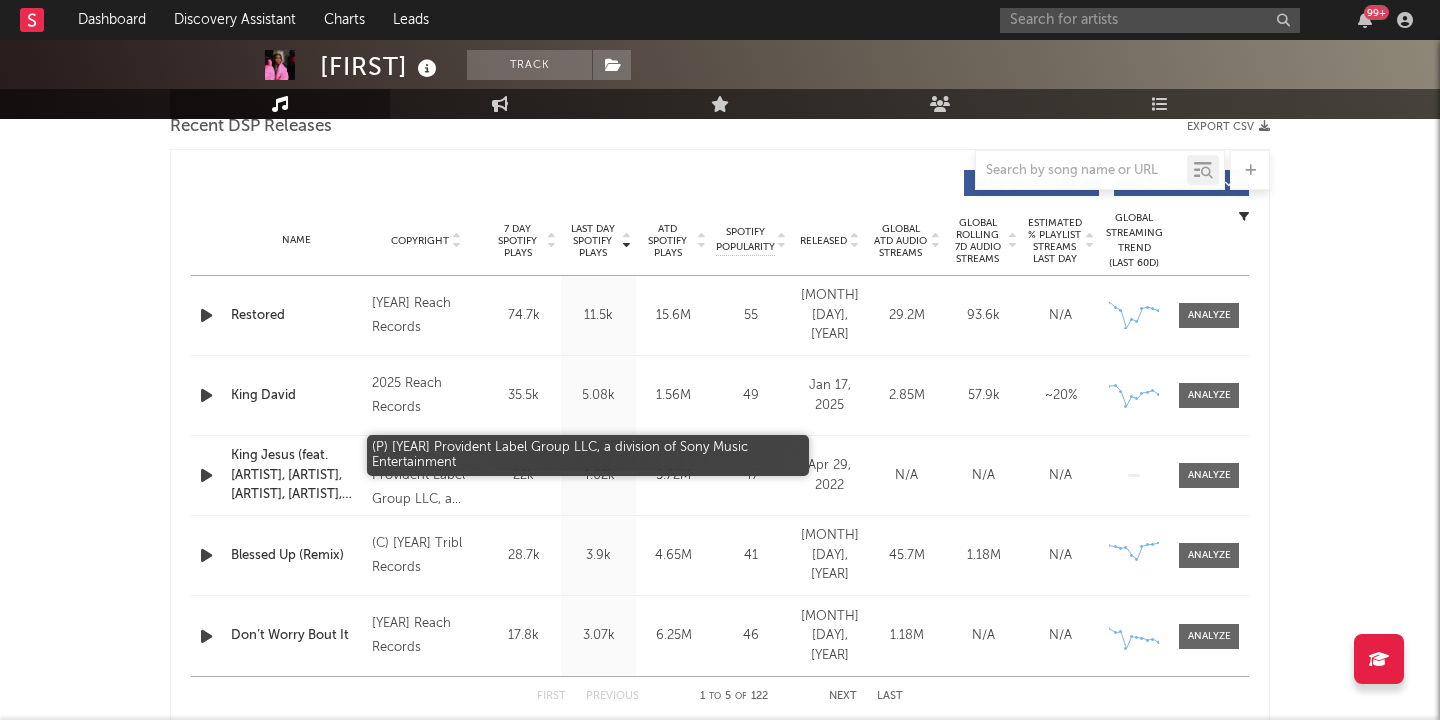 click on "(P) 2022 Provident Label Group LLC, a division of Sony Music Entertainment" at bounding box center (426, 476) 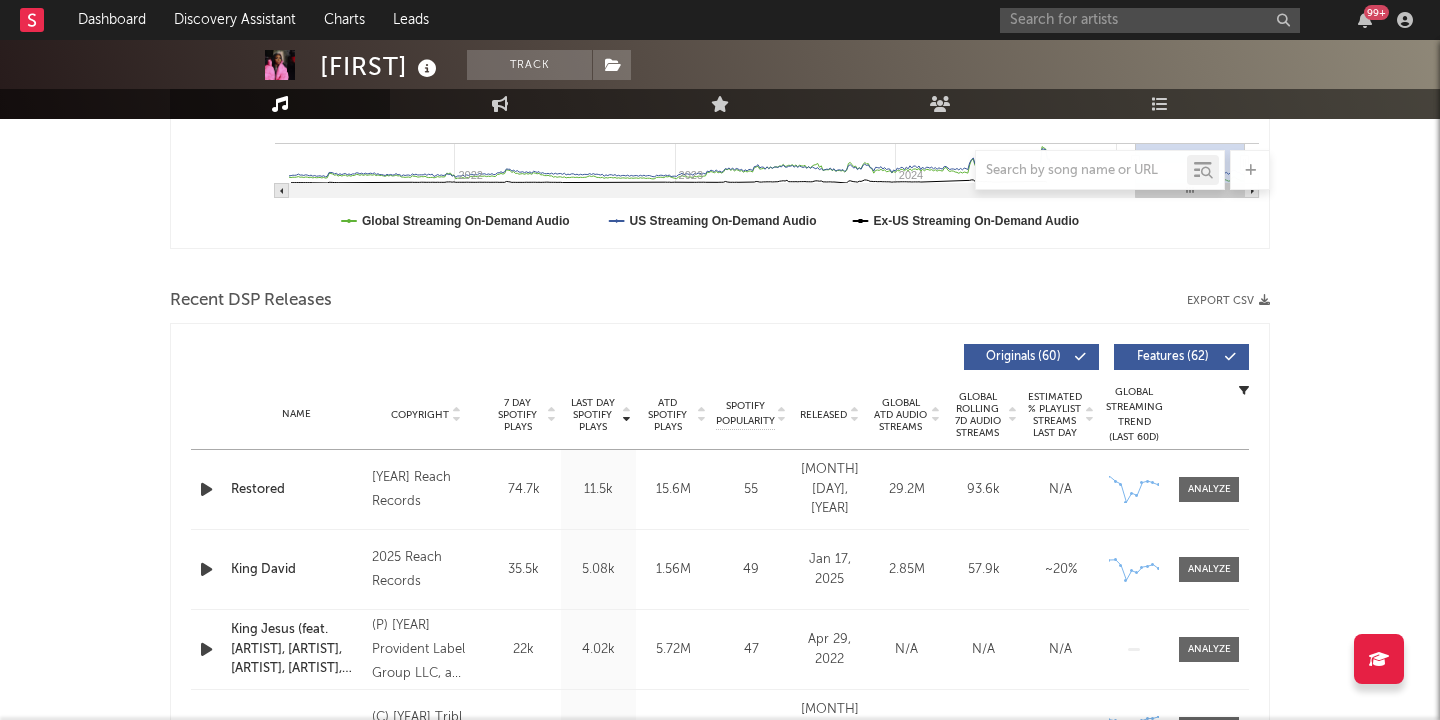 scroll, scrollTop: 531, scrollLeft: 0, axis: vertical 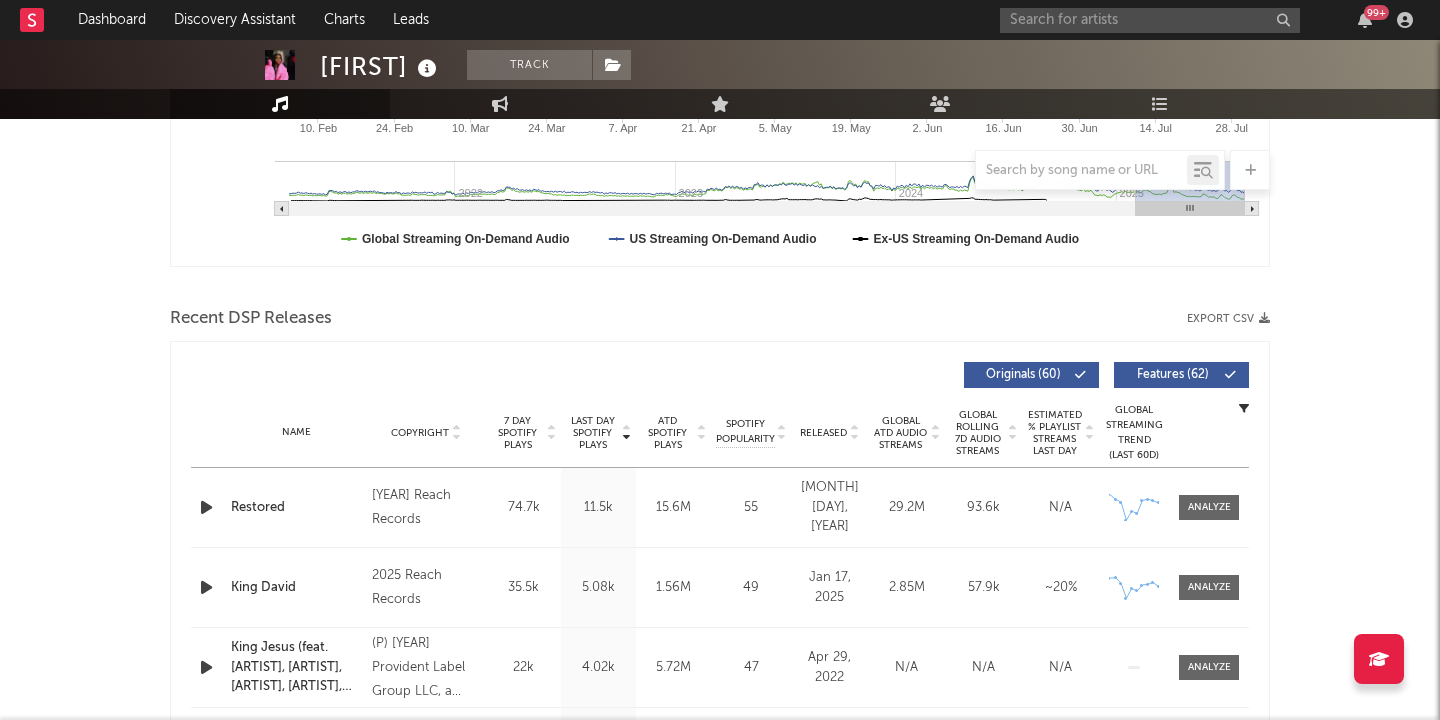 click on "Released" at bounding box center (829, 432) 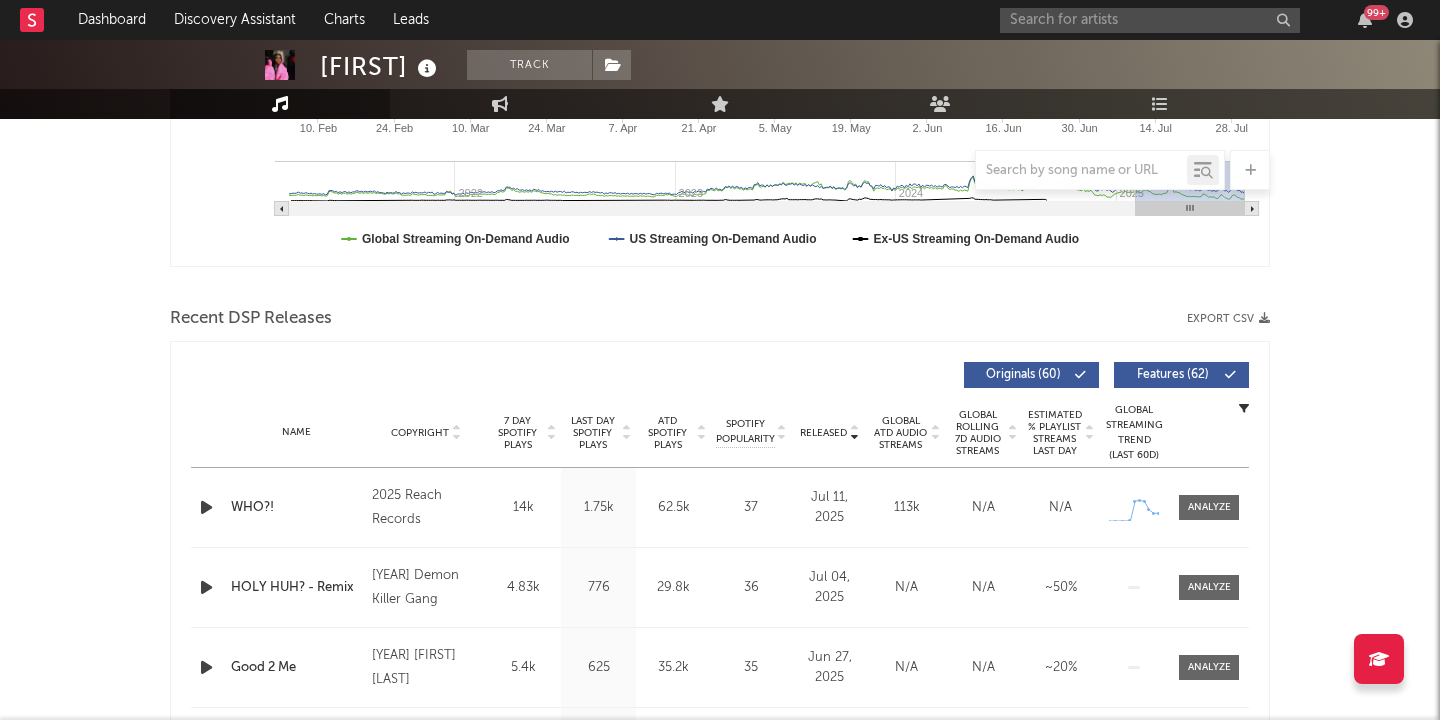 click on "Features   ( 62 )" at bounding box center (1181, 375) 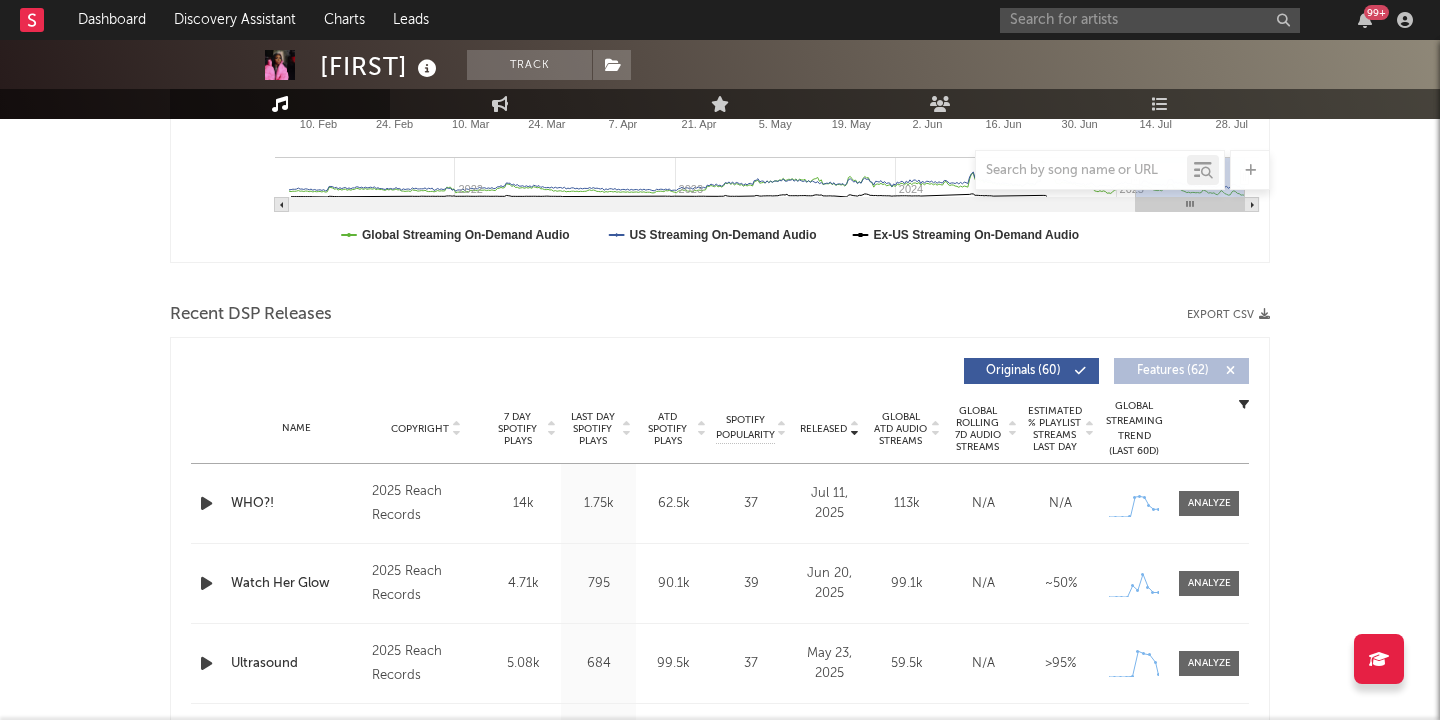 scroll, scrollTop: 585, scrollLeft: 0, axis: vertical 